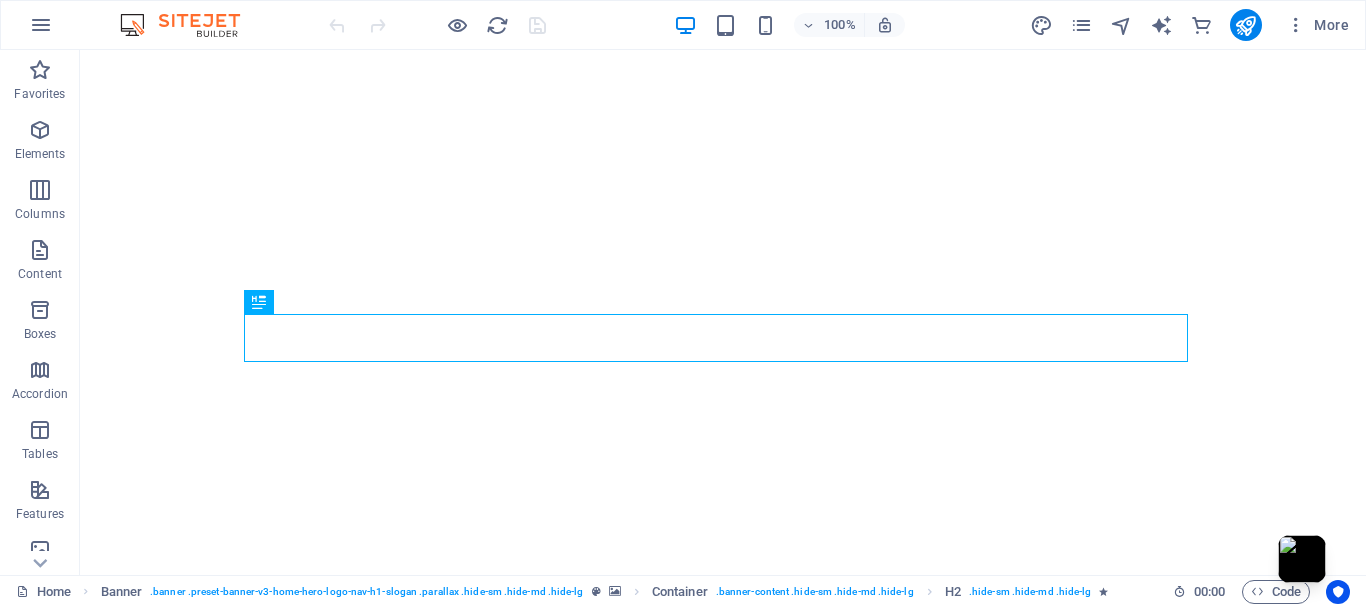 scroll, scrollTop: 0, scrollLeft: 0, axis: both 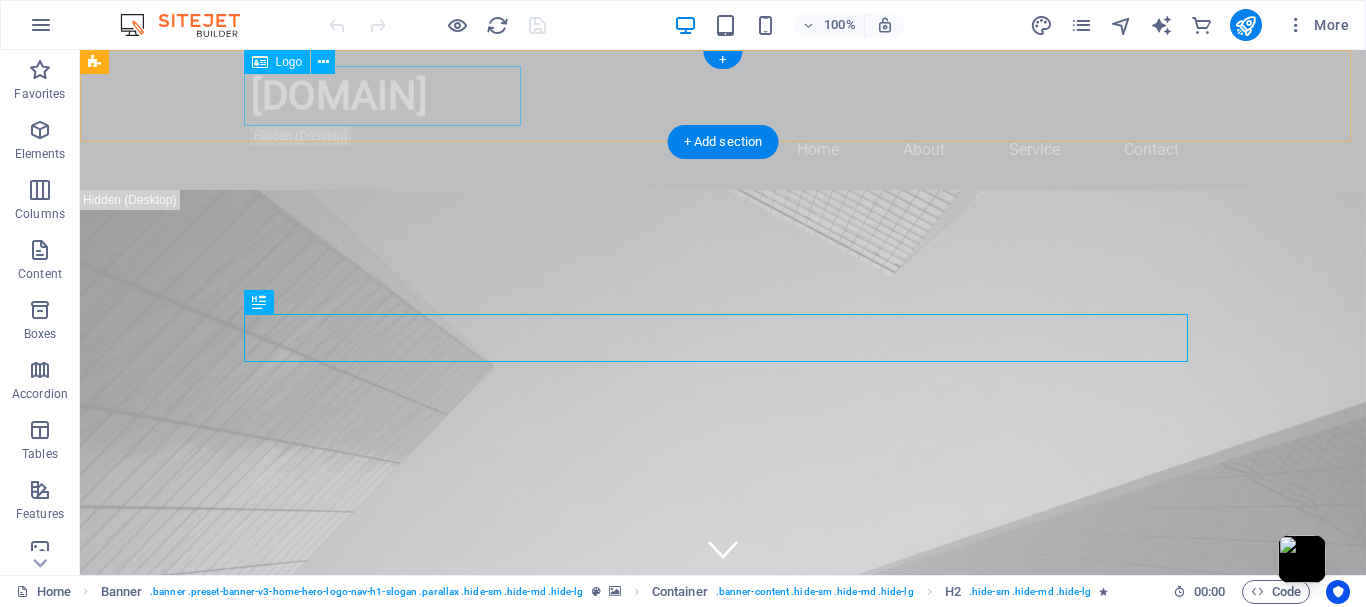 click on "ghksgroup.com" at bounding box center [723, 96] 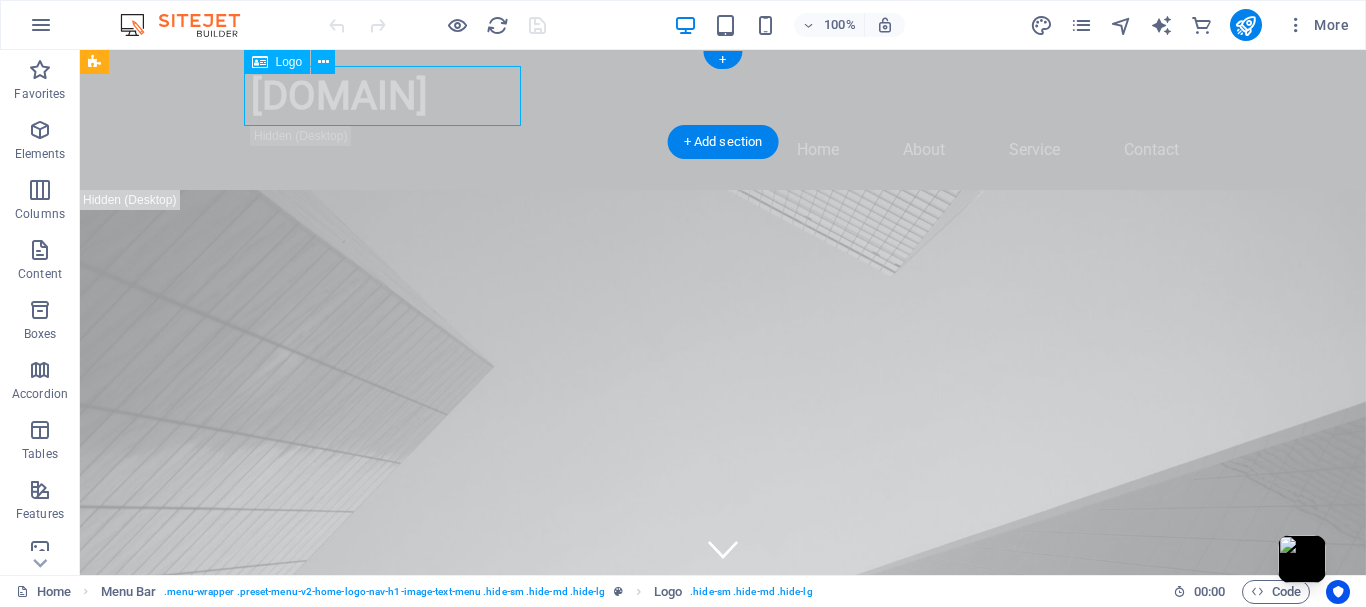 click on "ghksgroup.com" at bounding box center [723, 96] 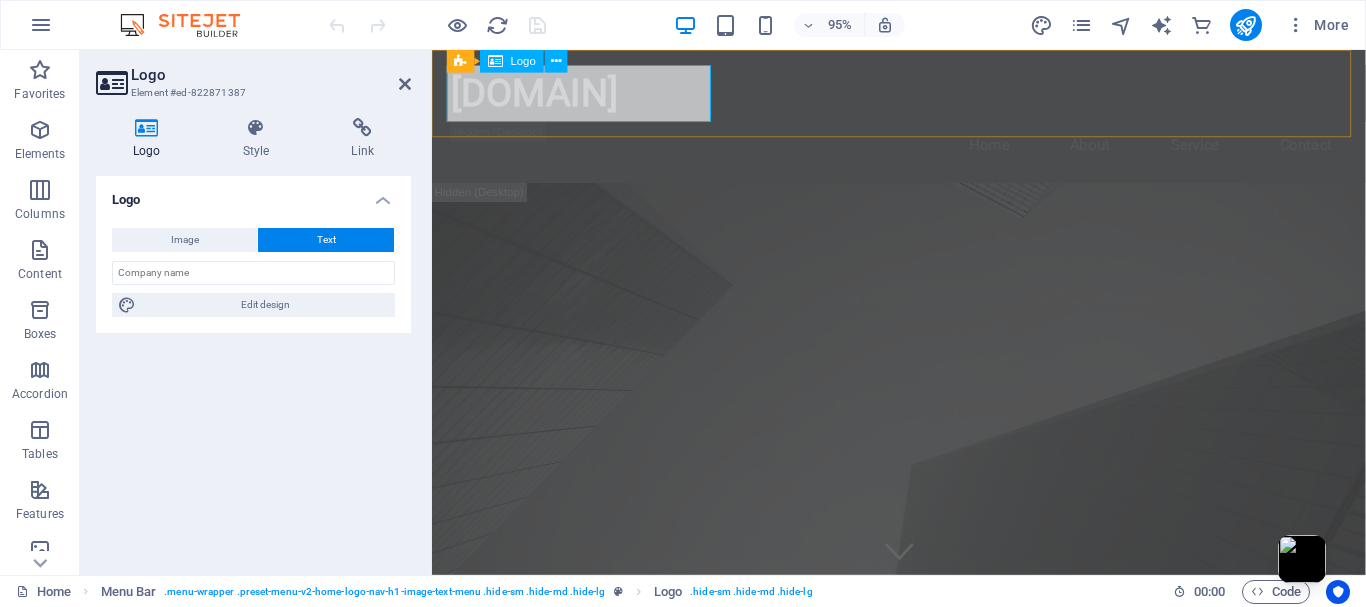 click on "ghksgroup.com" at bounding box center [924, 96] 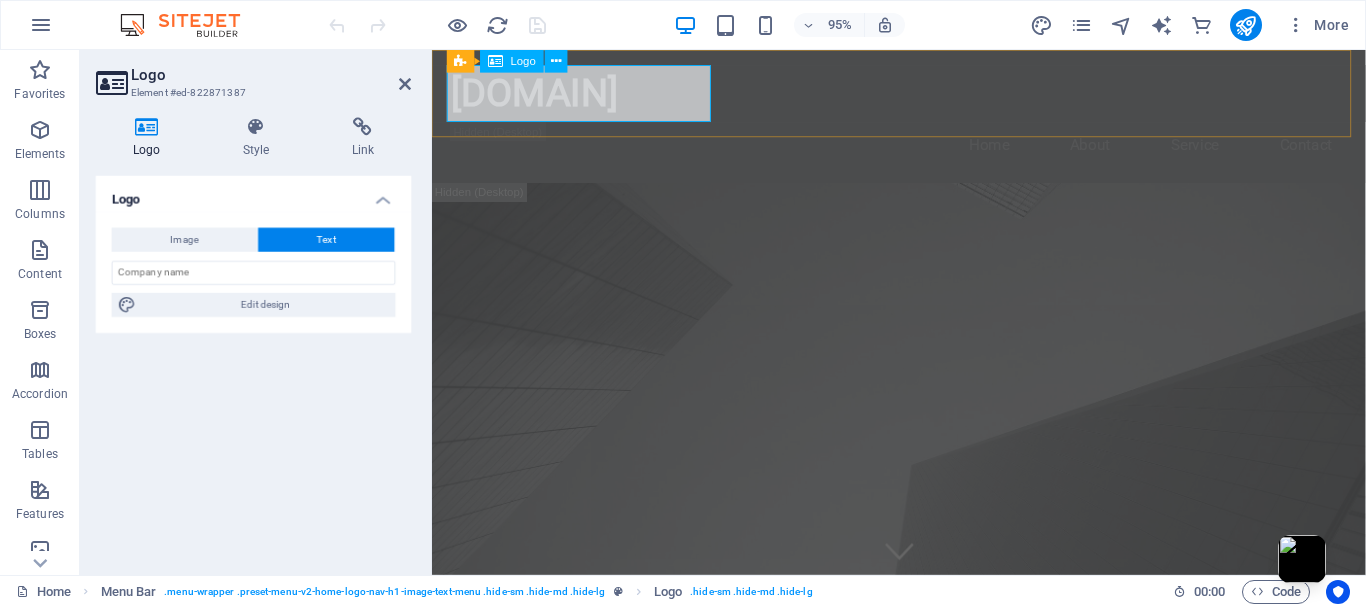 click on "ghksgroup.com" at bounding box center (924, 96) 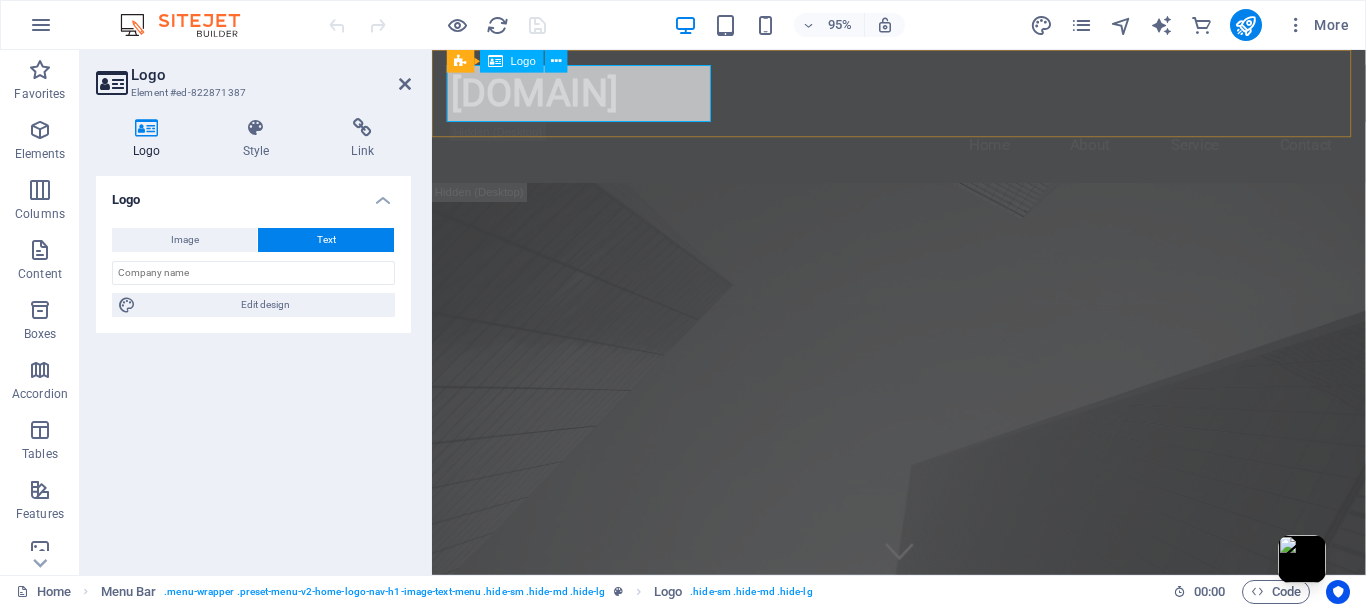 click on "ghksgroup.com" at bounding box center (924, 96) 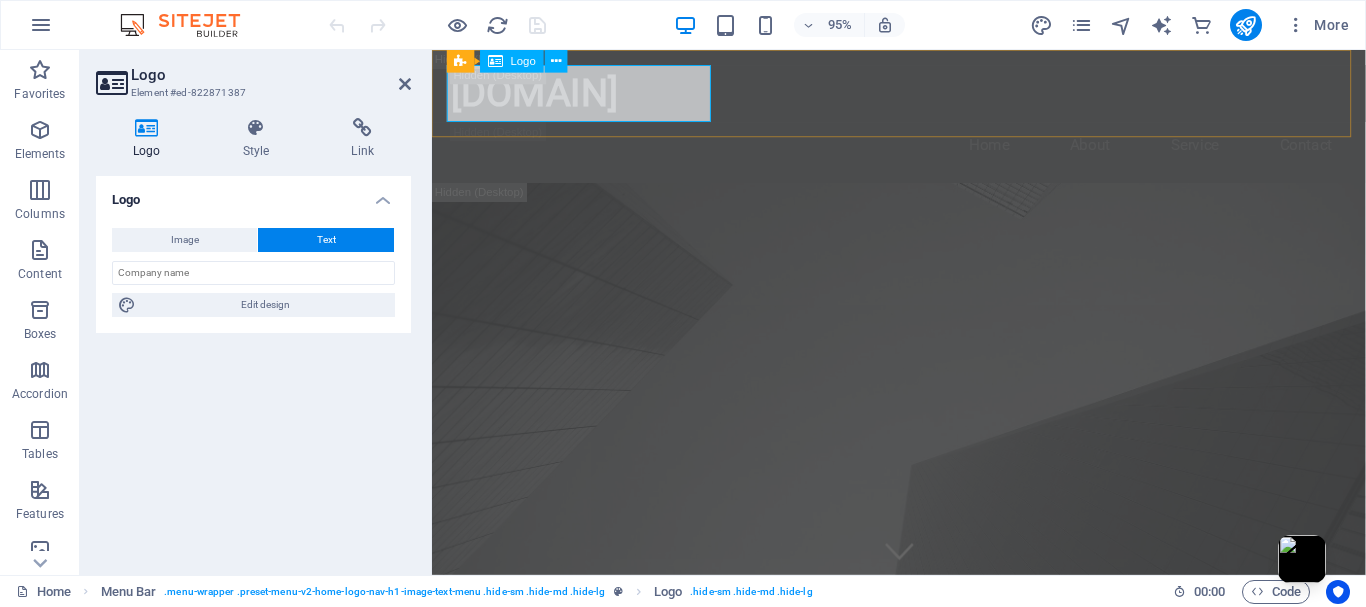 click on "Logo" at bounding box center (523, 61) 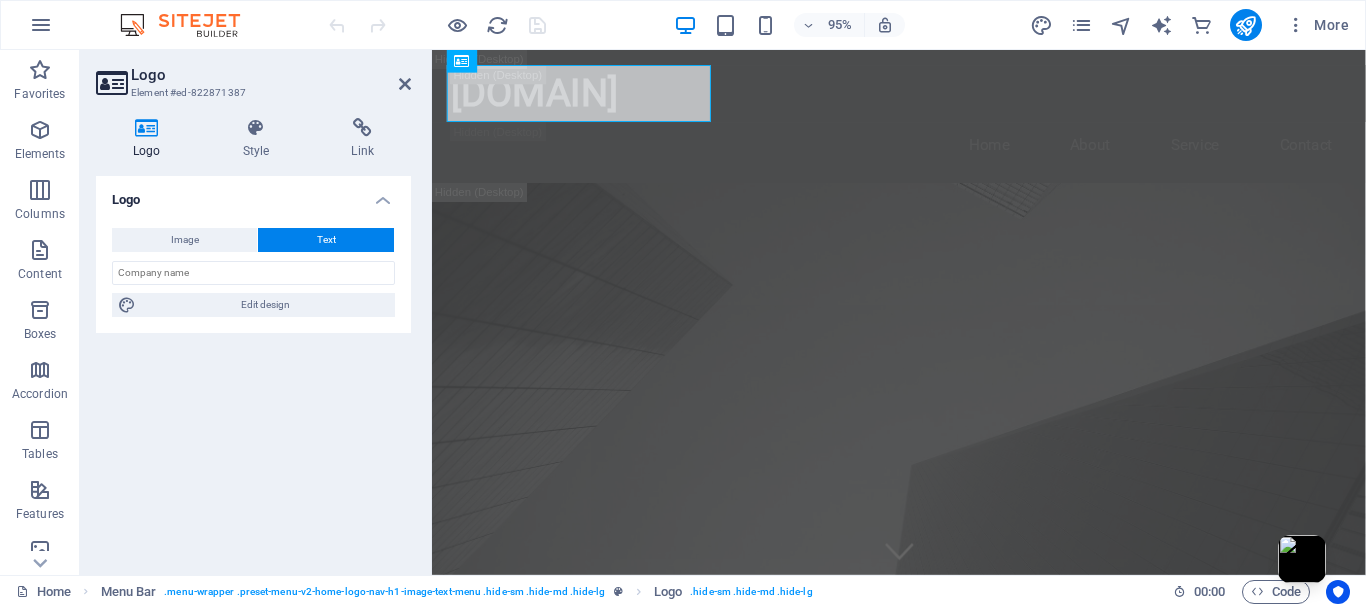 click on "Text" at bounding box center [326, 240] 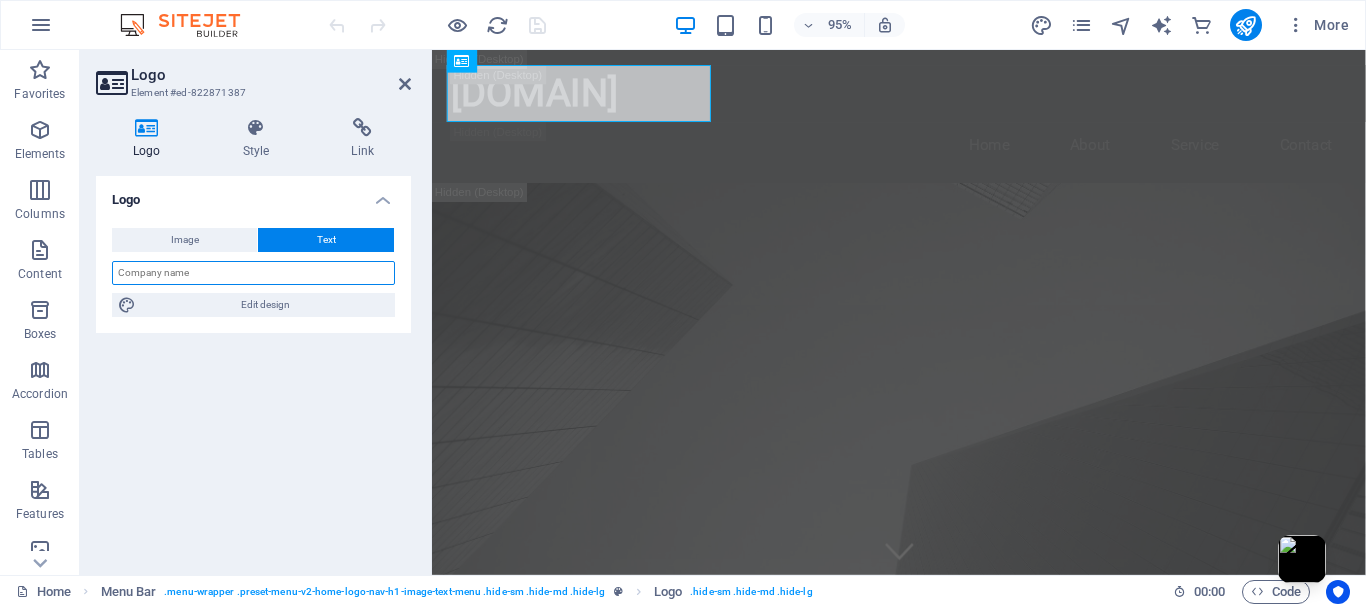 click at bounding box center (253, 273) 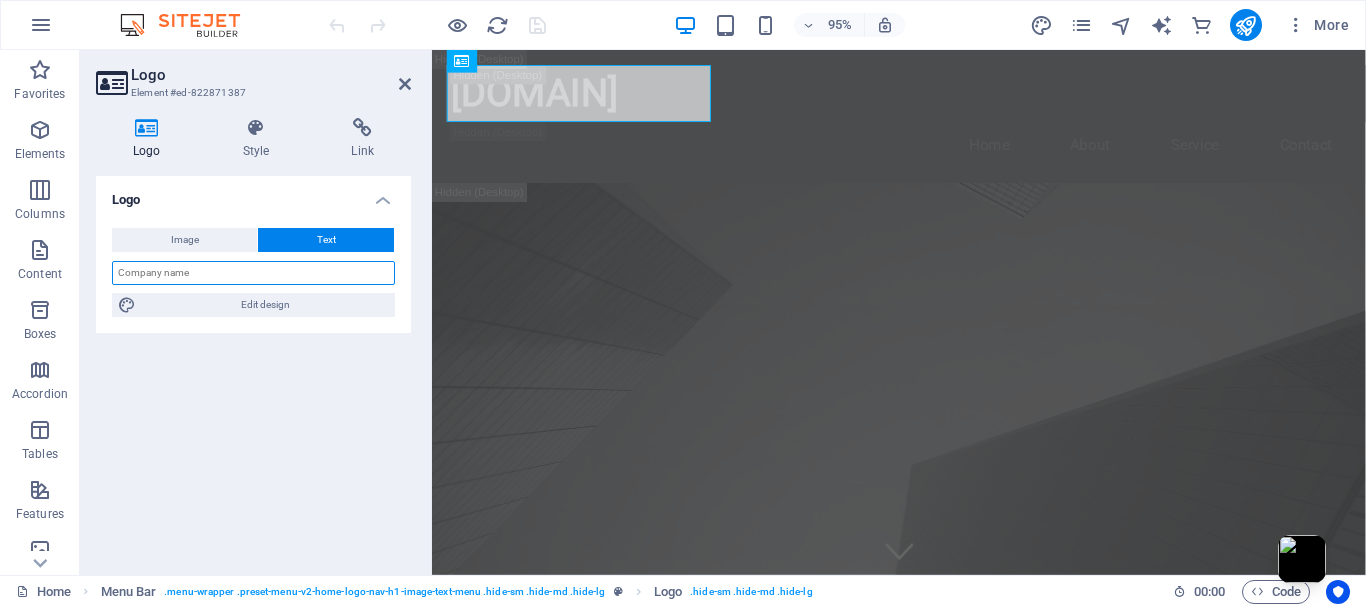 type on "Guru HarKrishan Sahib Group" 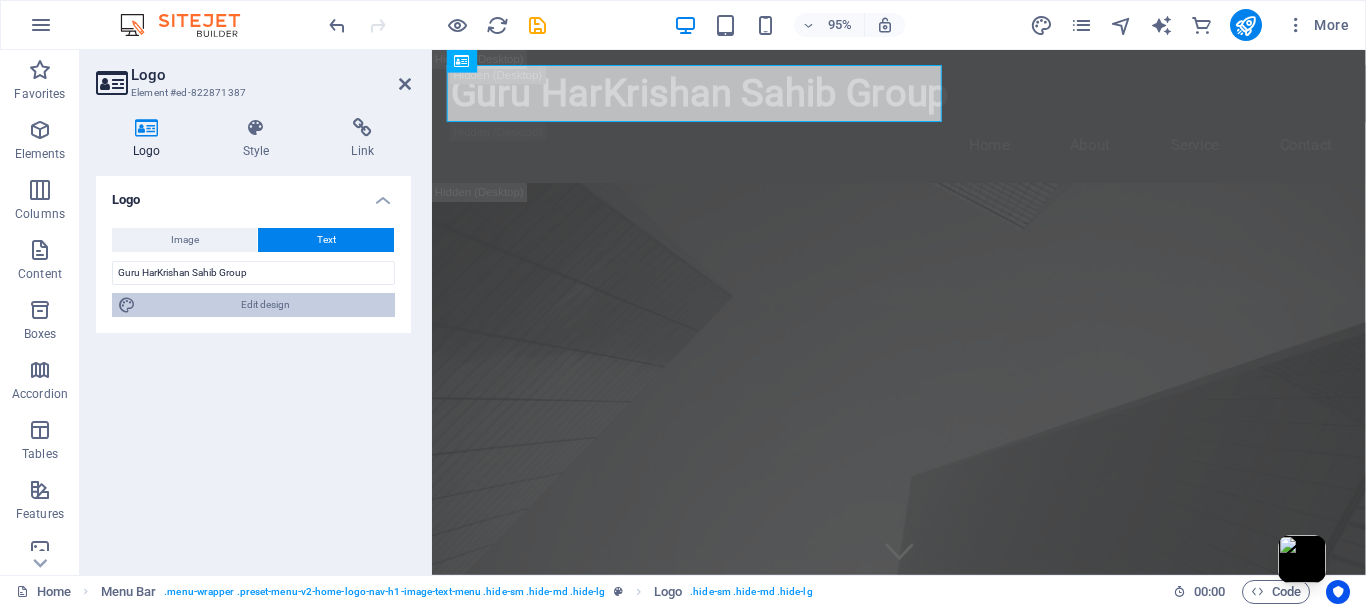 click on "Edit design" at bounding box center (265, 305) 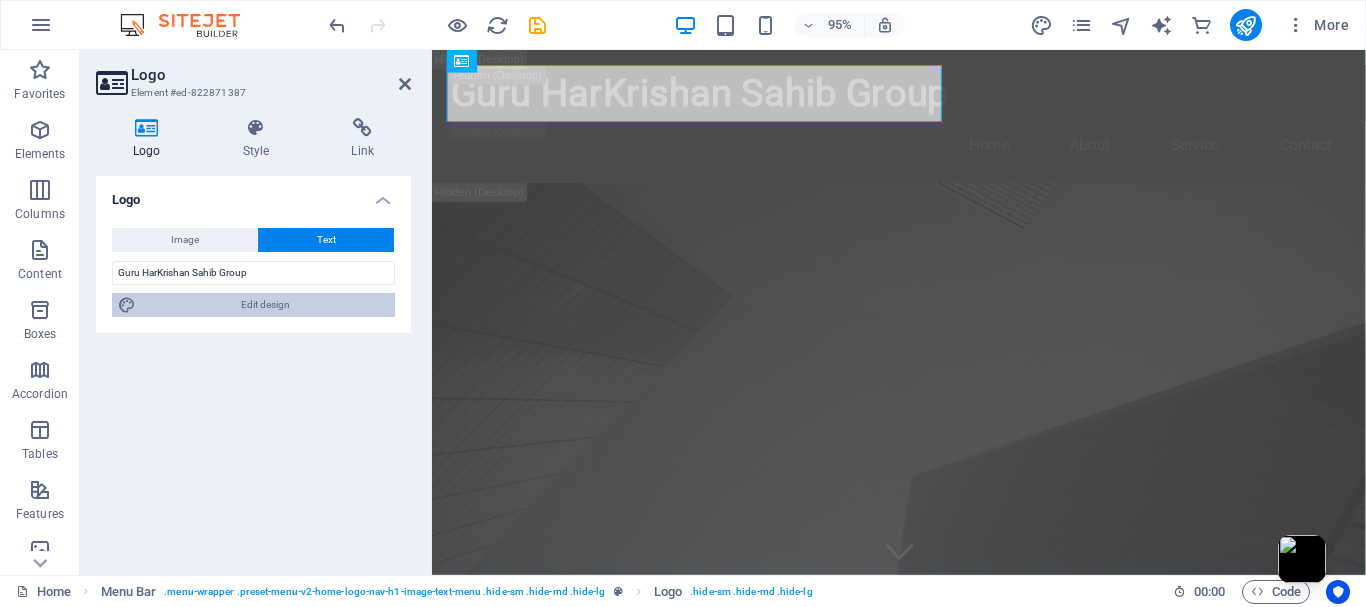 select on "px" 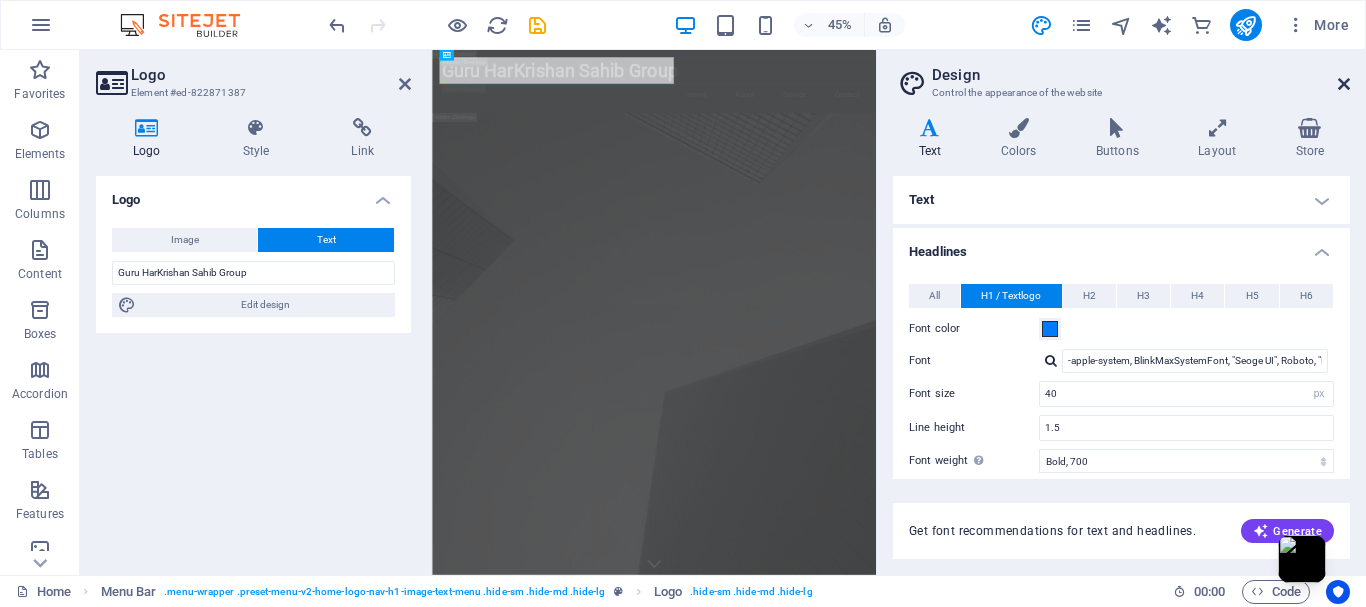 click at bounding box center [1344, 84] 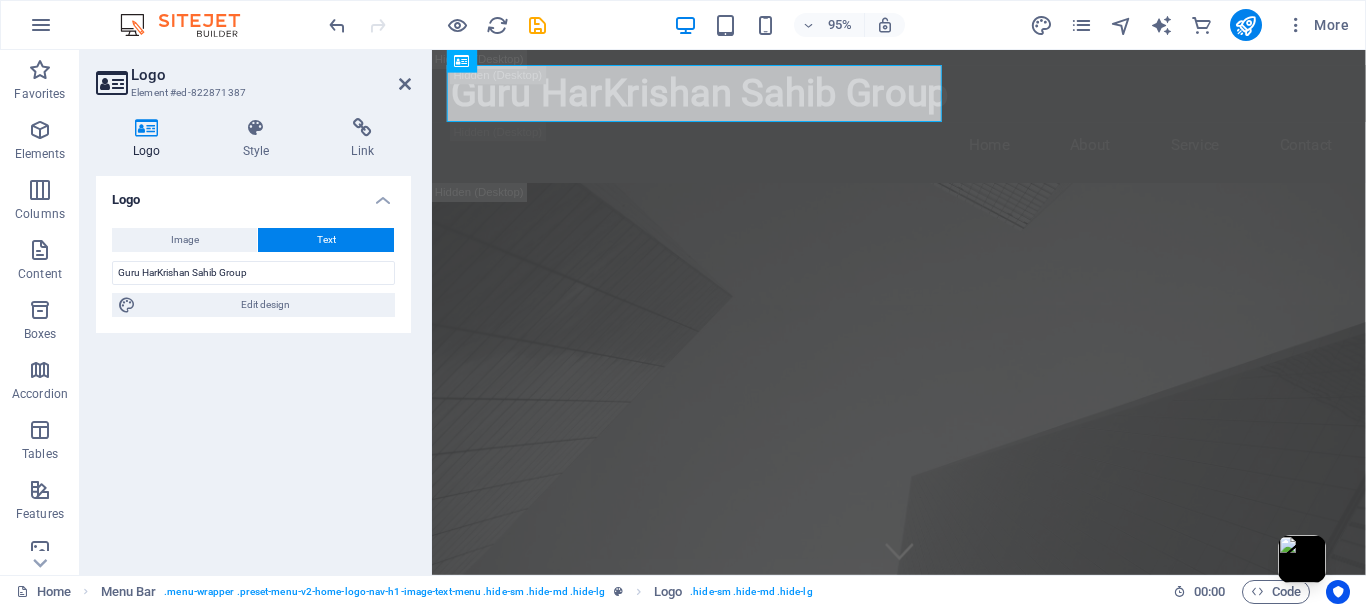 click at bounding box center (147, 128) 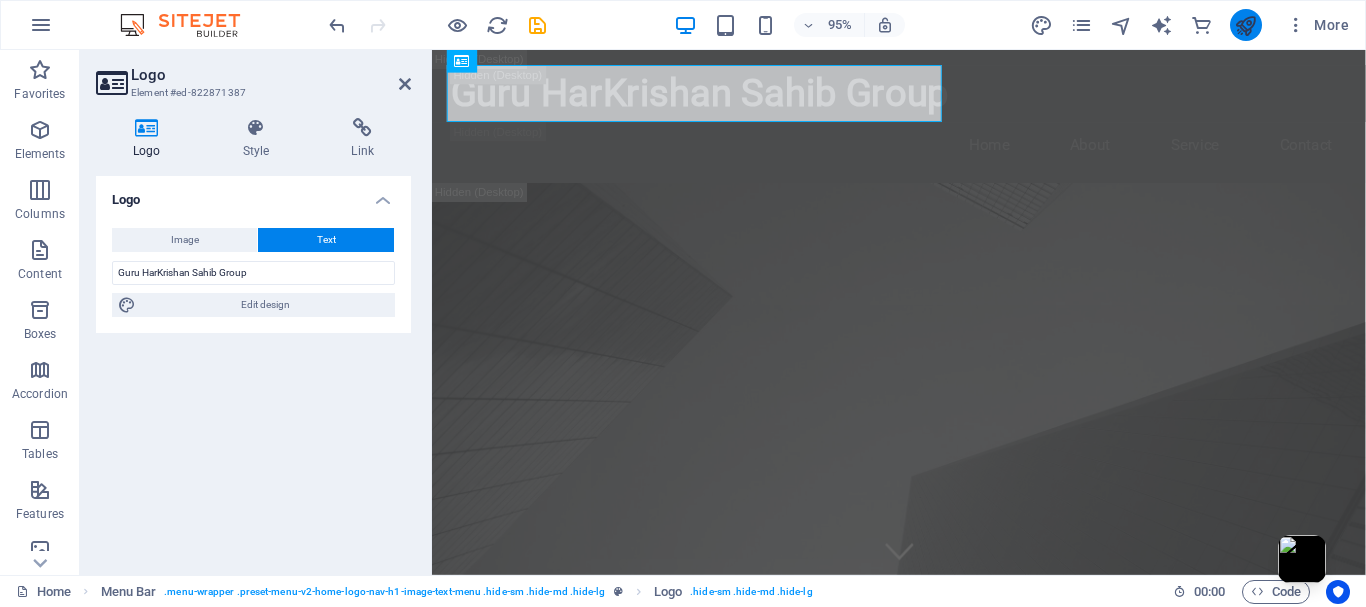 click at bounding box center [1245, 25] 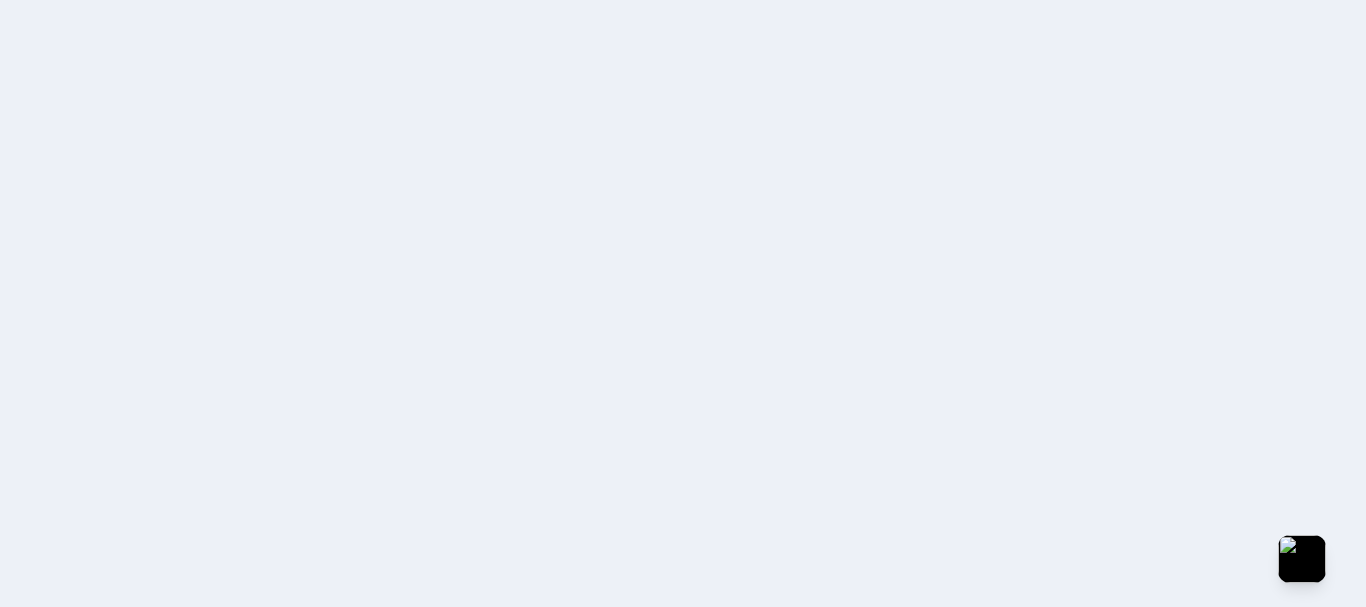 scroll, scrollTop: 0, scrollLeft: 0, axis: both 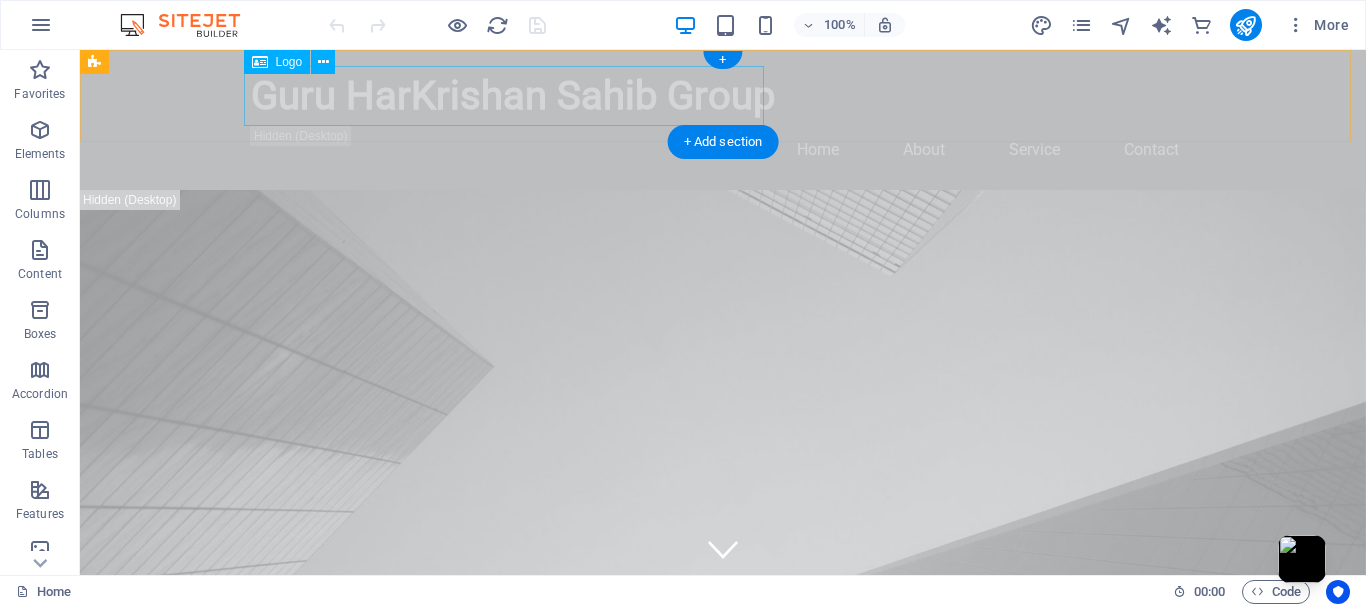 click on "Guru HarKrishan Sahib Group" at bounding box center (723, 96) 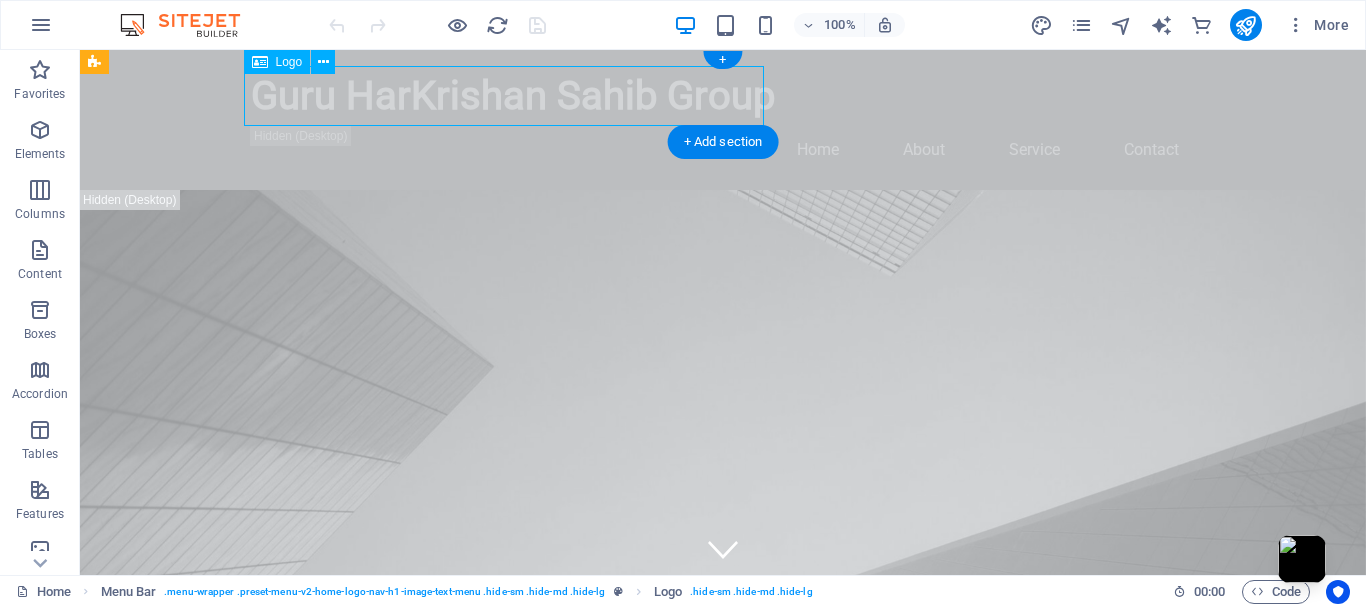 click on "Guru HarKrishan Sahib Group" at bounding box center [723, 96] 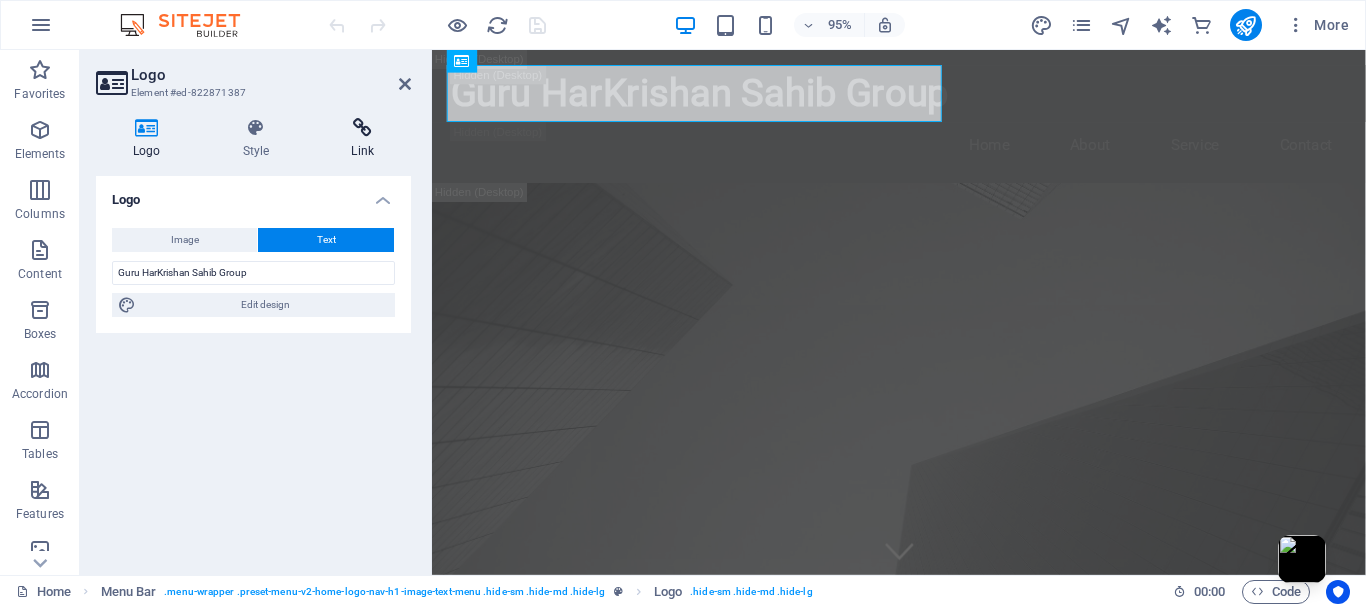 click on "Link" at bounding box center (362, 139) 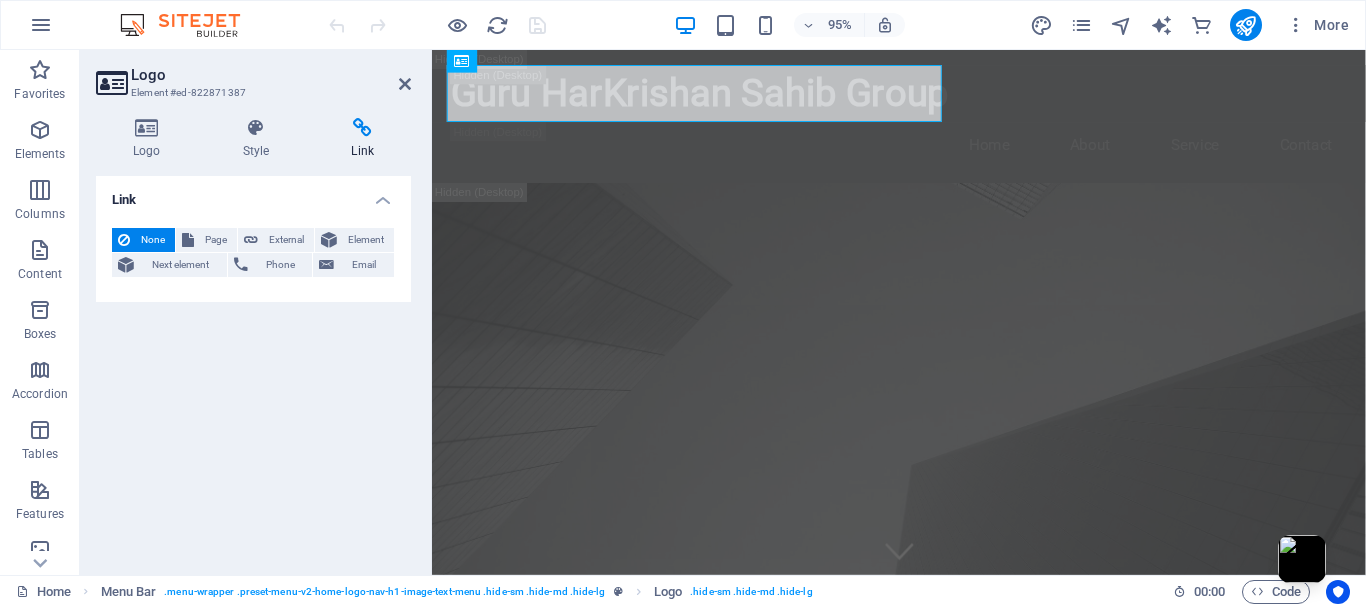 click on "Link" at bounding box center (362, 139) 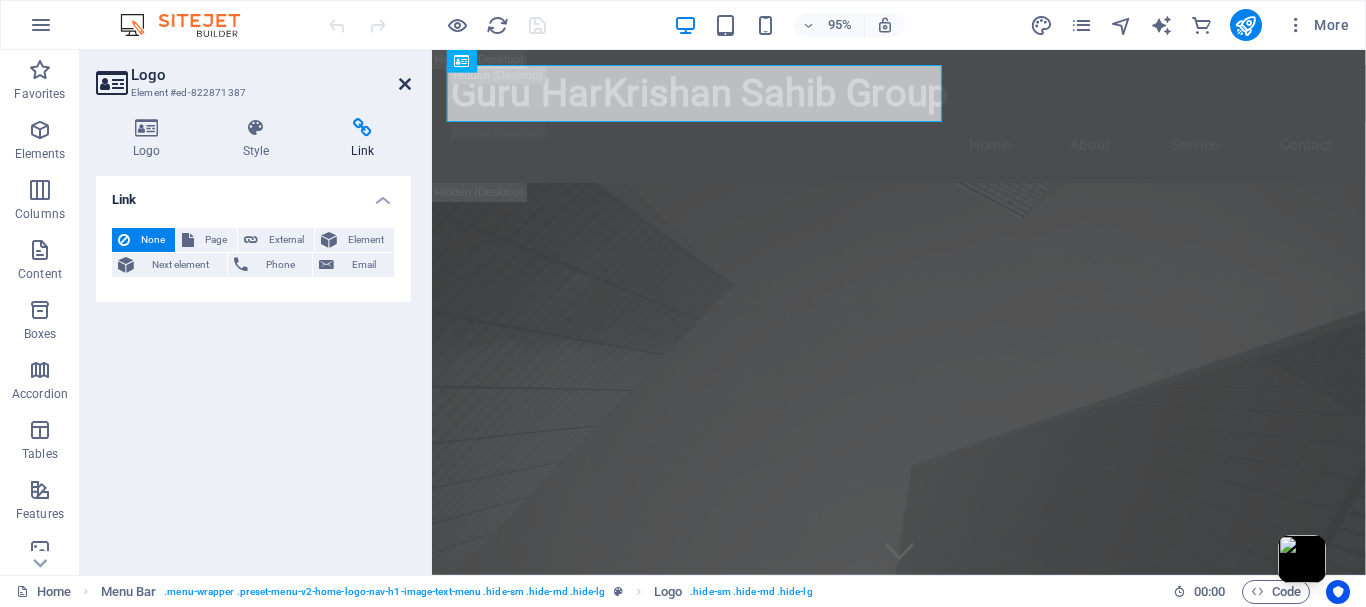 click at bounding box center (405, 84) 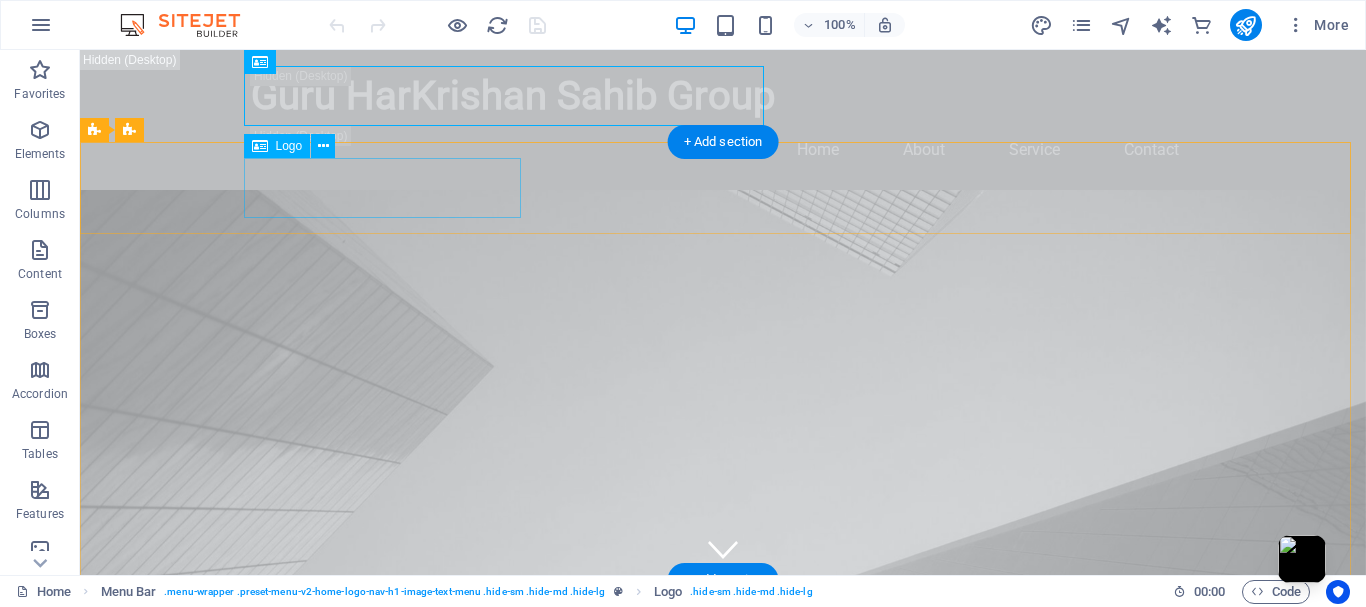 click on "ghksgroup.com" at bounding box center (723, 740) 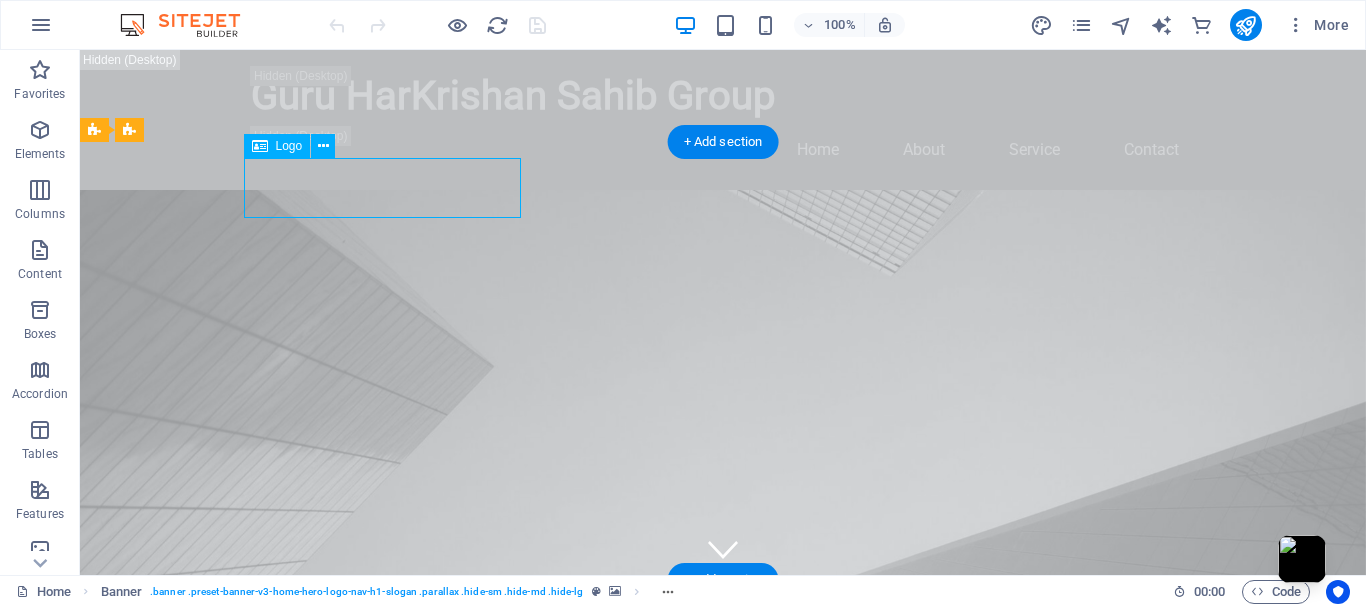click on "ghksgroup.com" at bounding box center (723, 740) 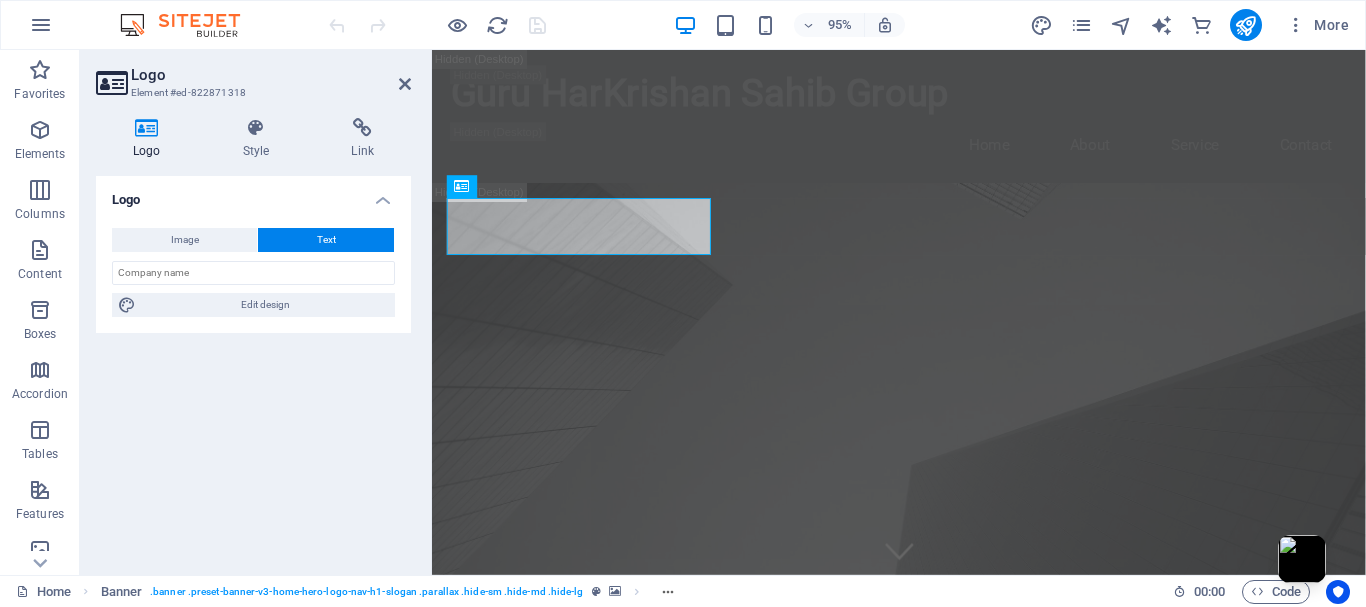 click on "Text" at bounding box center [326, 240] 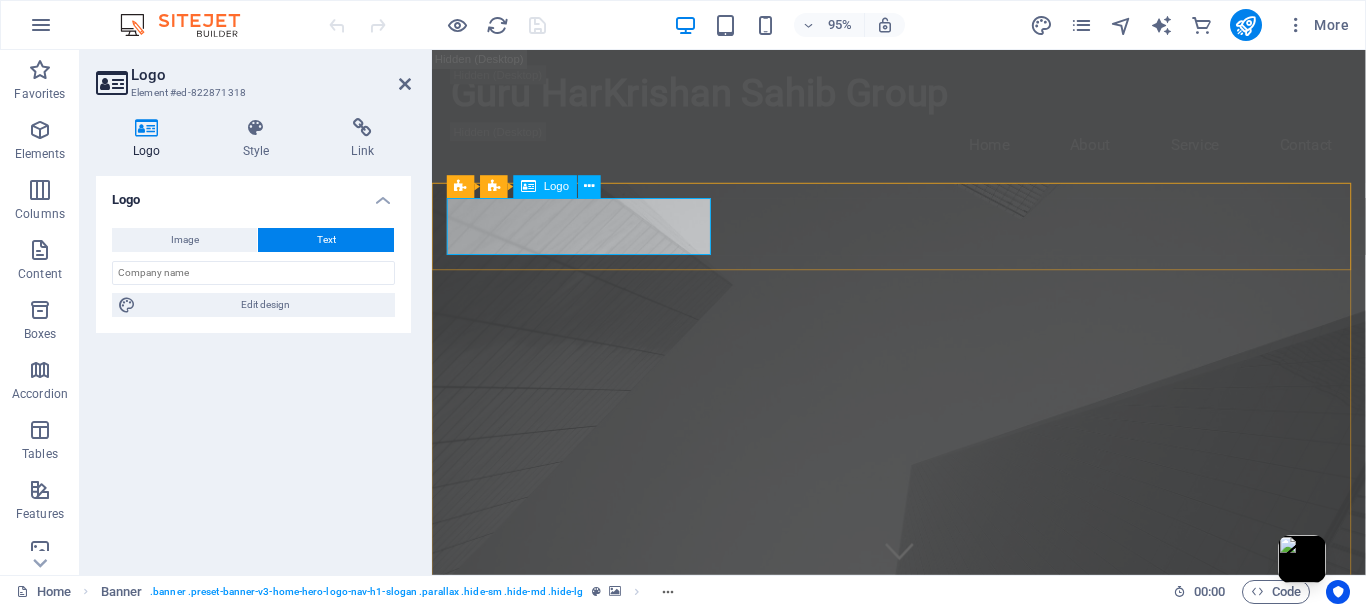 click on "ghksgroup.com" at bounding box center (924, 740) 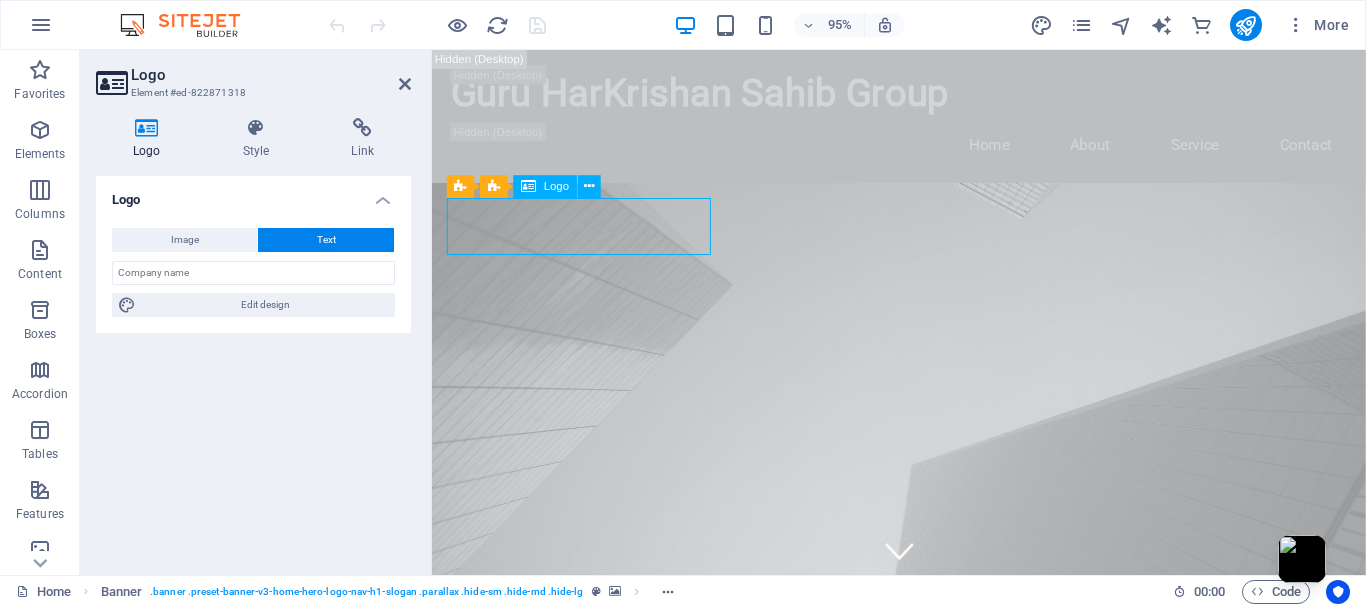 click on "ghksgroup.com" at bounding box center [924, 740] 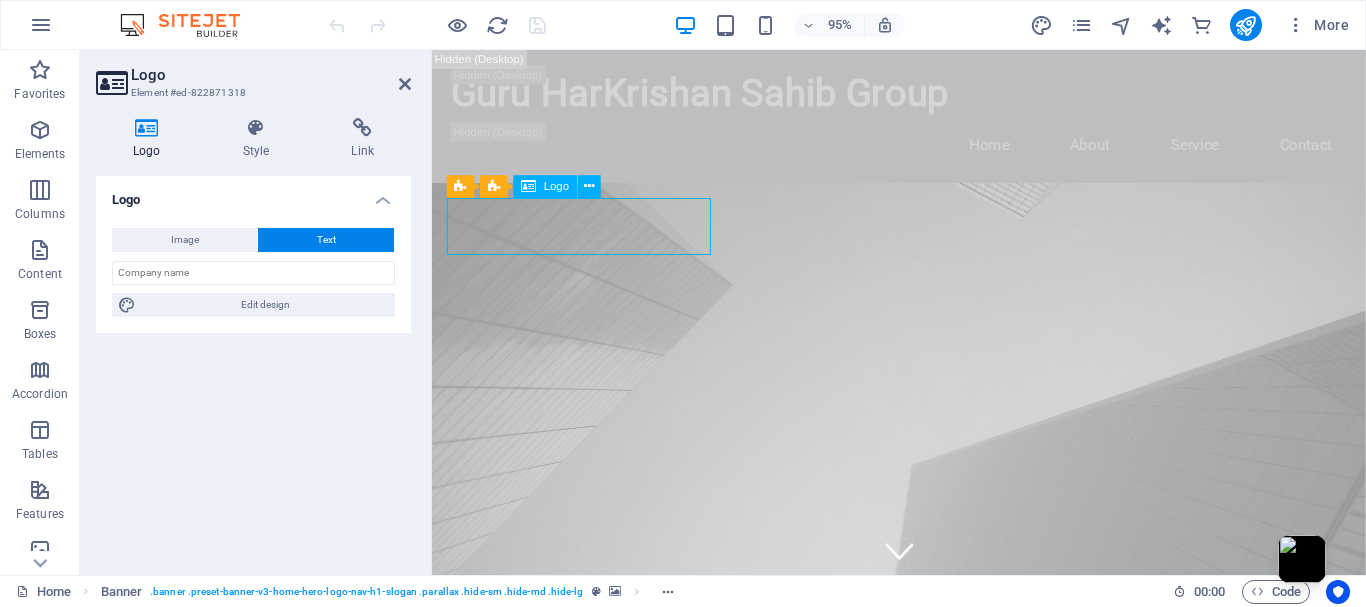 click on "ghksgroup.com" at bounding box center [924, 740] 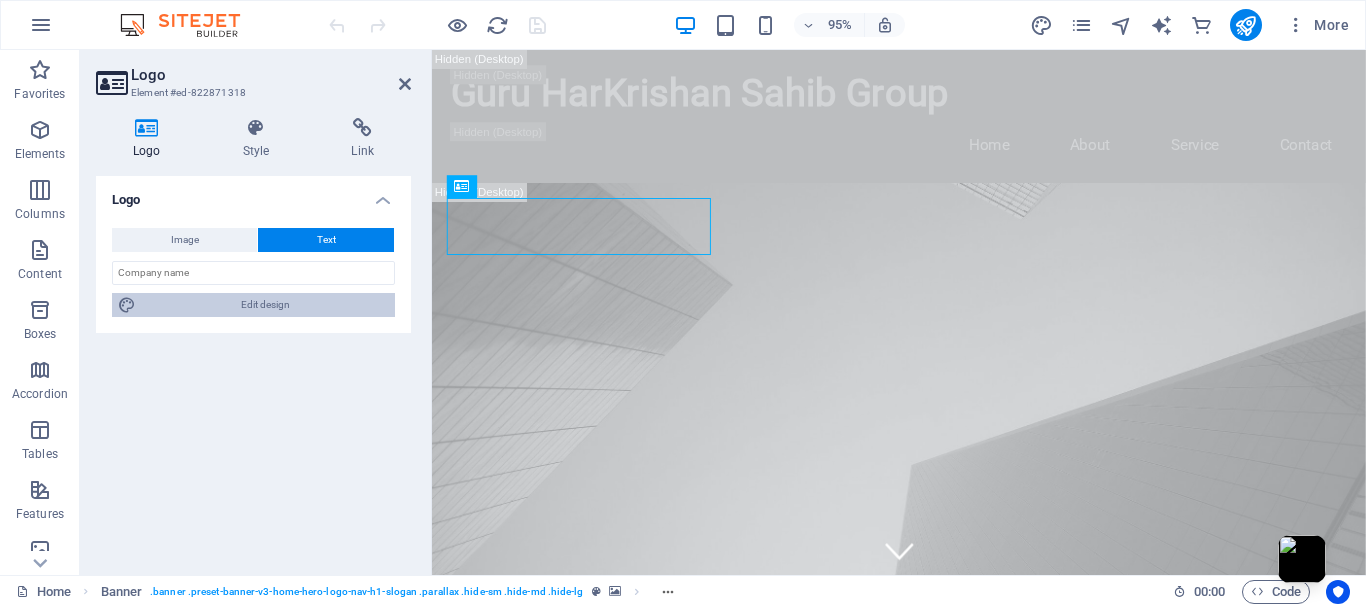 click on "Edit design" at bounding box center [265, 305] 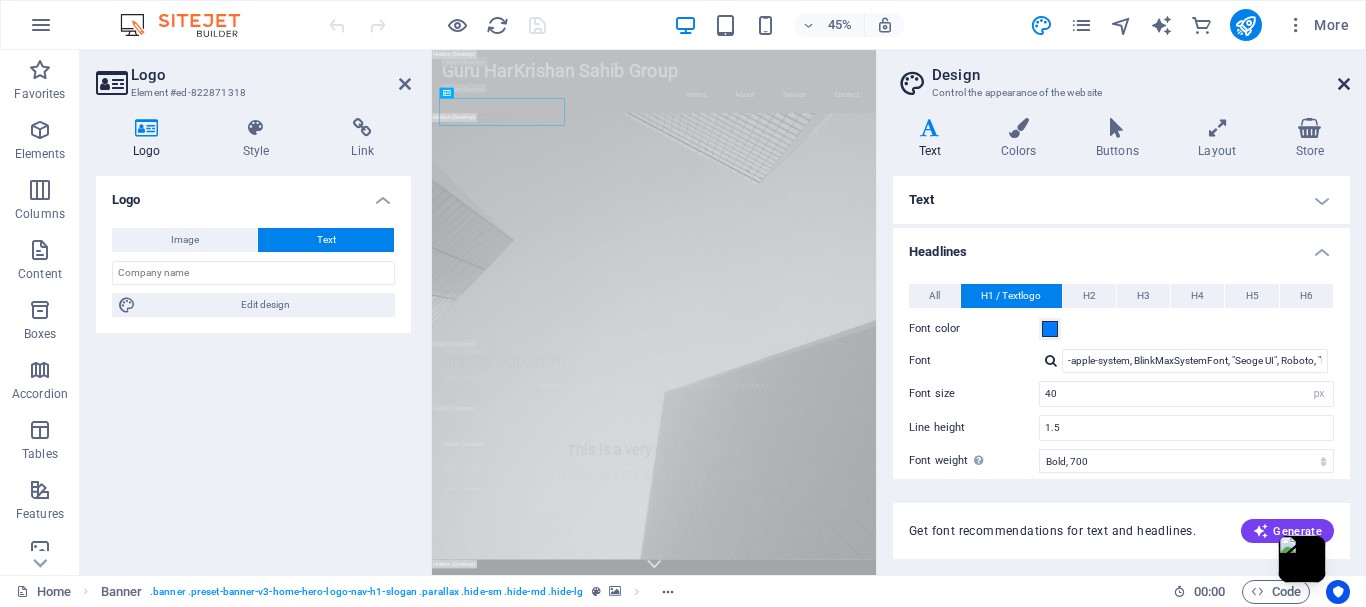 click at bounding box center (1344, 84) 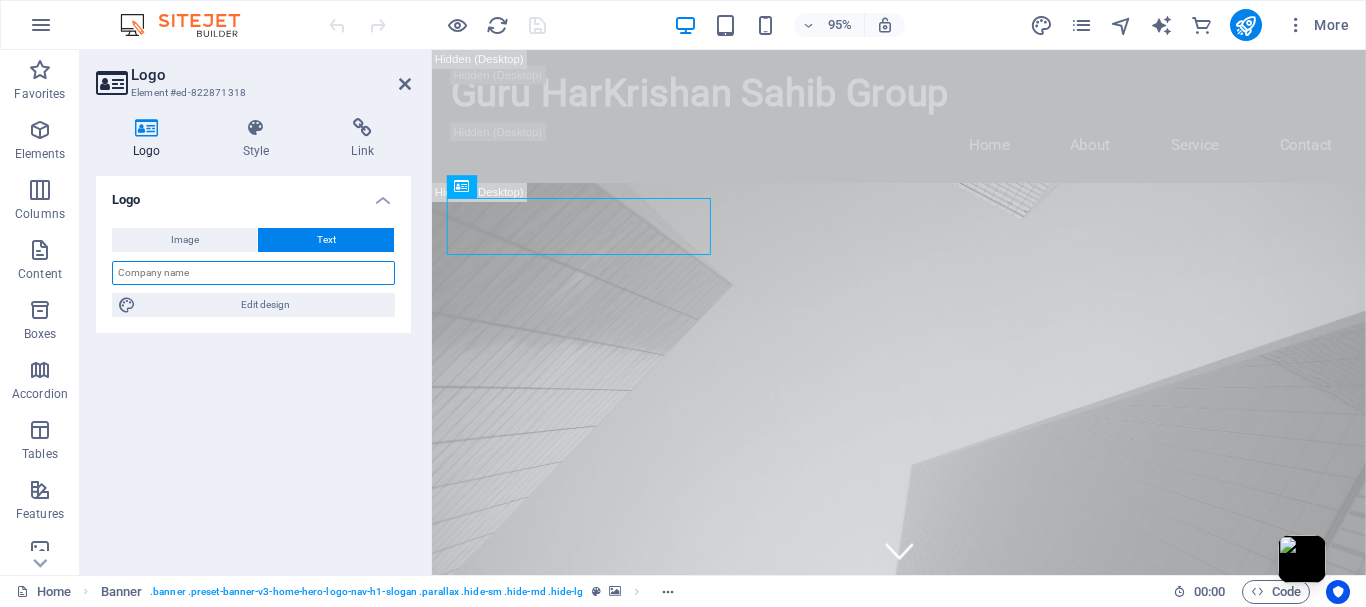 click at bounding box center (253, 273) 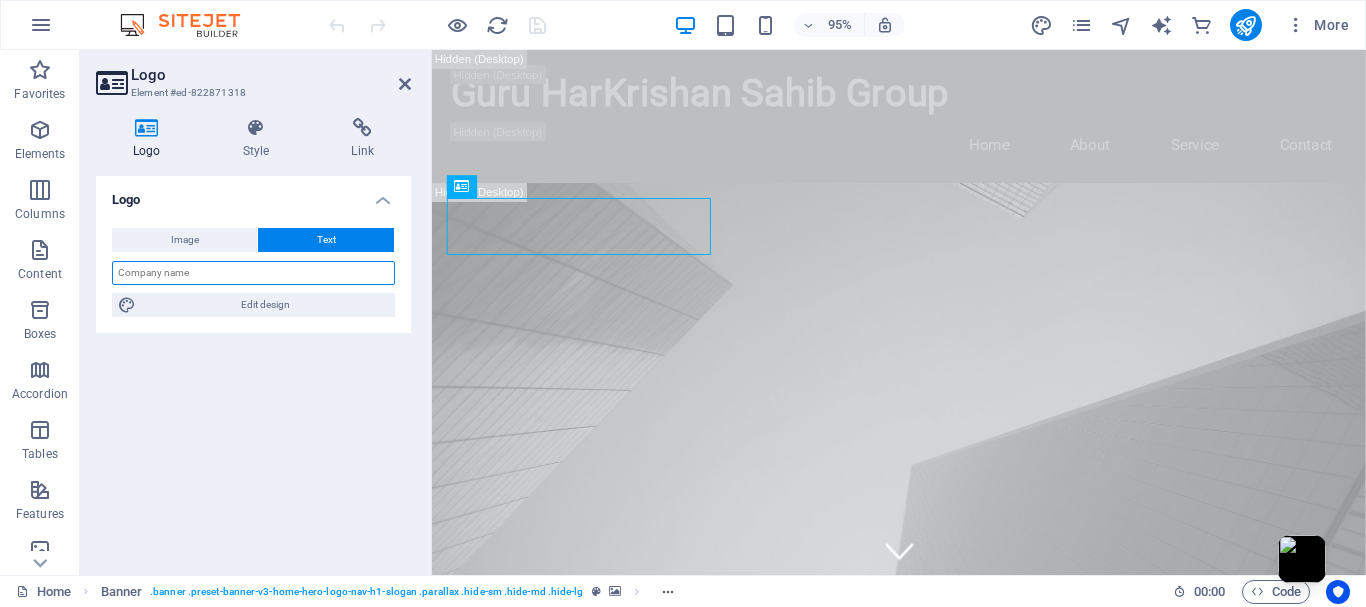 type on "Guru HarKrishan Sahib Group" 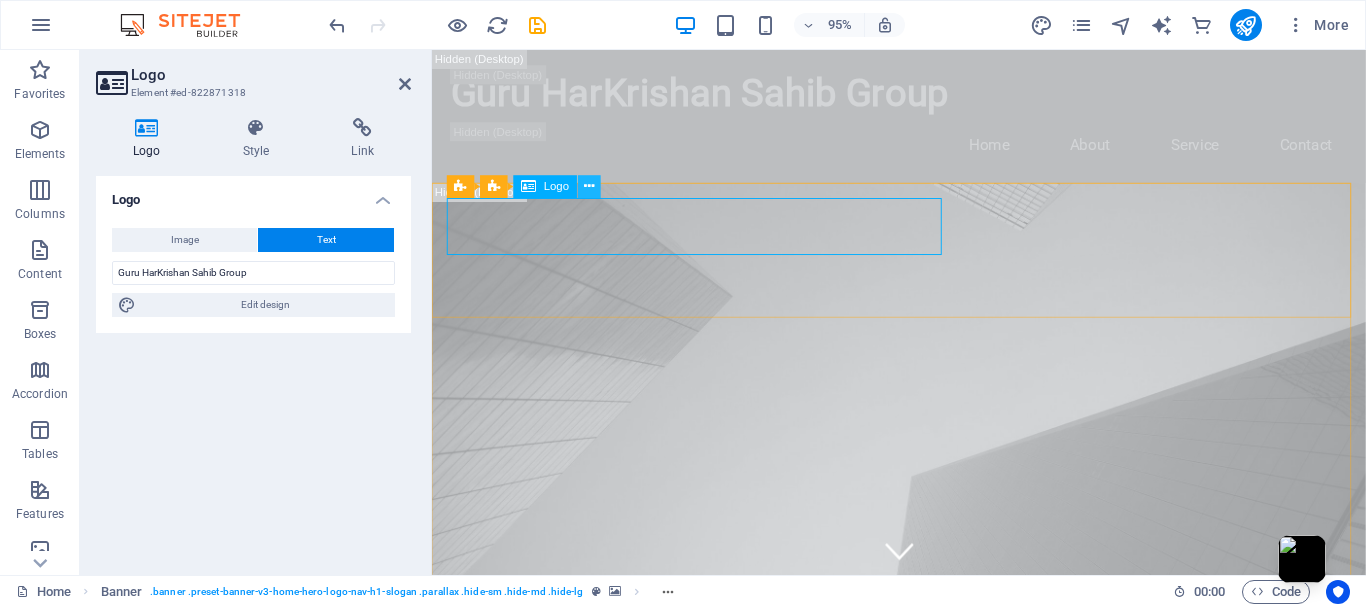click at bounding box center (589, 187) 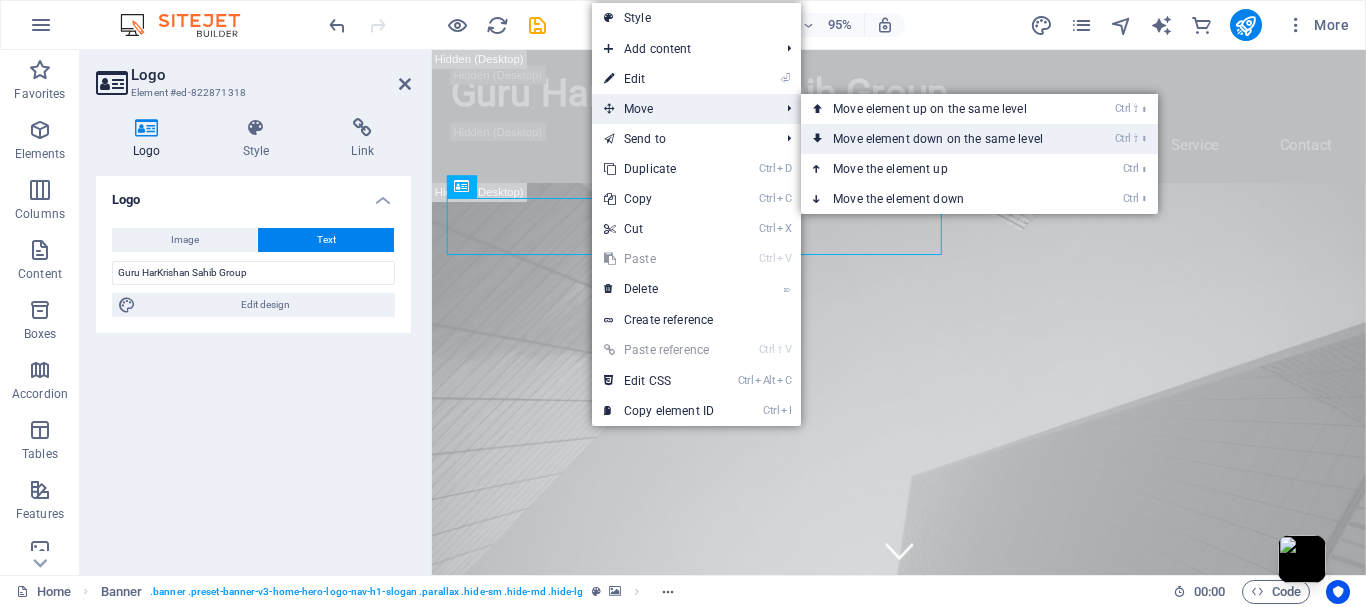 click on "Ctrl ⇧ ⬇  Move element down on the same level" at bounding box center [942, 139] 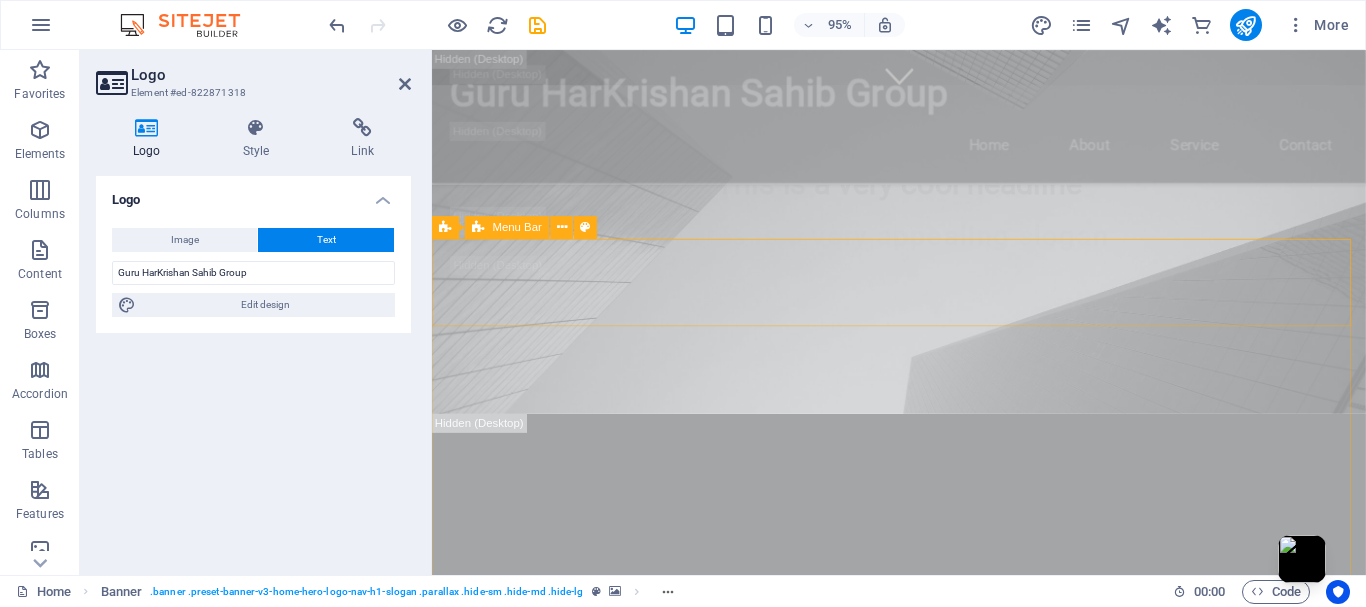 scroll, scrollTop: 667, scrollLeft: 0, axis: vertical 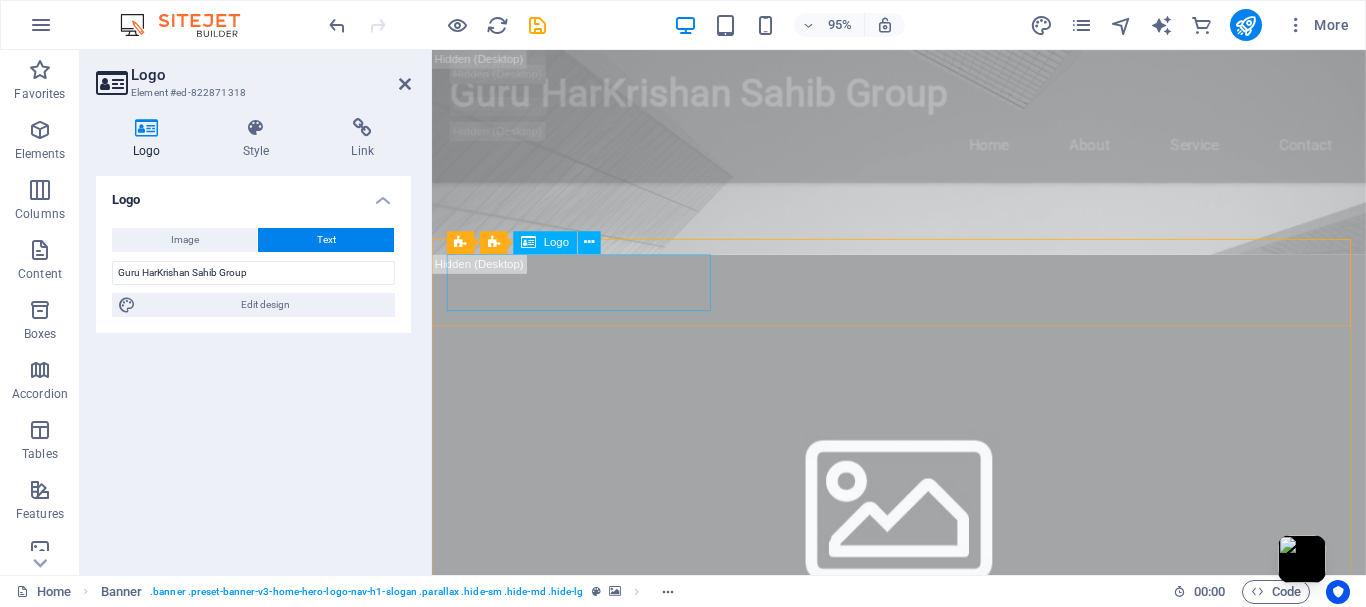 click on "ghksgroup.com" at bounding box center [924, 1809] 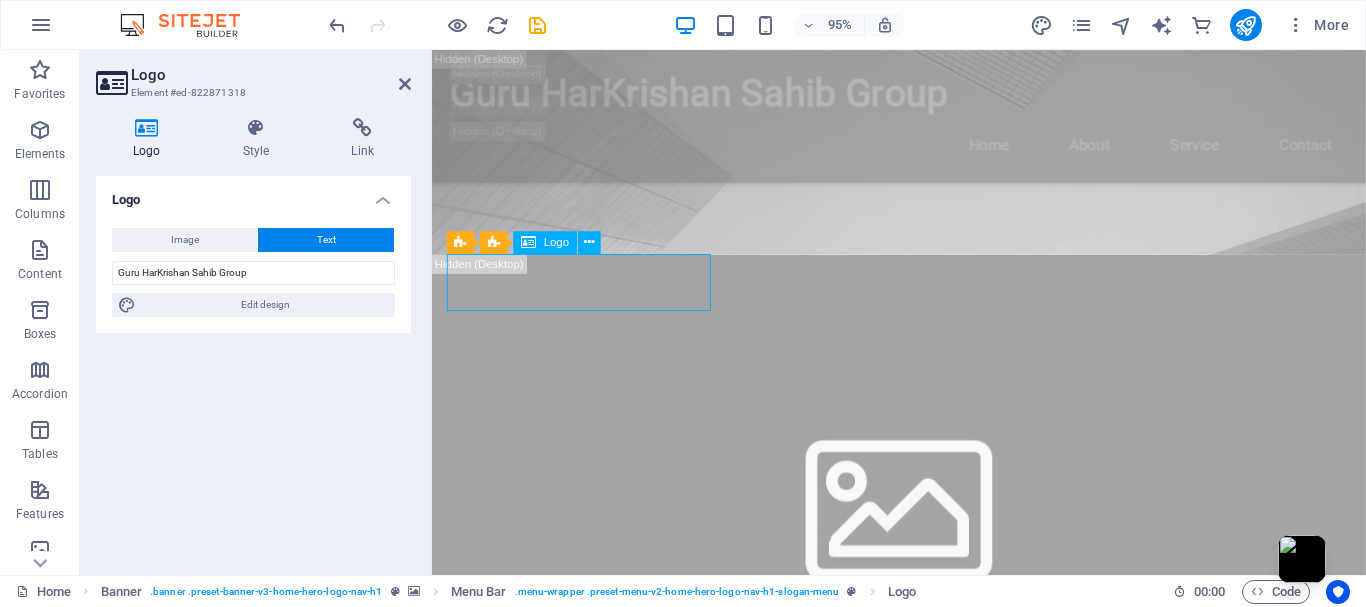 click on "ghksgroup.com" at bounding box center [924, 1809] 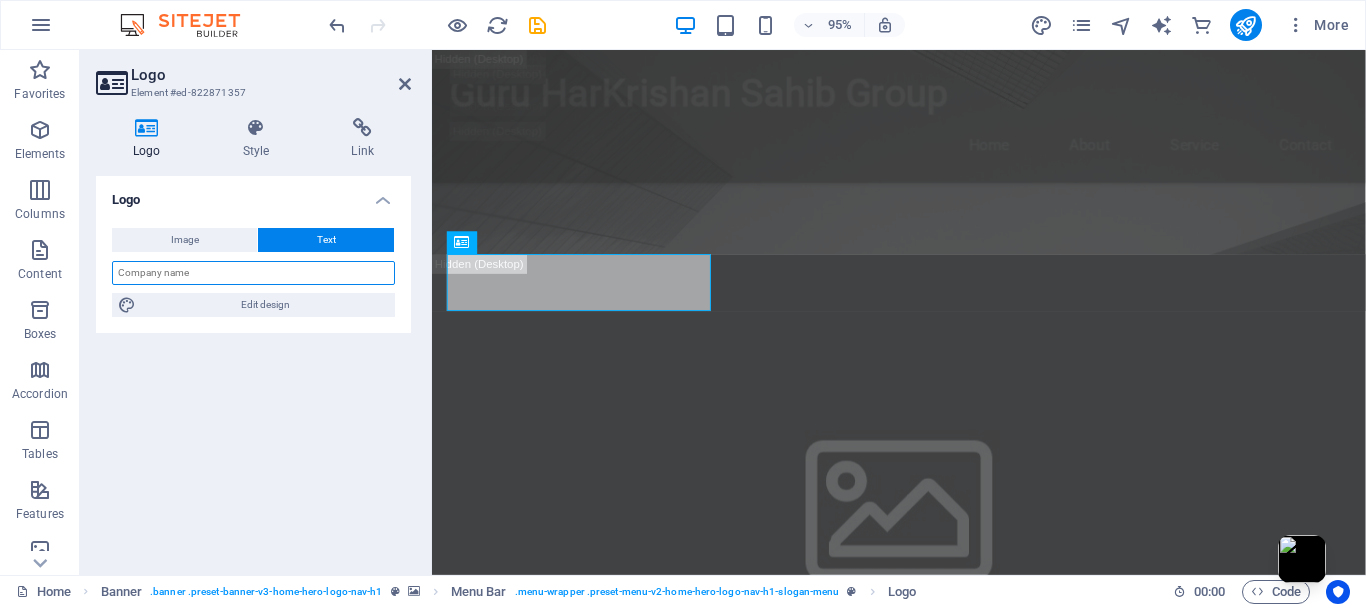 click at bounding box center (253, 273) 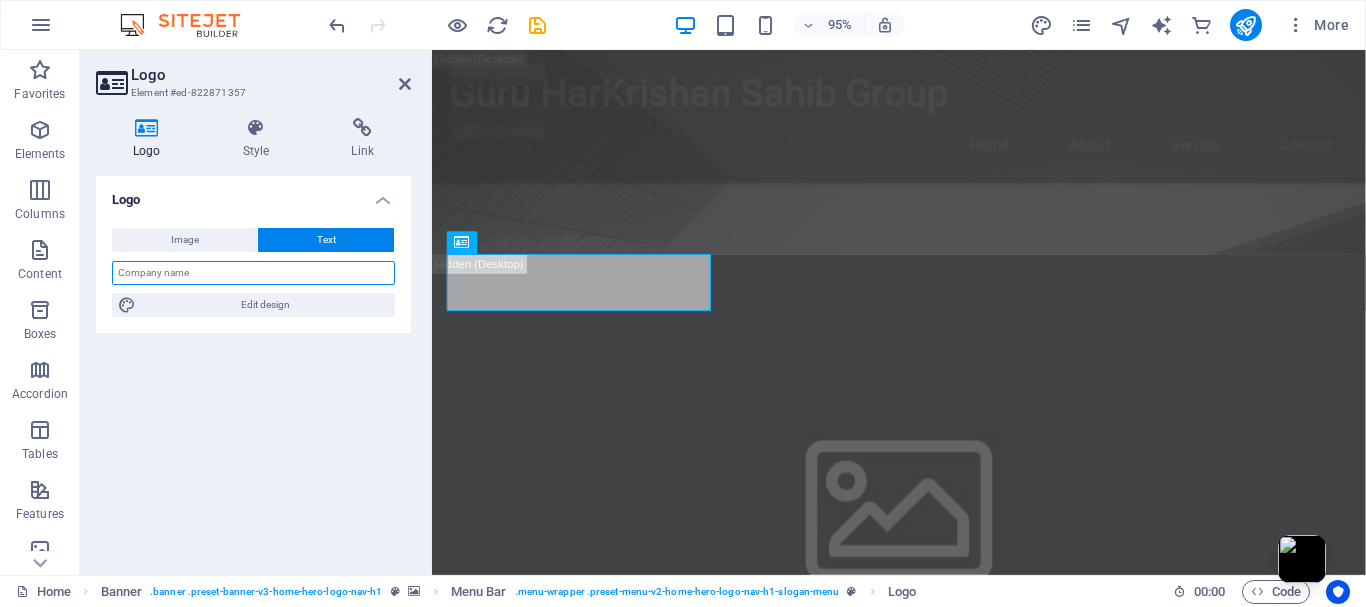 click at bounding box center [253, 273] 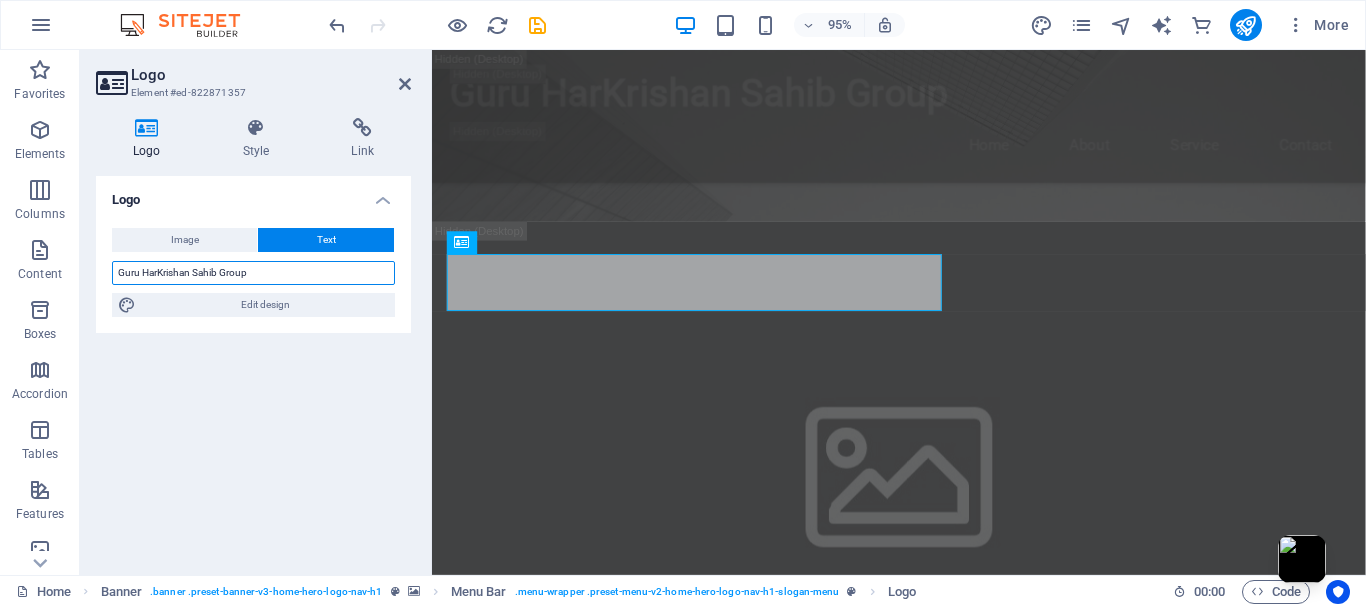 type on "Guru HarKrishan Sahib Group" 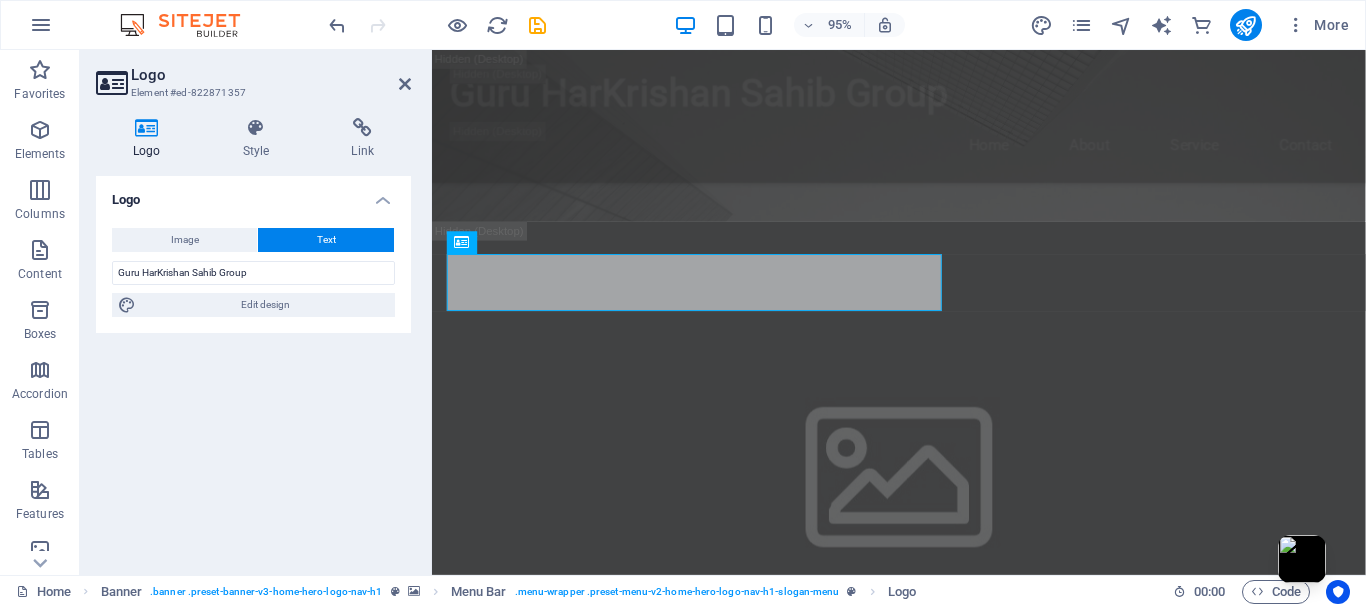 click on "Logo Image Text Drag files here, click to choose files or select files from Files or our free stock photos & videos Select files from the file manager, stock photos, or upload file(s) Upload Width 200 Default auto px rem % em vh vw Fit image Automatically fit image to a fixed width and height Height Default auto px Alignment Lazyload Loading images after the page loads improves page speed. Responsive Automatically load retina image and smartphone optimized sizes. Lightbox Use as headline The image will be wrapped in an H1 headline tag. Useful for giving alternative text the weight of an H1 headline, e.g. for the logo. Leave unchecked if uncertain. Optimized Images are compressed to improve page speed. Position Direction Custom X offset 50 px rem % vh vw Y offset 50 px rem % vh vw Guru HarKrishan Sahib Group Edit design Text Float No float Image left Image right Determine how text should behave around the image. Text Alternative text Image caption Paragraph Format Normal Heading 1 Heading 2 Heading 3 Heading 4" at bounding box center (253, 367) 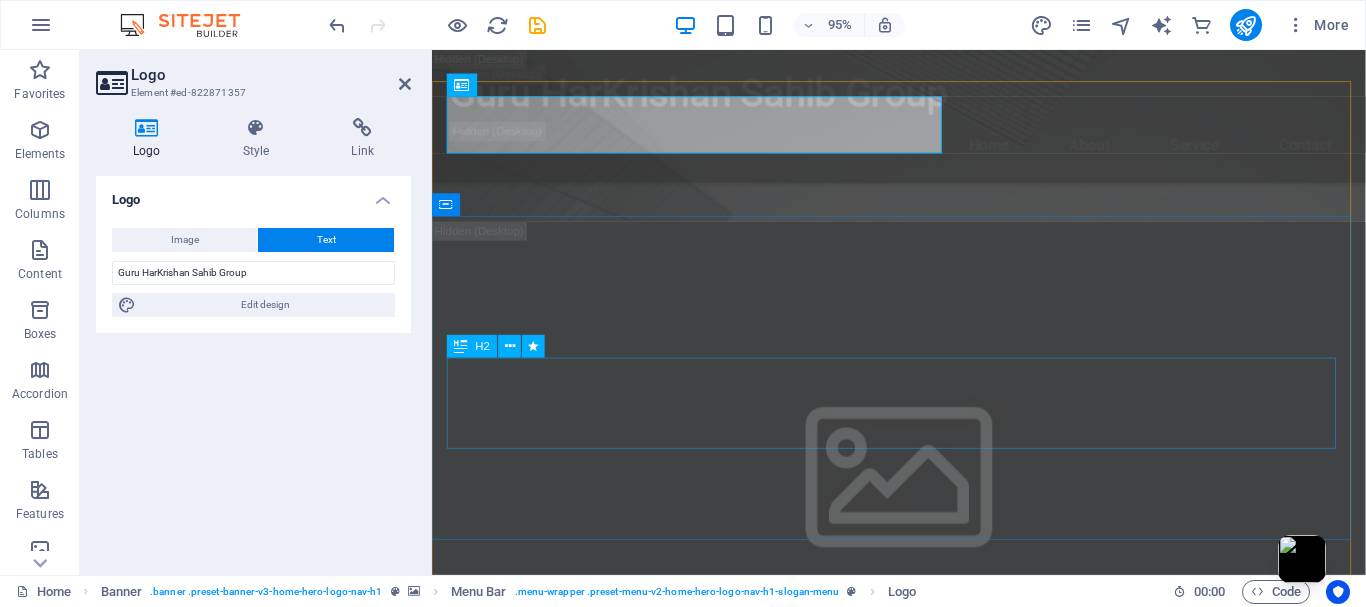 scroll, scrollTop: 833, scrollLeft: 0, axis: vertical 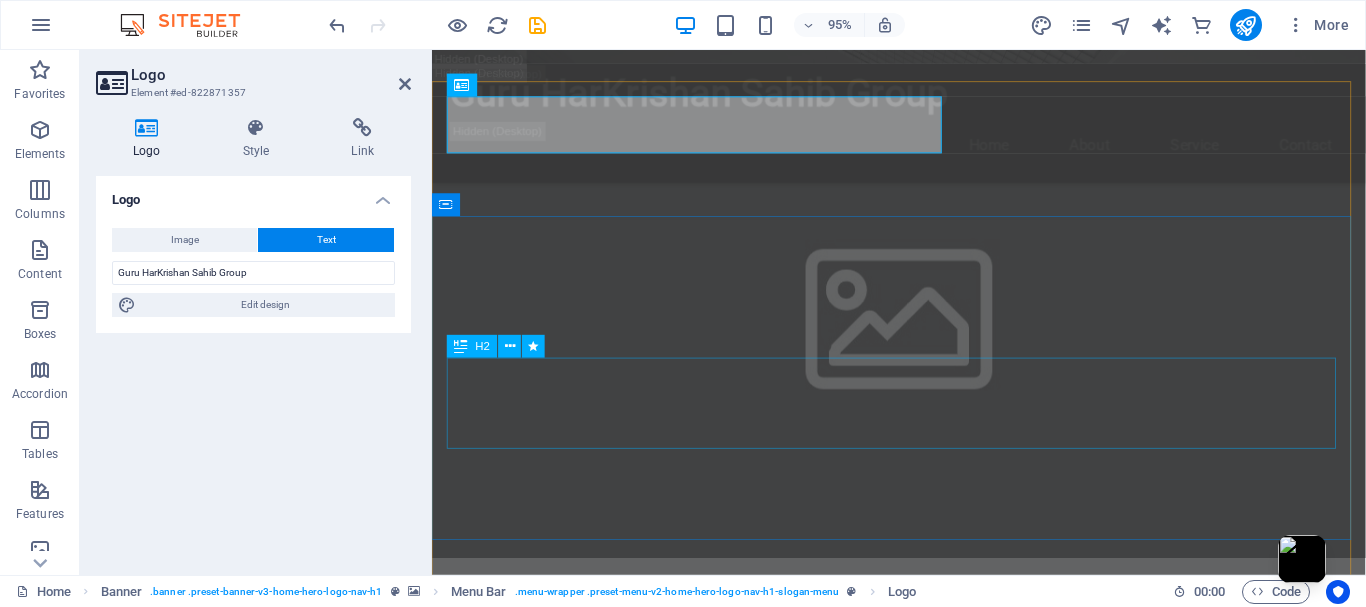 click on "Welcome to GURU HARKRISHAN SAHIB Group -  Your Gateway to Global Markets" at bounding box center [924, 1832] 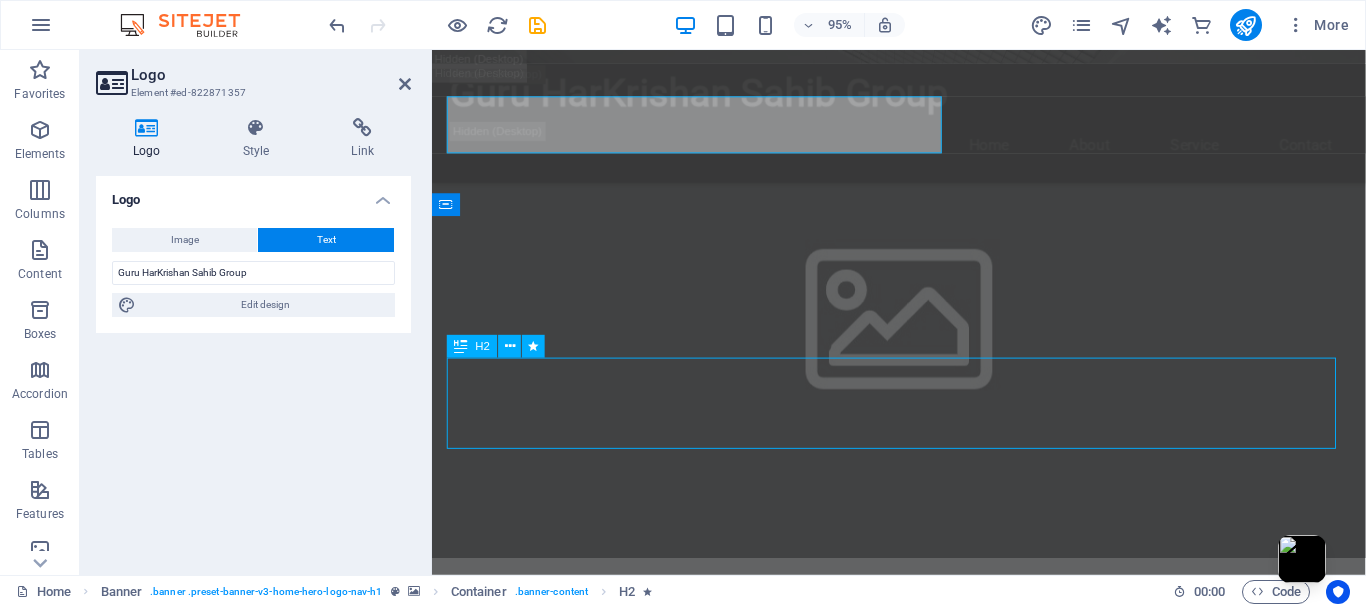 click on "Welcome to GURU HARKRISHAN SAHIB Group -  Your Gateway to Global Markets" at bounding box center (924, 1832) 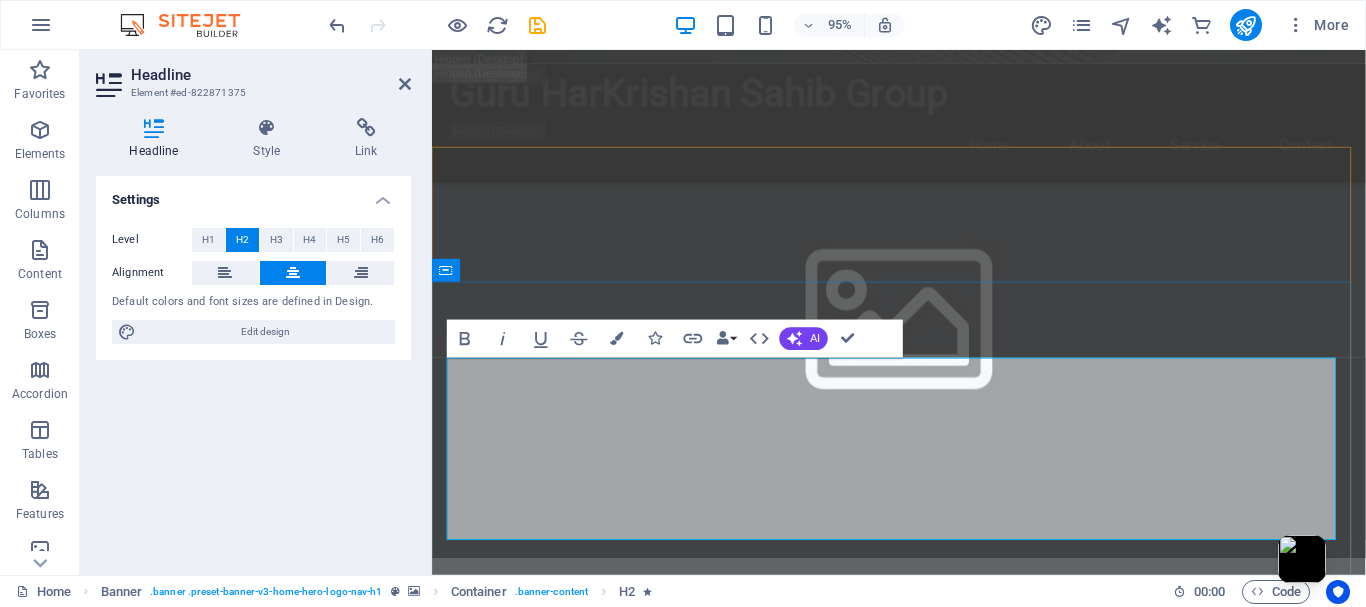 scroll, scrollTop: 764, scrollLeft: 0, axis: vertical 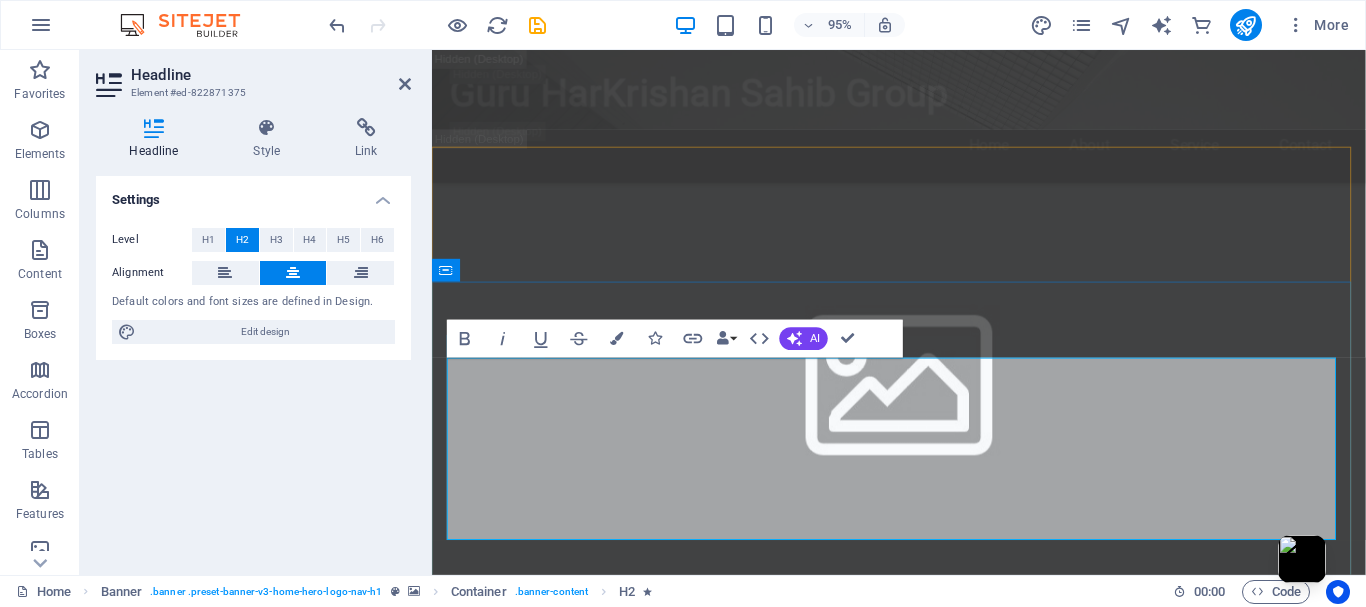 click on "Guru HarKrishan Sahib Group: Global Connections, Local Excellence. (Highlights both international reach and quality service)" at bounding box center [923, 2000] 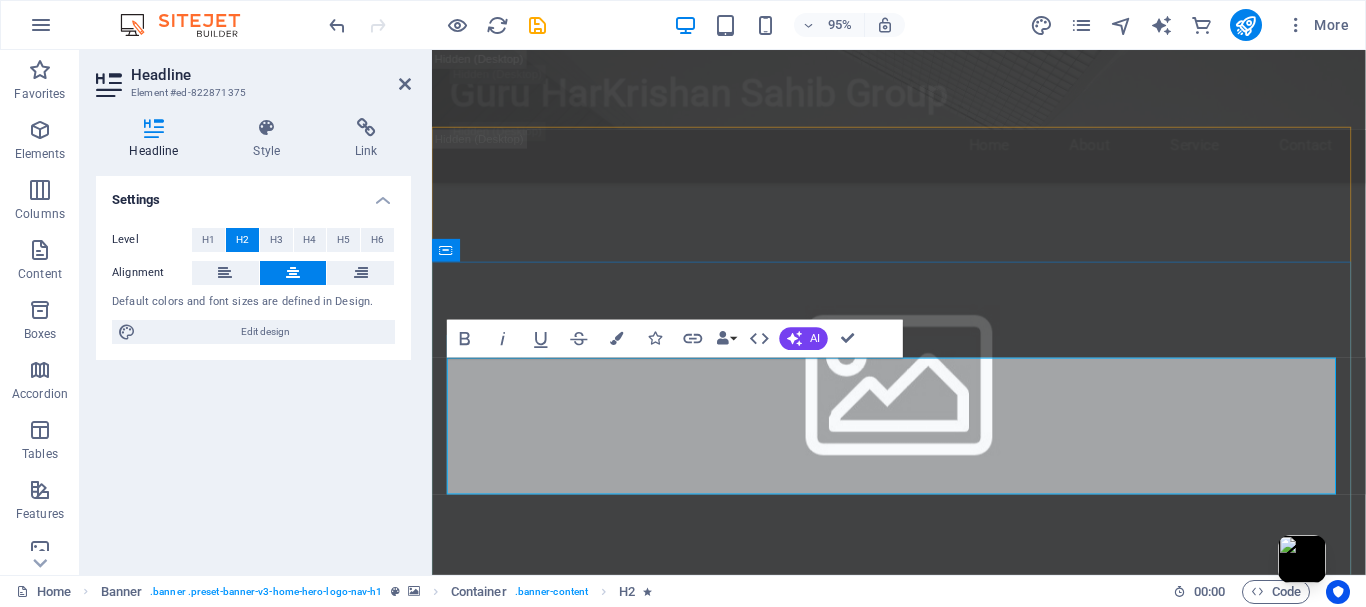 scroll, scrollTop: 785, scrollLeft: 0, axis: vertical 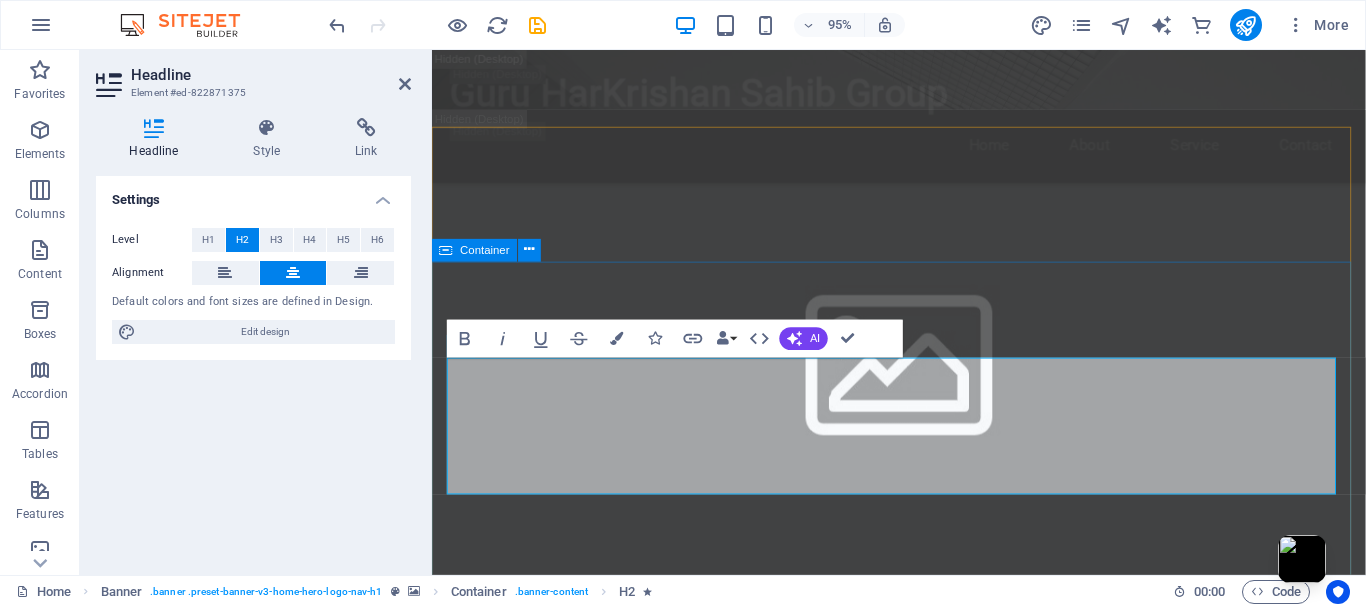 click on "Guru HarKrishan Sahib Group: Global Connections, Local Excellence. (Highlights both international reach and quality service)" at bounding box center [923, 1912] 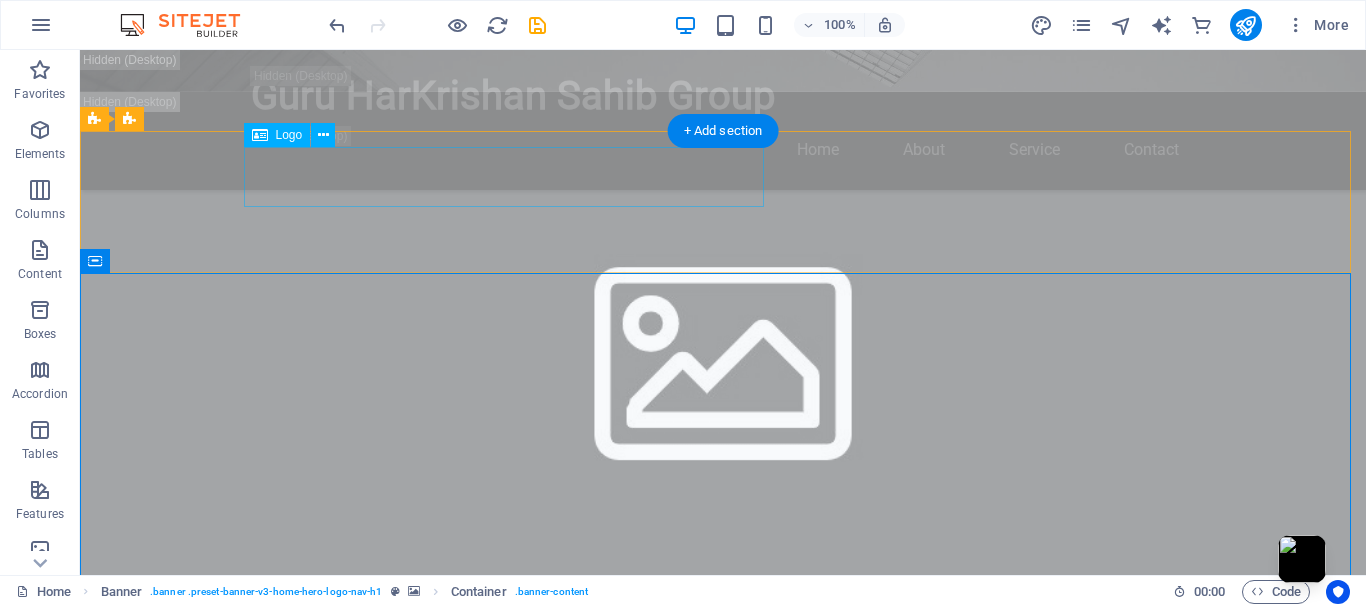 click on "Guru HarKrishan Sahib Group" at bounding box center (723, 1614) 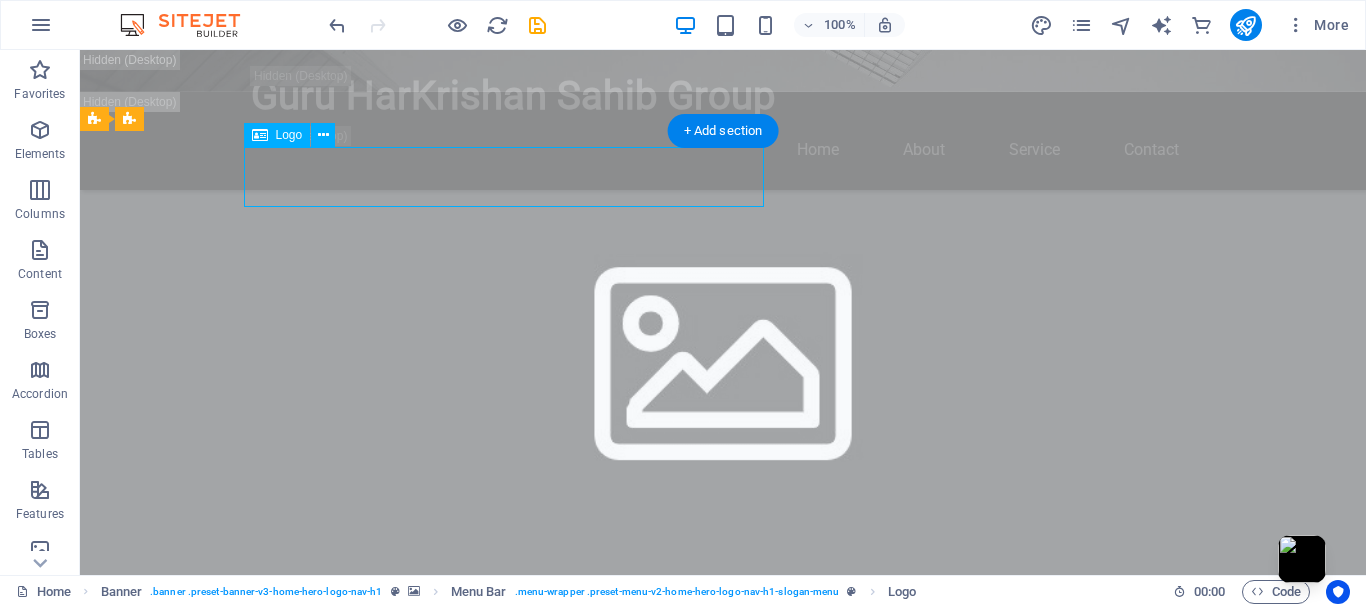 drag, startPoint x: 473, startPoint y: 174, endPoint x: 330, endPoint y: 190, distance: 143.89232 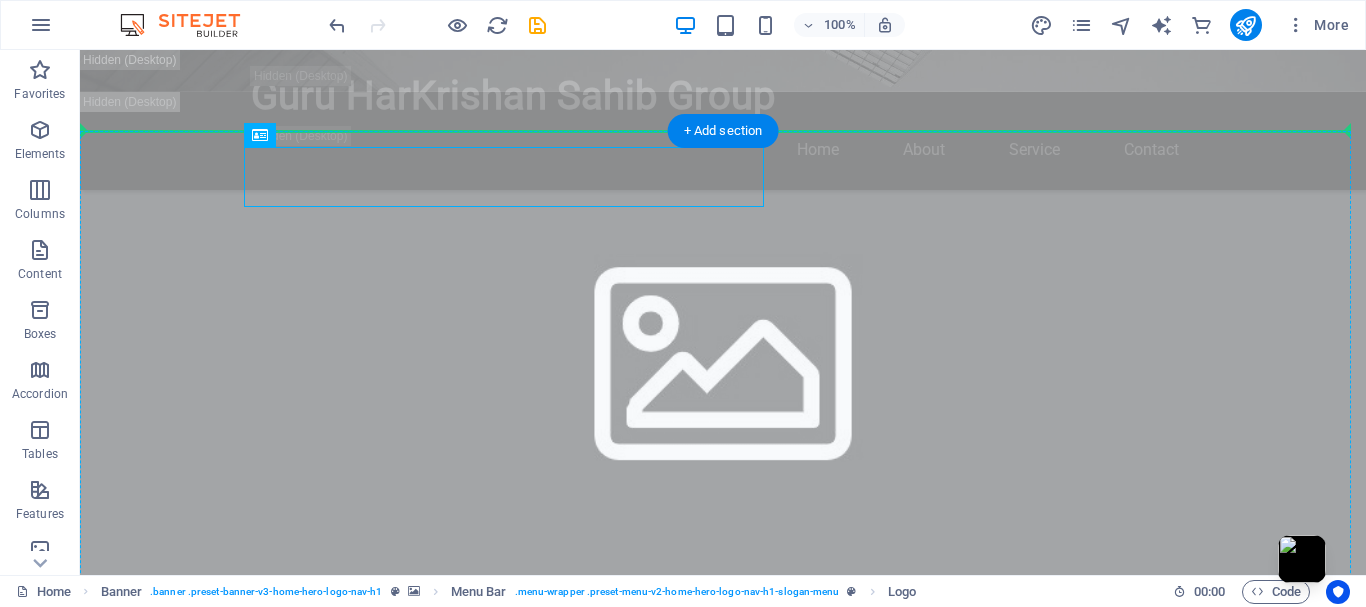 drag, startPoint x: 308, startPoint y: 185, endPoint x: 266, endPoint y: 180, distance: 42.296574 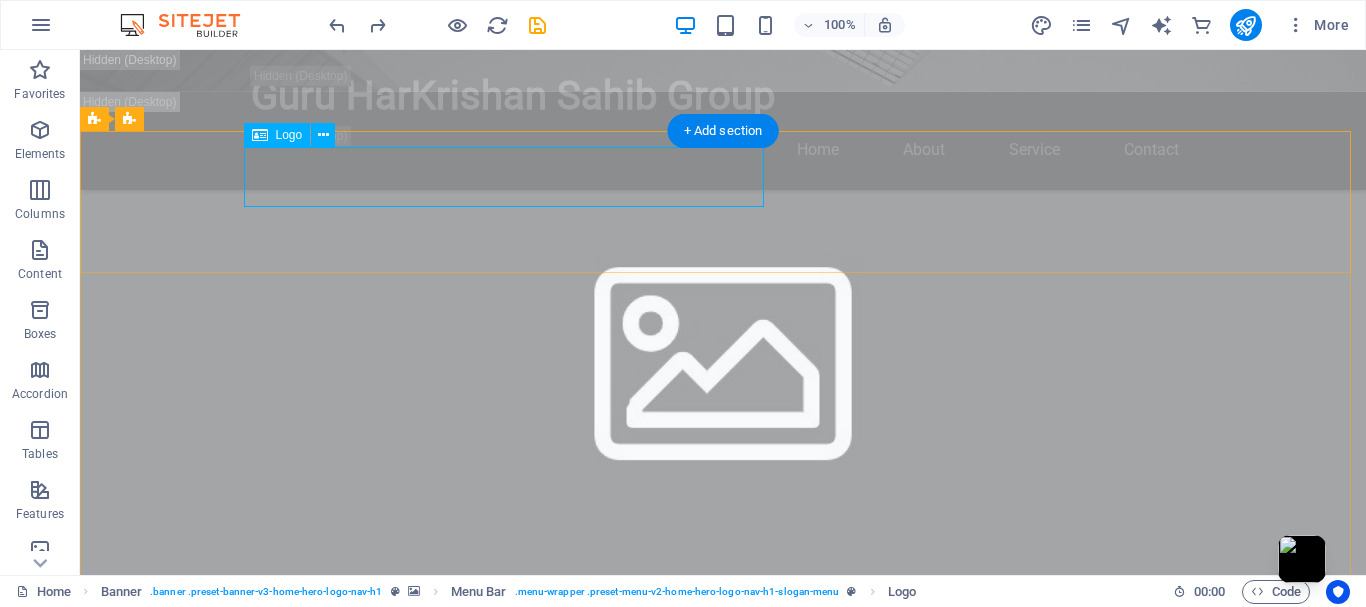 click on "Guru HarKrishan Sahib Group" at bounding box center (723, 1614) 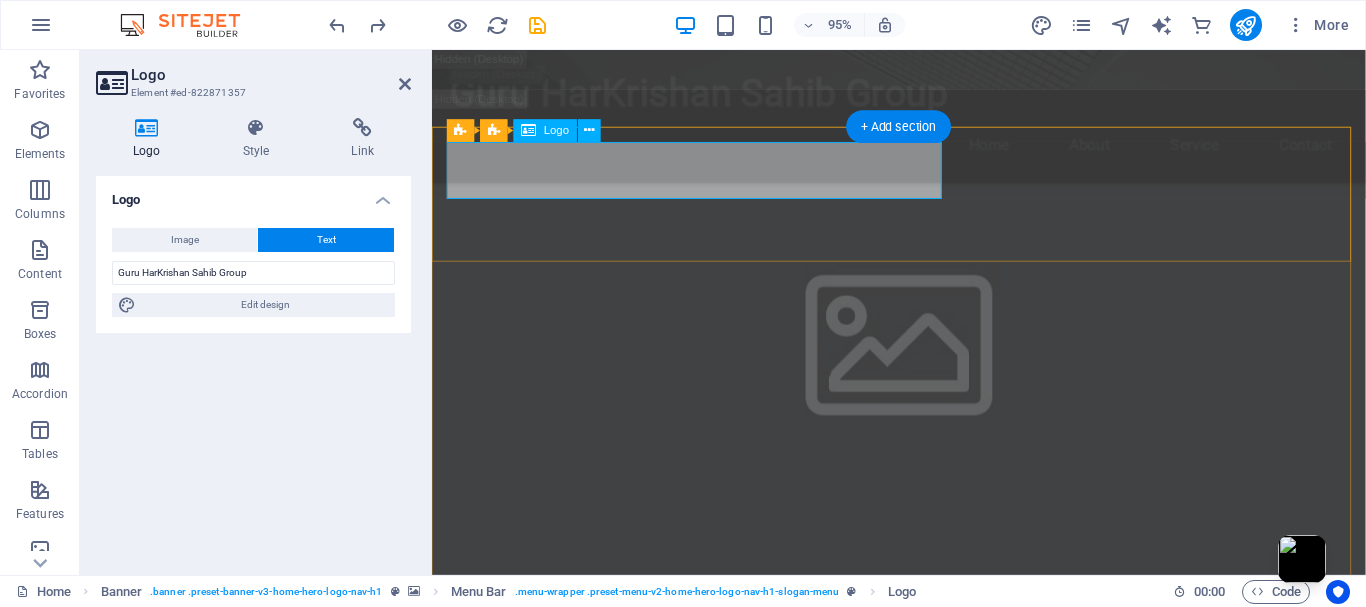 click on "Guru HarKrishan Sahib Group" at bounding box center [924, 1614] 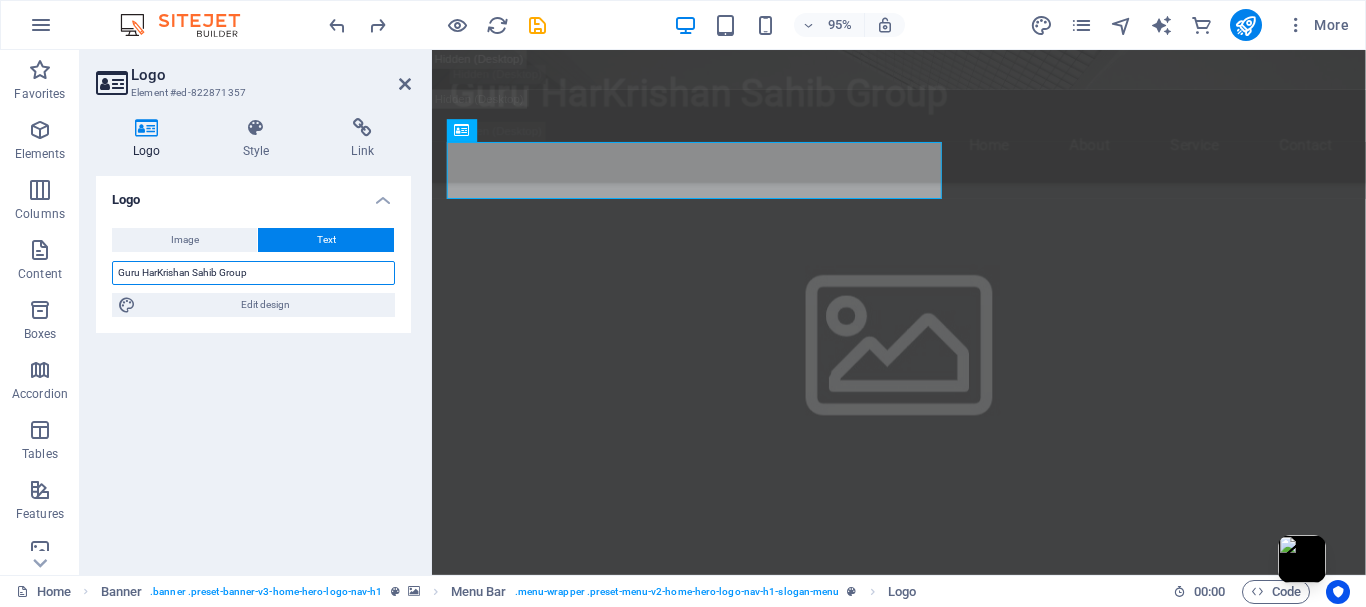 drag, startPoint x: 221, startPoint y: 271, endPoint x: 236, endPoint y: 276, distance: 15.811388 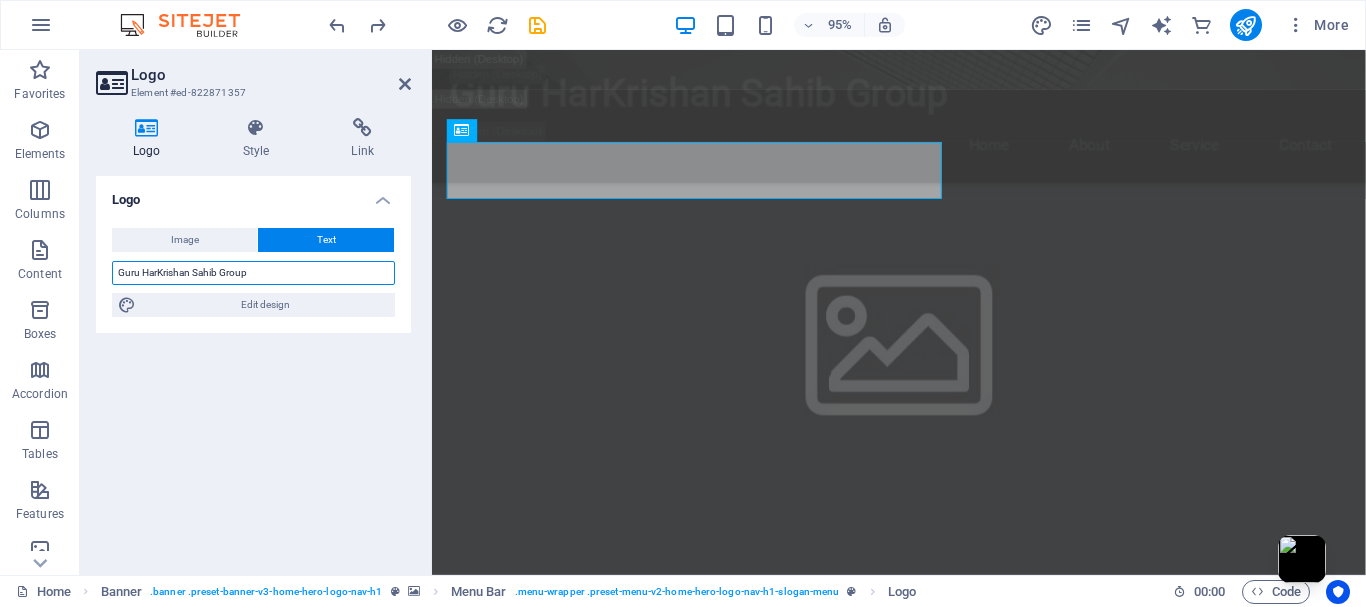 click on "Guru HarKrishan Sahib Group" at bounding box center (253, 273) 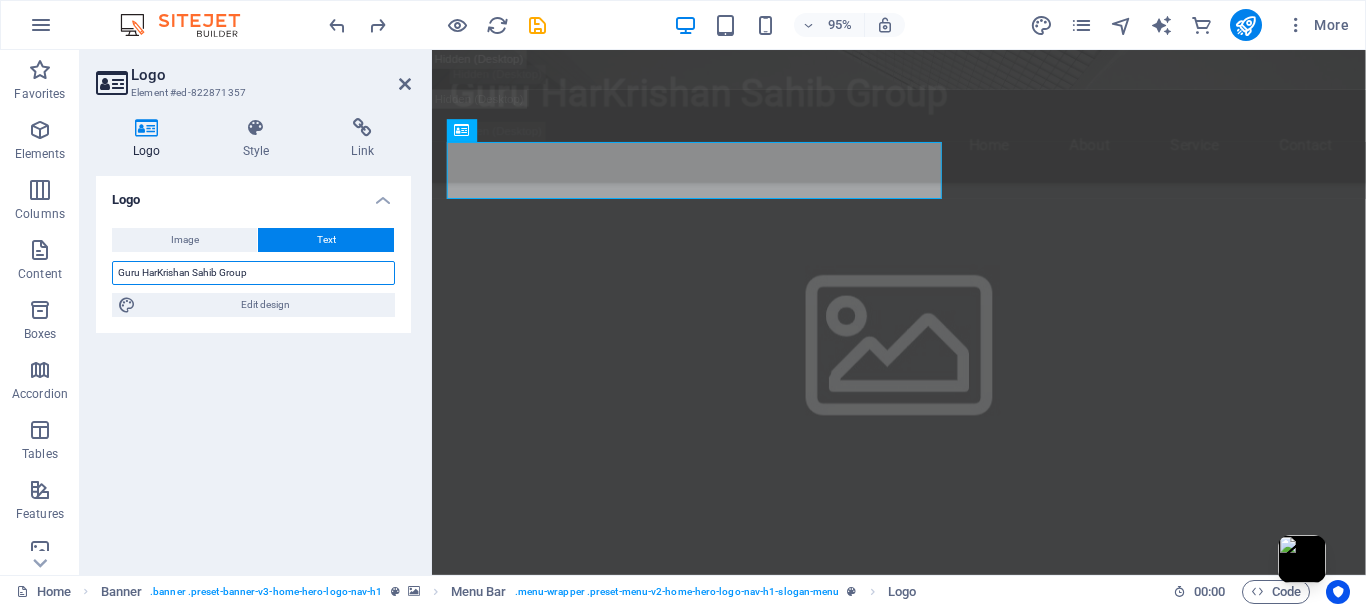 click on "Guru HarKrishan Sahib Group" at bounding box center [253, 273] 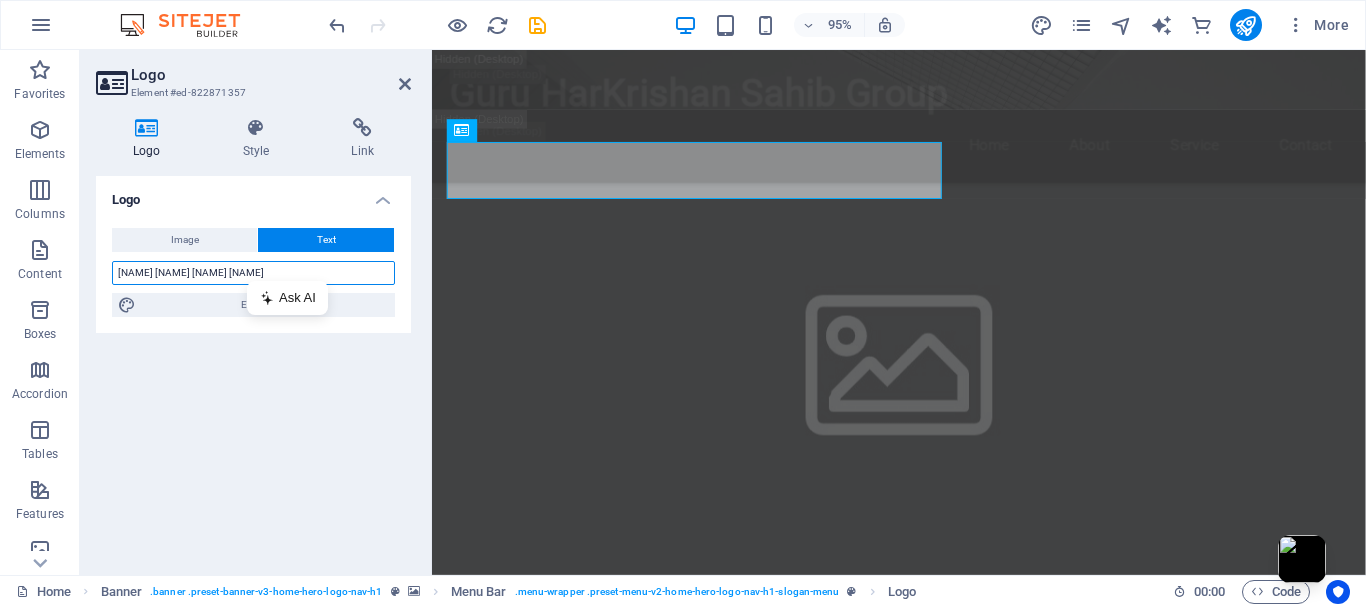 scroll, scrollTop: 0, scrollLeft: 39, axis: horizontal 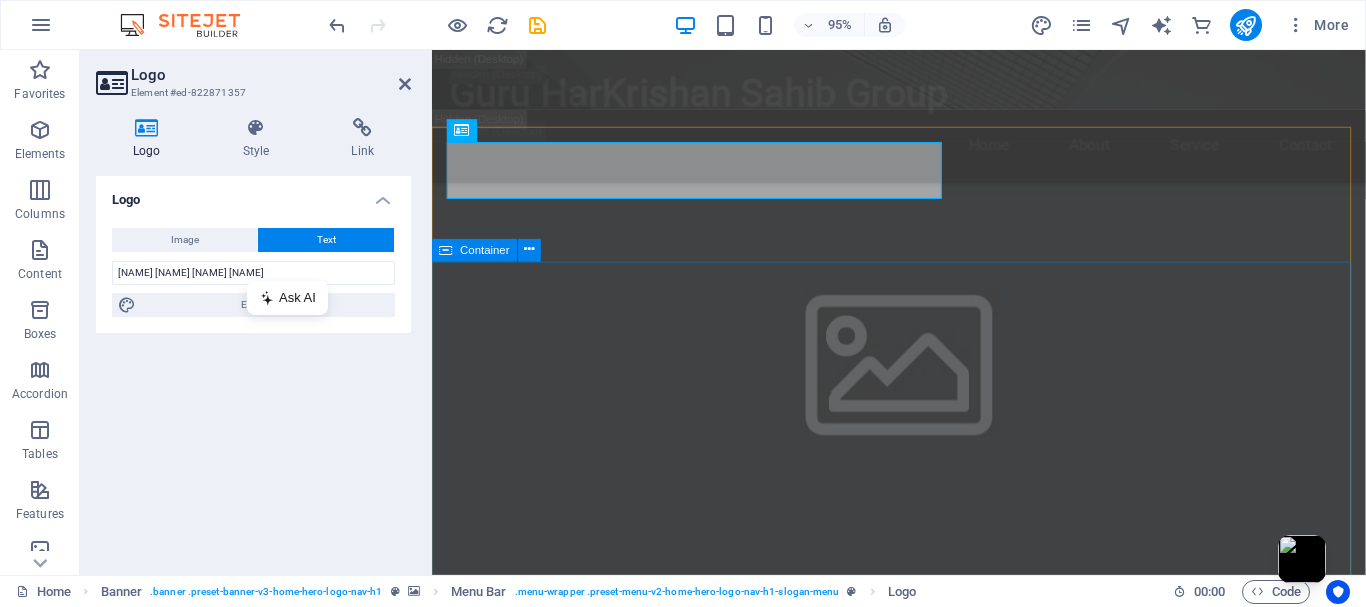 click on "Guru HarKrishan Sahib Group: Global Connections, Local Excellence. (Highlights both international reach and quality service)" at bounding box center [923, 1912] 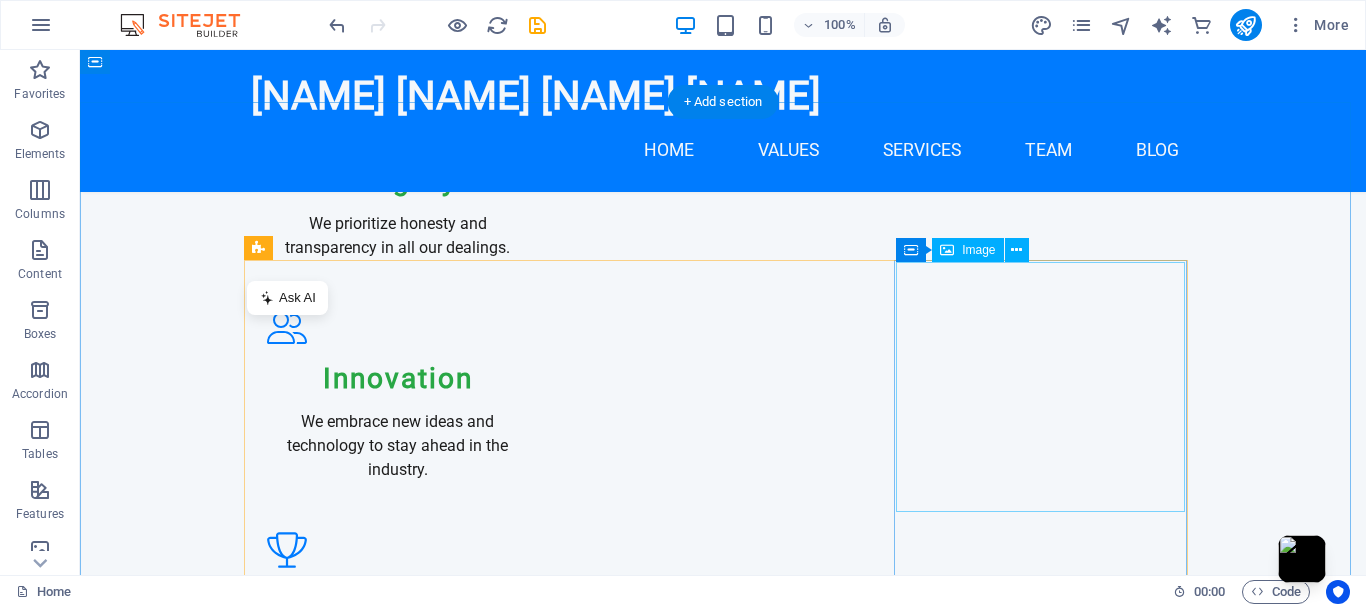 scroll, scrollTop: 3952, scrollLeft: 0, axis: vertical 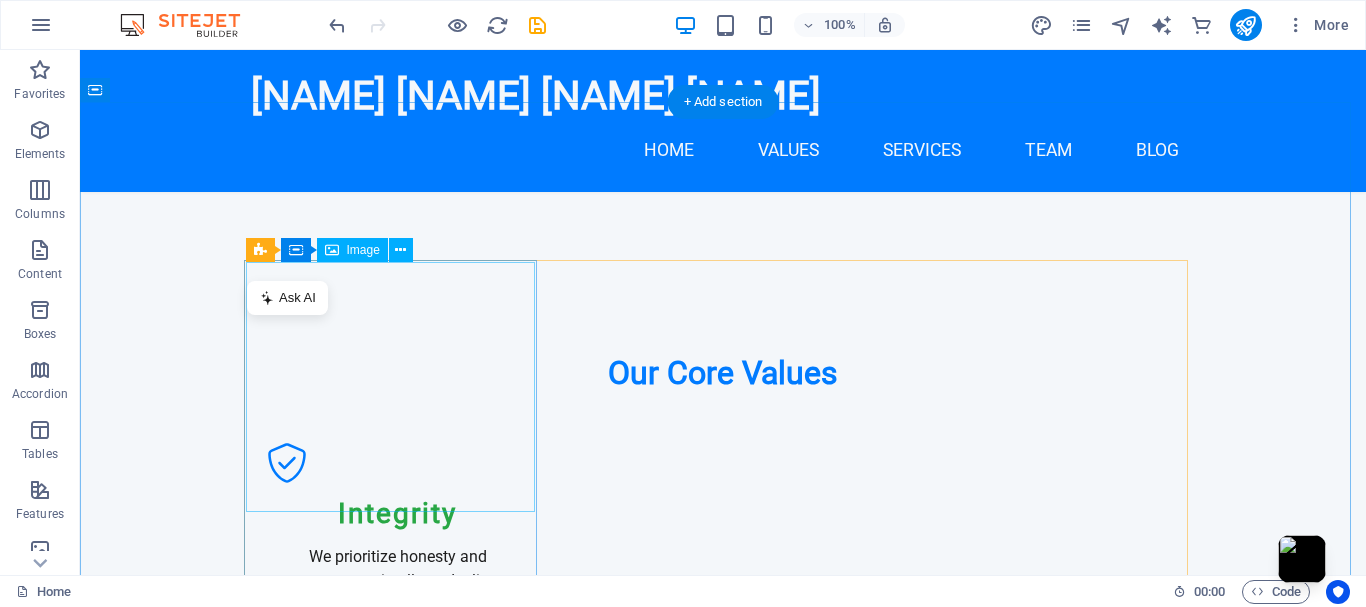 click at bounding box center (397, 4282) 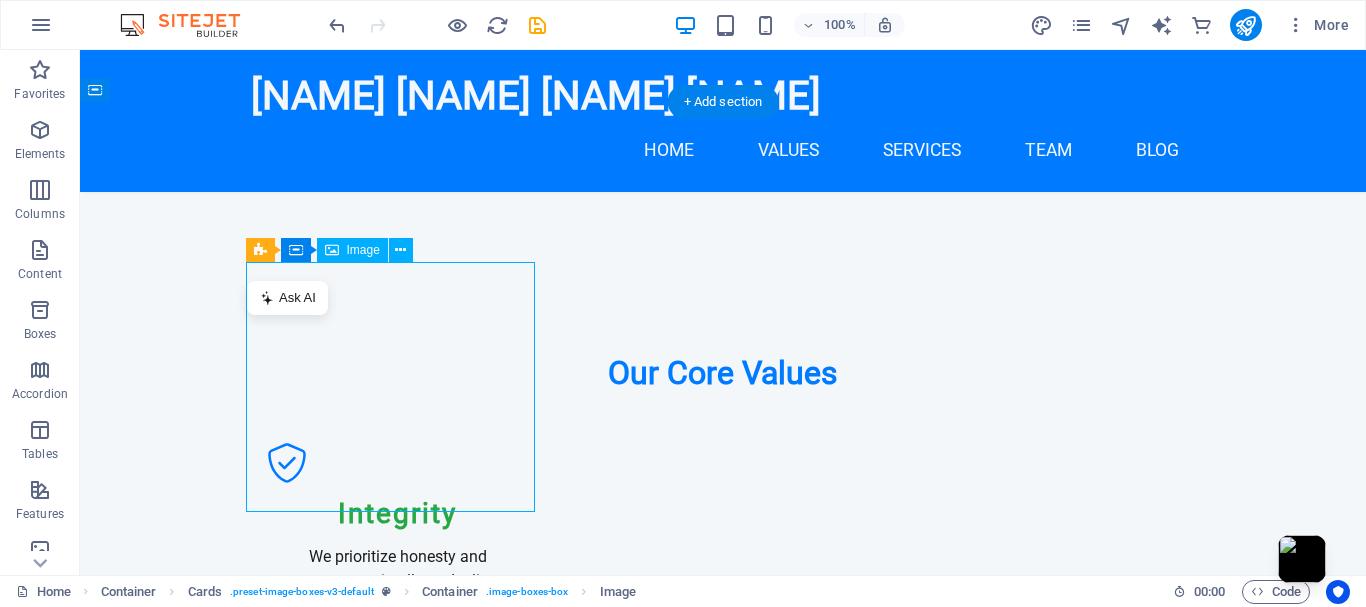 click at bounding box center [397, 4282] 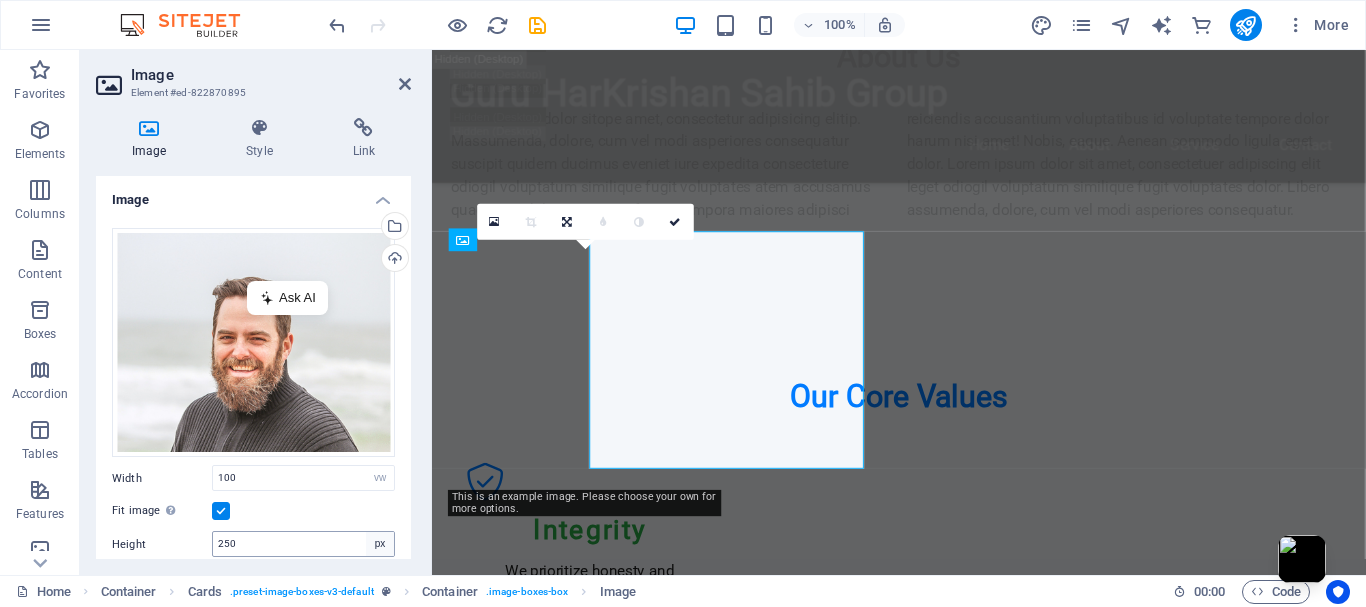 scroll, scrollTop: 3973, scrollLeft: 0, axis: vertical 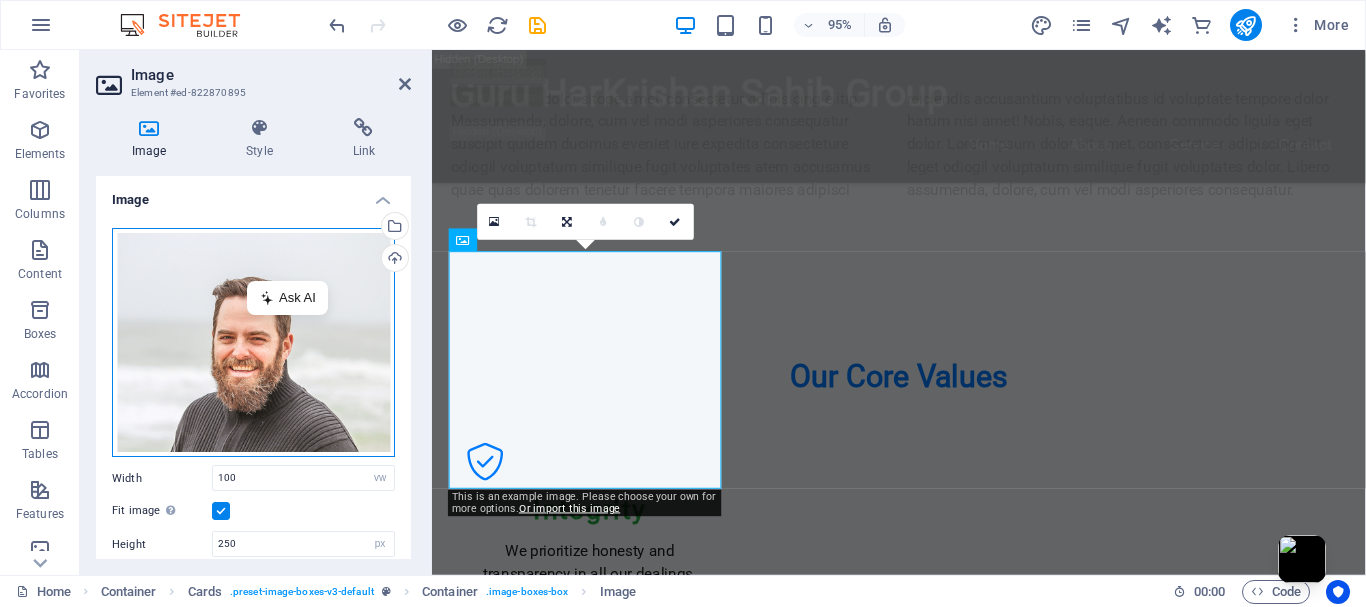 click on "Drag files here, click to choose files or select files from Files or our free stock photos & videos" at bounding box center [253, 343] 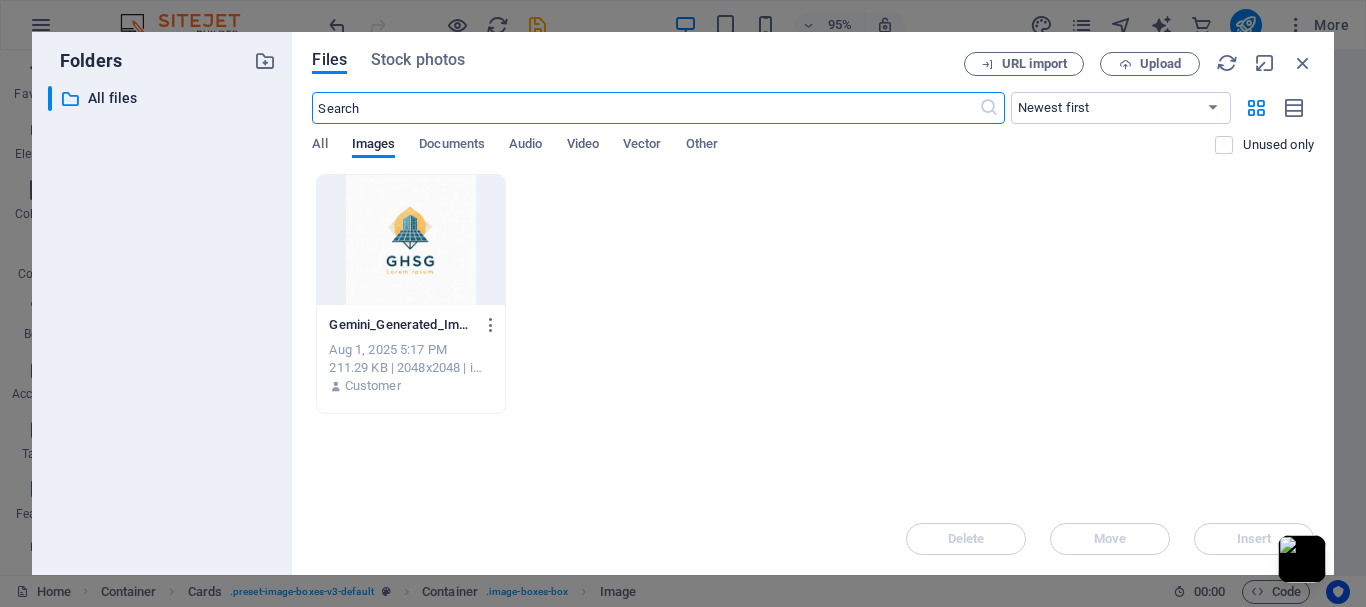 scroll, scrollTop: 4825, scrollLeft: 0, axis: vertical 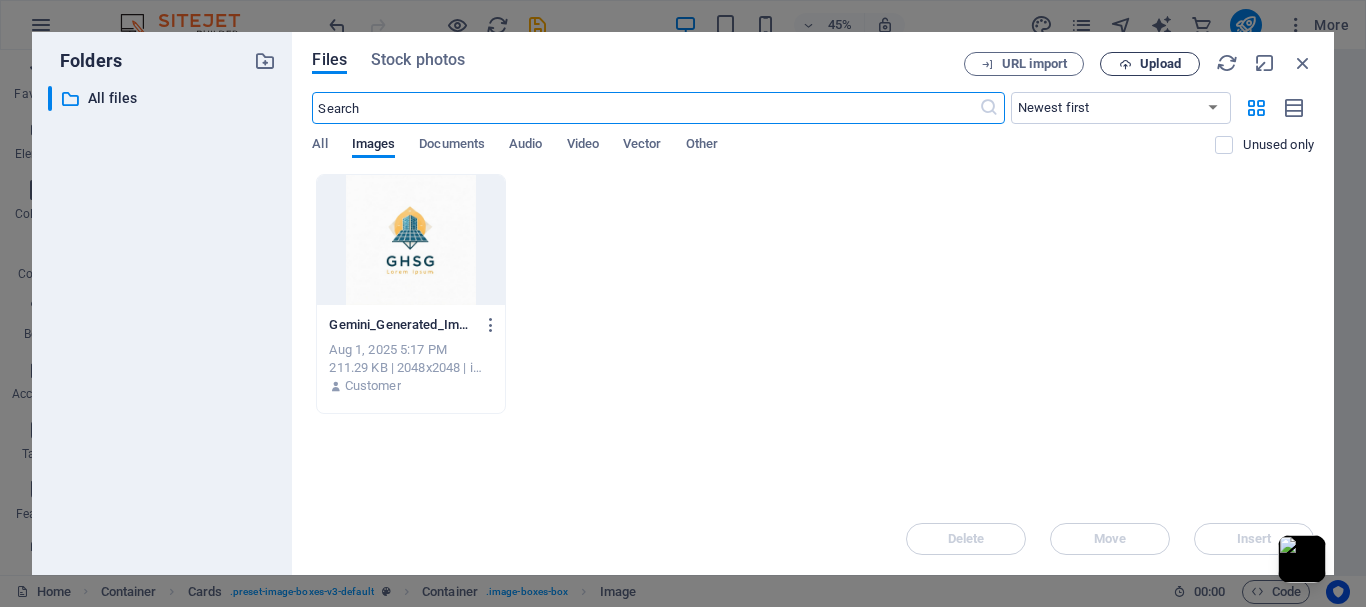 click on "Upload" at bounding box center (1160, 64) 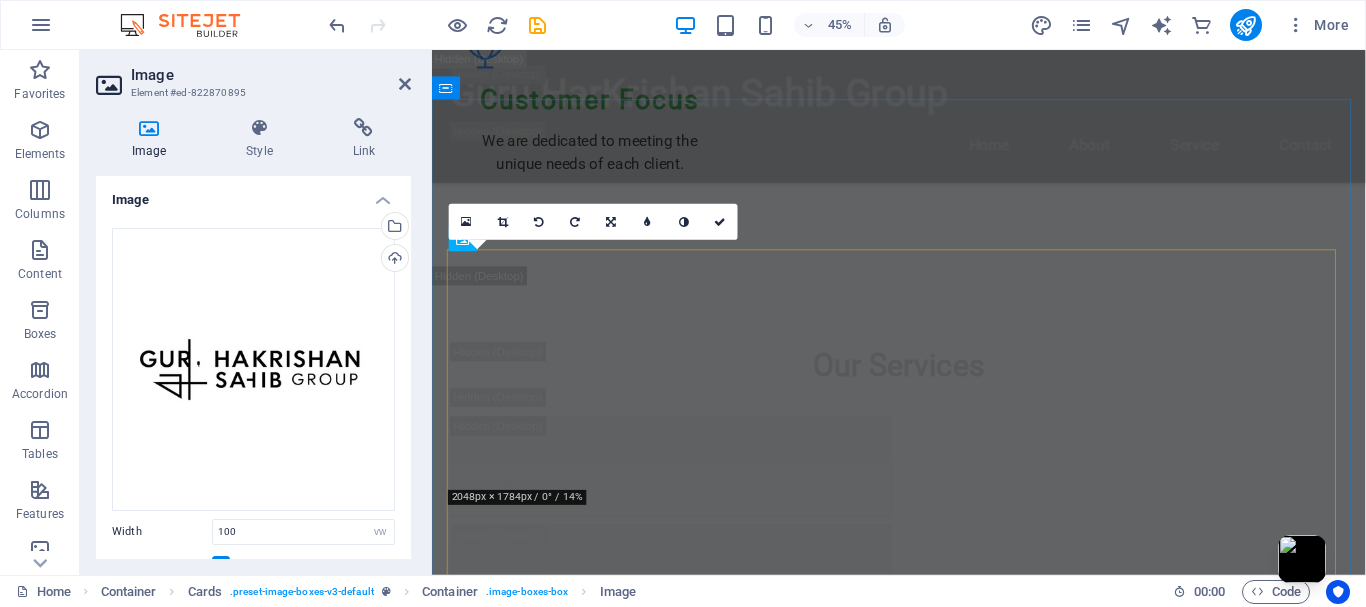 scroll, scrollTop: 3973, scrollLeft: 0, axis: vertical 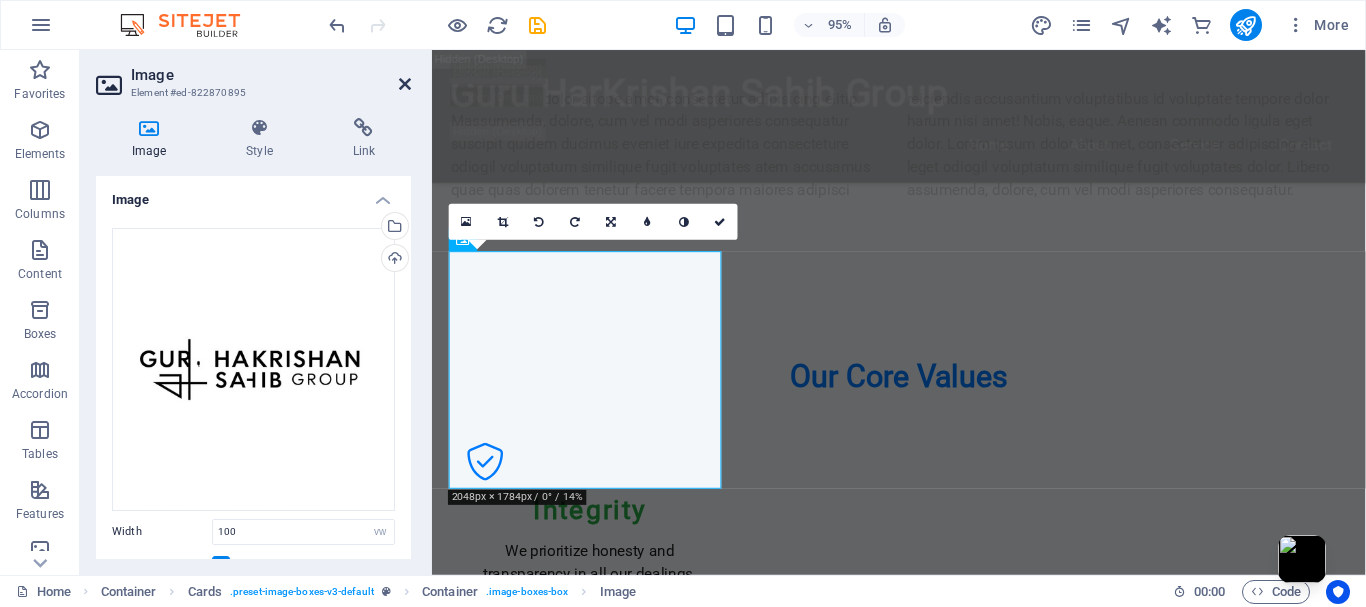 click at bounding box center [405, 84] 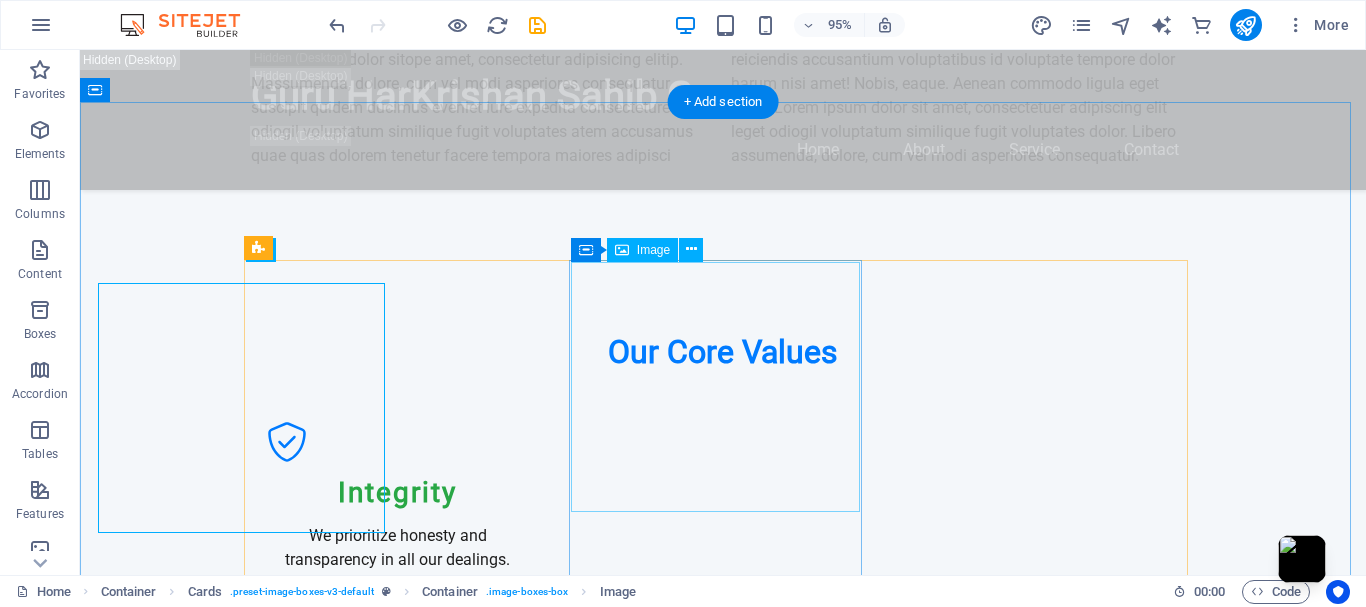 scroll, scrollTop: 3952, scrollLeft: 0, axis: vertical 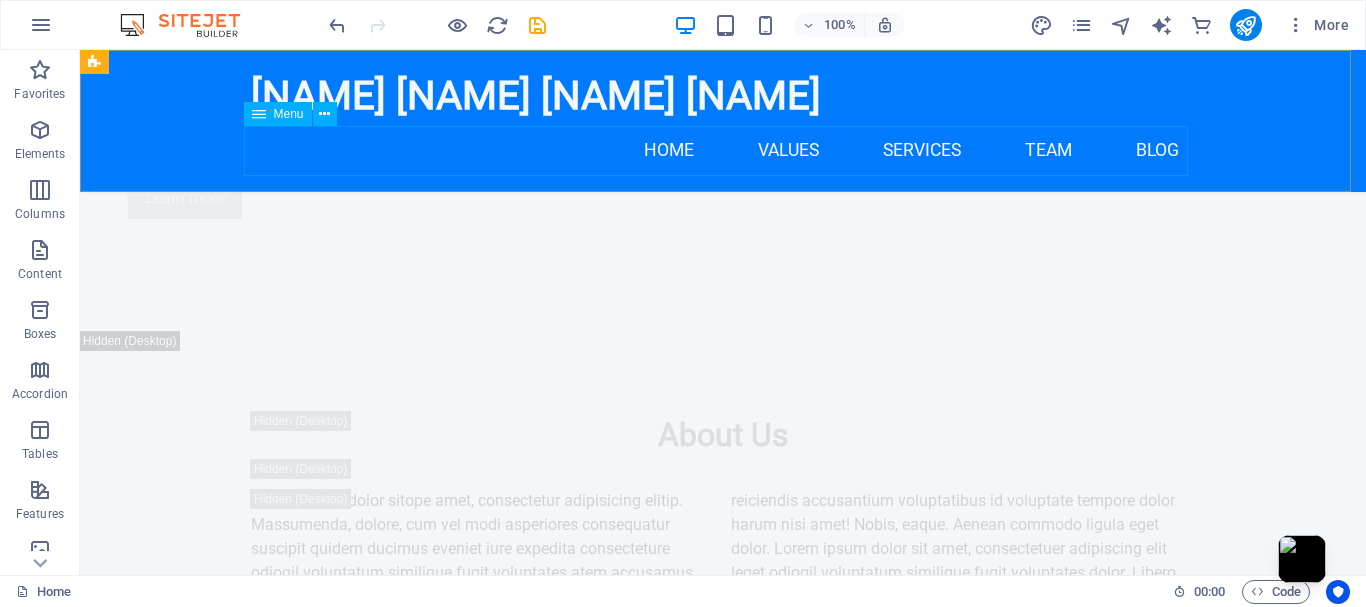 click on "Home Values Services Team Blog" at bounding box center [723, 151] 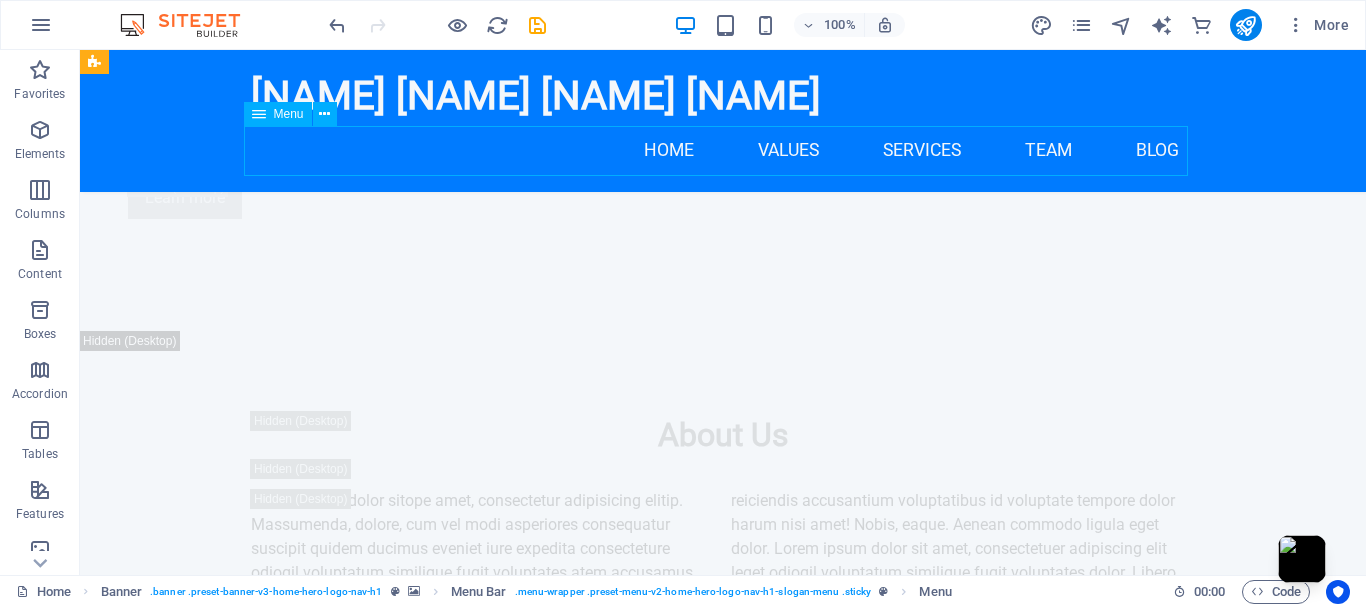 click on "Home Values Services Team Blog" at bounding box center [723, 151] 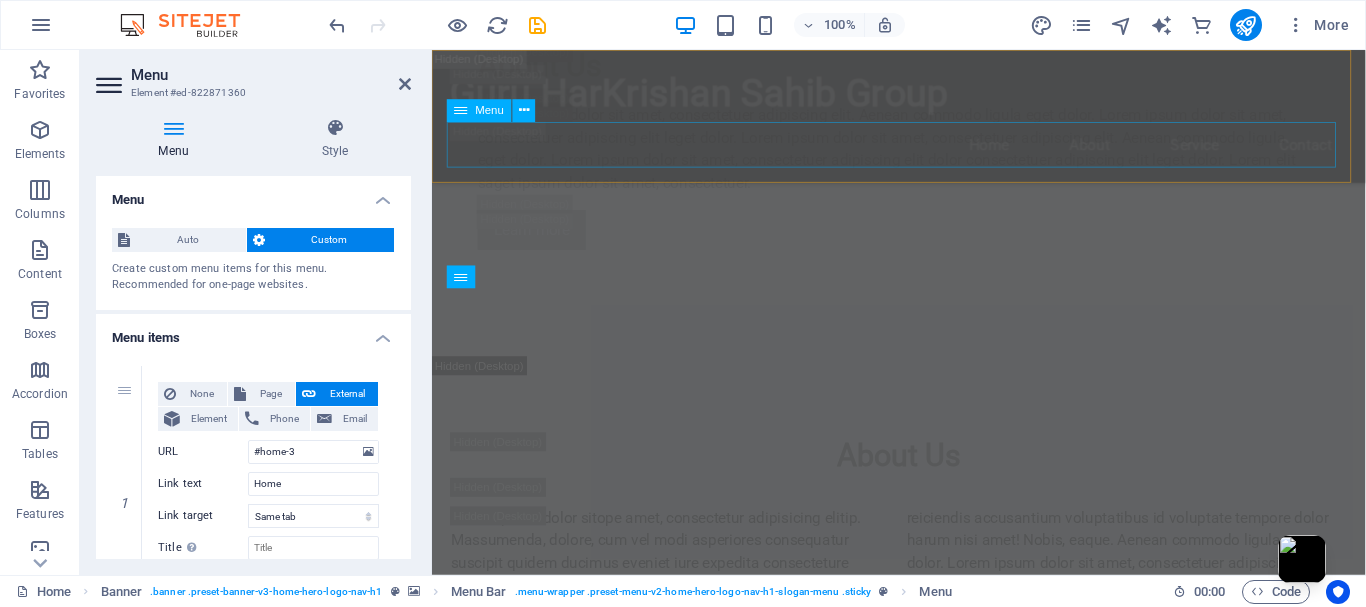 scroll, scrollTop: 691, scrollLeft: 0, axis: vertical 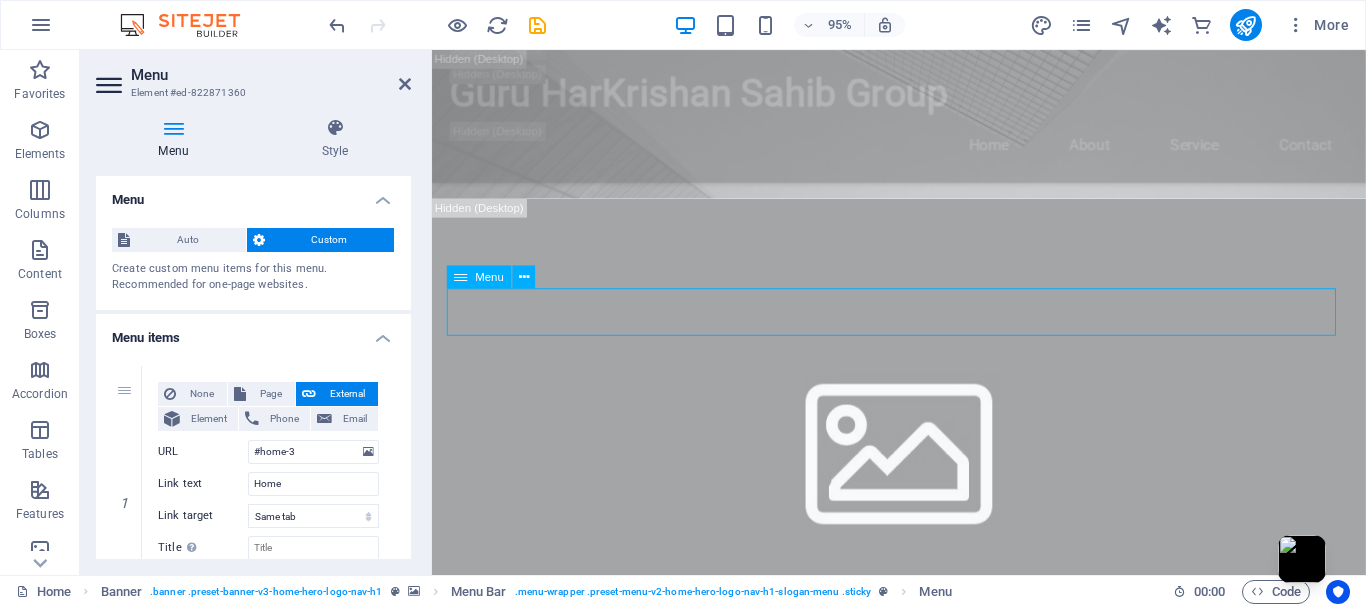 drag, startPoint x: 785, startPoint y: 333, endPoint x: 736, endPoint y: 326, distance: 49.497475 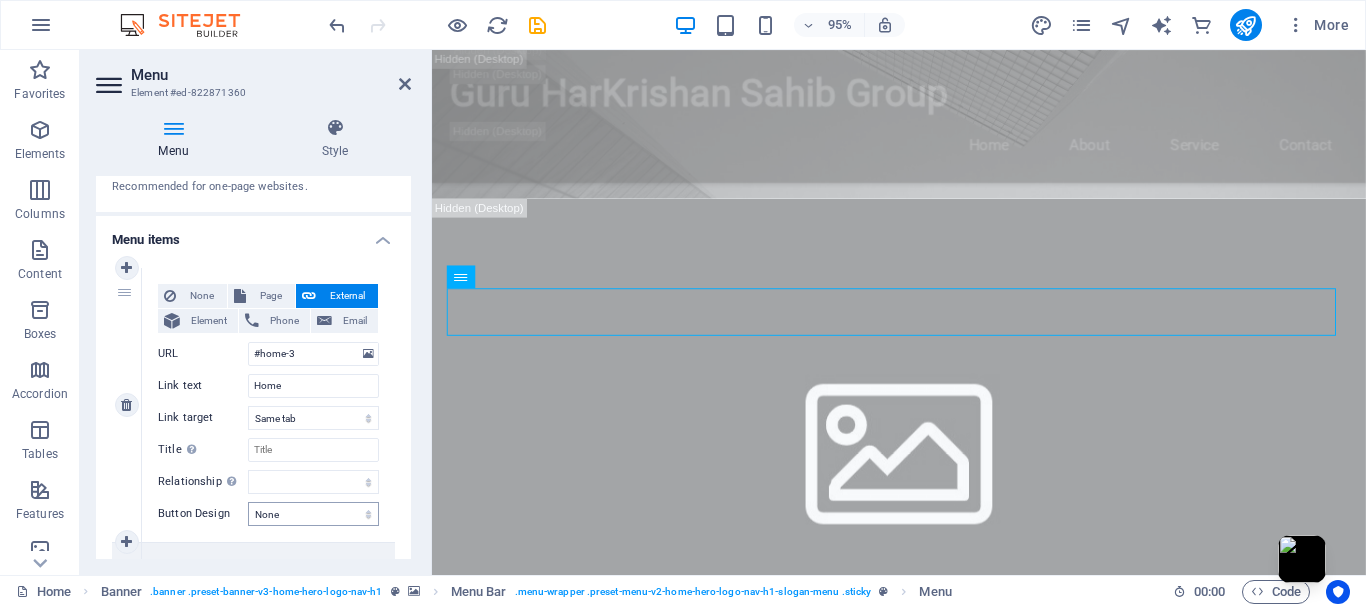 scroll, scrollTop: 0, scrollLeft: 0, axis: both 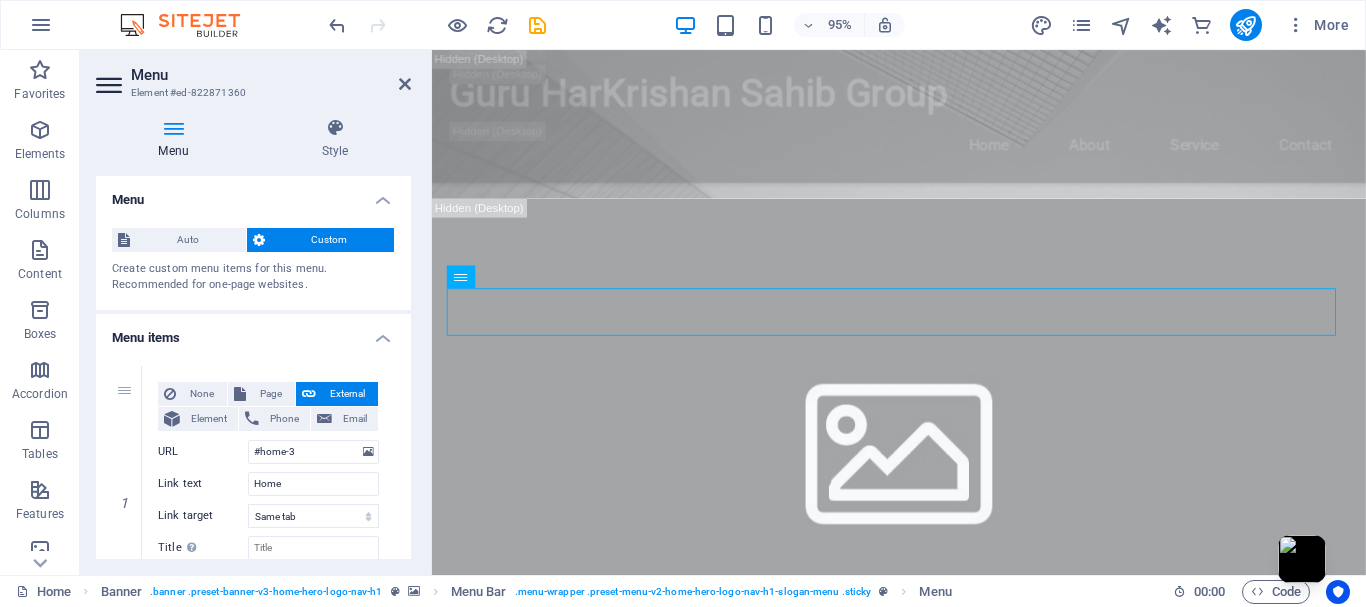 click on "Custom" at bounding box center [330, 240] 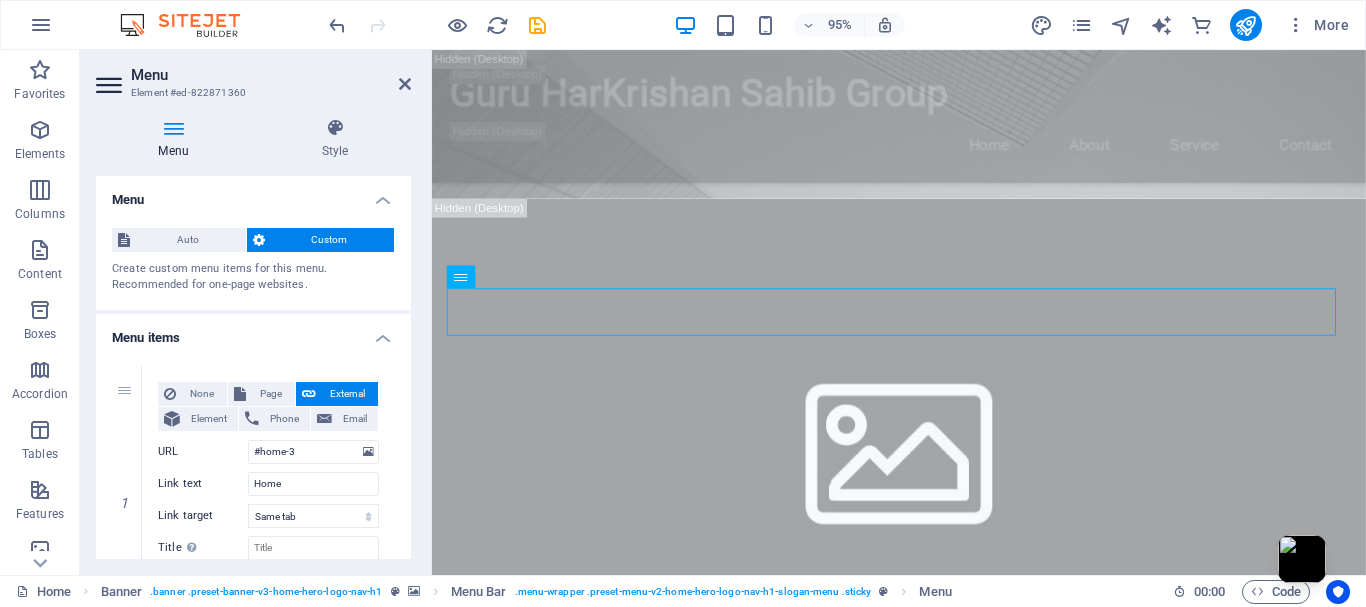 click on "Custom" at bounding box center (330, 240) 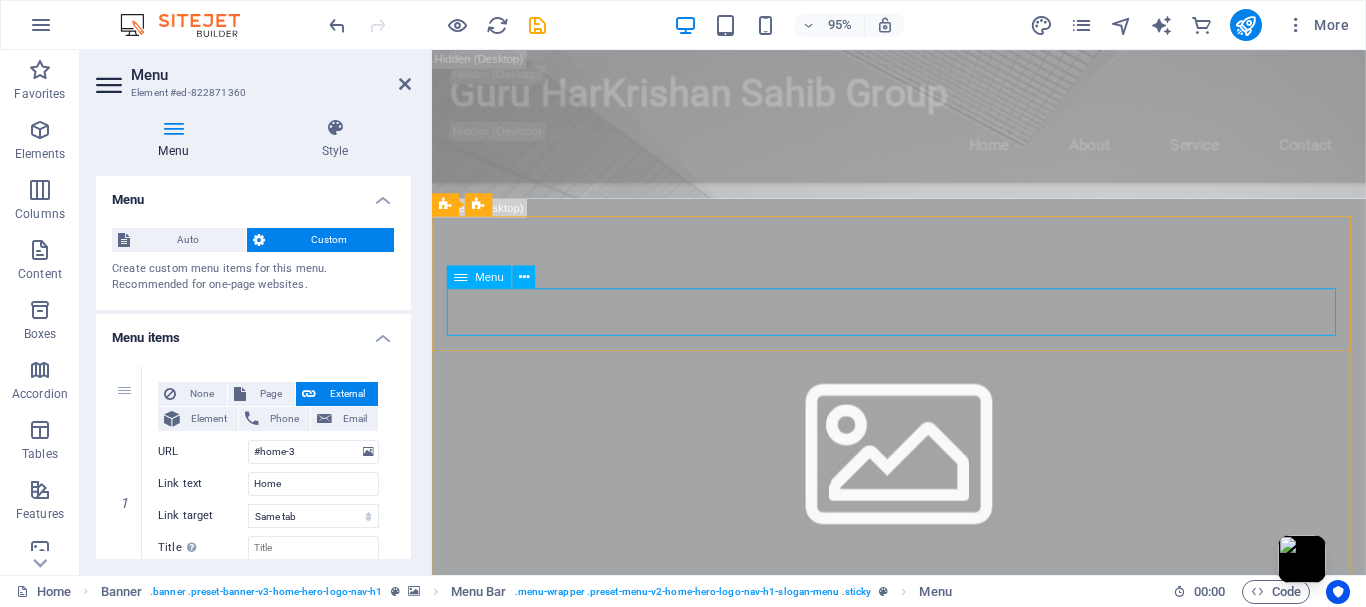 click at bounding box center [461, 277] 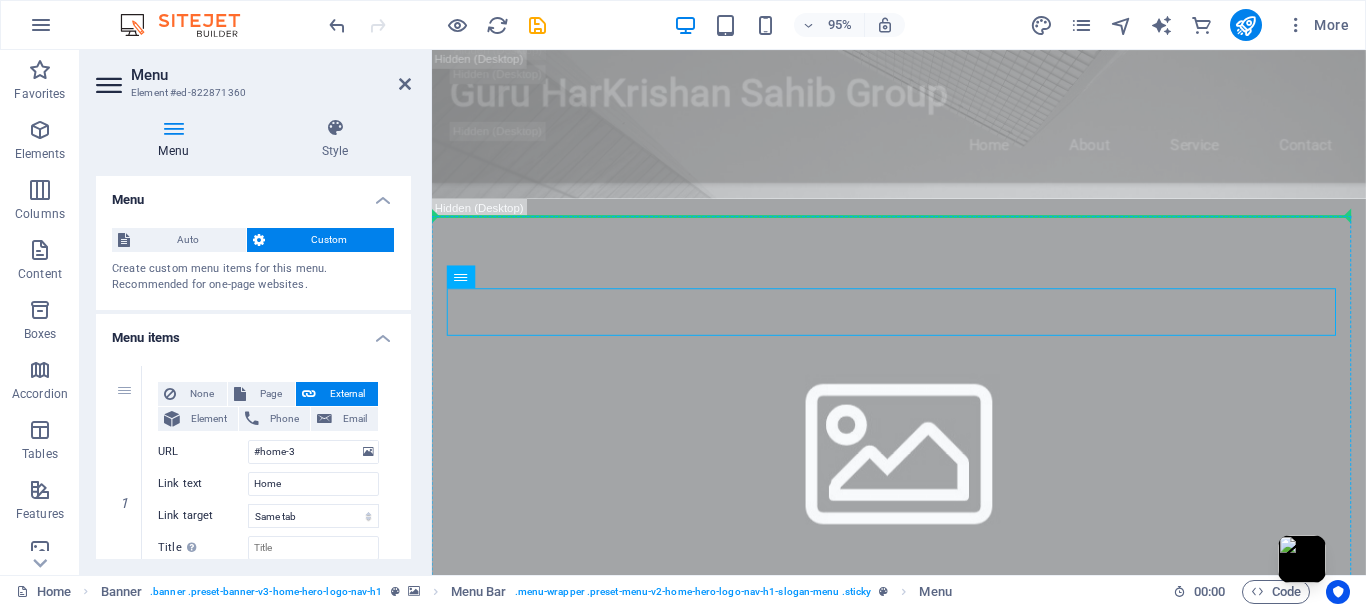 drag, startPoint x: 889, startPoint y: 332, endPoint x: 437, endPoint y: 338, distance: 452.03983 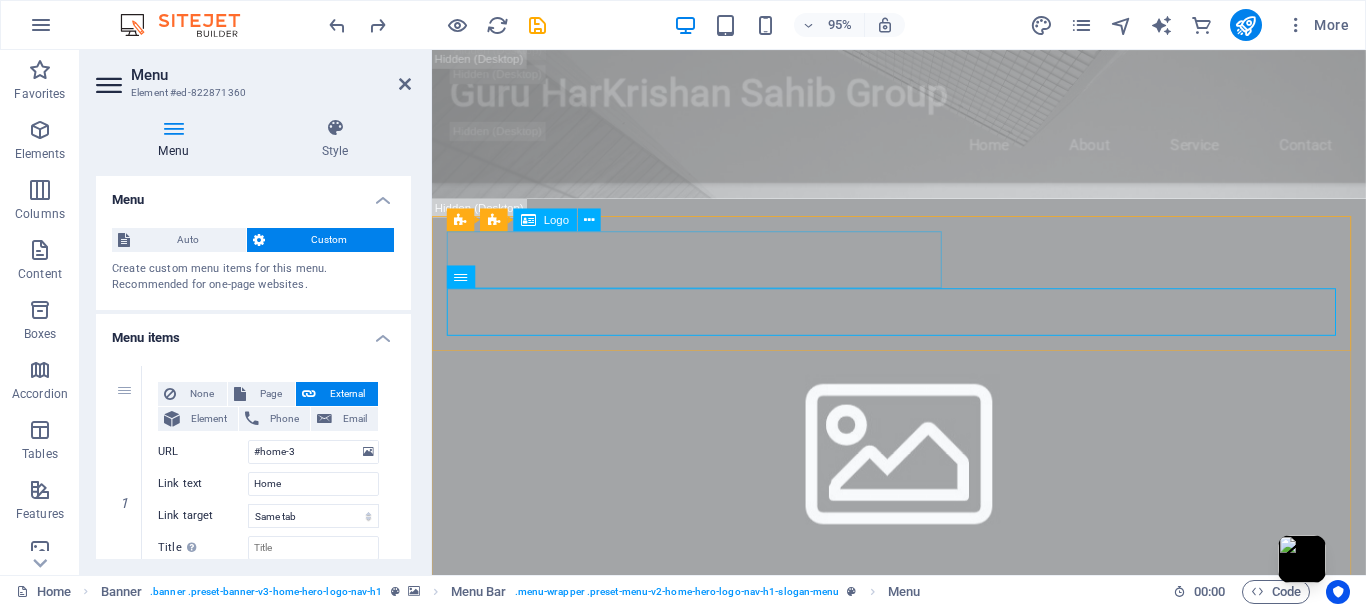 click on "Guru HarKrishan Sahib                                                                                    Group" at bounding box center [924, 1750] 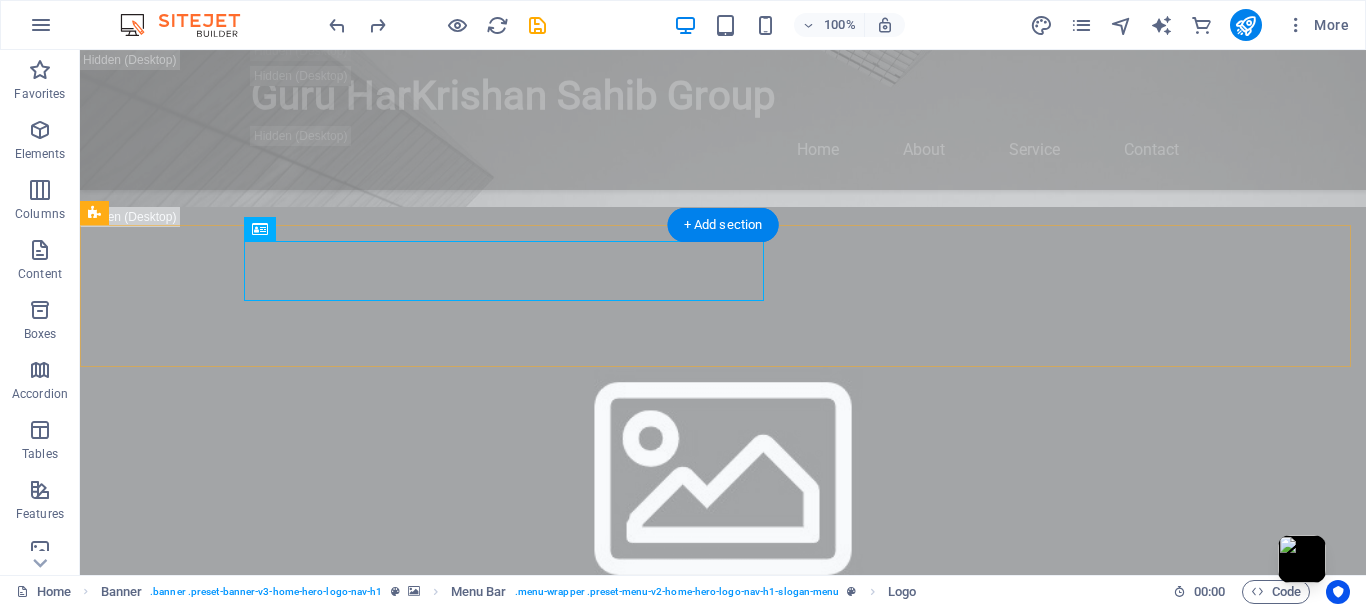 drag, startPoint x: 457, startPoint y: 268, endPoint x: 789, endPoint y: 258, distance: 332.15057 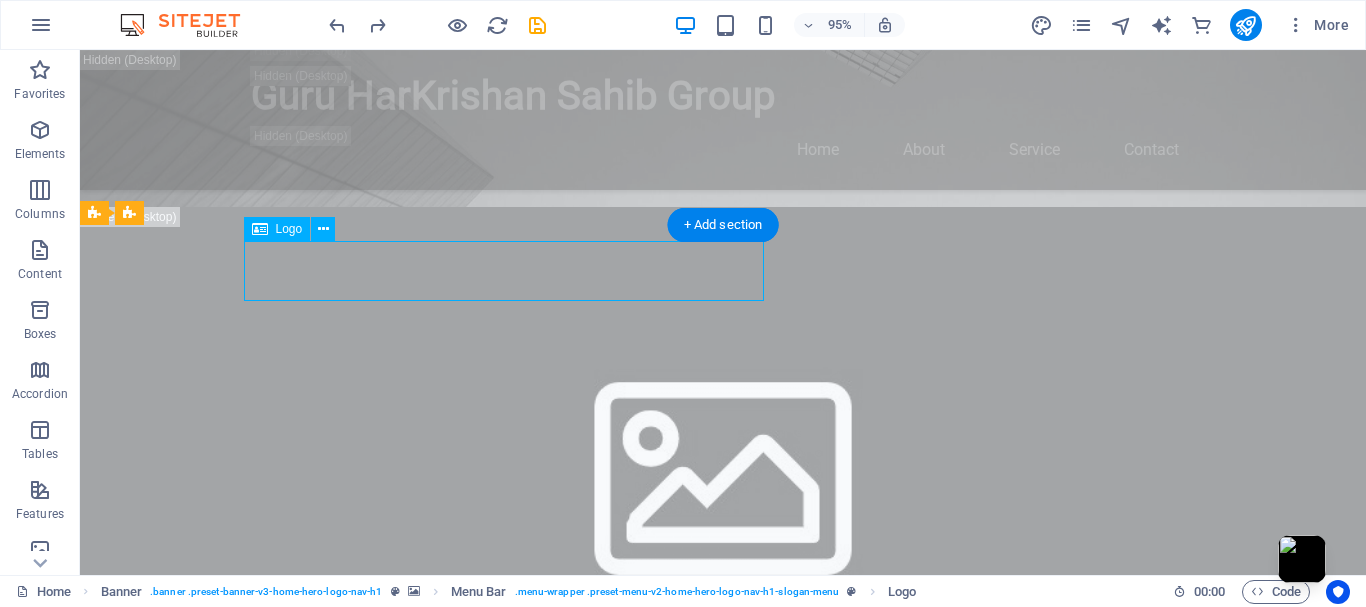 drag, startPoint x: 341, startPoint y: 268, endPoint x: 736, endPoint y: 272, distance: 395.02026 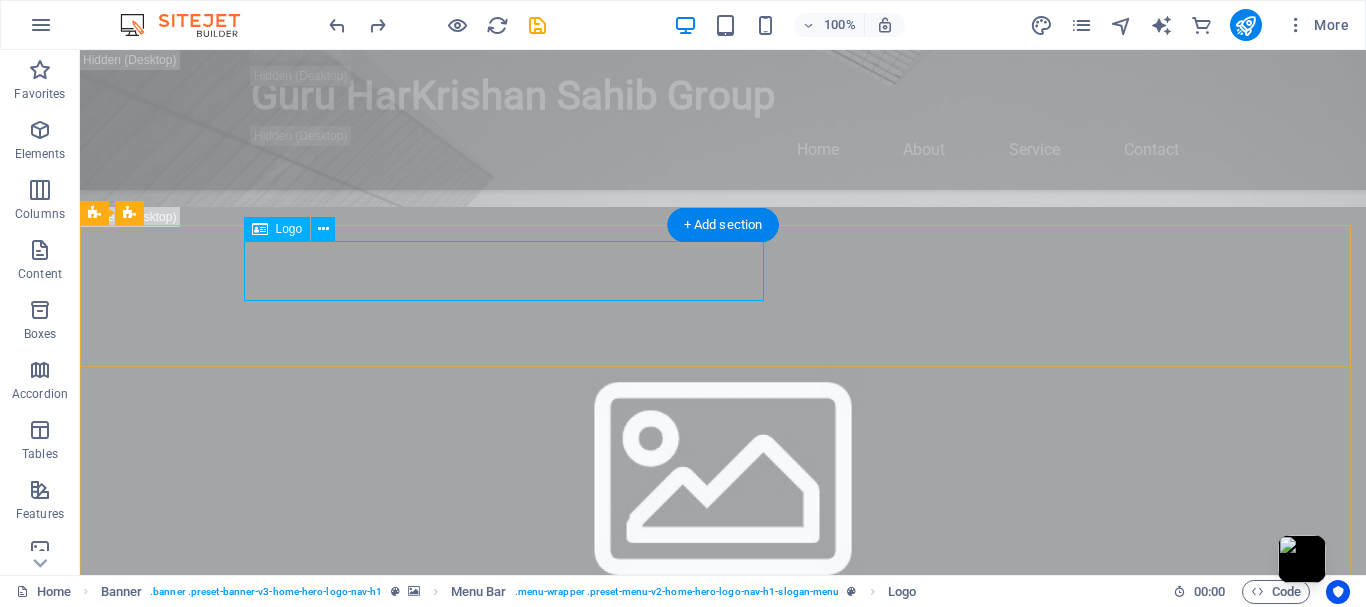 click on "Guru HarKrishan Sahib                                                                                    Group" at bounding box center (723, 1750) 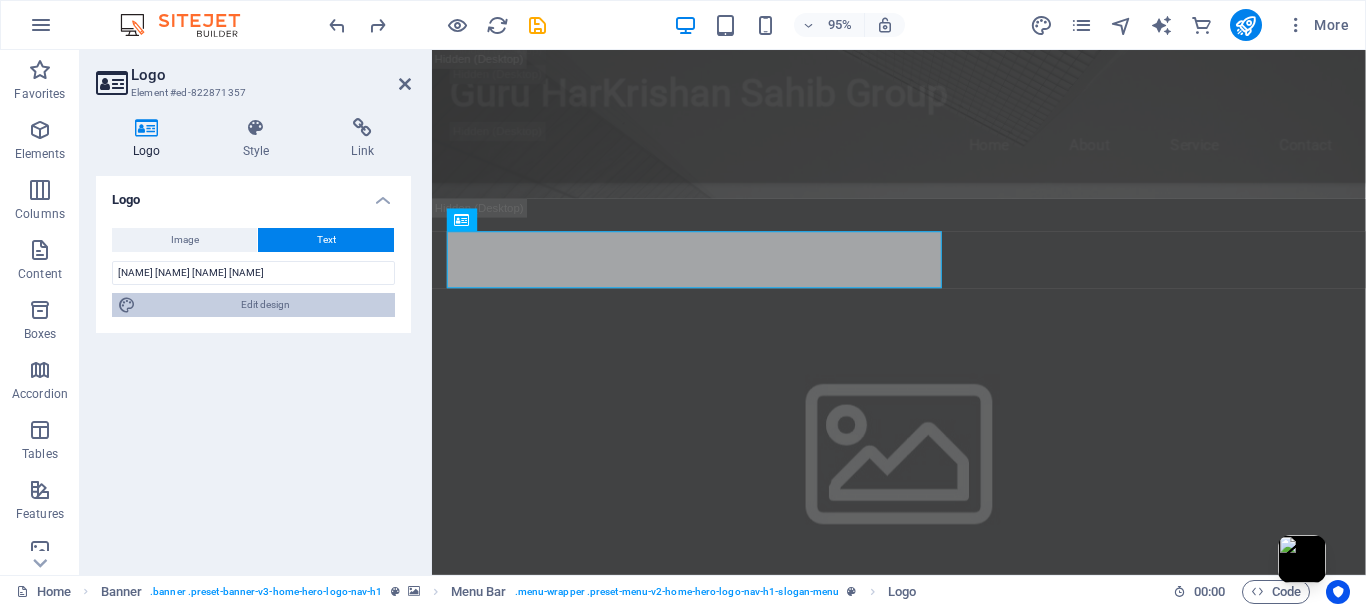 click on "Edit design" at bounding box center (265, 305) 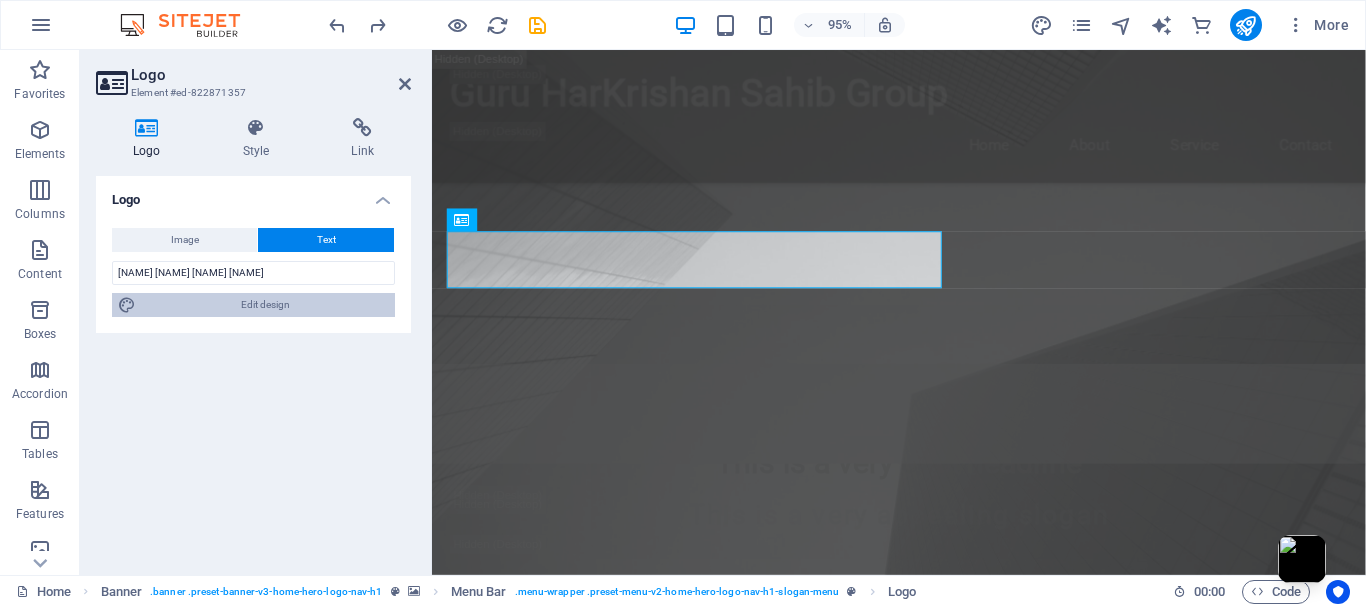 select on "px" 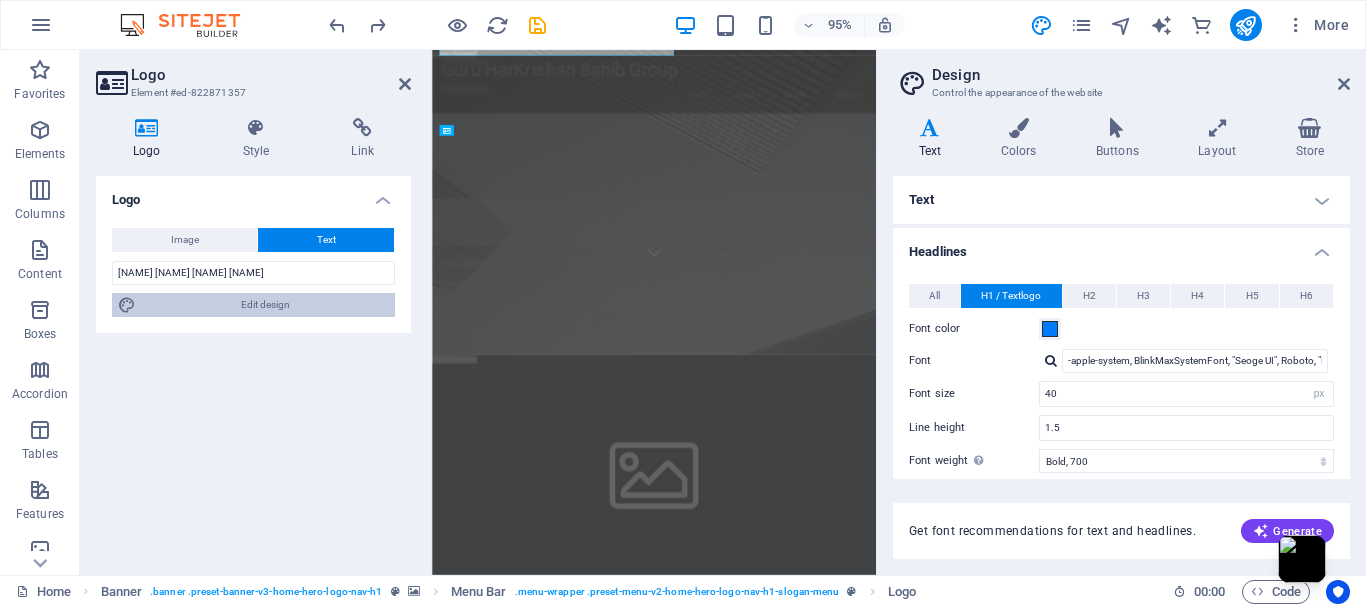 scroll, scrollTop: 929, scrollLeft: 0, axis: vertical 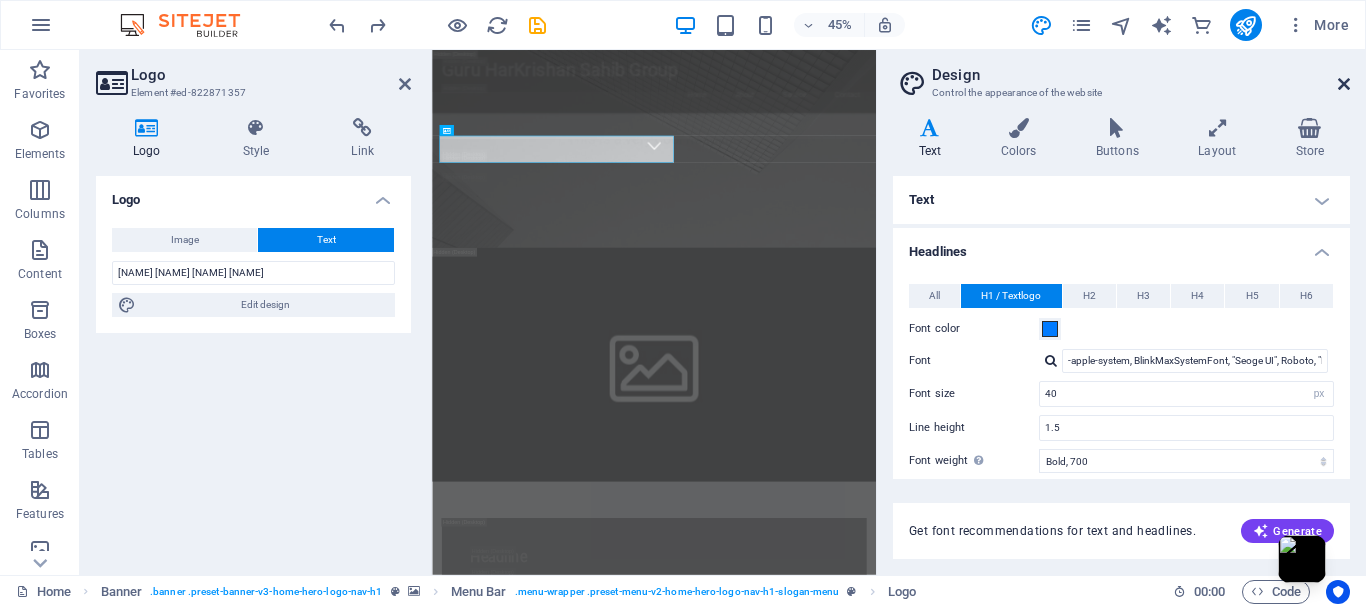 click at bounding box center [1344, 84] 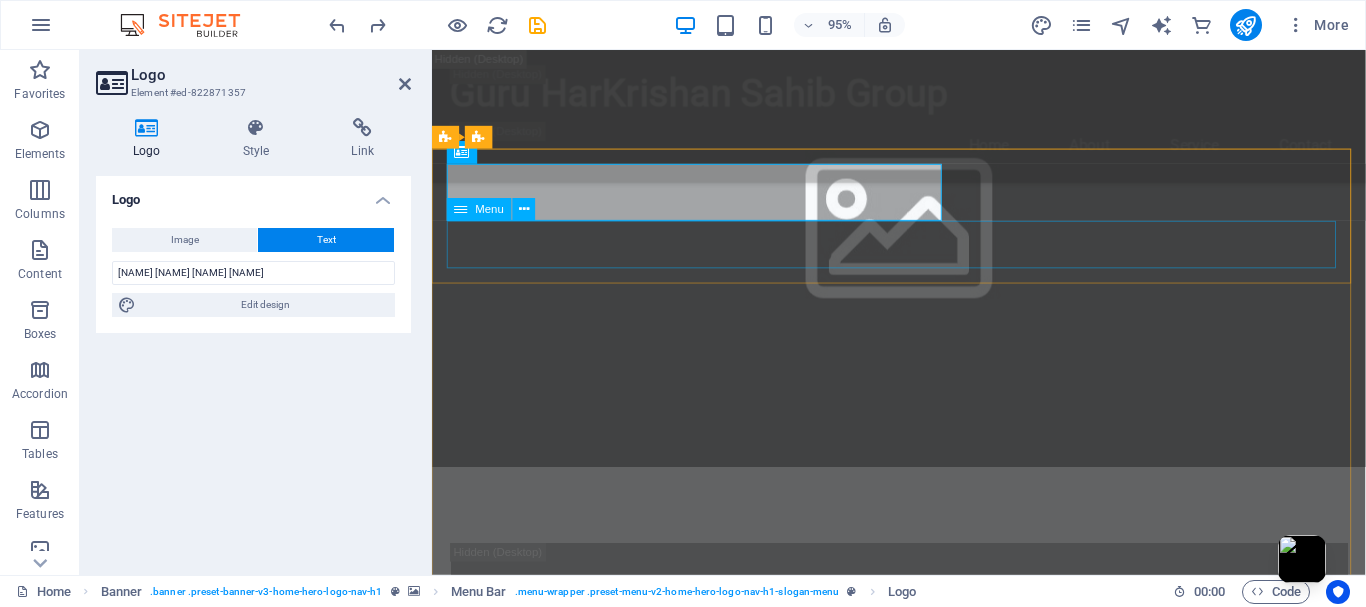 scroll, scrollTop: 762, scrollLeft: 0, axis: vertical 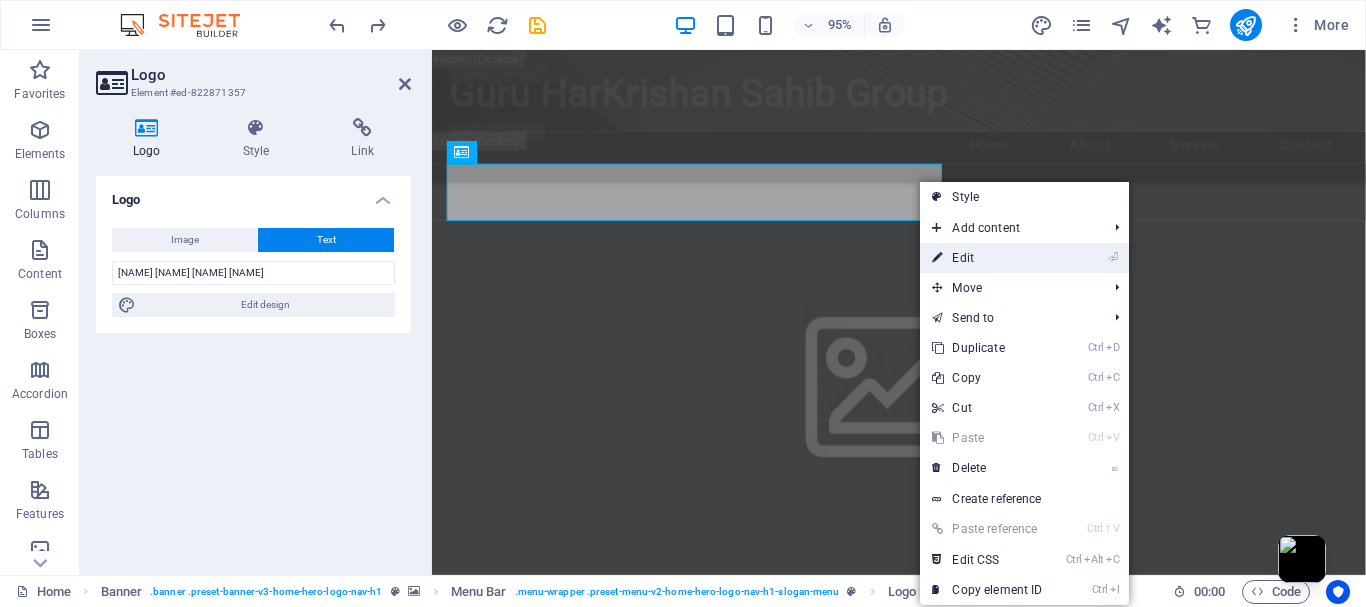 click on "⏎  Edit" at bounding box center [987, 258] 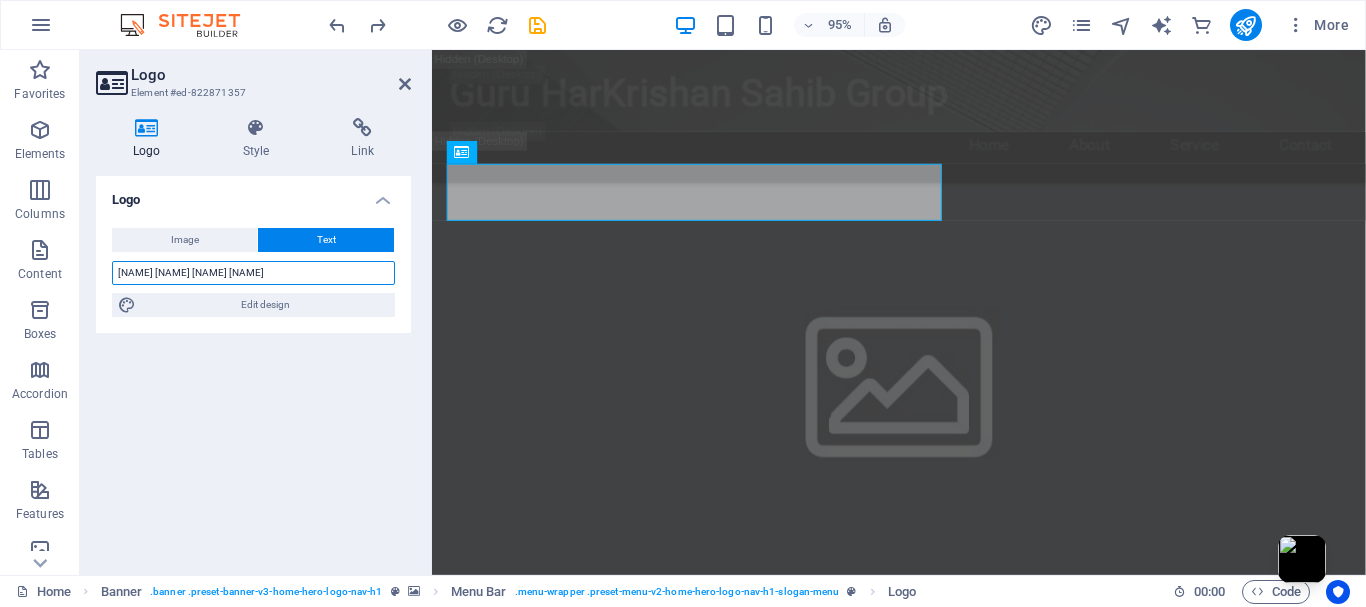 click on "Guru HarKrishan Sahib                                                                                    Group" at bounding box center [253, 273] 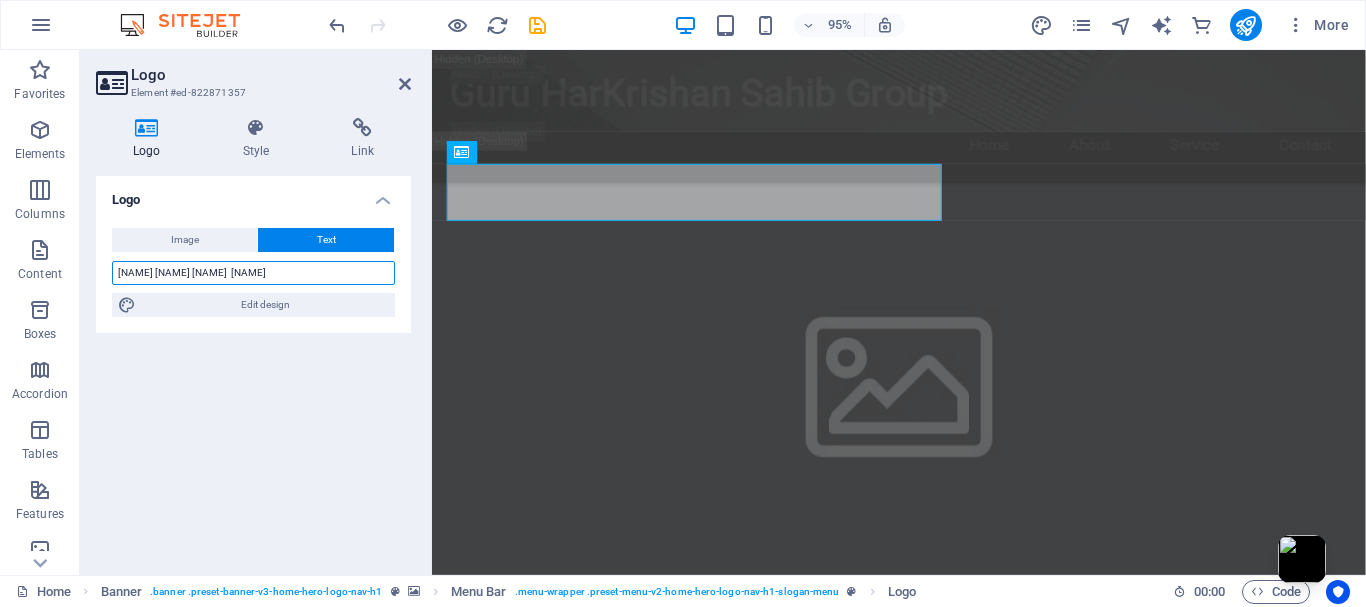 type on "Guru HarKrishan Sahib  Group" 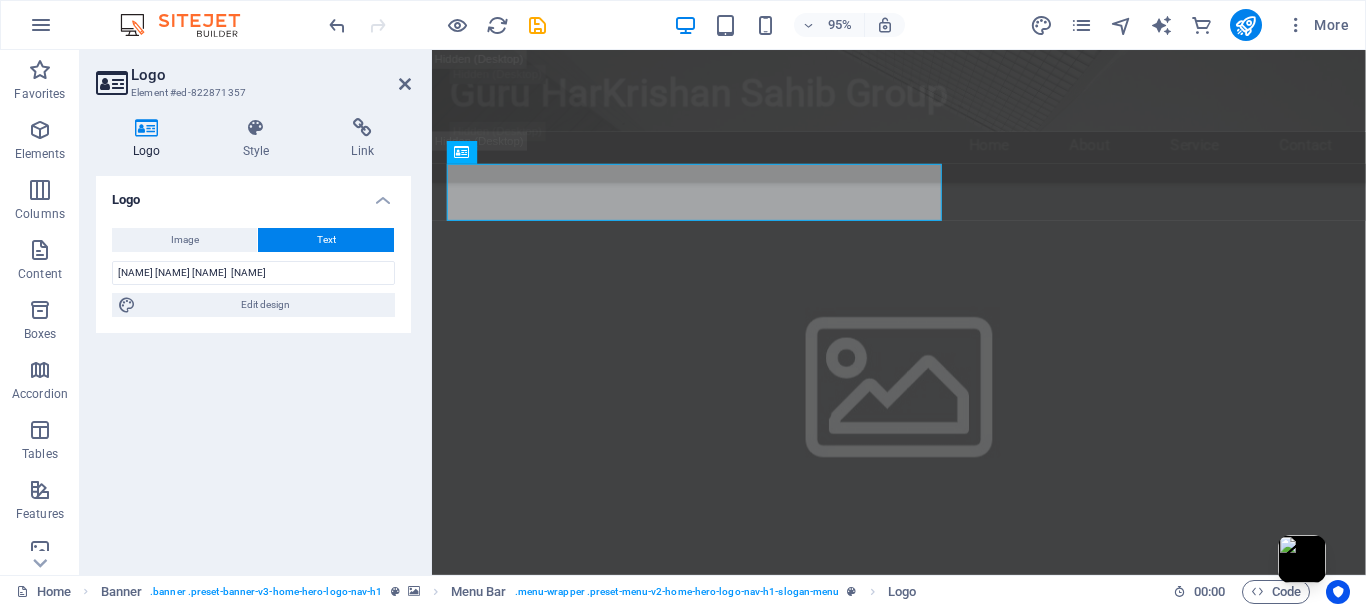 click on "Logo Image Text Drag files here, click to choose files or select files from Files or our free stock photos & videos Select files from the file manager, stock photos, or upload file(s) Upload Width 200 Default auto px rem % em vh vw Fit image Automatically fit image to a fixed width and height Height Default auto px Alignment Lazyload Loading images after the page loads improves page speed. Responsive Automatically load retina image and smartphone optimized sizes. Lightbox Use as headline The image will be wrapped in an H1 headline tag. Useful for giving alternative text the weight of an H1 headline, e.g. for the logo. Leave unchecked if uncertain. Optimized Images are compressed to improve page speed. Position Direction Custom X offset 50 px rem % vh vw Y offset 50 px rem % vh vw Guru HarKrishan Sahib  Group Edit design Text Float No float Image left Image right Determine how text should behave around the image. Text Alternative text Image caption Paragraph Format Normal Heading 1 Heading 2 Heading 3 Code 8 9" at bounding box center [253, 367] 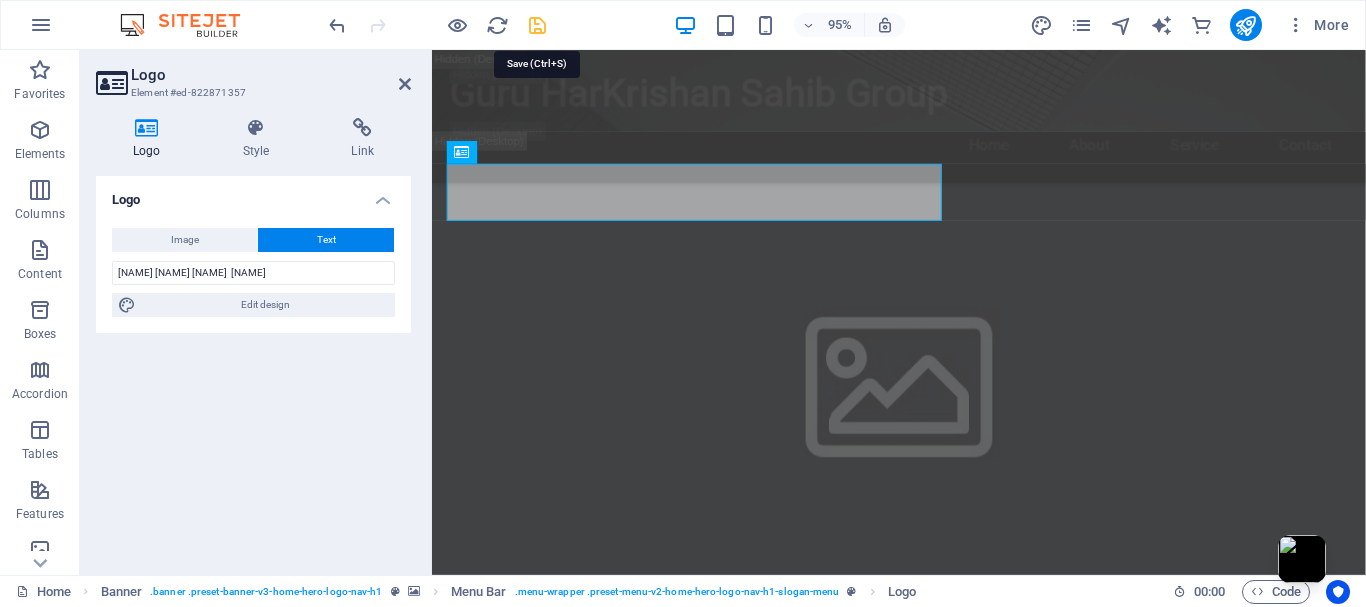 click at bounding box center (537, 25) 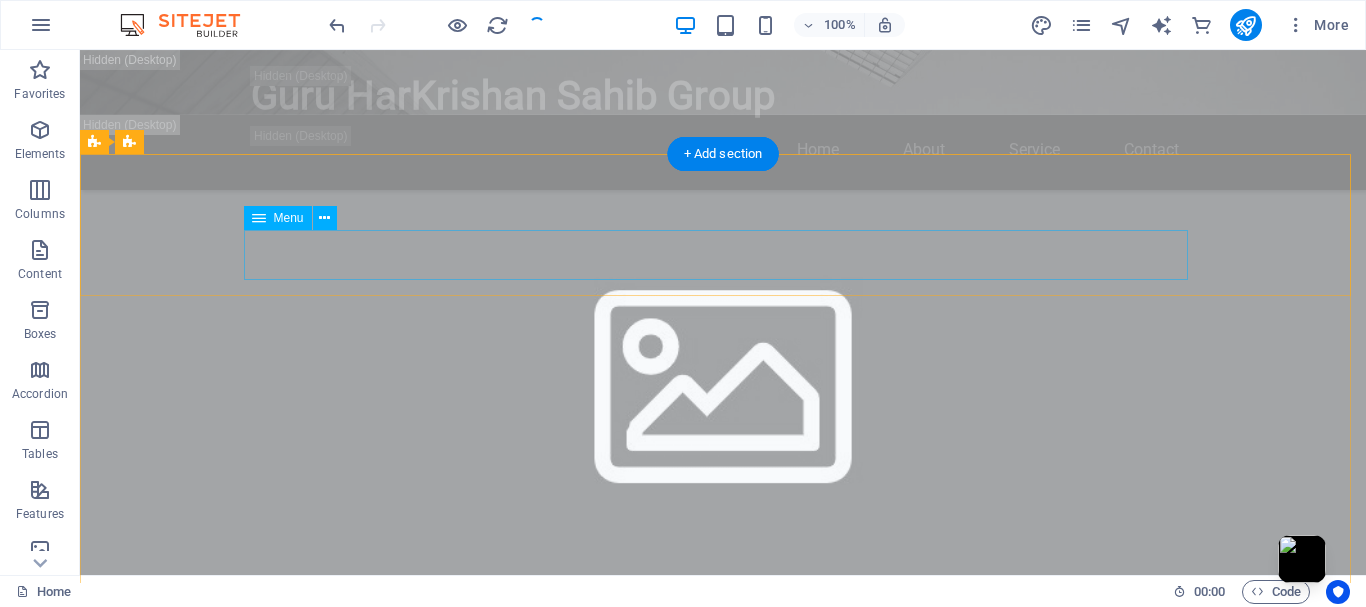 click on "Home Values Services Team Blog" at bounding box center (723, 1692) 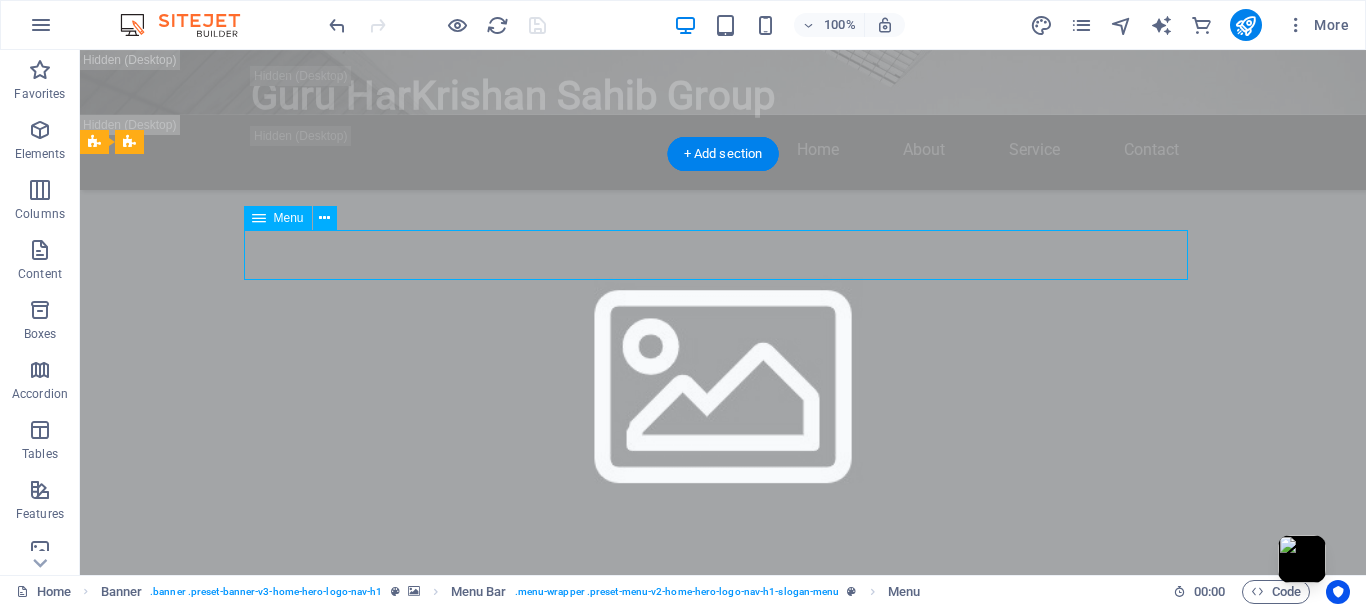 click on "Home Values Services Team Blog" at bounding box center [723, 1692] 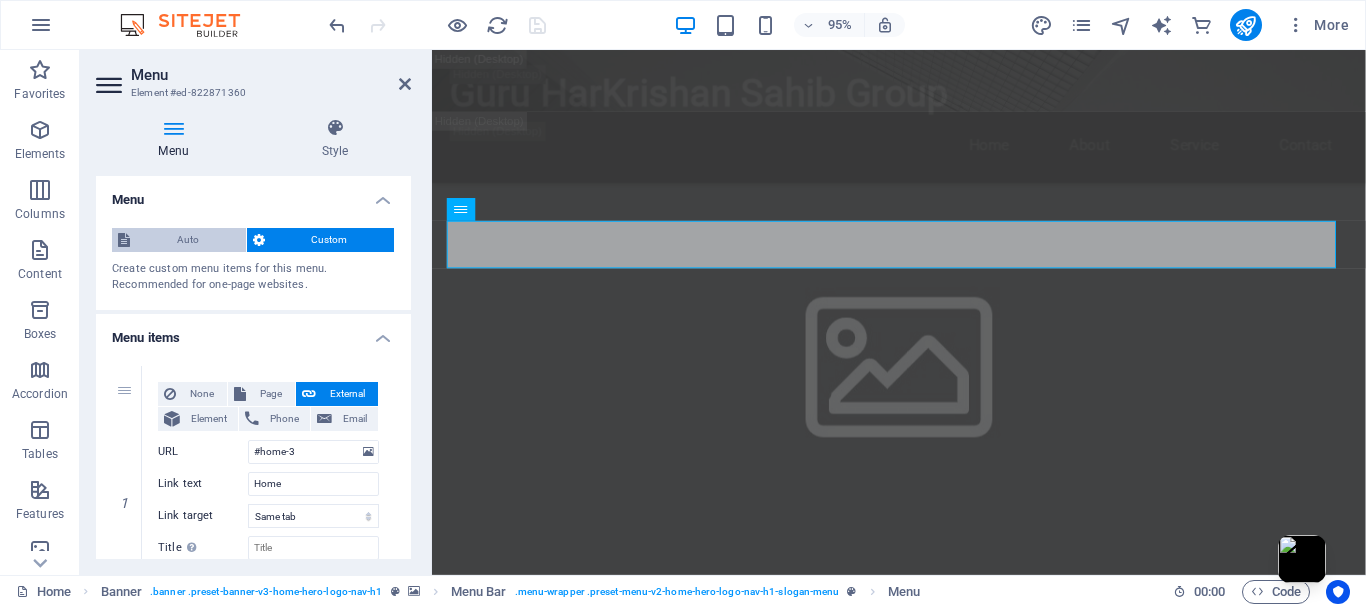 click on "Auto" at bounding box center [188, 240] 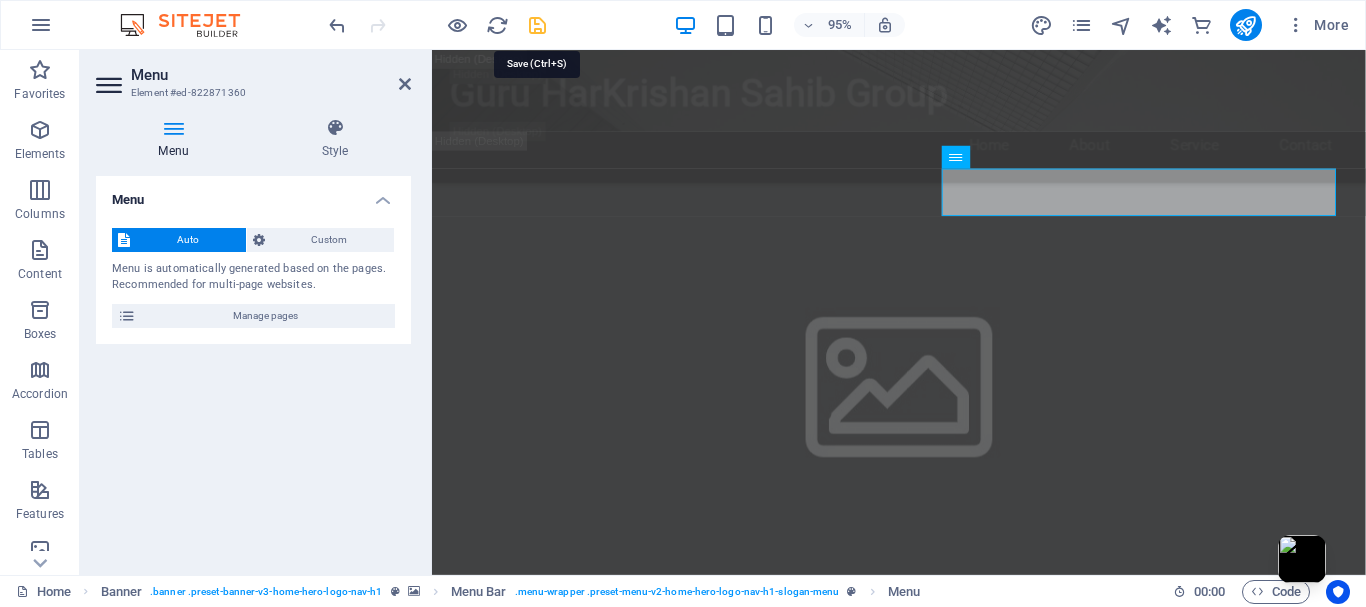 drag, startPoint x: 537, startPoint y: 25, endPoint x: 807, endPoint y: 355, distance: 426.38013 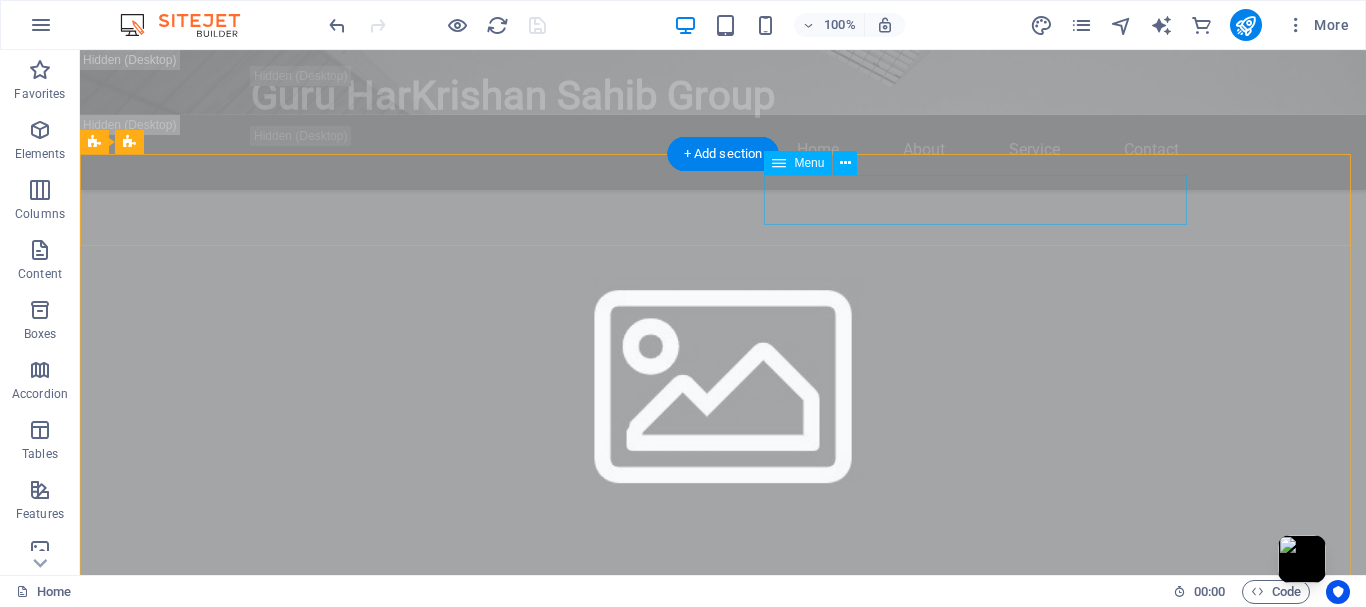 click on "Home Legal Notice Privacy" at bounding box center (723, 1685) 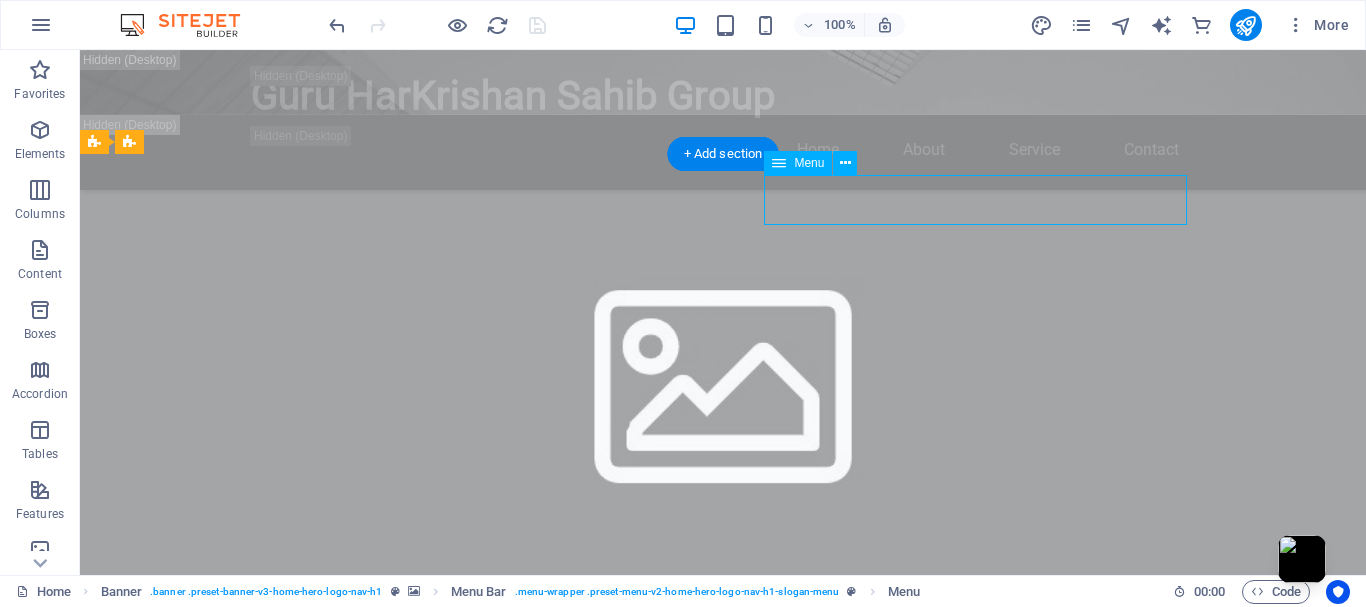 click on "Home Legal Notice Privacy" at bounding box center [723, 1685] 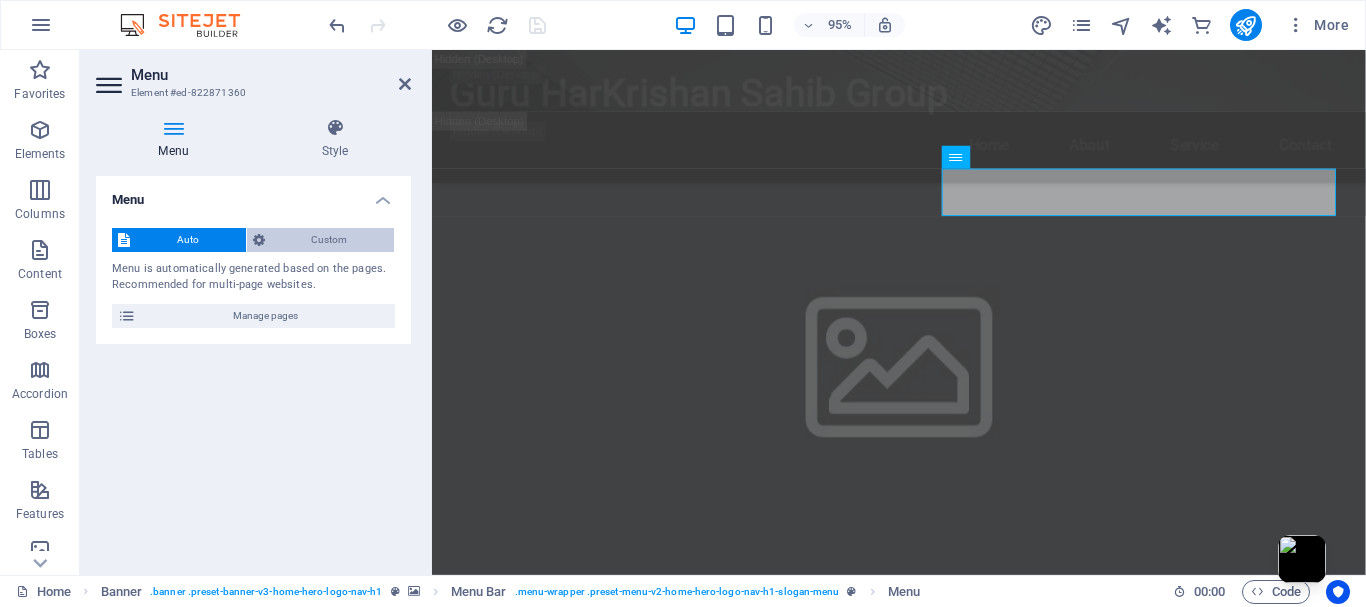 click on "Custom" at bounding box center [330, 240] 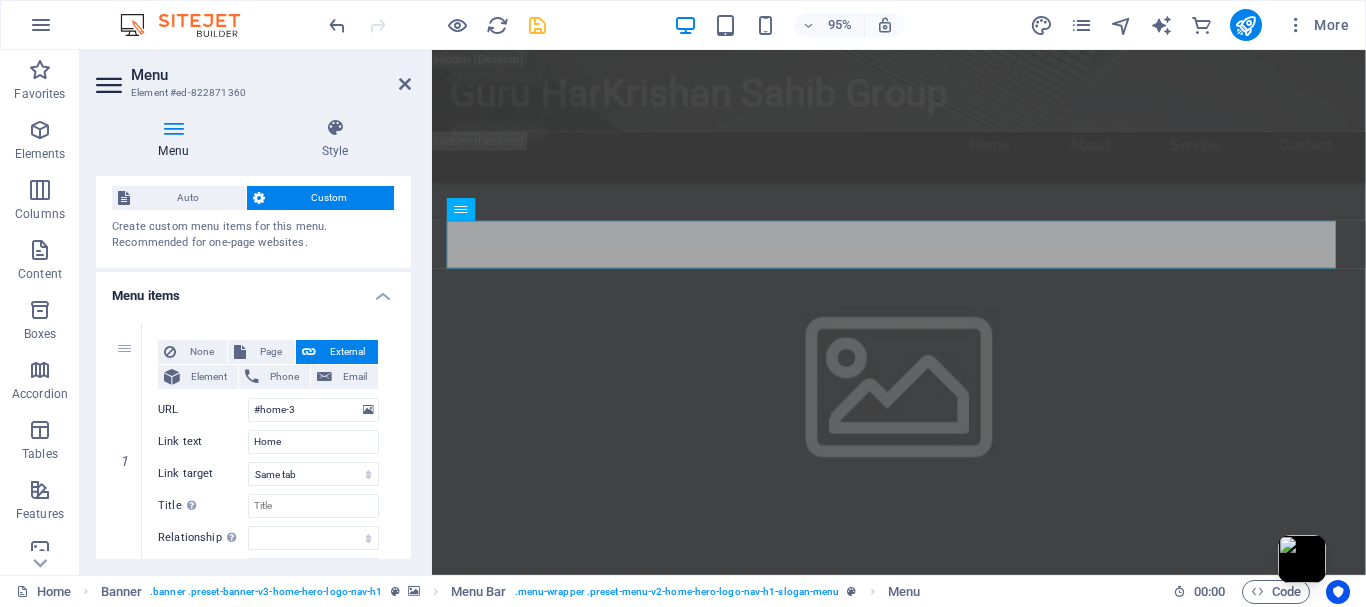 scroll, scrollTop: 0, scrollLeft: 0, axis: both 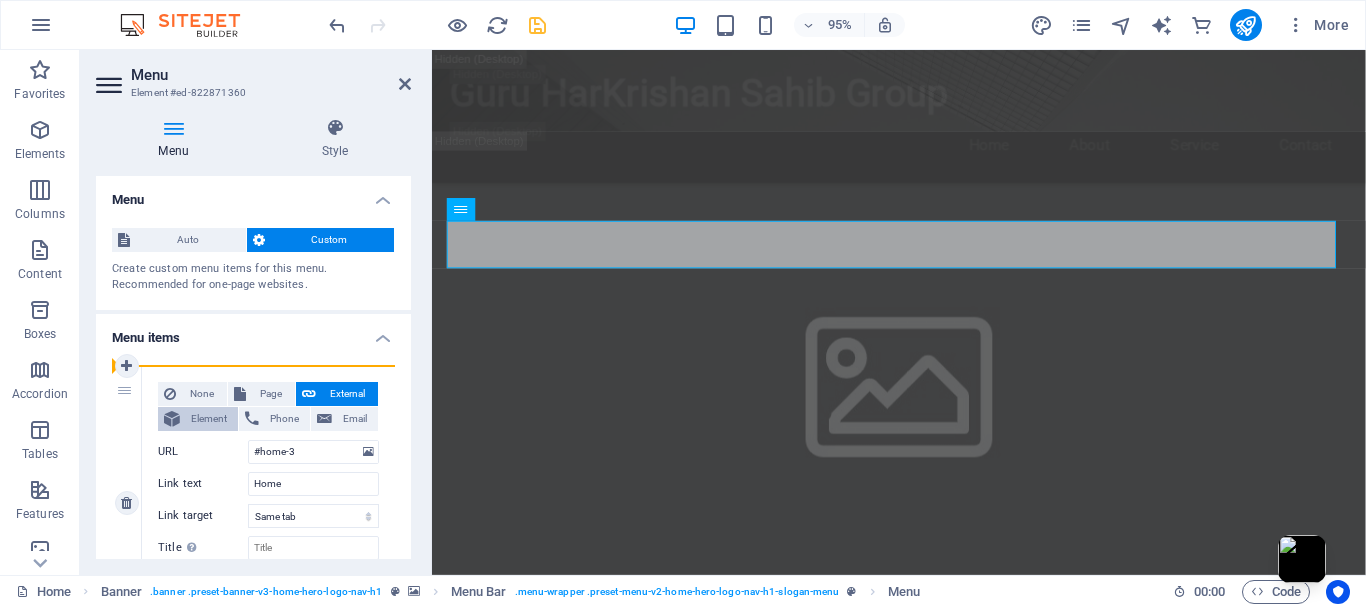 drag, startPoint x: 127, startPoint y: 391, endPoint x: 167, endPoint y: 426, distance: 53.15073 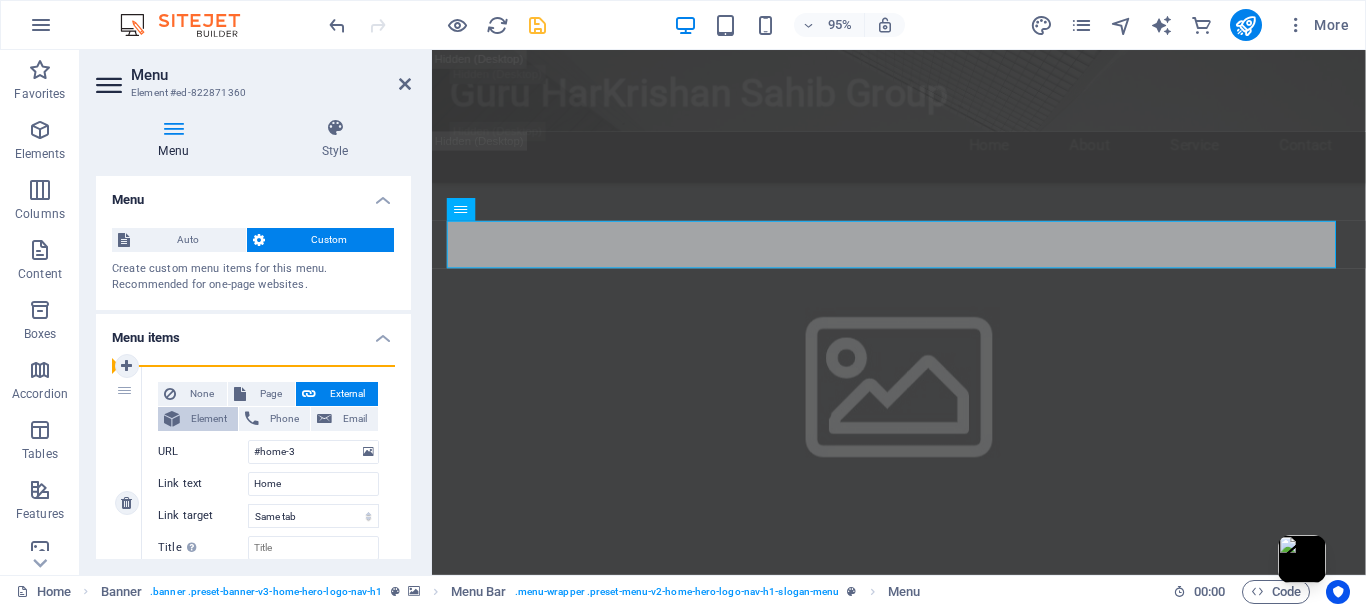 click on "1 None Page External Element Phone Email Page Home Subpage Legal Notice Privacy Element
URL #home-3 Phone Email Link text Home Link target New tab Same tab Overlay Title Additional link description, should not be the same as the link text. The title is most often shown as a tooltip text when the mouse moves over the element. Leave empty if uncertain. Relationship Sets the  relationship of this link to the link target . For example, the value "nofollow" instructs search engines not to follow the link. Can be left empty. alternate author bookmark external help license next nofollow noreferrer noopener prev search tag Button Design None Default Primary Secondary" at bounding box center (253, 503) 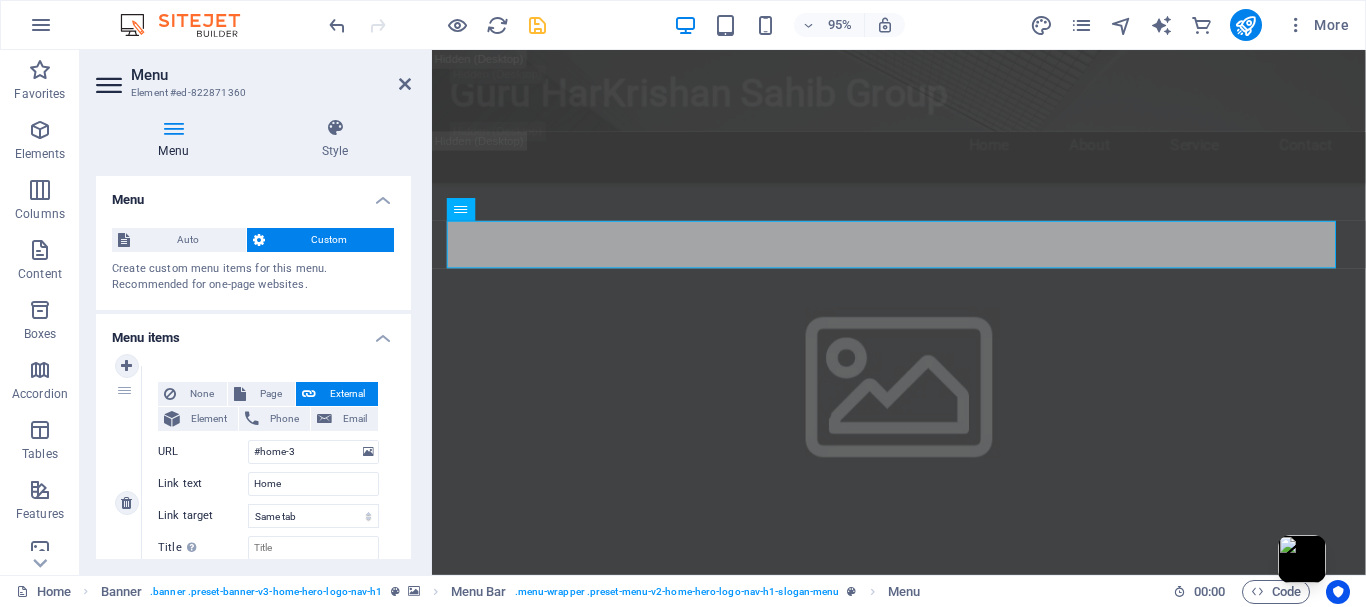 click on "External" at bounding box center (347, 394) 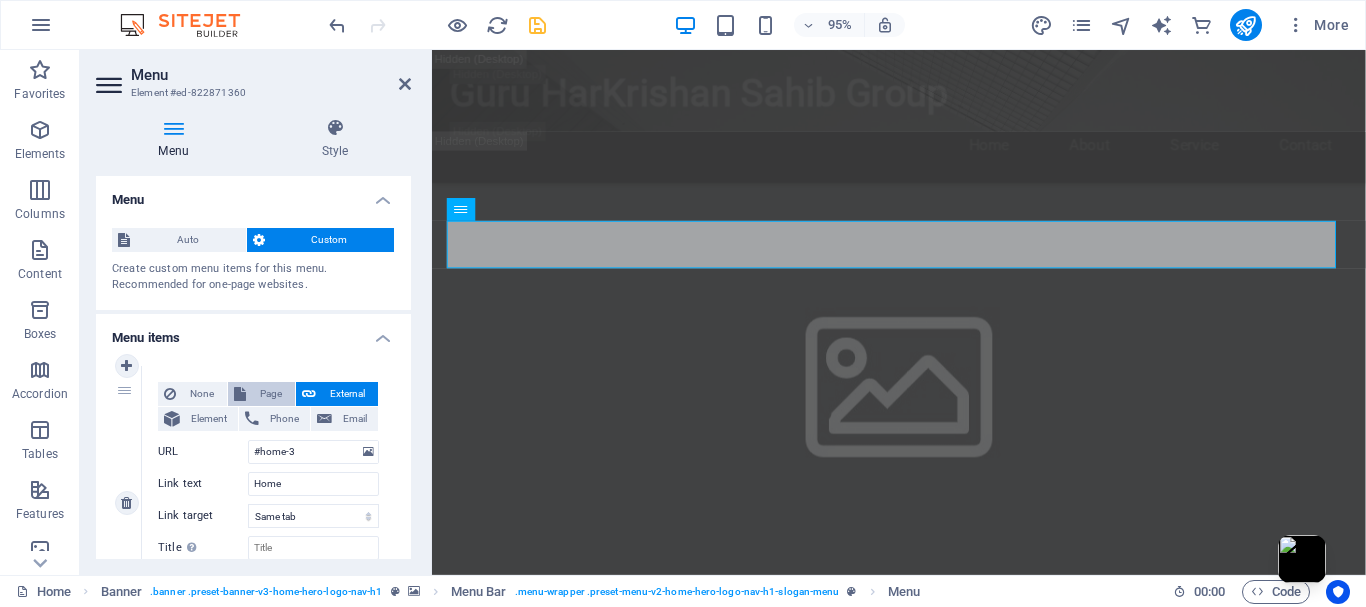 click on "Page" at bounding box center (270, 394) 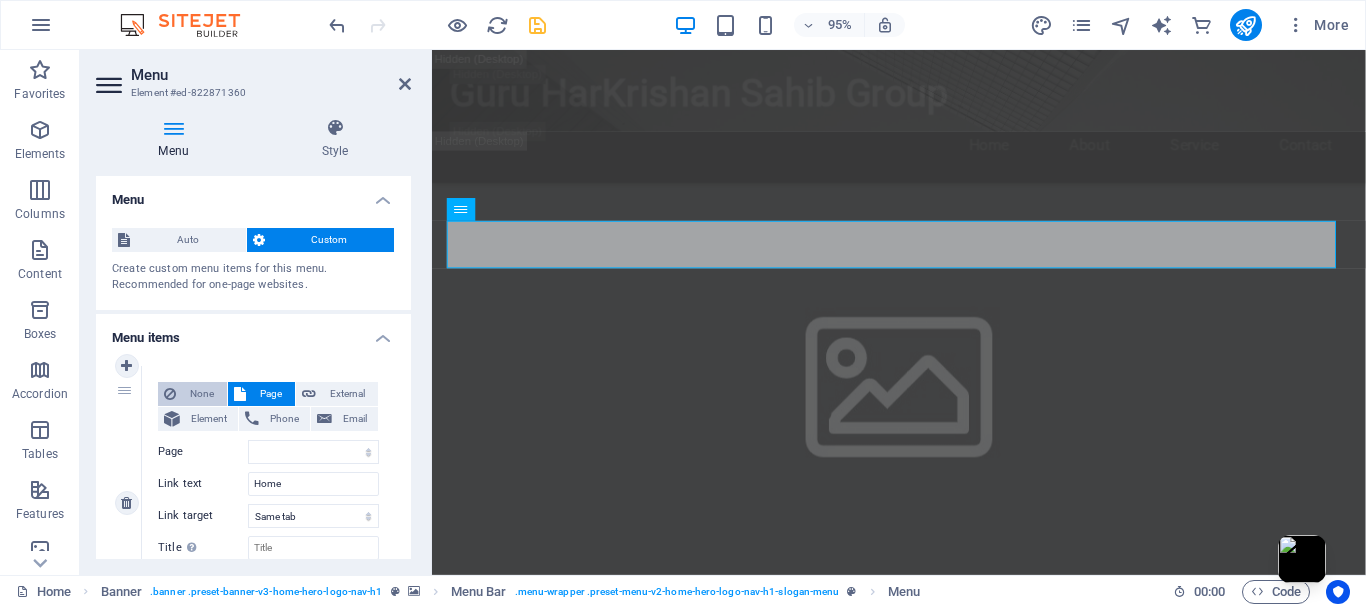 click on "None" at bounding box center (201, 394) 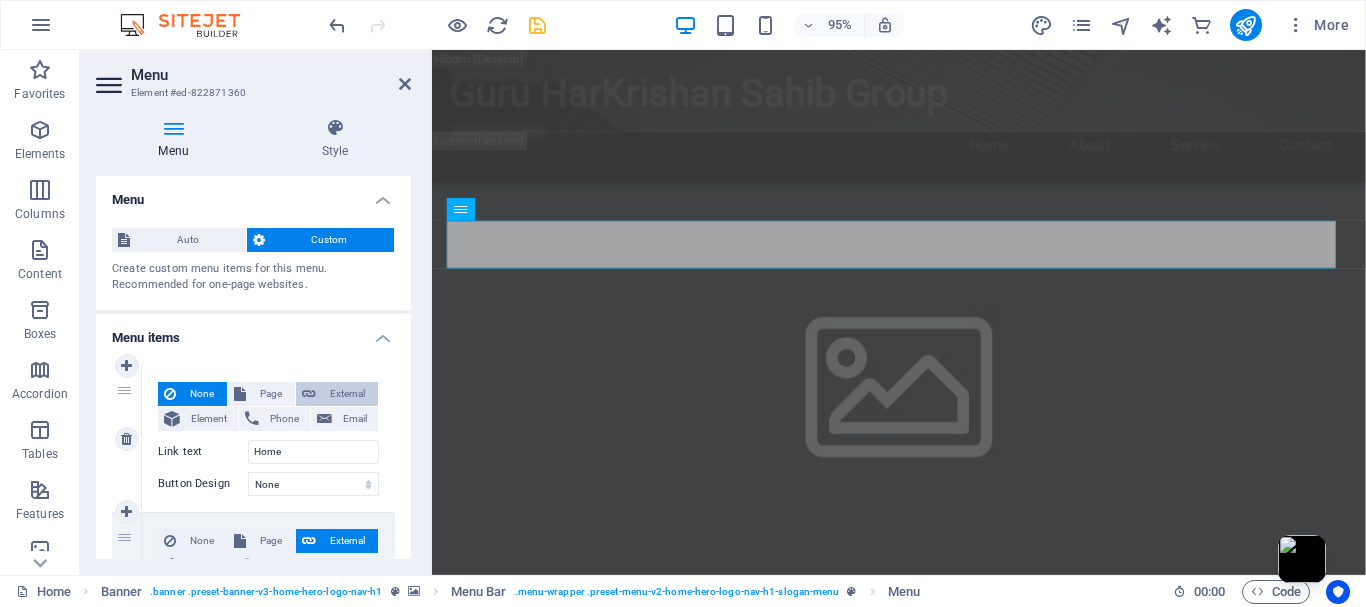click on "External" at bounding box center [347, 394] 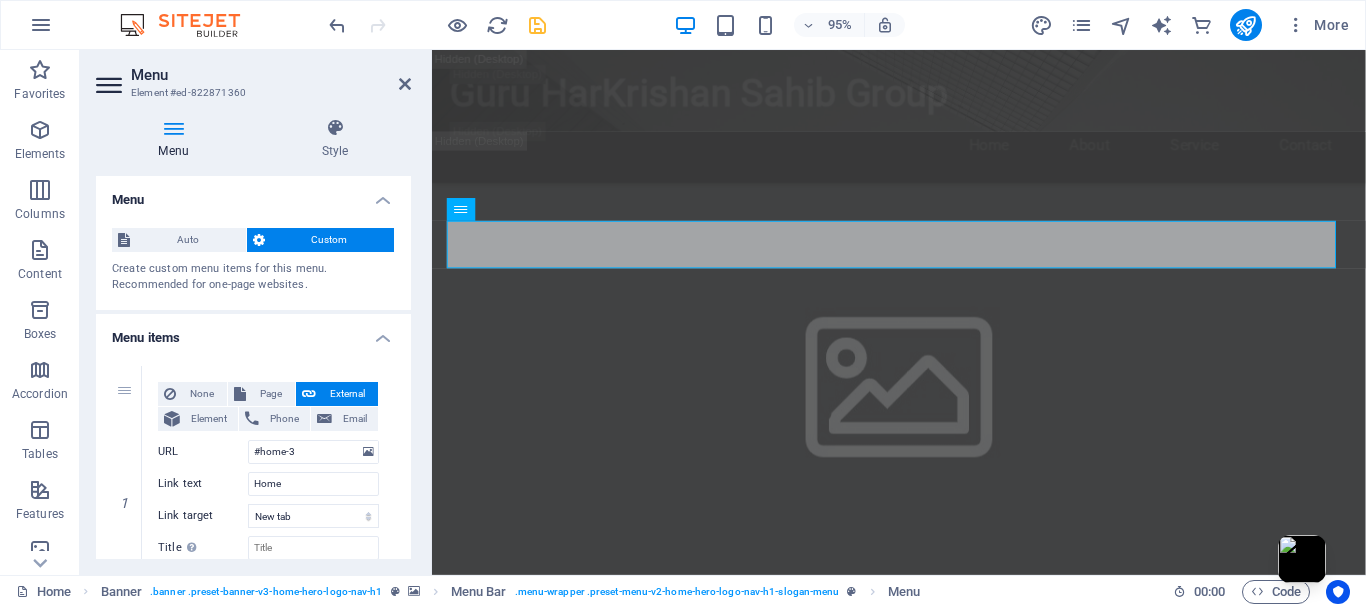 click on "Custom" at bounding box center [330, 240] 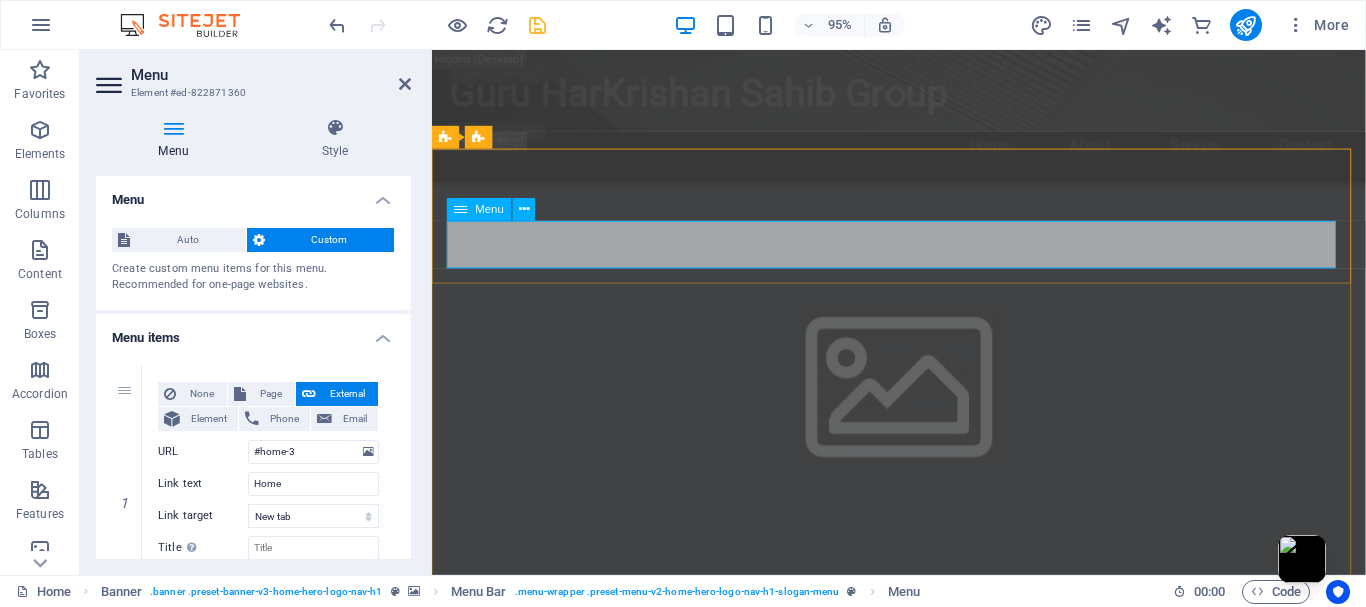 click at bounding box center [461, 209] 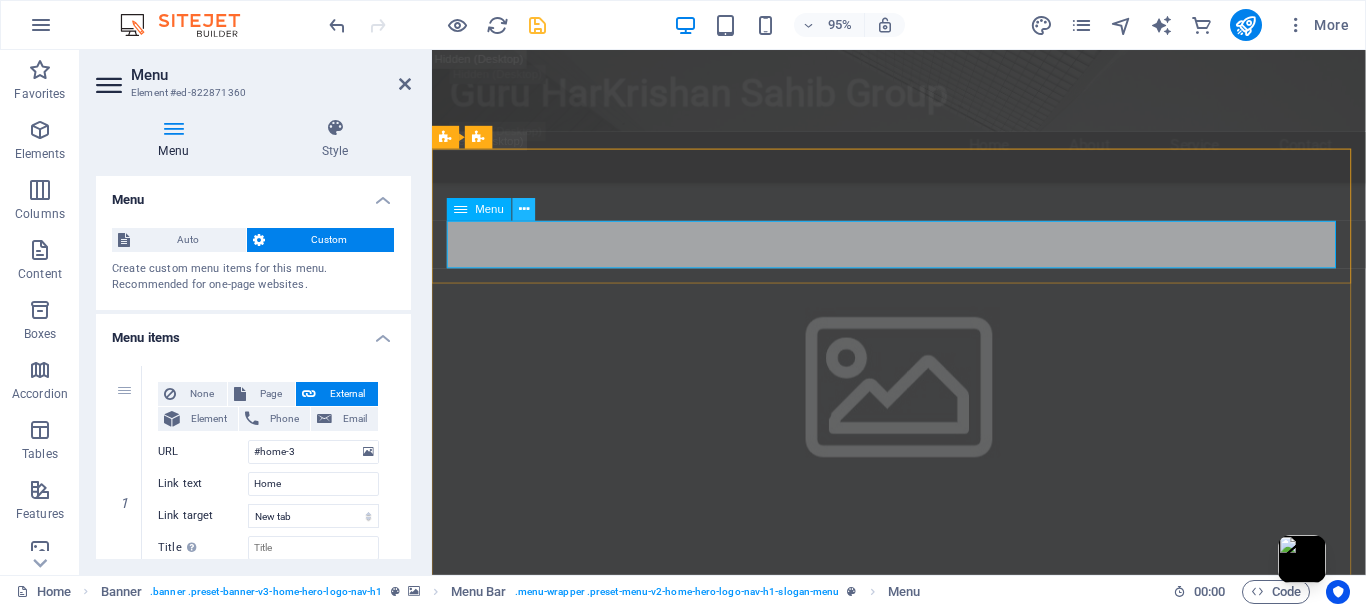 click at bounding box center [524, 210] 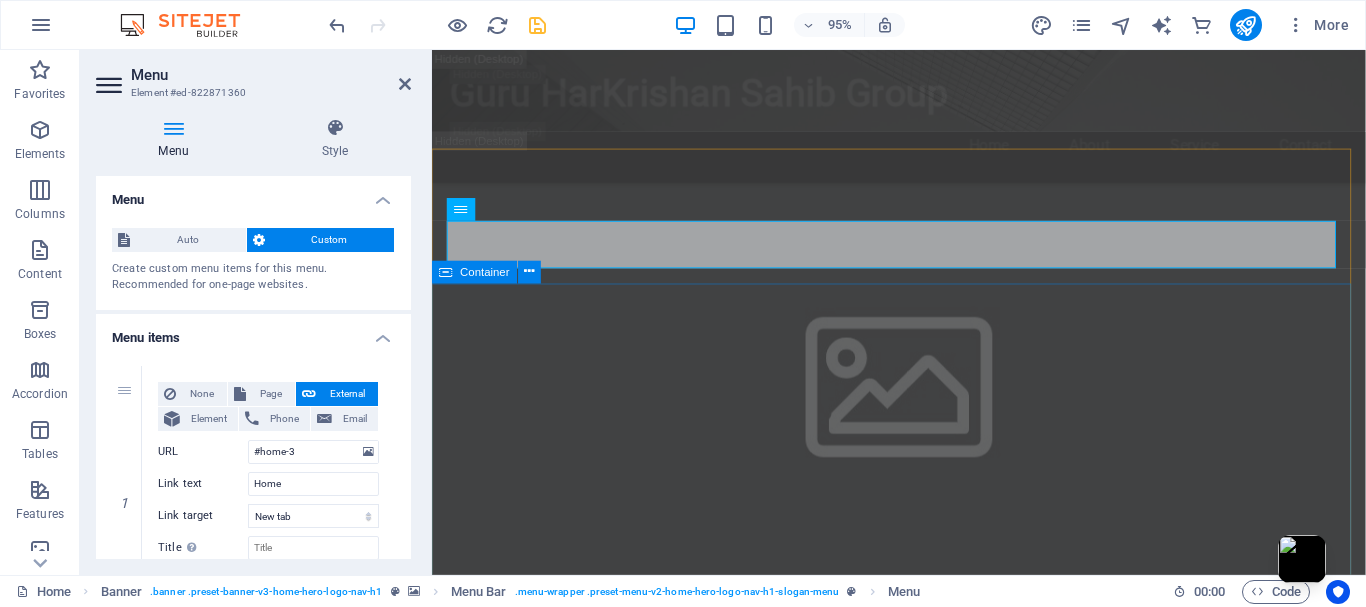click on "Guru HarKrishan Sahib Group: Global Connections, Local Excellence. (Highlights both international reach and quality service)" at bounding box center (923, 1935) 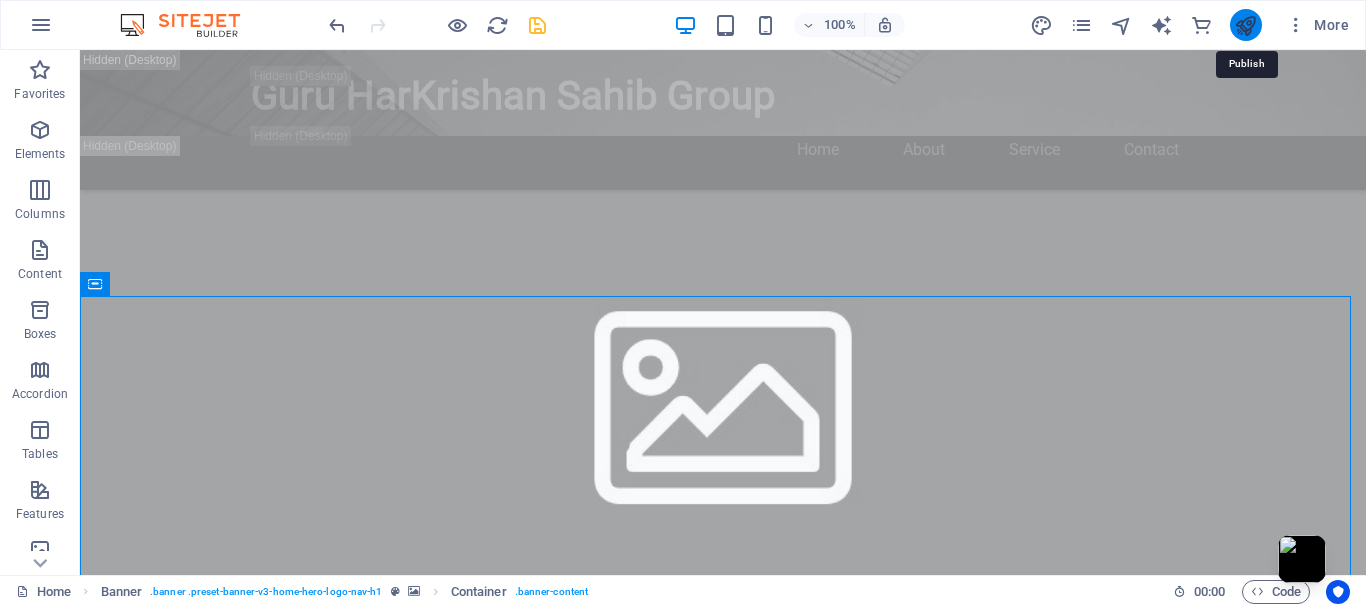 click at bounding box center [1245, 25] 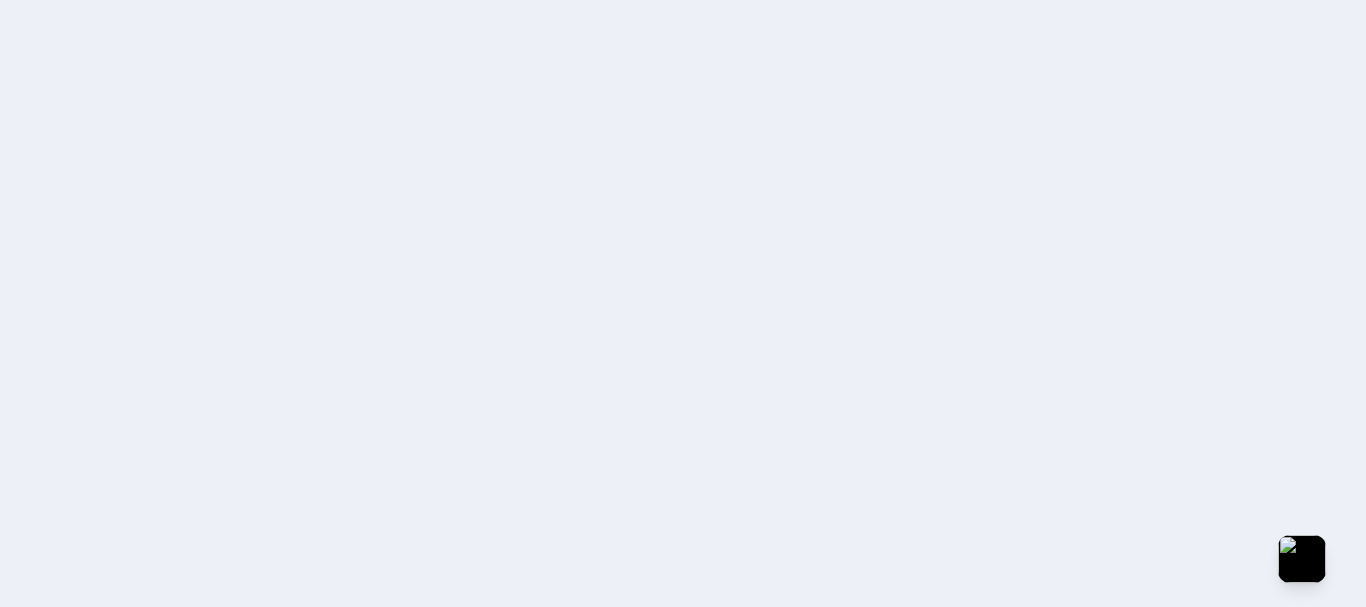 scroll, scrollTop: 0, scrollLeft: 0, axis: both 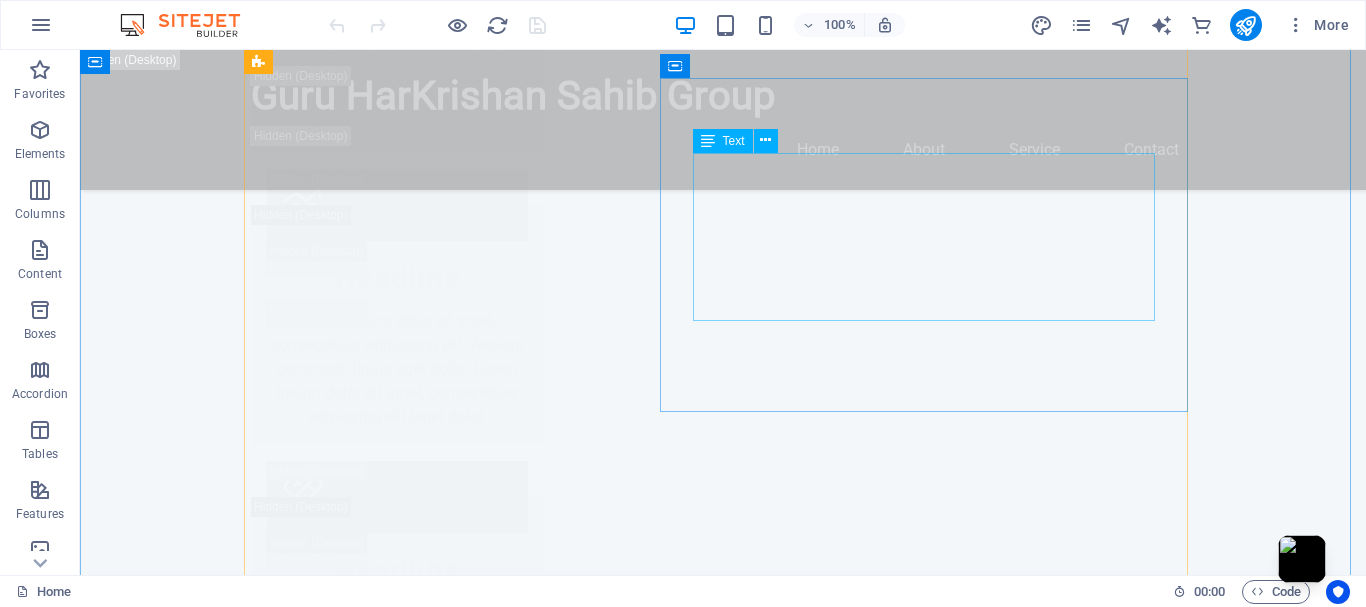 click on "Lorem ipsum dolor sit amet, consectetur adipisicing elit. Maiores ipsum repellat minus nihil. Labore, delectus, nam dignissimos ea repudiandae minima voluptatum magni pariatur possimus quia accusamus harum facilis corporis animi nisi. Enim, pariatur, impedit quia repellat harum ipsam laboriosam voluptas dicta illum nisi obcaecati reprehenderit quis placeat recusandae tenetur aperiam." at bounding box center (931, 5768) 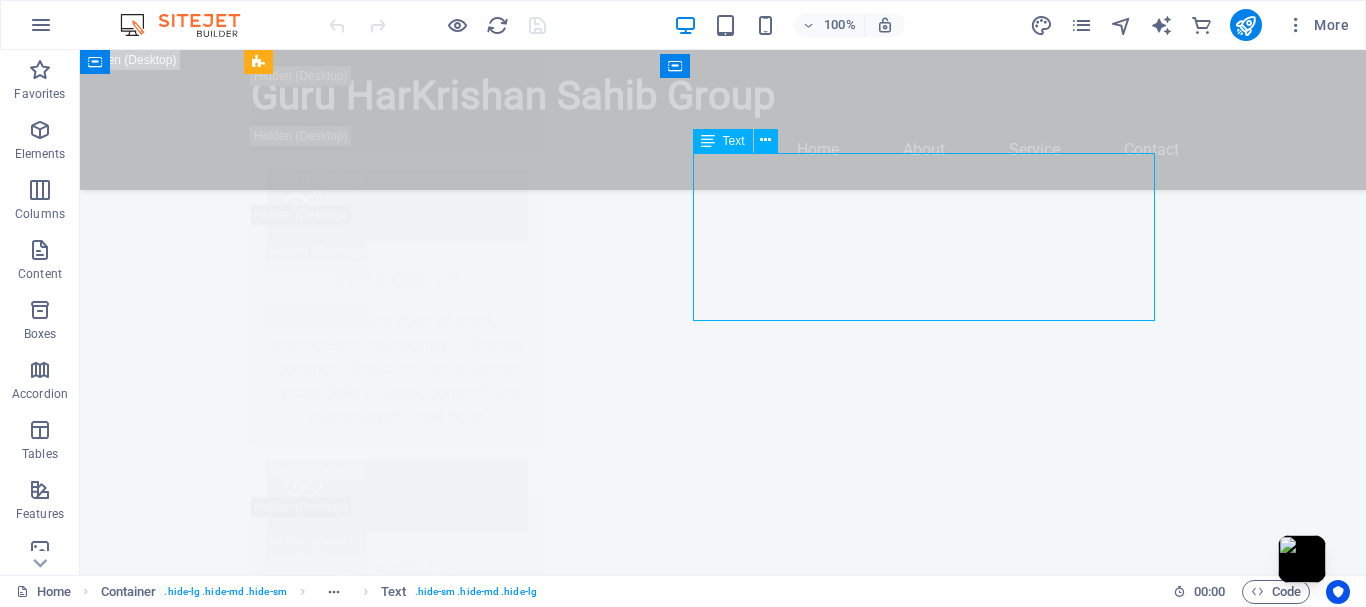 click on "Lorem ipsum dolor sit amet, consectetur adipisicing elit. Maiores ipsum repellat minus nihil. Labore, delectus, nam dignissimos ea repudiandae minima voluptatum magni pariatur possimus quia accusamus harum facilis corporis animi nisi. Enim, pariatur, impedit quia repellat harum ipsam laboriosam voluptas dicta illum nisi obcaecati reprehenderit quis placeat recusandae tenetur aperiam." at bounding box center [931, 5768] 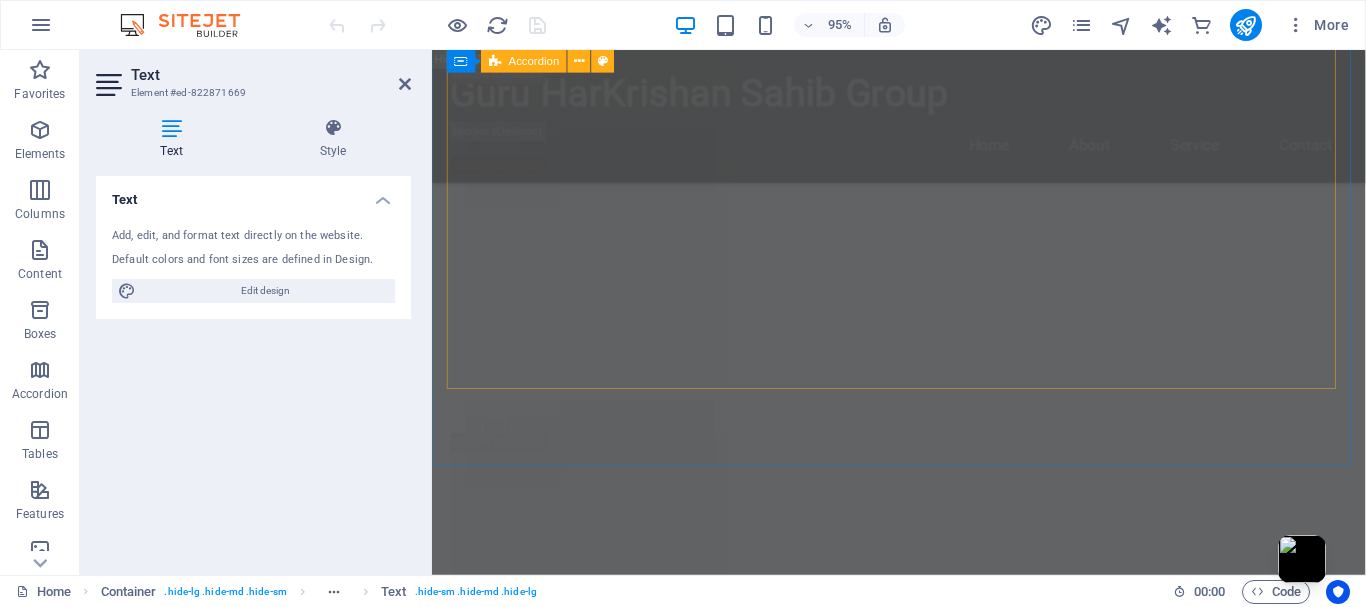 scroll, scrollTop: 7378, scrollLeft: 0, axis: vertical 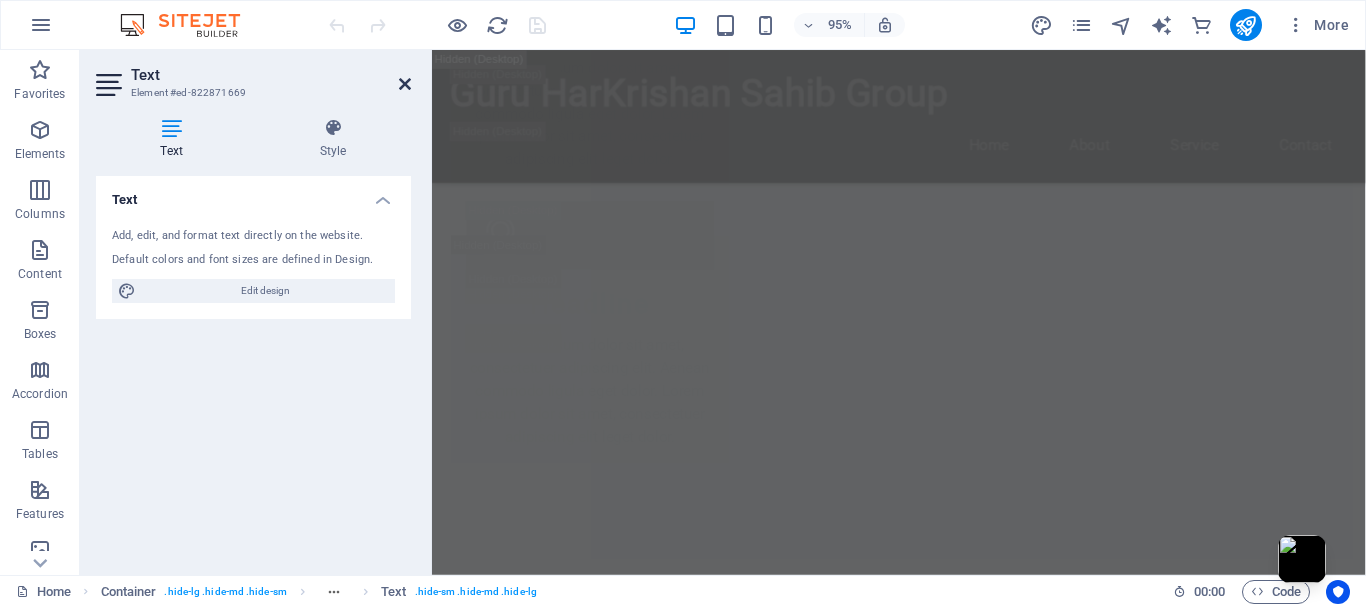 click at bounding box center [405, 84] 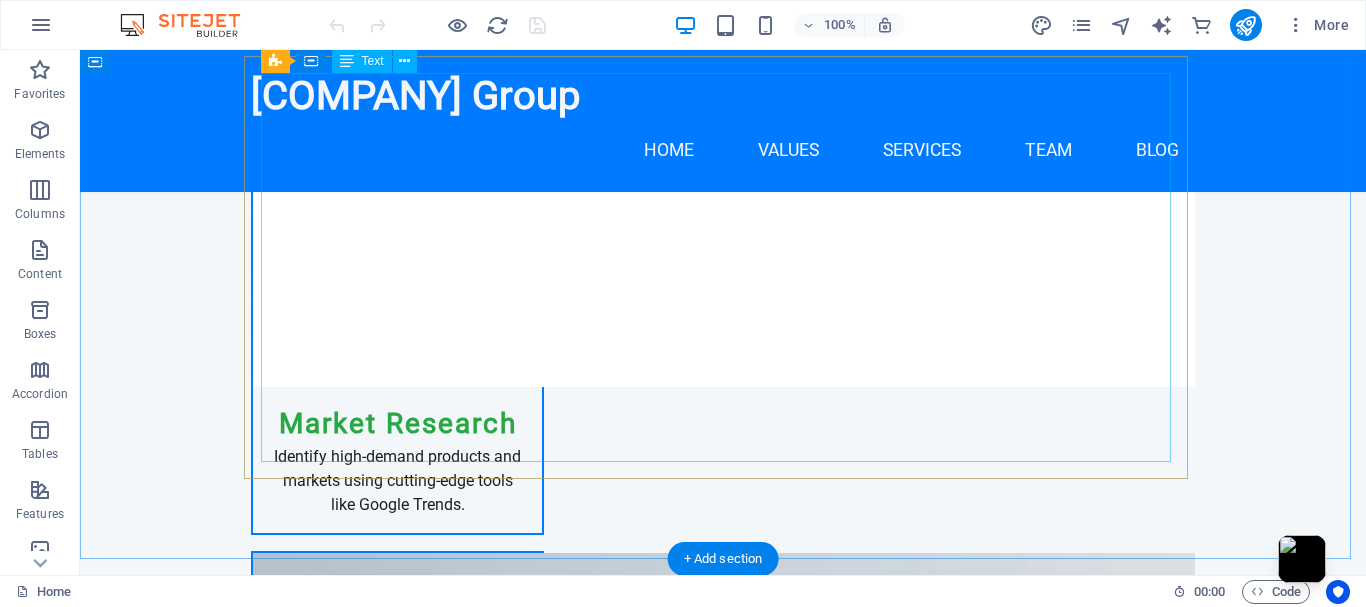 scroll, scrollTop: 7758, scrollLeft: 0, axis: vertical 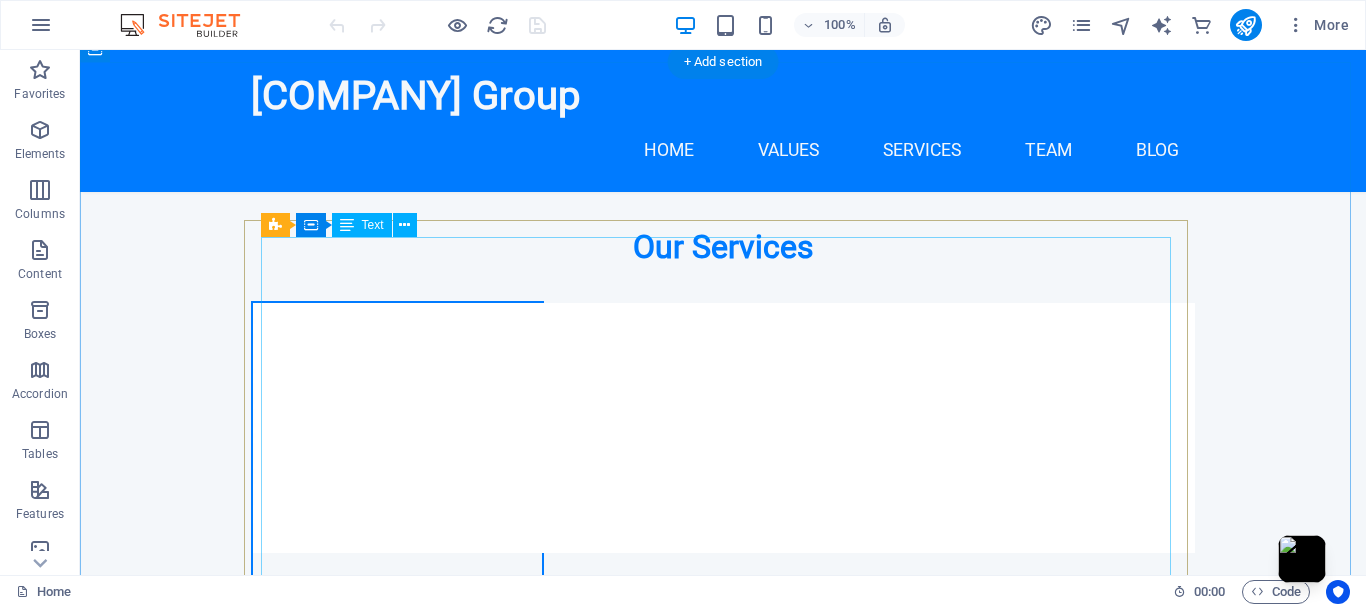 click on "Item 1 Lorem ipsum dolor sit amet, consectetur.
Item 2 Lorem ipsum dolor sit amet, consectetur.
Item 3 Lorem ipsum dolor sit amet, consectetur.
Item 4 Lorem ipsum dolor sit amet, consectetur.
Item 5 Lorem ipsum dolor sit amet, consectetur.
Item 6 Lorem ipsum dolor sit amet, consectetur." at bounding box center [723, 5962] 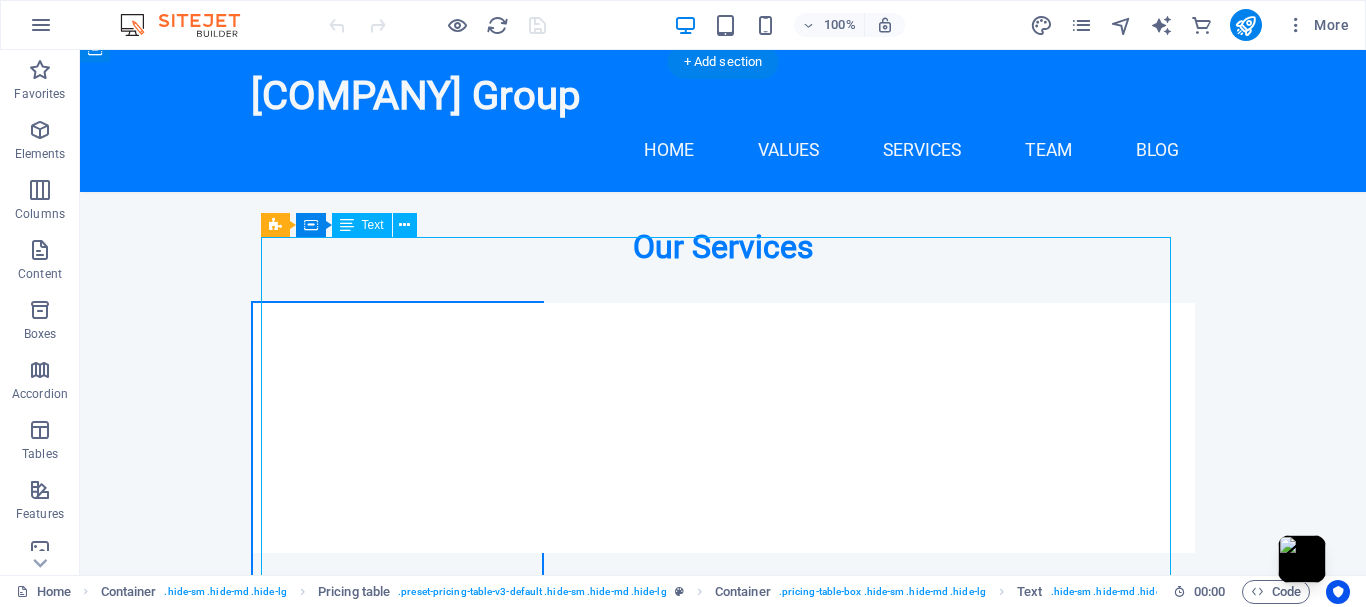 click on "Item 1 Lorem ipsum dolor sit amet, consectetur.
Item 2 Lorem ipsum dolor sit amet, consectetur.
Item 3 Lorem ipsum dolor sit amet, consectetur.
Item 4 Lorem ipsum dolor sit amet, consectetur.
Item 5 Lorem ipsum dolor sit amet, consectetur.
Item 6 Lorem ipsum dolor sit amet, consectetur." at bounding box center (723, 5962) 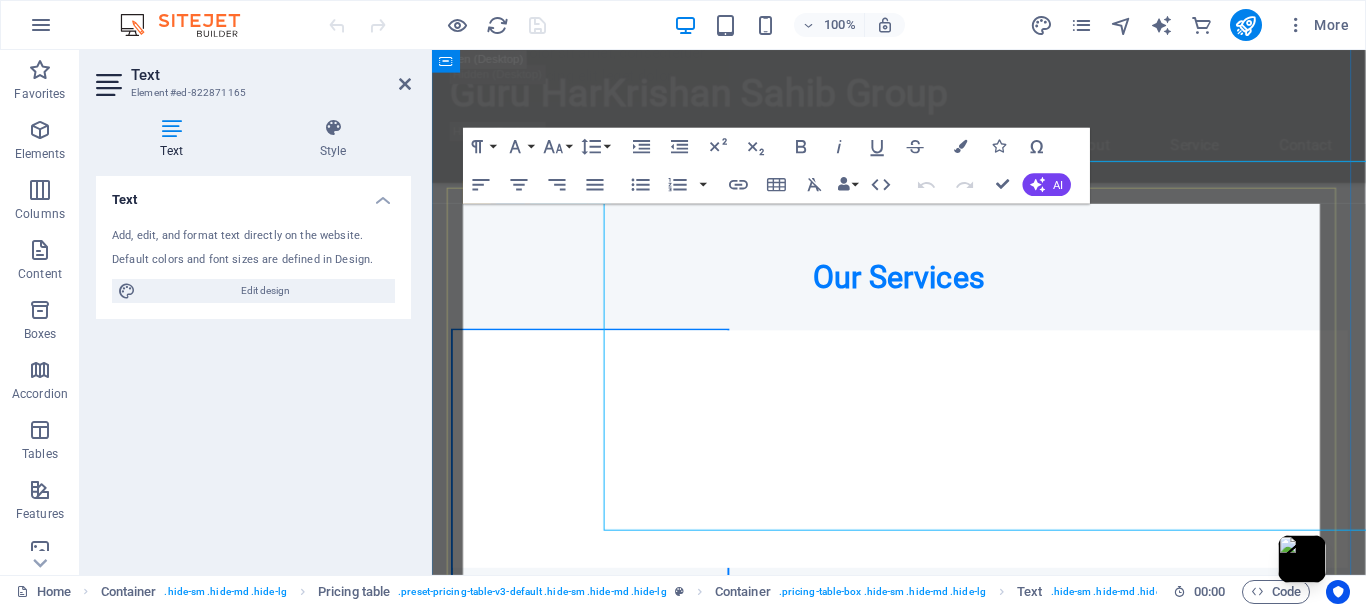 scroll, scrollTop: 7828, scrollLeft: 0, axis: vertical 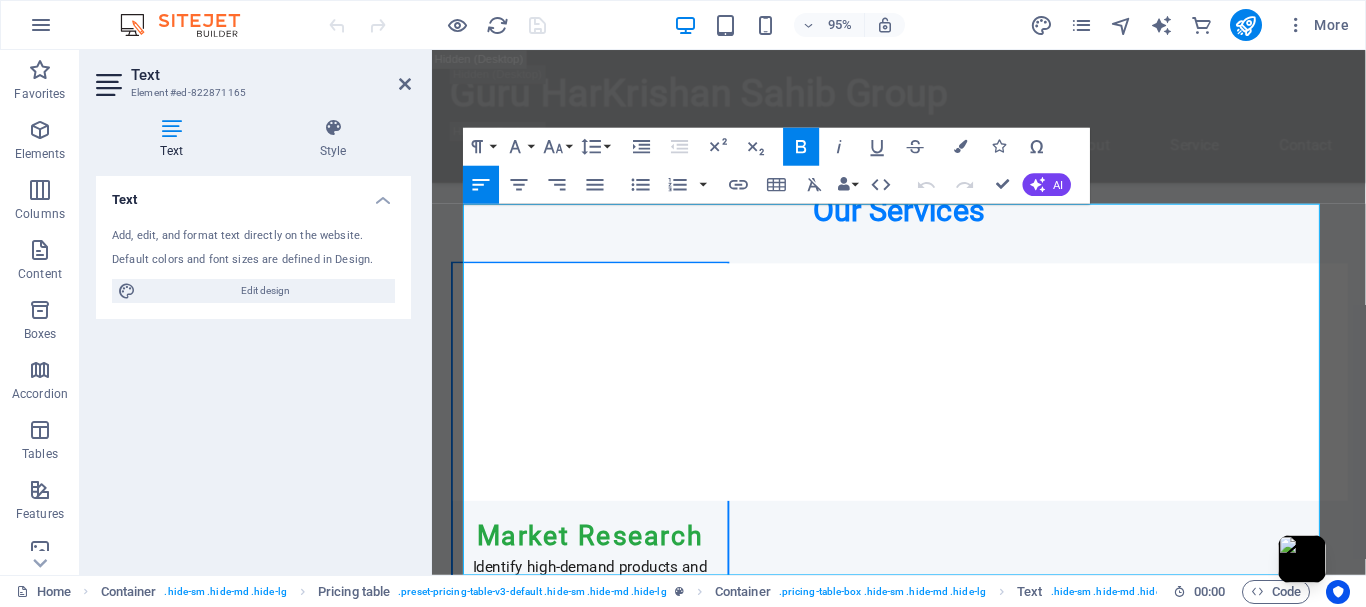 click on "Default colors and font sizes are defined in Design." at bounding box center [253, 260] 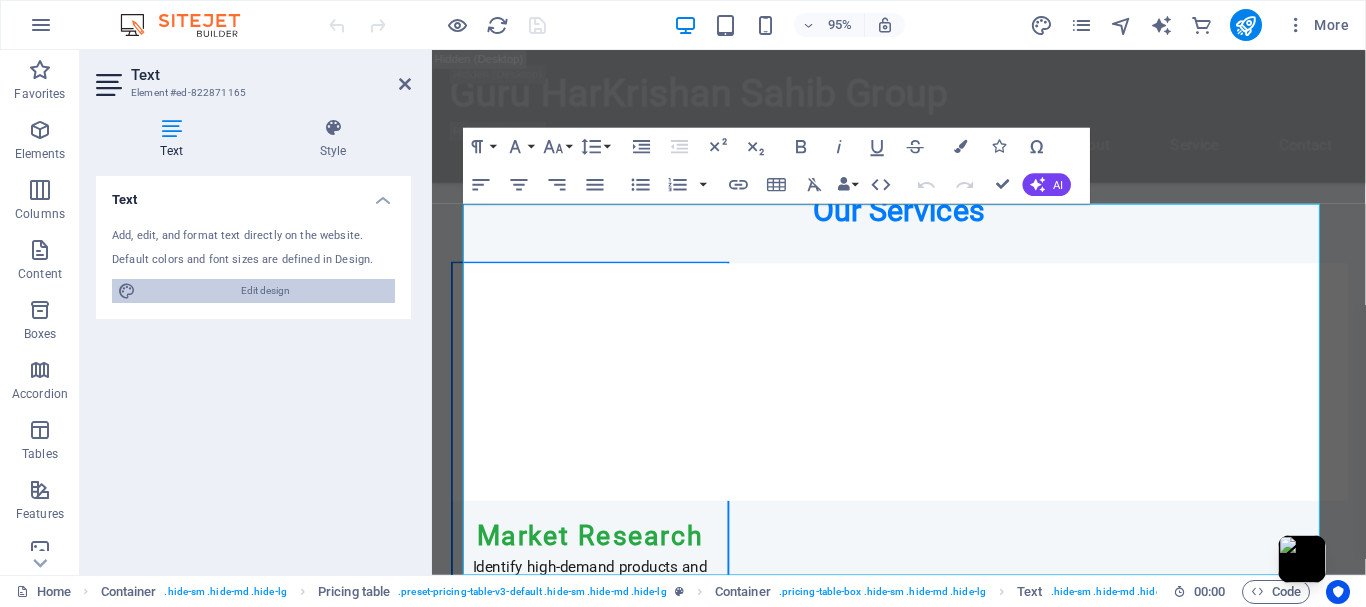 click on "Edit design" at bounding box center (265, 291) 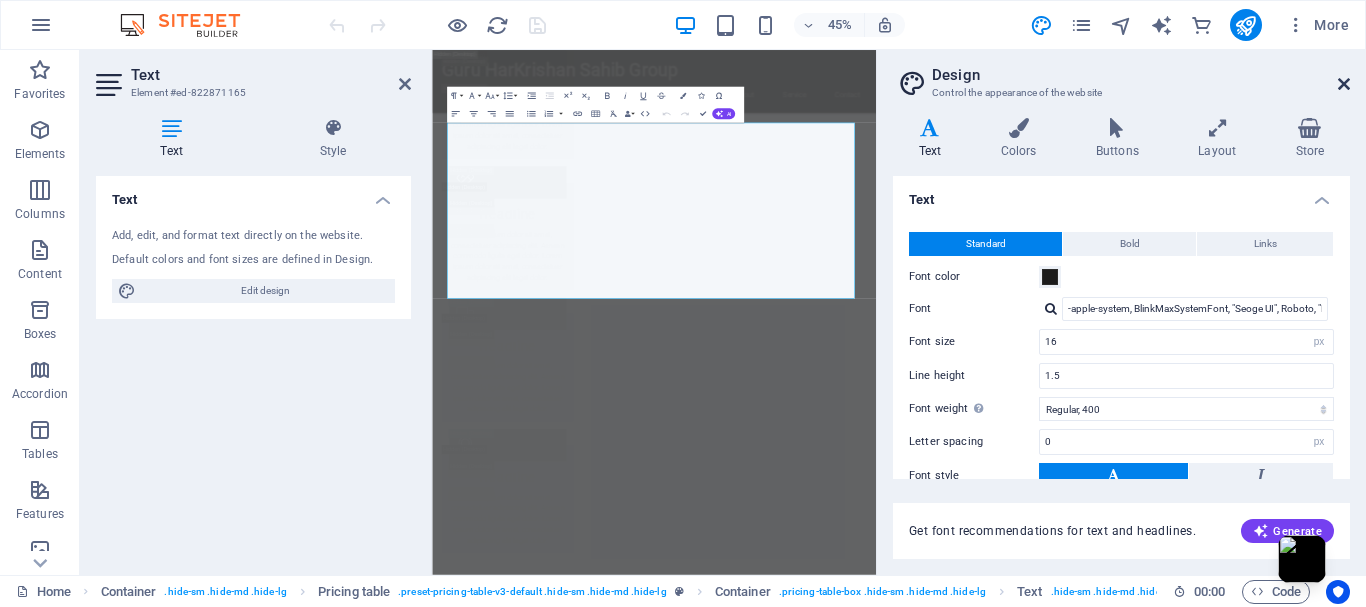 scroll, scrollTop: 8656, scrollLeft: 0, axis: vertical 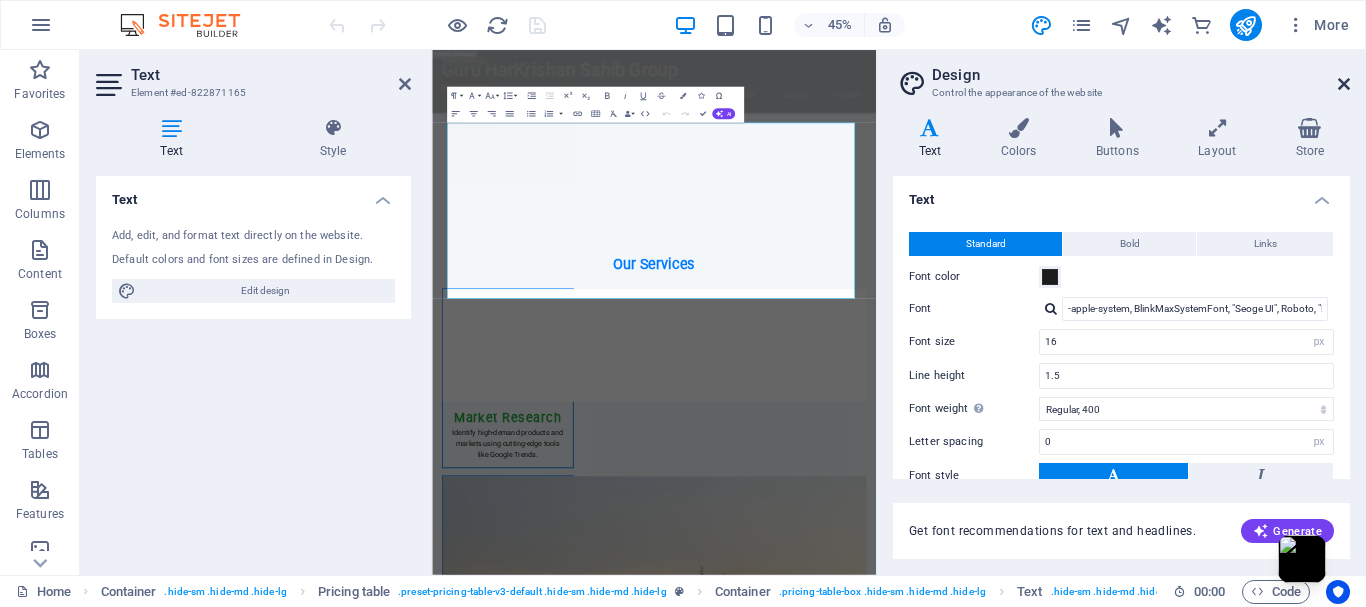 click at bounding box center (1344, 84) 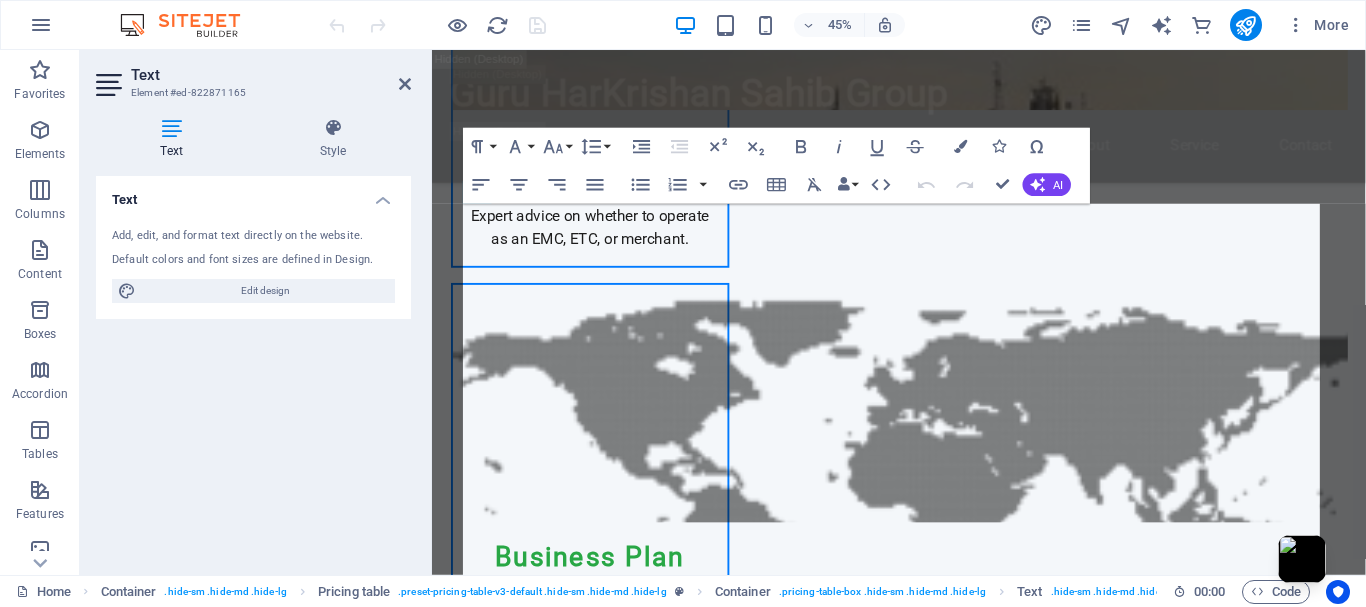 click on "Add, edit, and format text directly on the website." at bounding box center (253, 236) 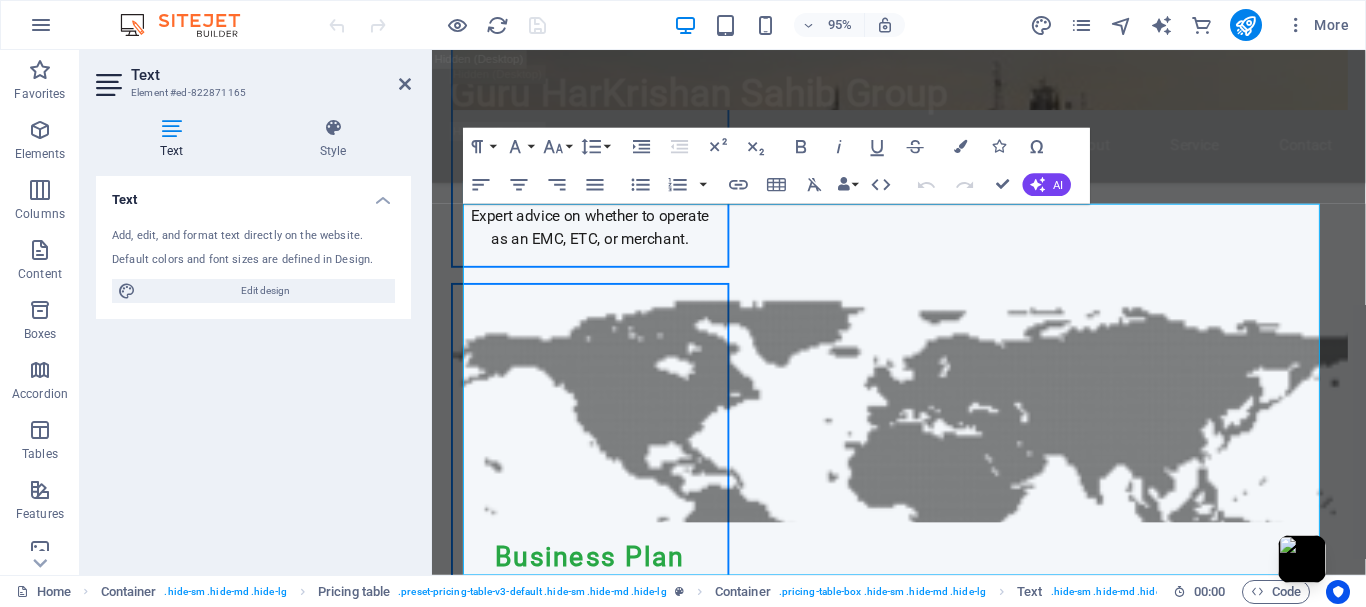 scroll, scrollTop: 7828, scrollLeft: 0, axis: vertical 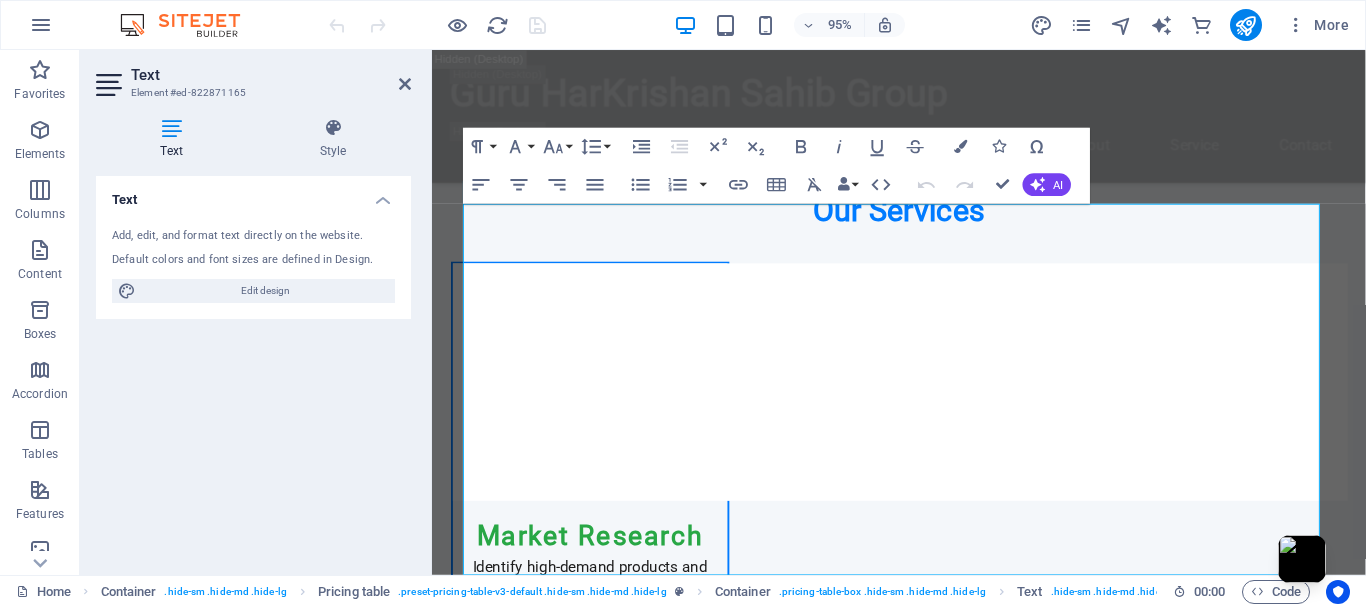 click on "Add, edit, and format text directly on the website." at bounding box center [253, 236] 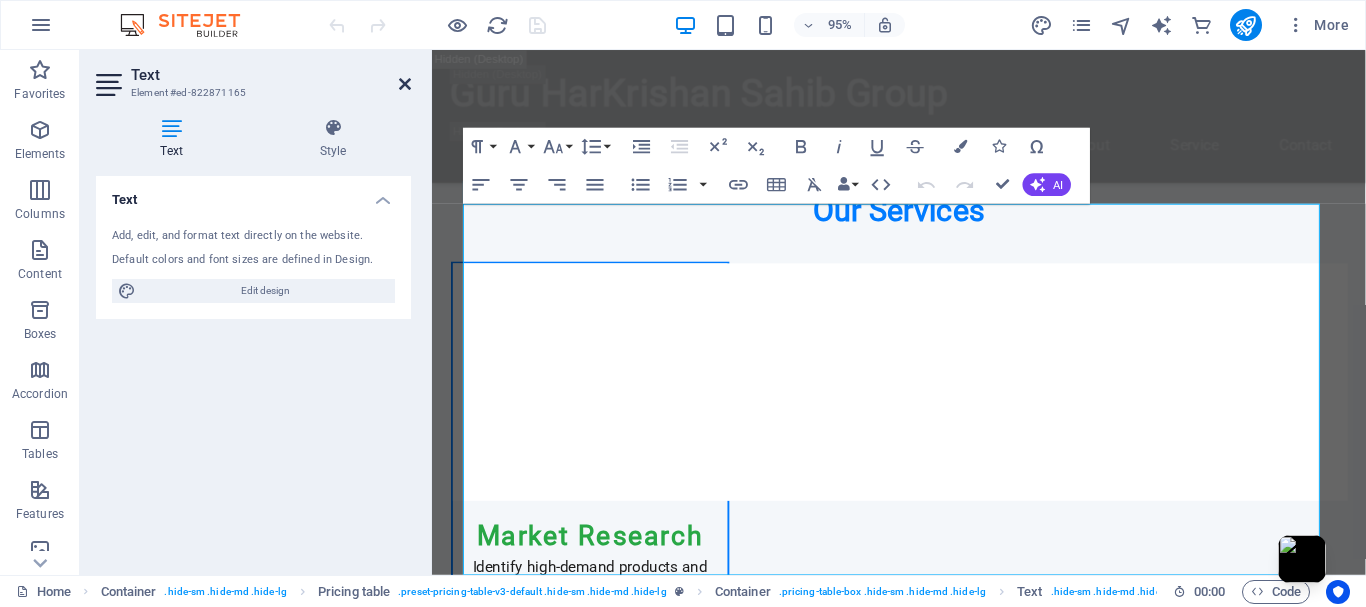 drag, startPoint x: 405, startPoint y: 86, endPoint x: 563, endPoint y: 296, distance: 262.8003 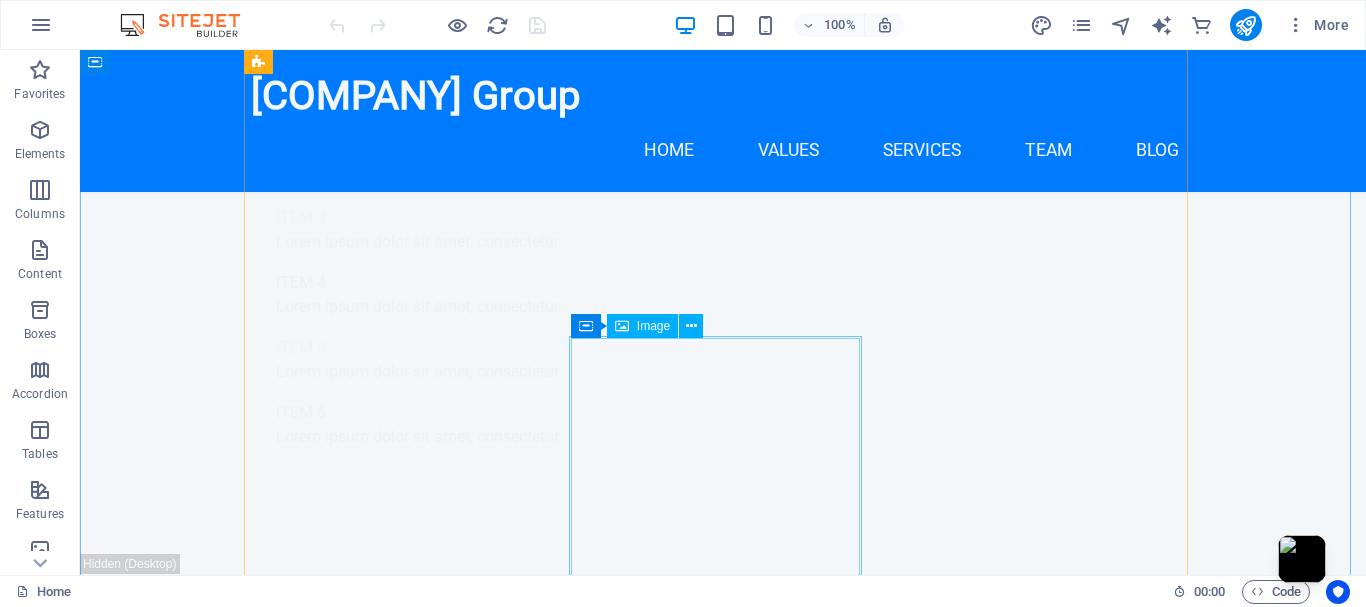 scroll, scrollTop: 13449, scrollLeft: 0, axis: vertical 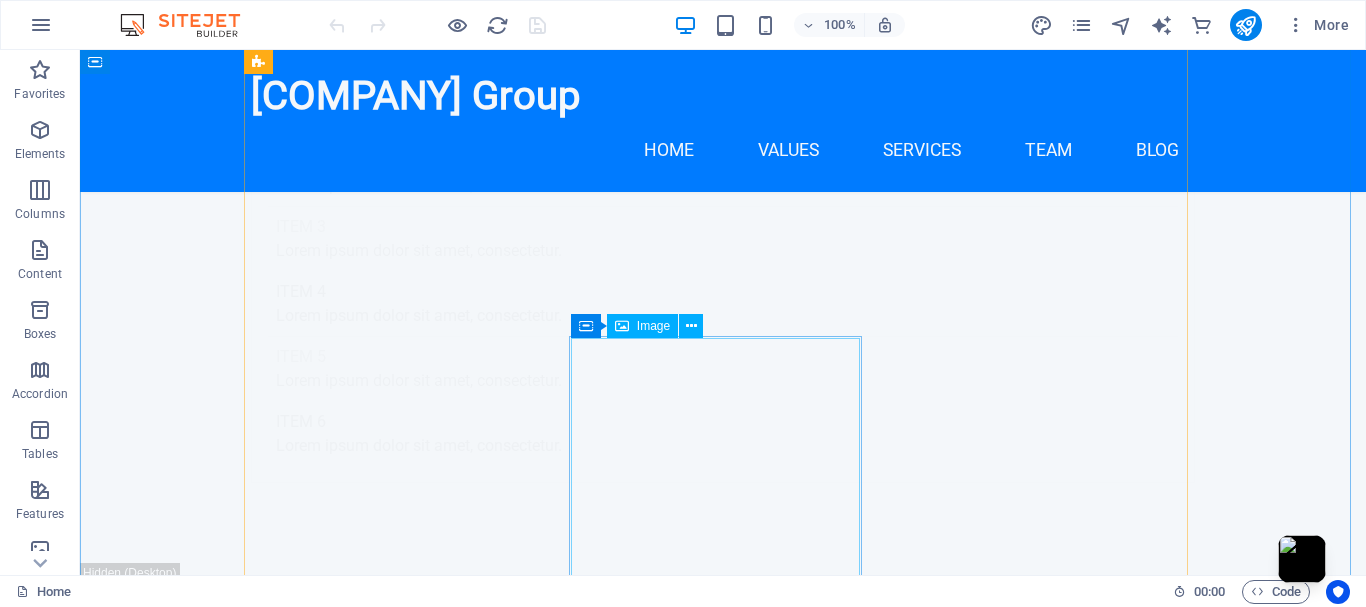 click at bounding box center (397, 8184) 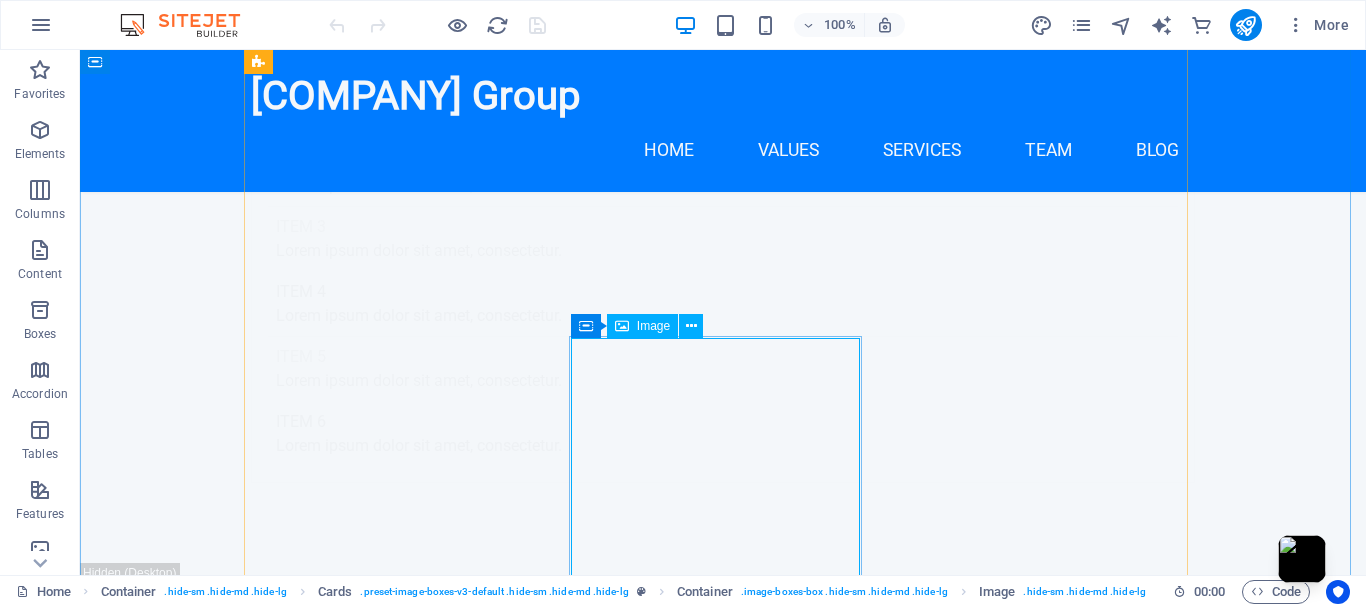 click on "Image" at bounding box center (653, 326) 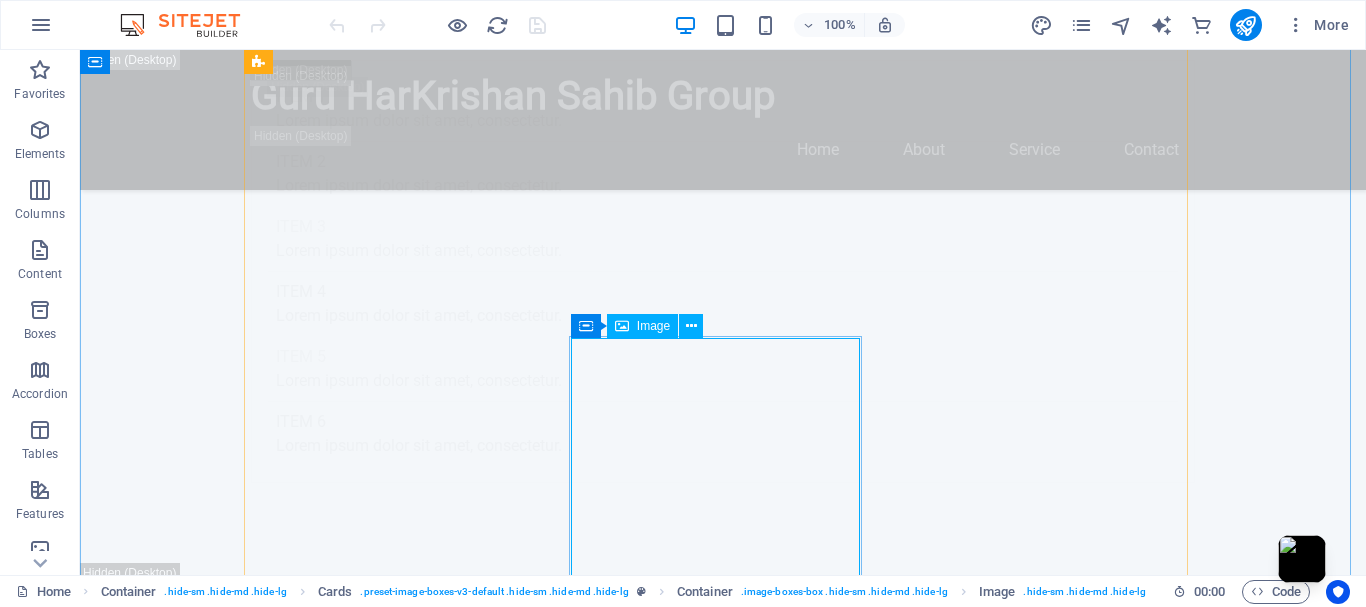 select on "vw" 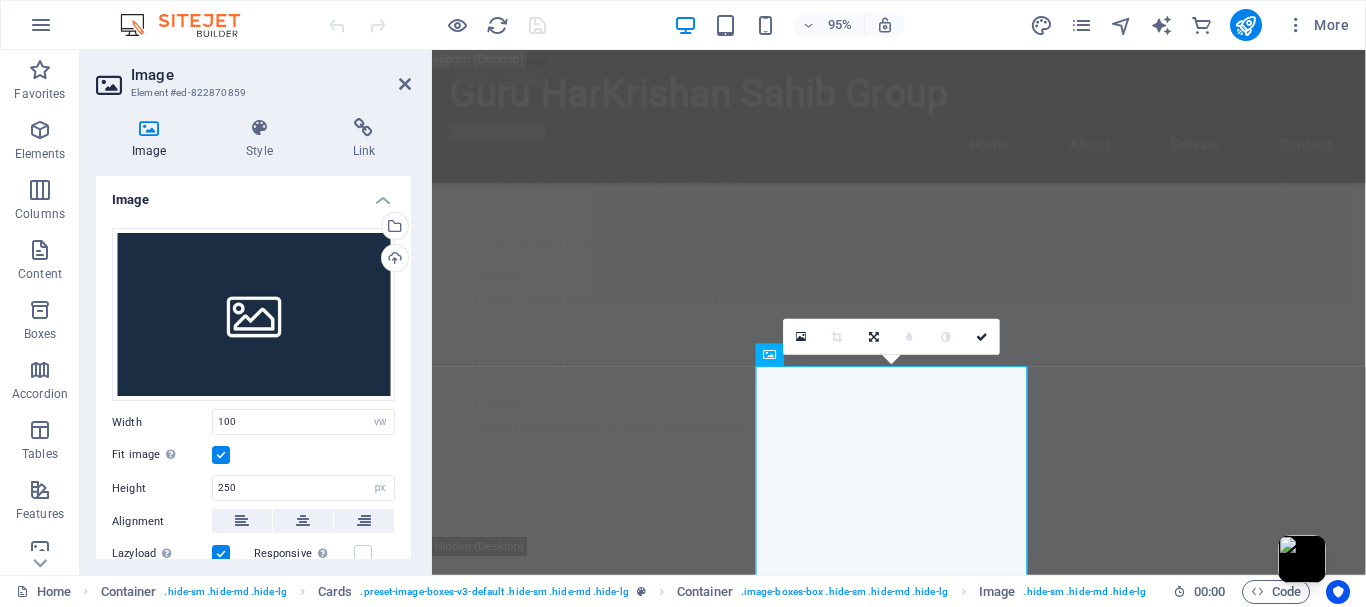 drag, startPoint x: 389, startPoint y: 227, endPoint x: 427, endPoint y: 319, distance: 99.53894 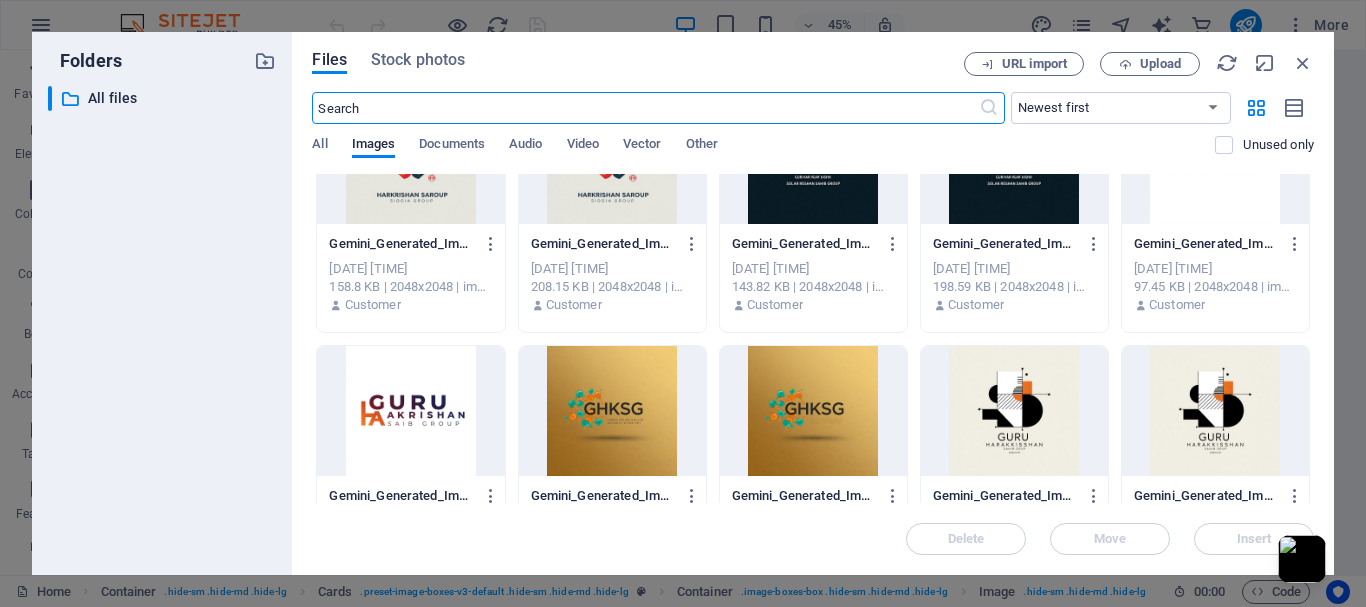 scroll, scrollTop: 500, scrollLeft: 0, axis: vertical 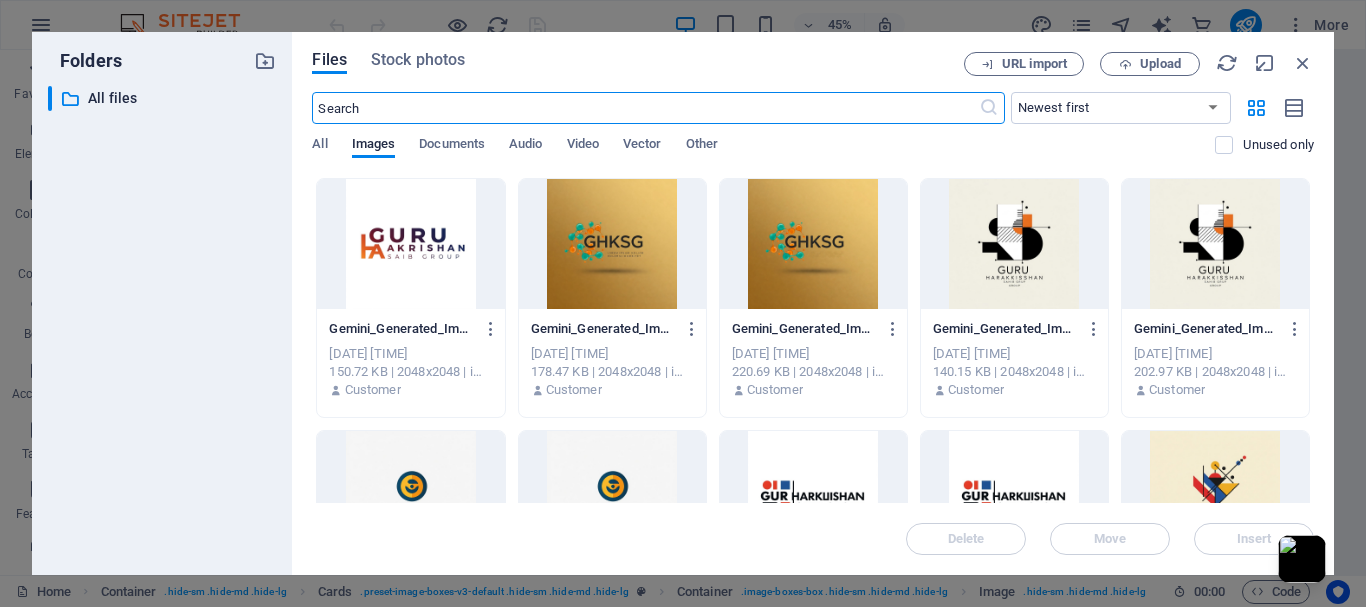 click at bounding box center (1215, 244) 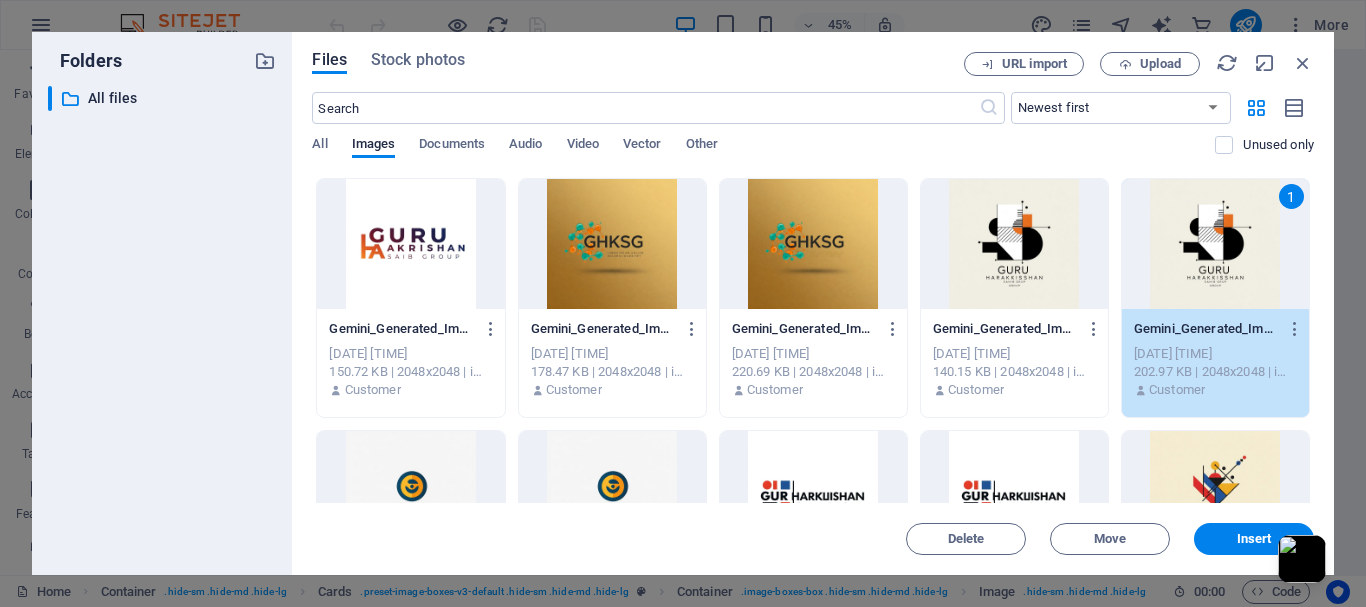 drag, startPoint x: 1207, startPoint y: 249, endPoint x: 756, endPoint y: 271, distance: 451.53625 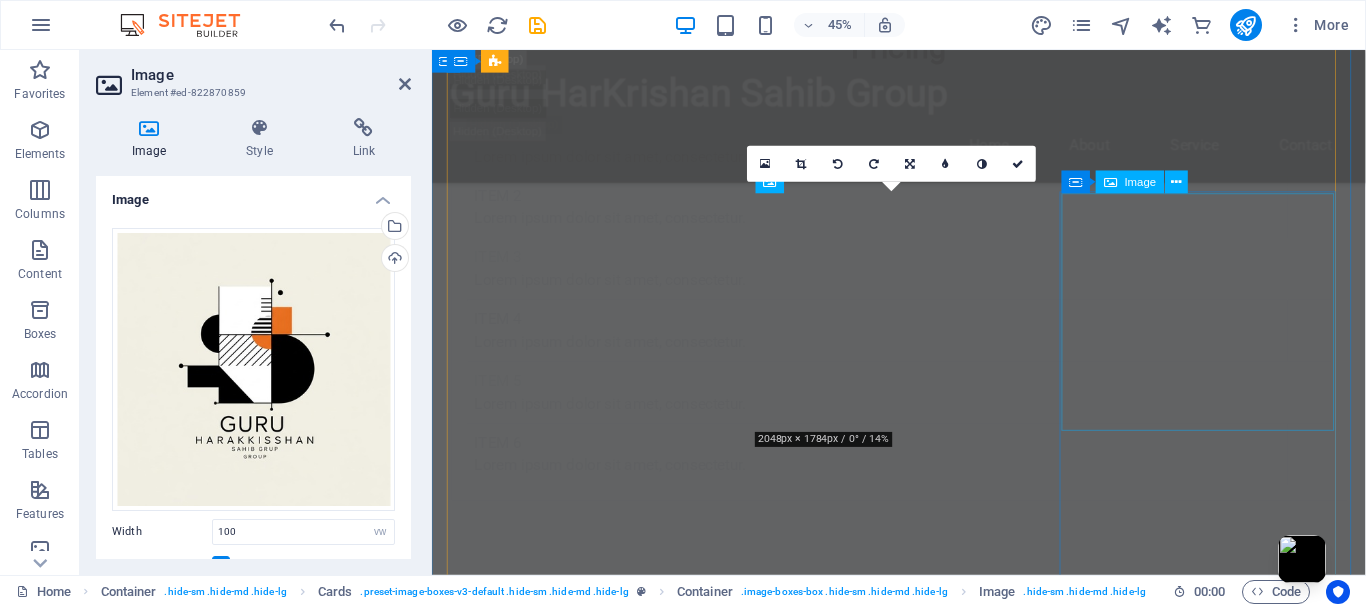 scroll, scrollTop: 13631, scrollLeft: 0, axis: vertical 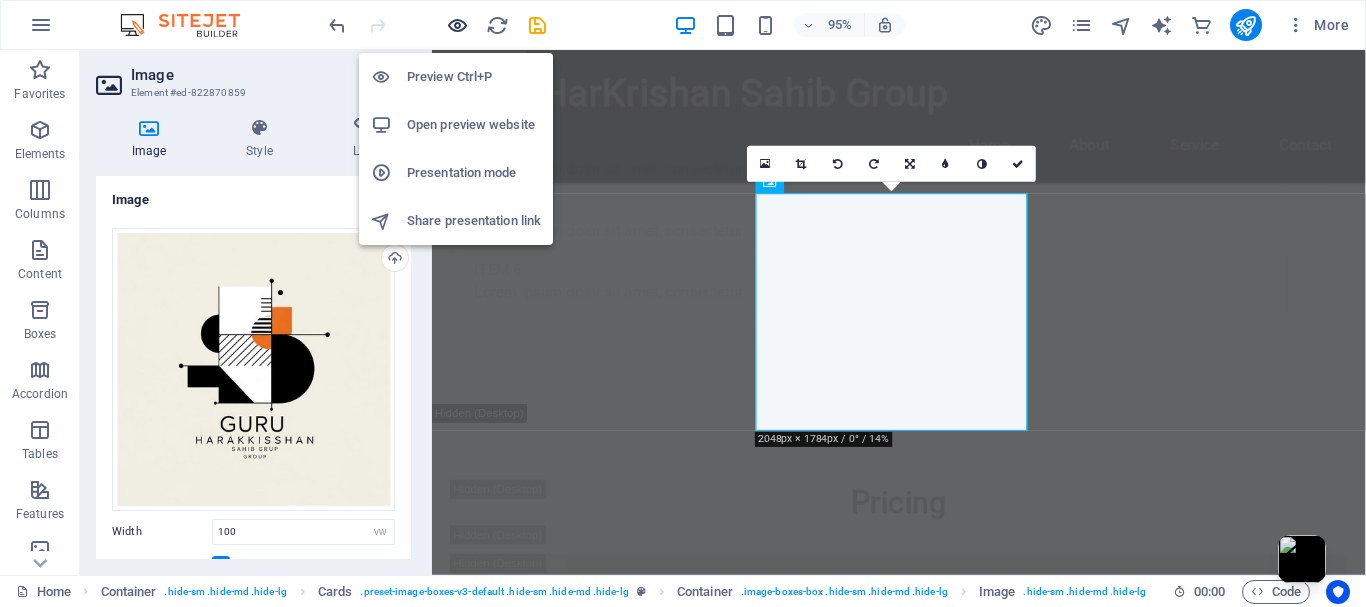 click at bounding box center [457, 25] 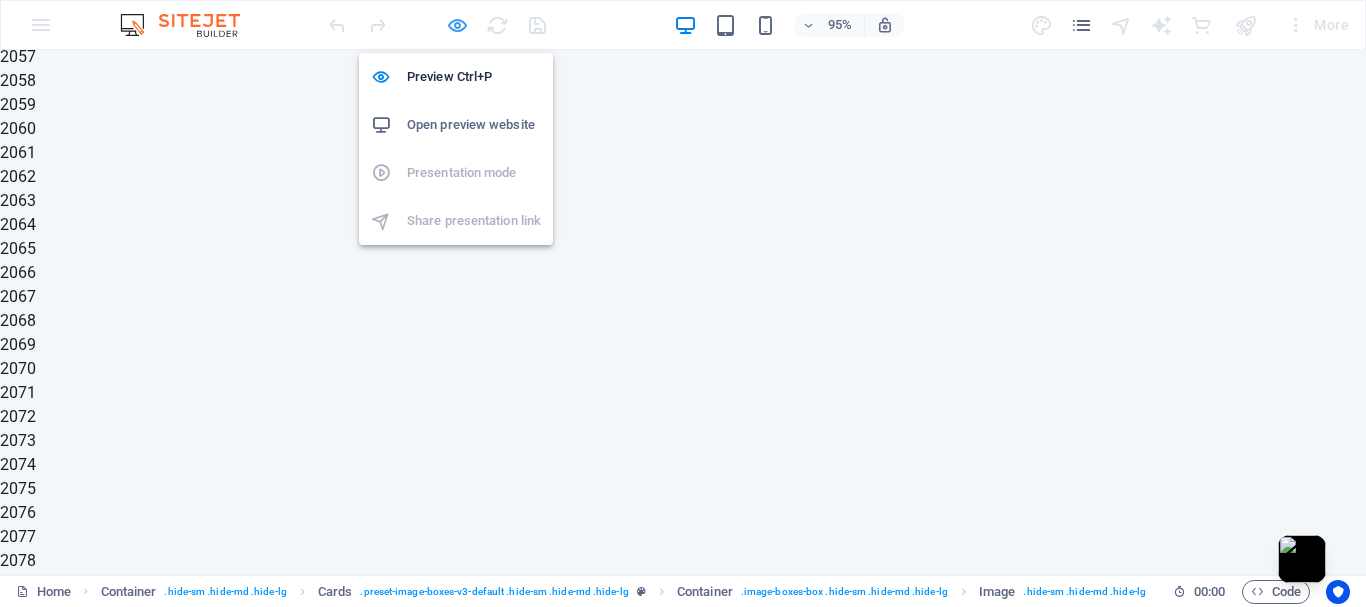 scroll, scrollTop: 4283, scrollLeft: 0, axis: vertical 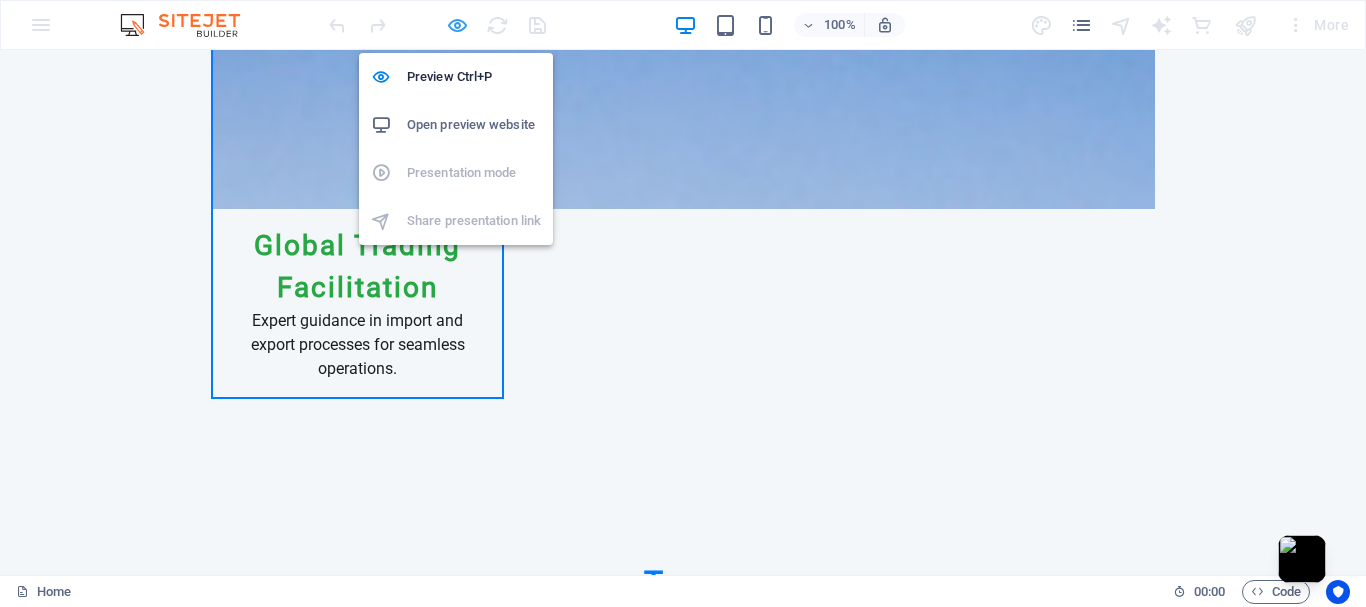 click at bounding box center [457, 25] 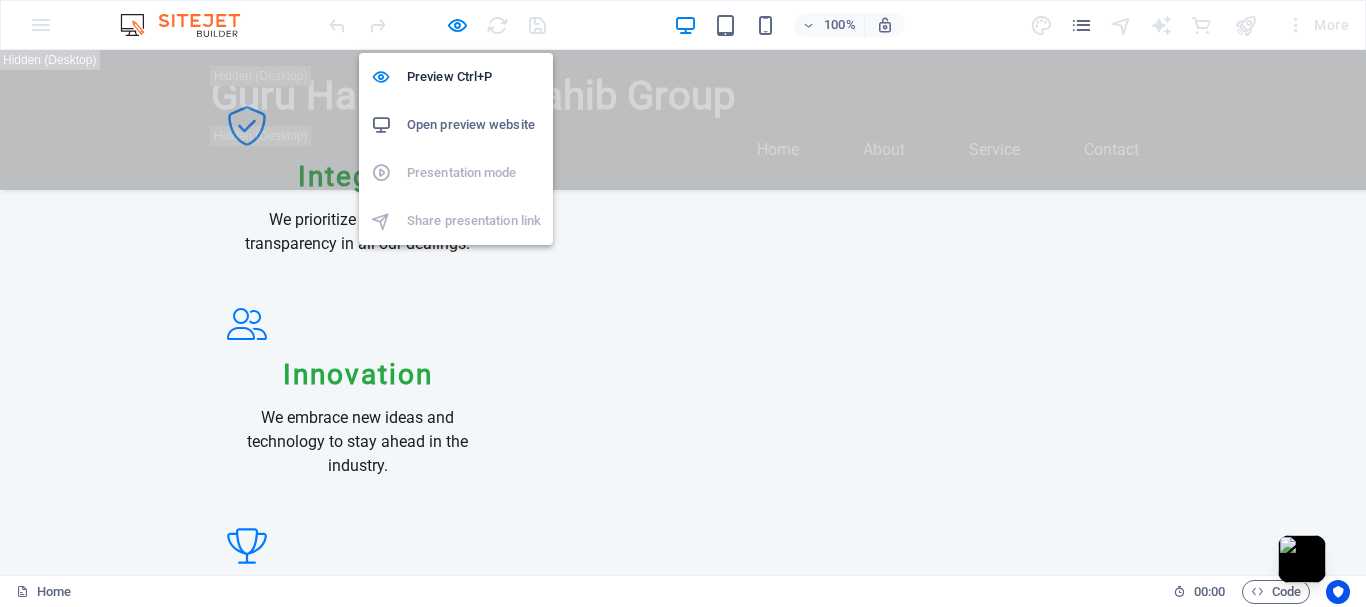 select on "vw" 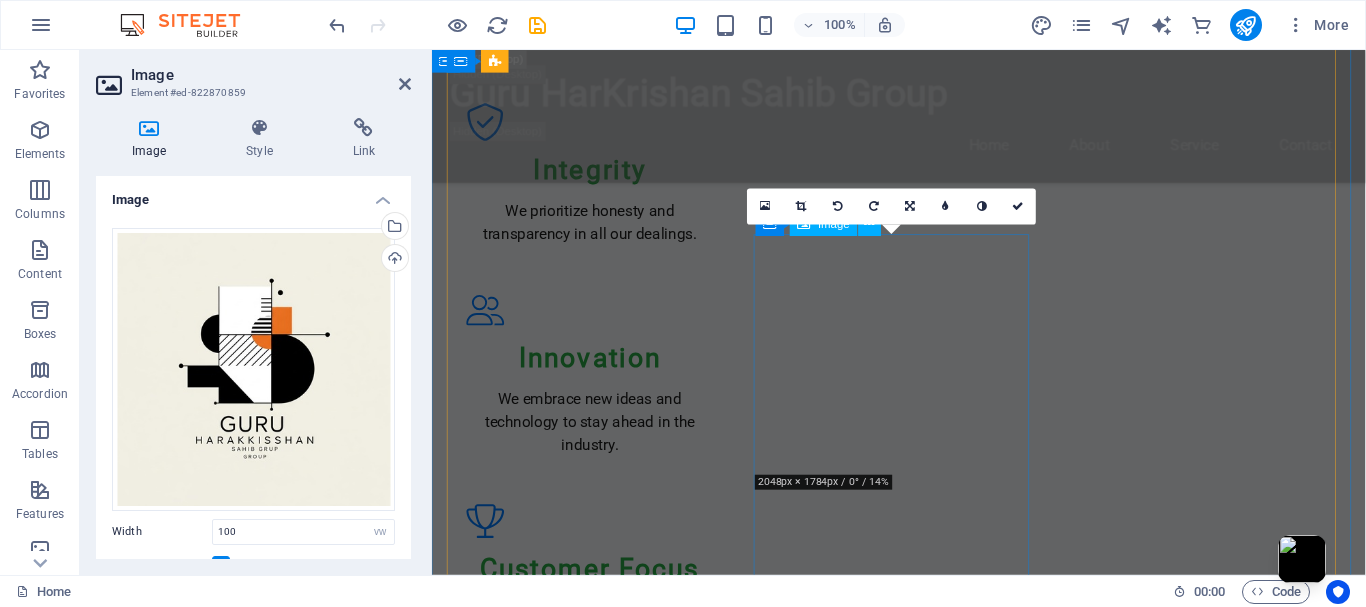 scroll, scrollTop: 13586, scrollLeft: 0, axis: vertical 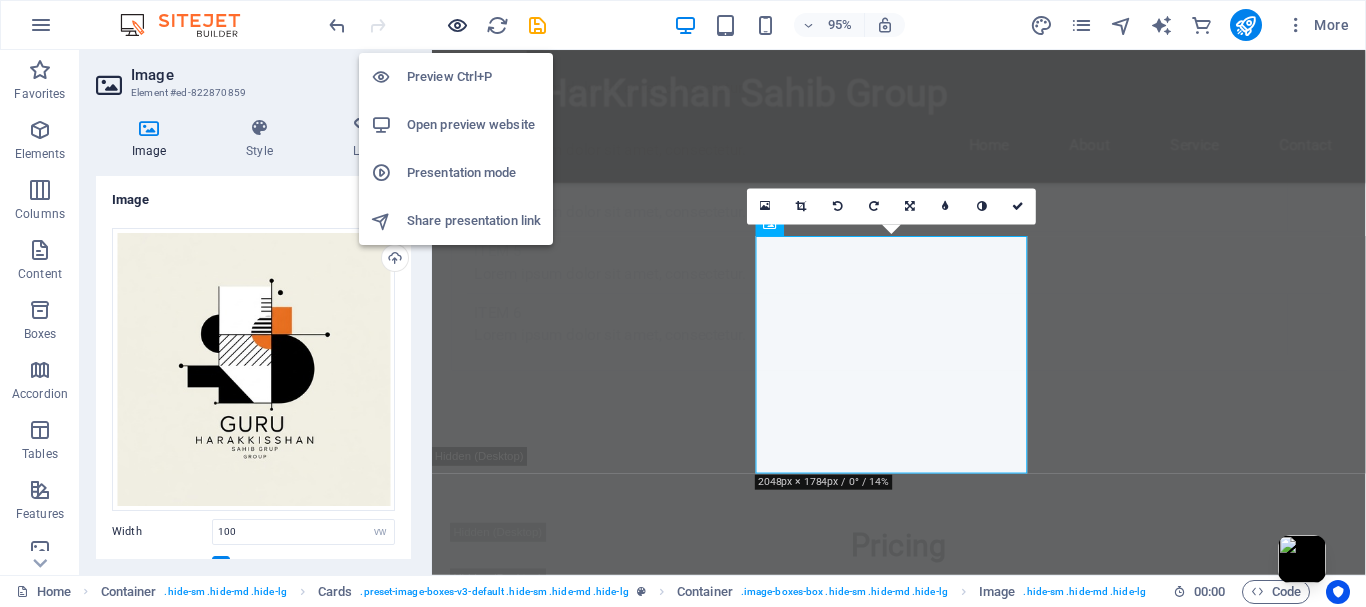 click at bounding box center (457, 25) 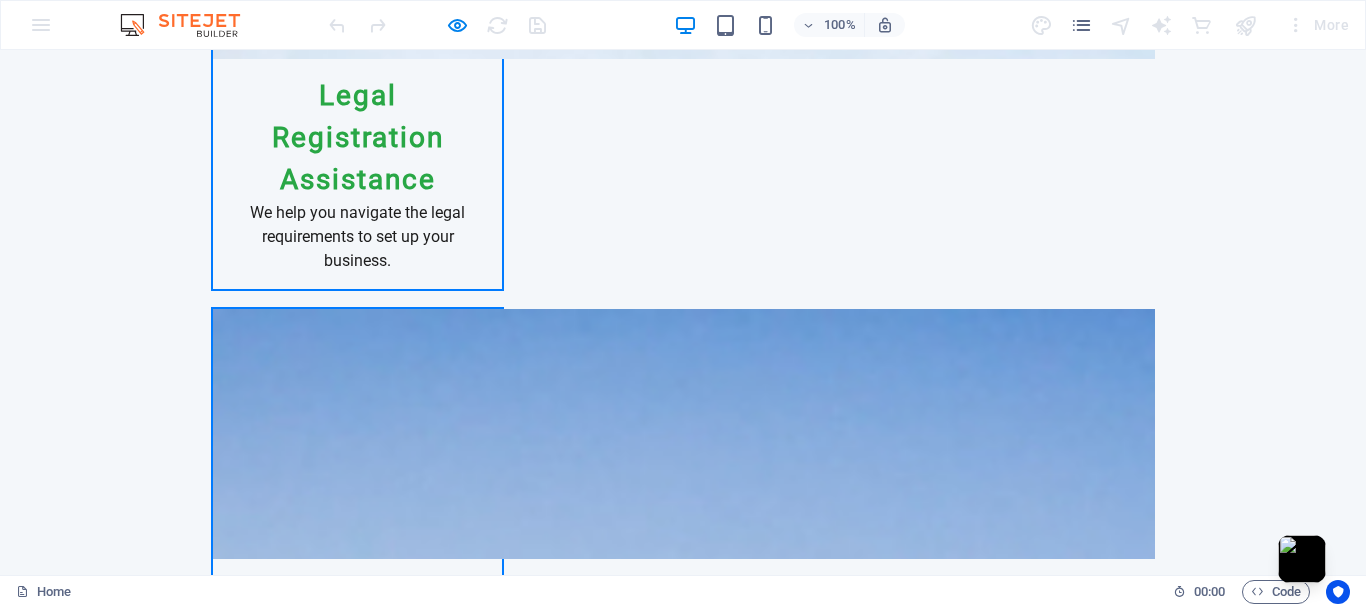 scroll, scrollTop: 3950, scrollLeft: 0, axis: vertical 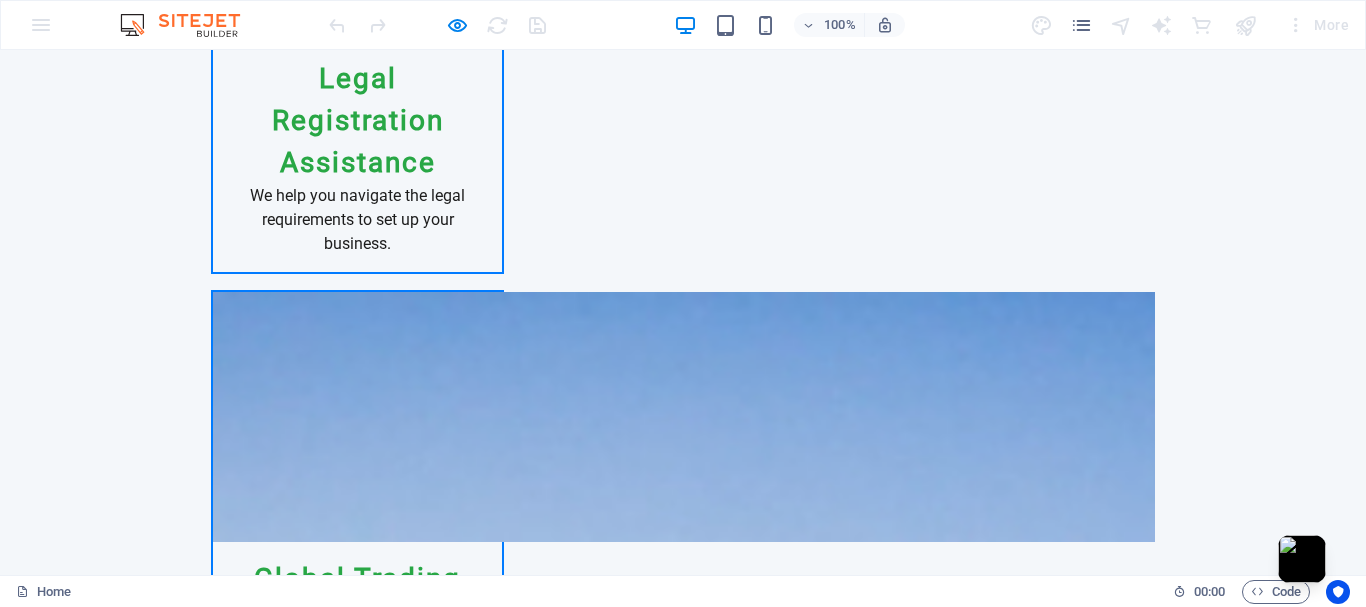 click on "Nibh nisl tincidunt netus! Potenti nam molestie venenatis curabitur iaculis scelerisque lorem. Sed nullam tincidunt porta? Est maecenas a pretium erat vel! Fames lacinia tortor odio interdum. Sagittis ultrices ornare quisque consectetur tempor? Semper lectus nisi pharetra cubilia. Ut?" at bounding box center (488, 4690) 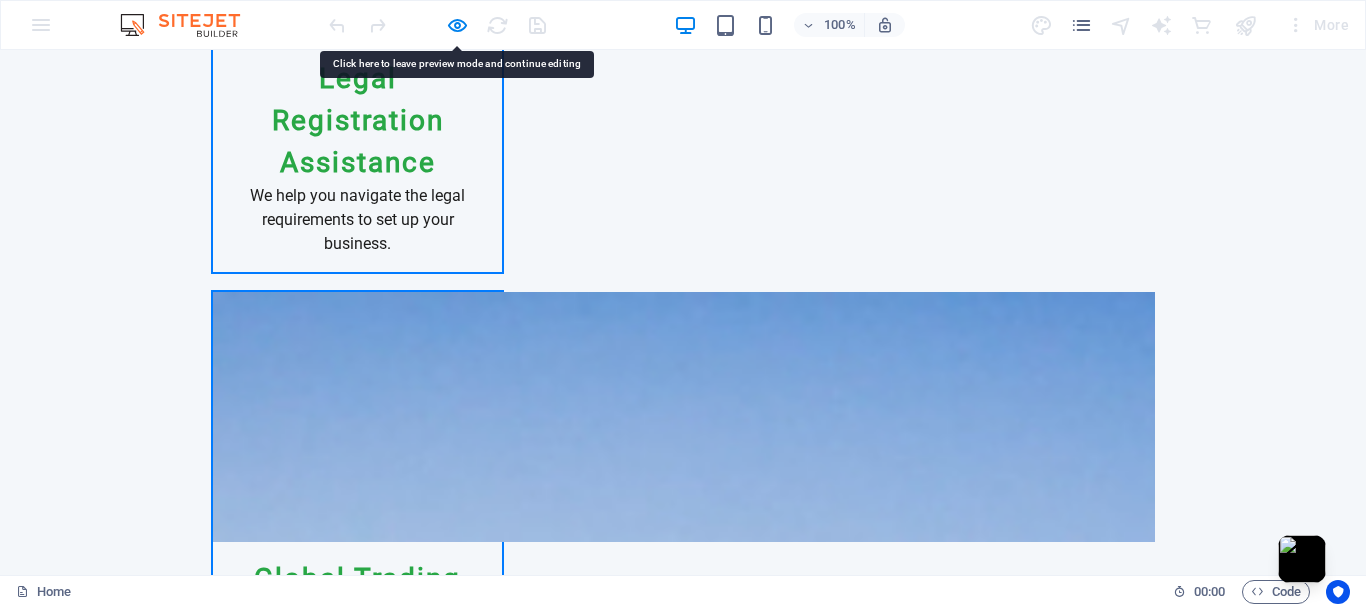 click on "Nibh nisl tincidunt netus! Potenti nam molestie venenatis curabitur iaculis scelerisque lorem. Sed nullam tincidunt porta? Est maecenas a pretium erat vel! Fames lacinia tortor odio interdum. Sagittis ultrices ornare quisque consectetur tempor? Semper lectus nisi pharetra cubilia. Ut?" at bounding box center [488, 4690] 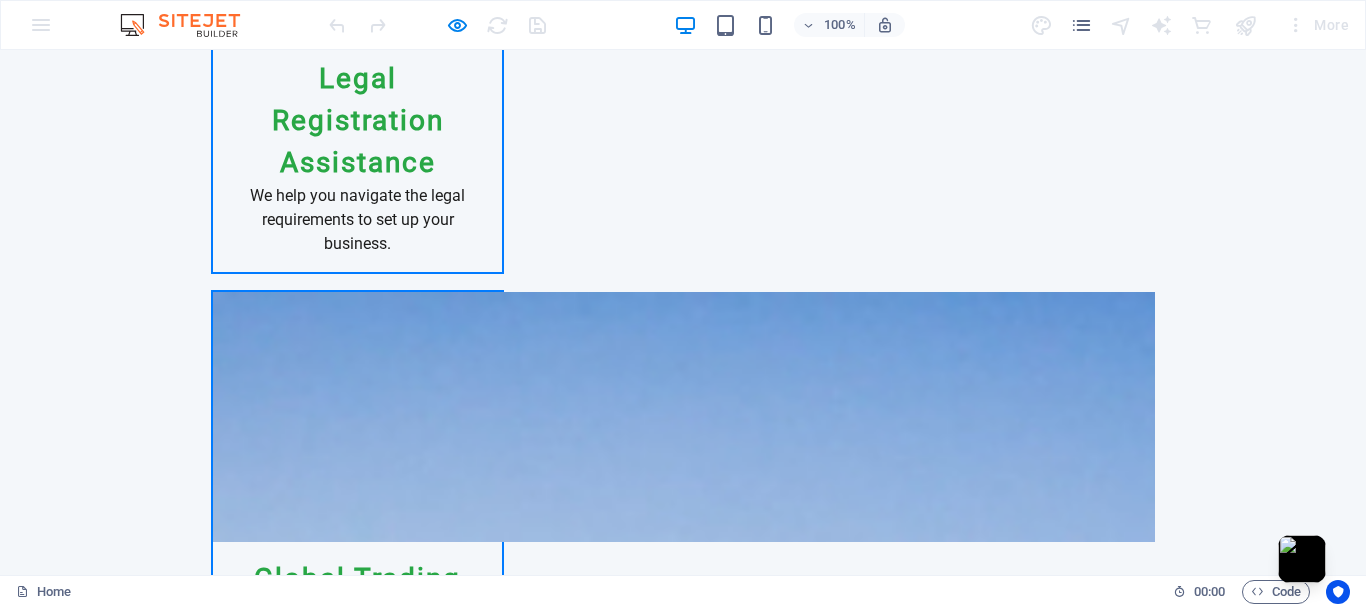 click on "Nibh nisl tincidunt netus! Potenti nam molestie venenatis curabitur iaculis scelerisque lorem. Sed nullam tincidunt porta? Est maecenas a pretium erat vel! Fames lacinia tortor odio interdum. Sagittis ultrices ornare quisque consectetur tempor? Semper lectus nisi pharetra cubilia. Ut?" at bounding box center (488, 4690) 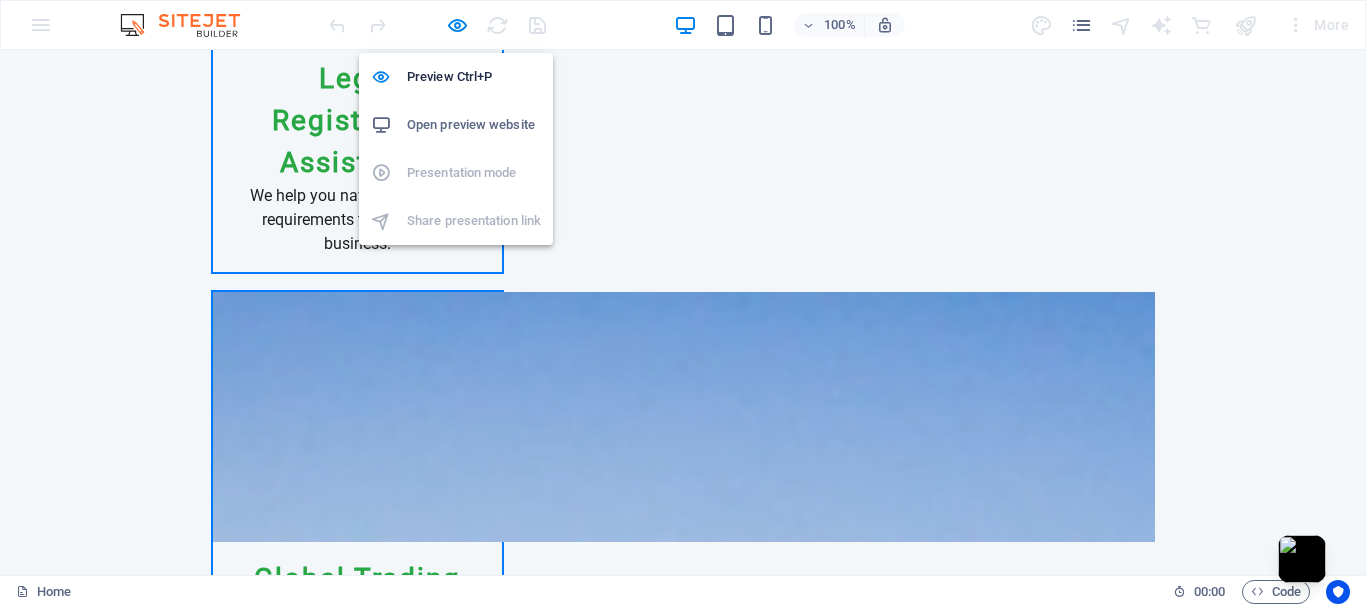 drag, startPoint x: 458, startPoint y: 21, endPoint x: 472, endPoint y: 37, distance: 21.260292 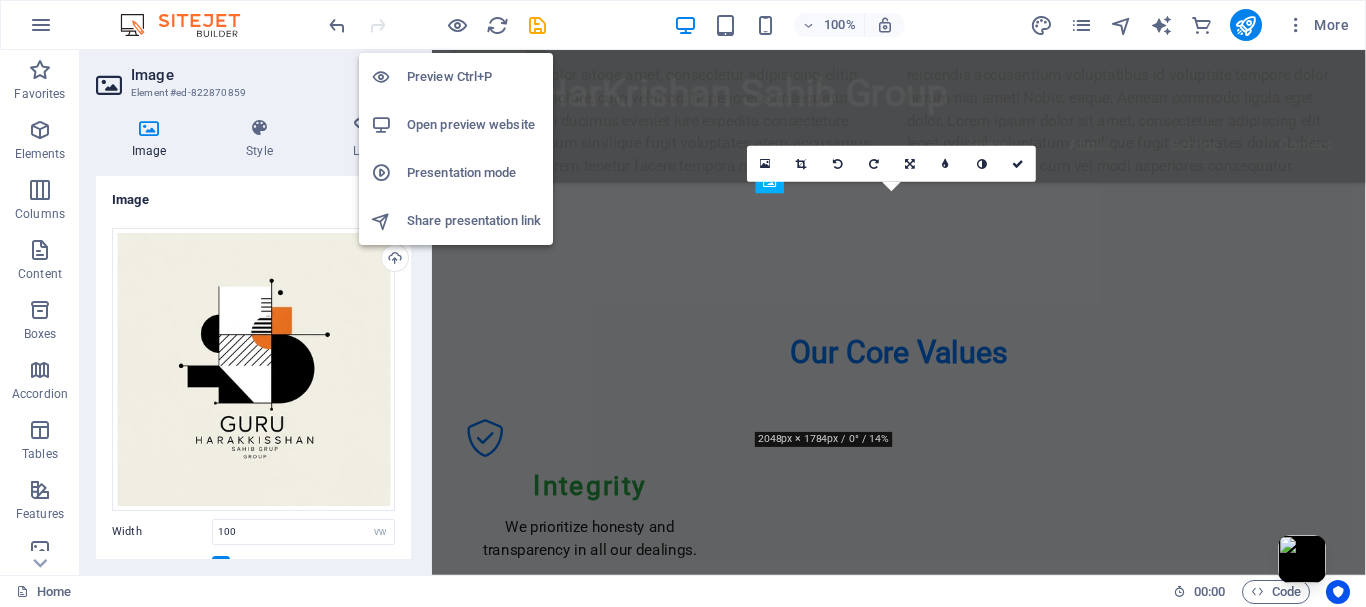 scroll, scrollTop: 13631, scrollLeft: 0, axis: vertical 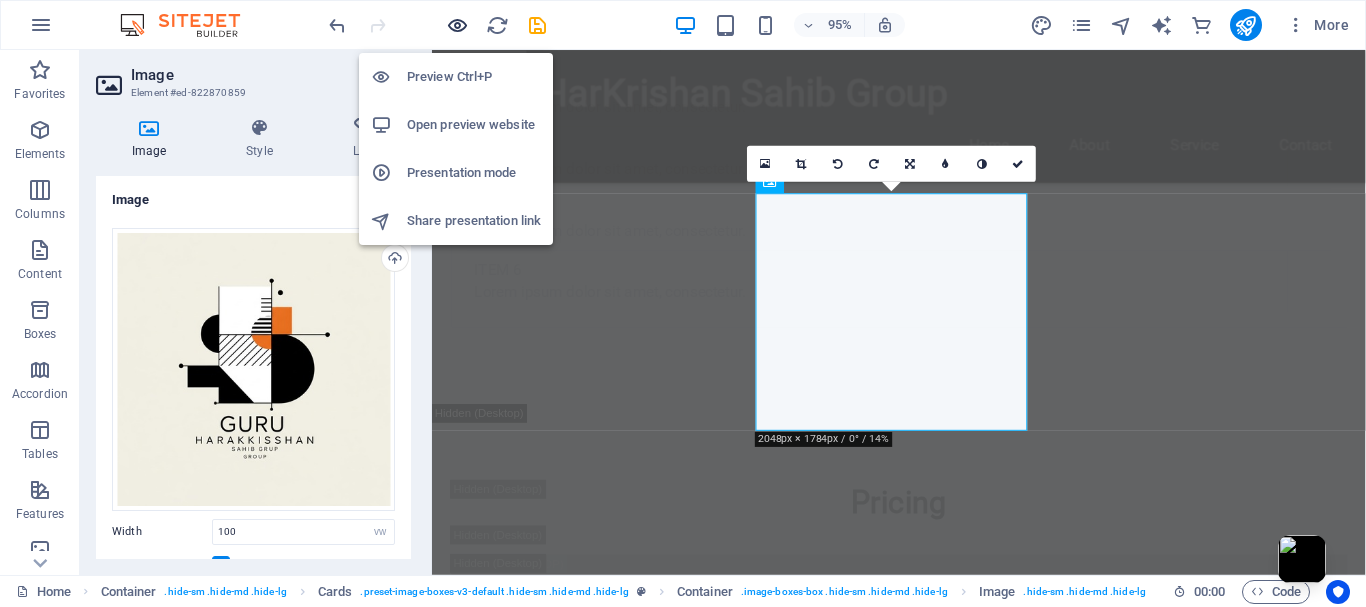 click at bounding box center (457, 25) 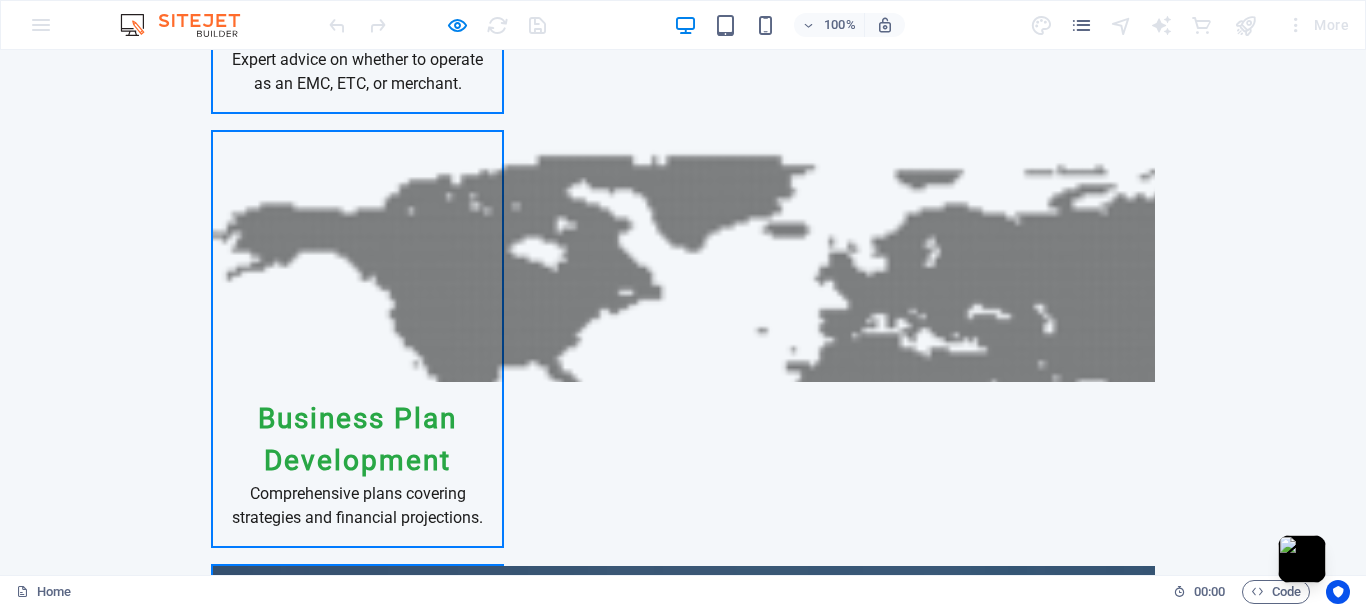 scroll, scrollTop: 2951, scrollLeft: 0, axis: vertical 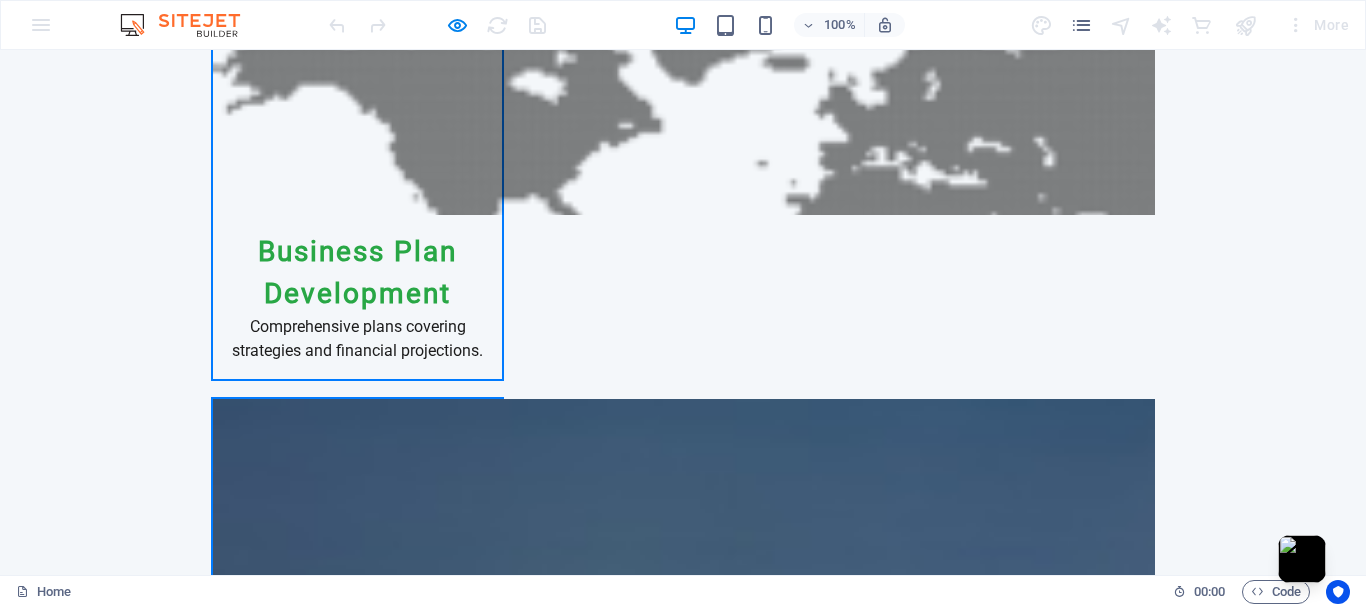 click at bounding box center (248, 3126) 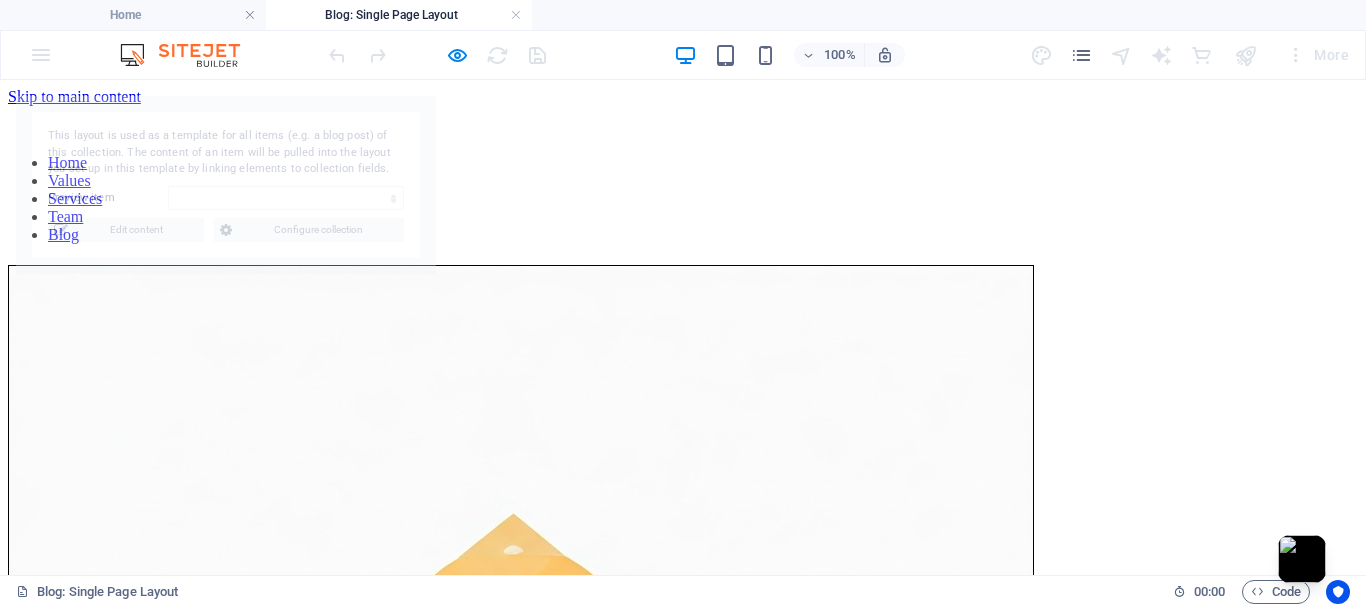 scroll, scrollTop: 0, scrollLeft: 0, axis: both 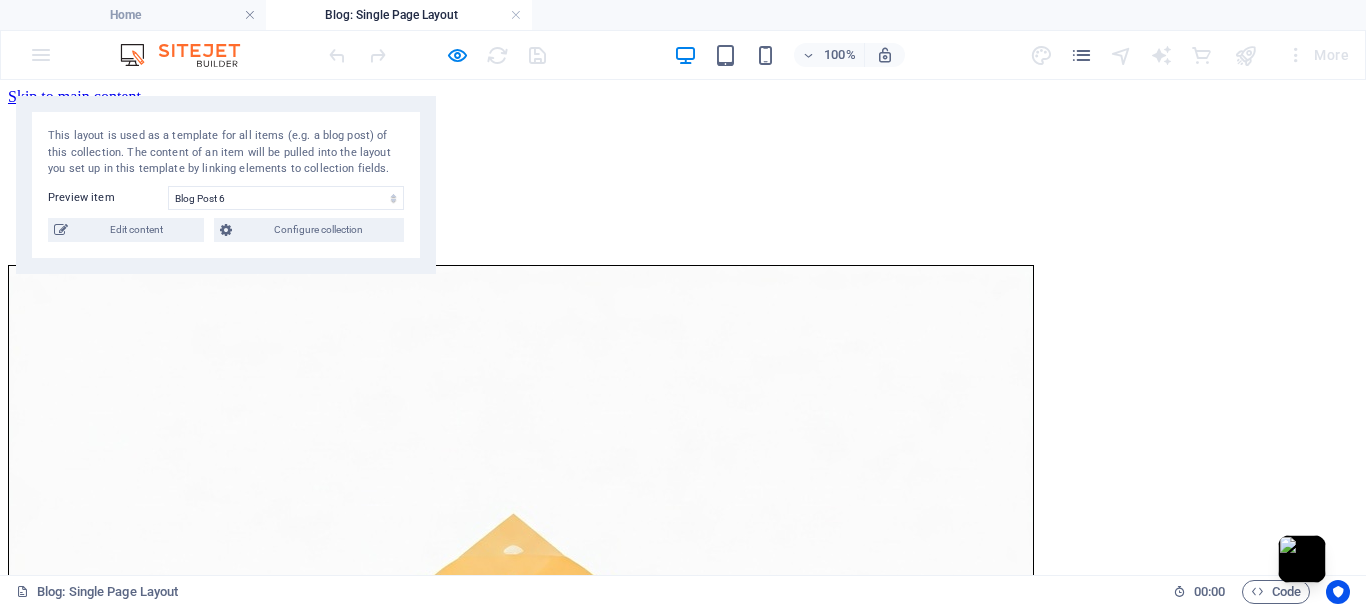 click on "This layout is used as a template for all items (e.g. a blog post) of this collection. The content of an item will be pulled into the layout you set up in this template by linking elements to collection fields." at bounding box center (226, 153) 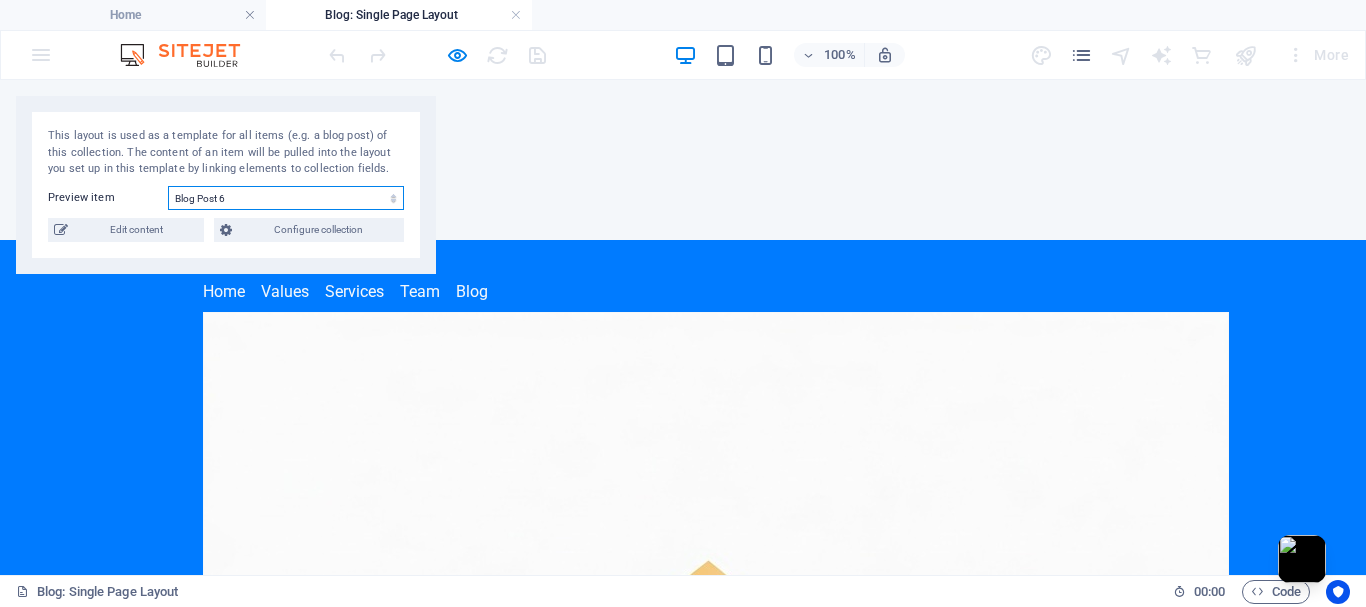 click on "Blog Post 6 Blog Post 5 Blog Post 4 Blog Post 3 Blog Post 2 Blog Post 1" at bounding box center [286, 198] 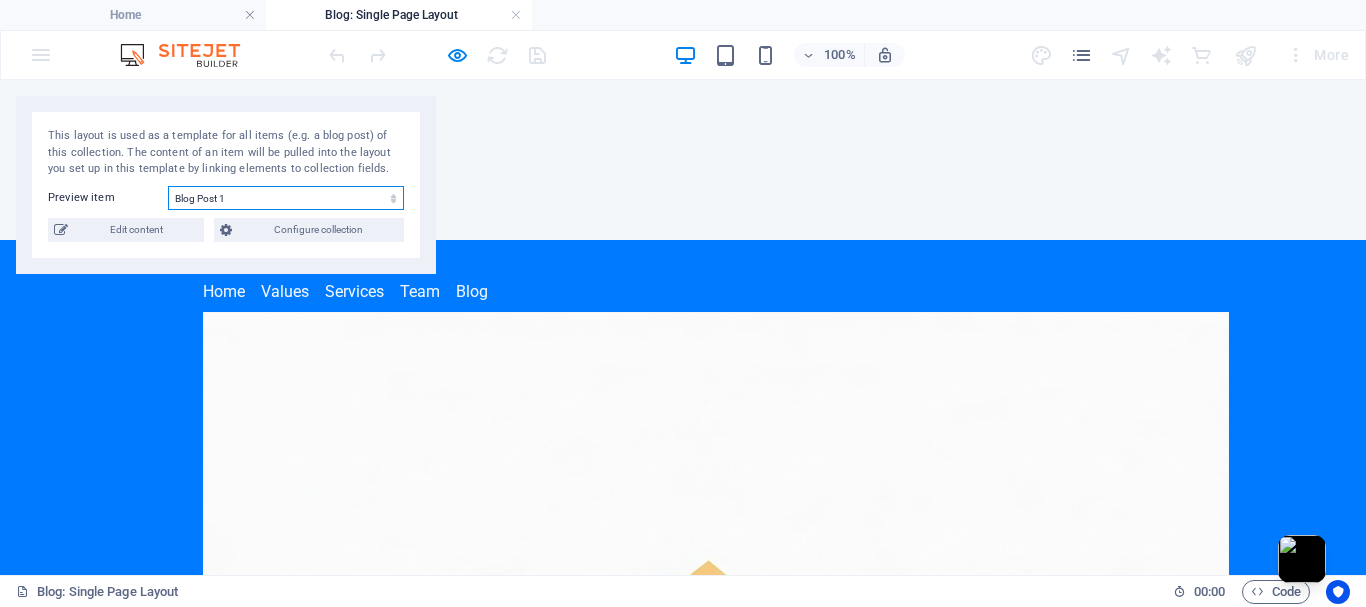 click on "Blog Post 6 Blog Post 5 Blog Post 4 Blog Post 3 Blog Post 2 Blog Post 1" at bounding box center [286, 198] 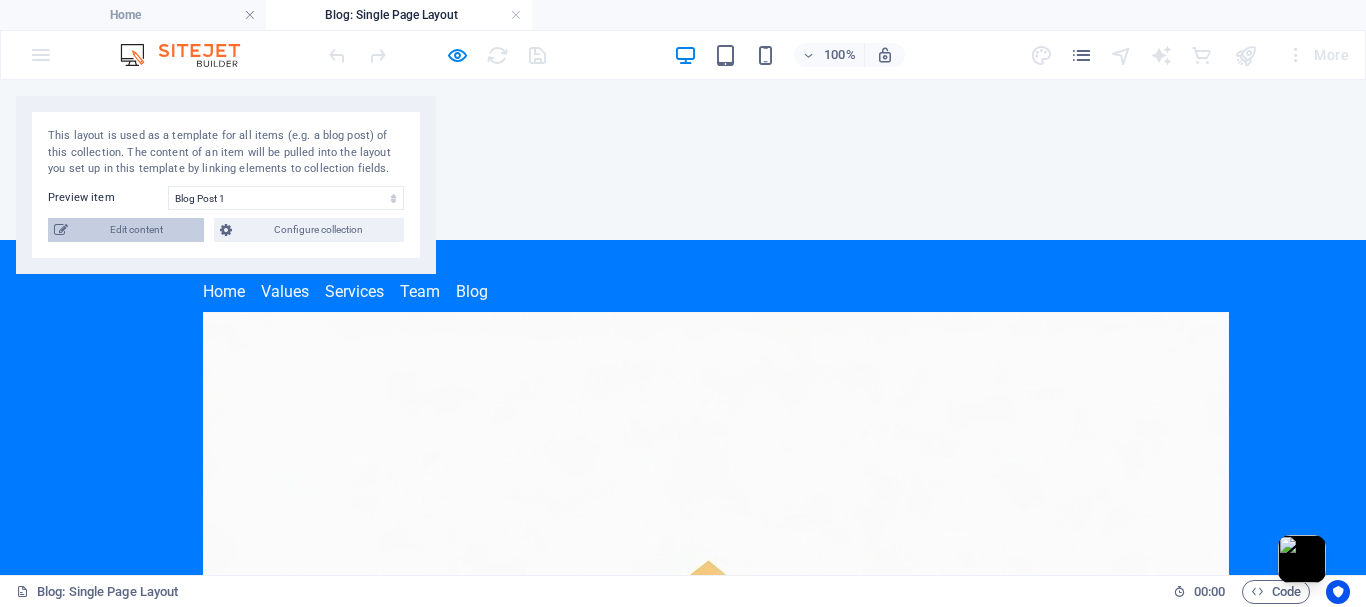 click on "Edit content" at bounding box center (136, 230) 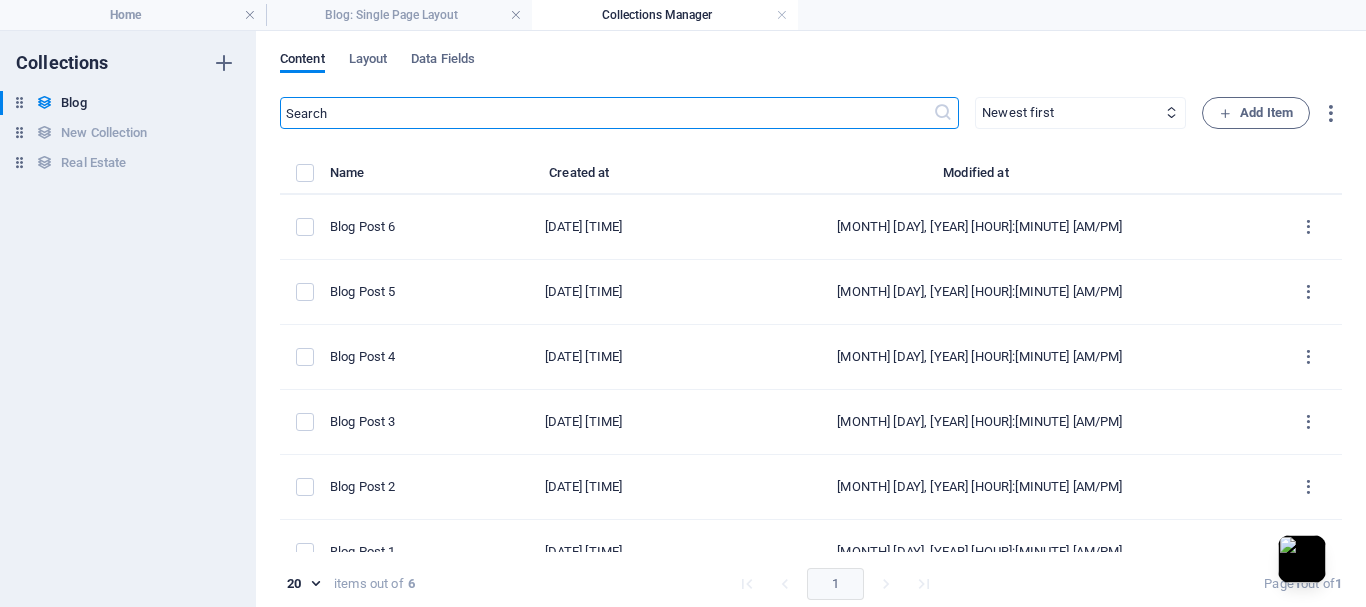 select on "Category 1" 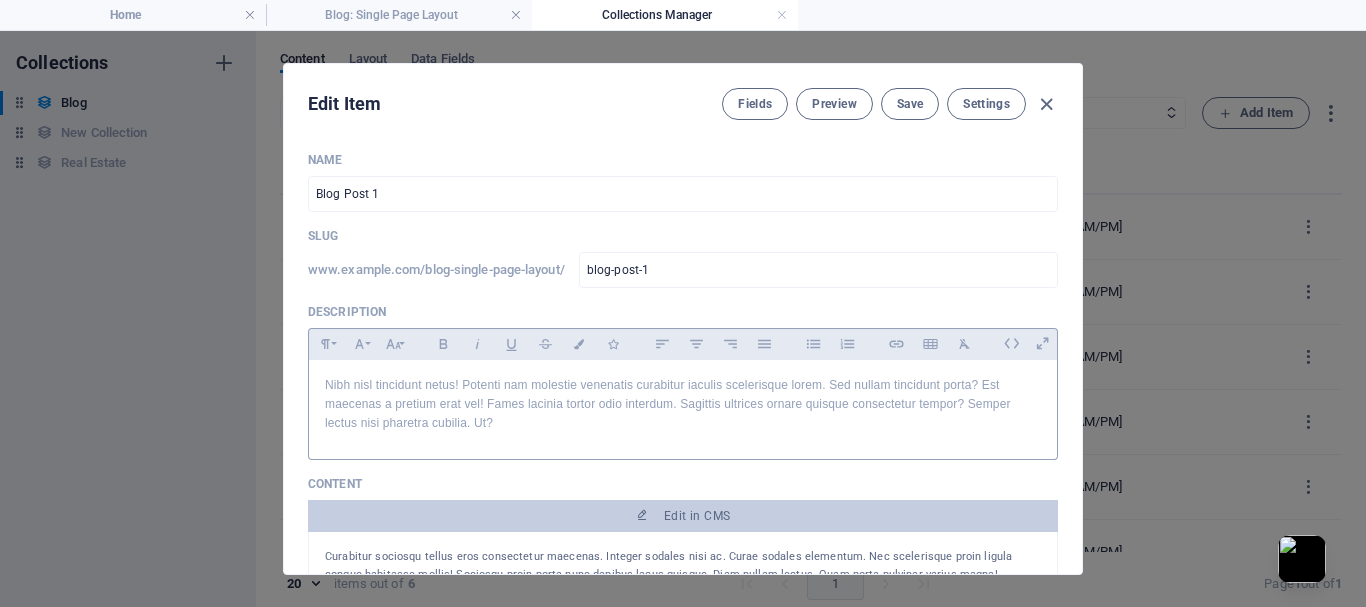 click on "Nibh nisl tincidunt netus! Potenti nam molestie venenatis curabitur iaculis scelerisque lorem. Sed nullam tincidunt porta? Est maecenas a pretium erat vel! Fames lacinia tortor odio interdum. Sagittis ultrices ornare quisque consectetur tempor? Semper lectus nisi pharetra cubilia. Ut?" at bounding box center (683, 405) 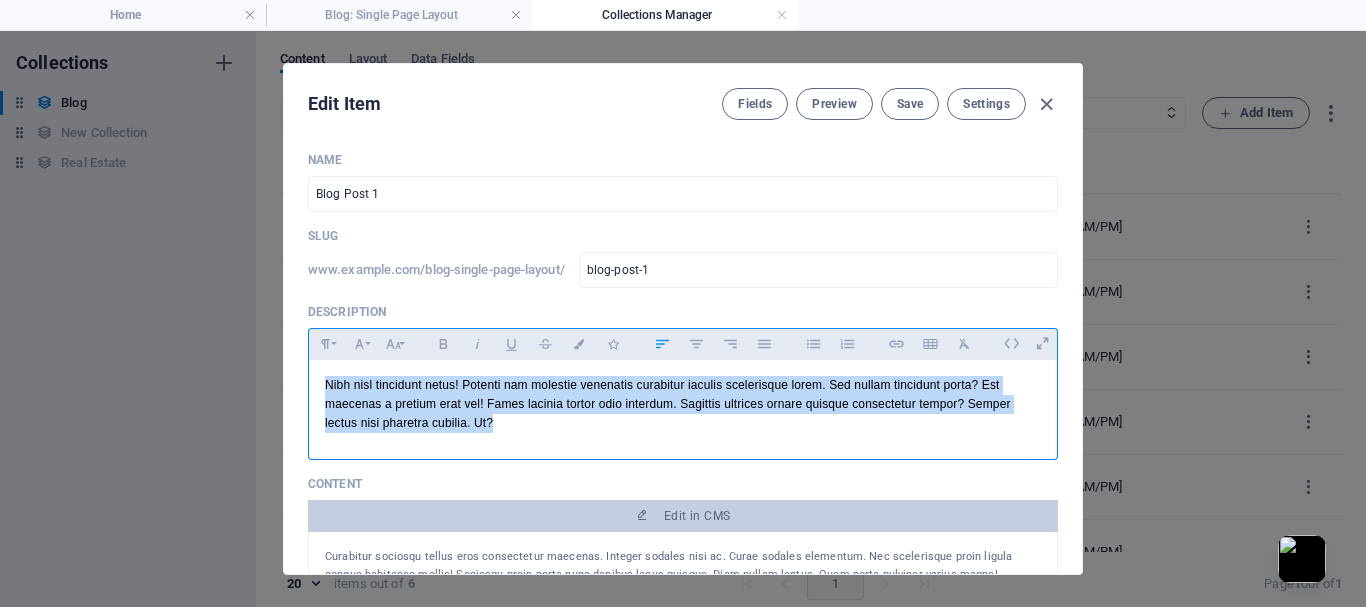 drag, startPoint x: 513, startPoint y: 429, endPoint x: 257, endPoint y: 351, distance: 267.61914 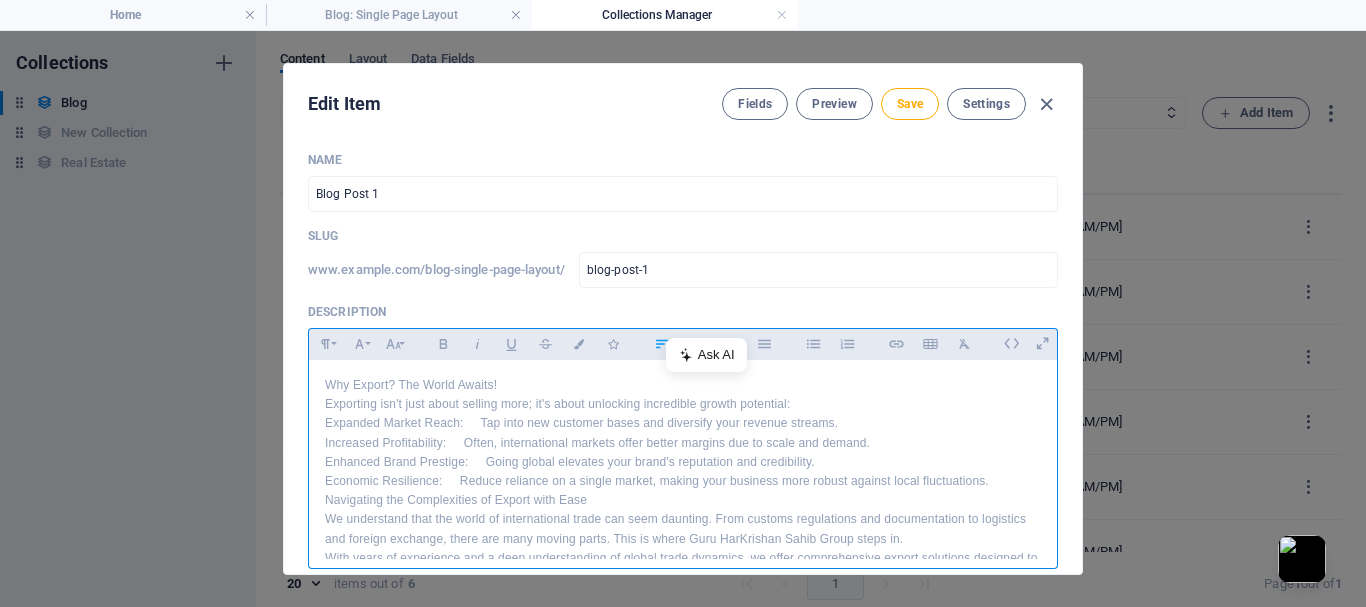 scroll, scrollTop: 299, scrollLeft: 0, axis: vertical 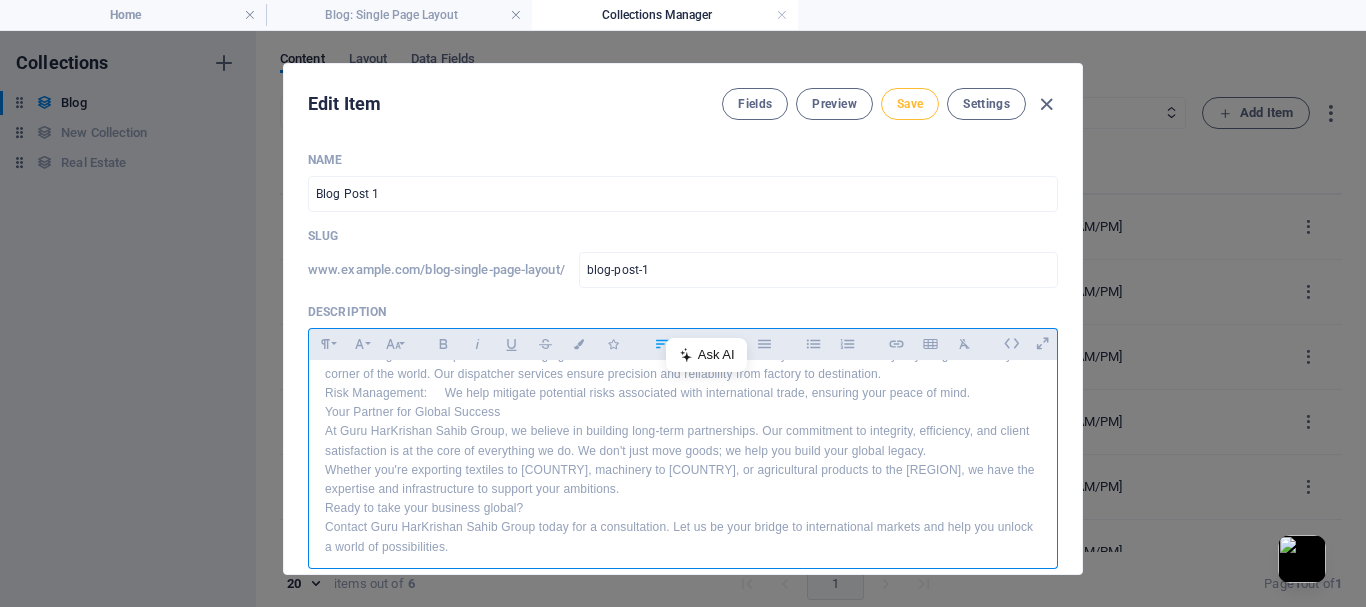 click on "Save" at bounding box center [910, 104] 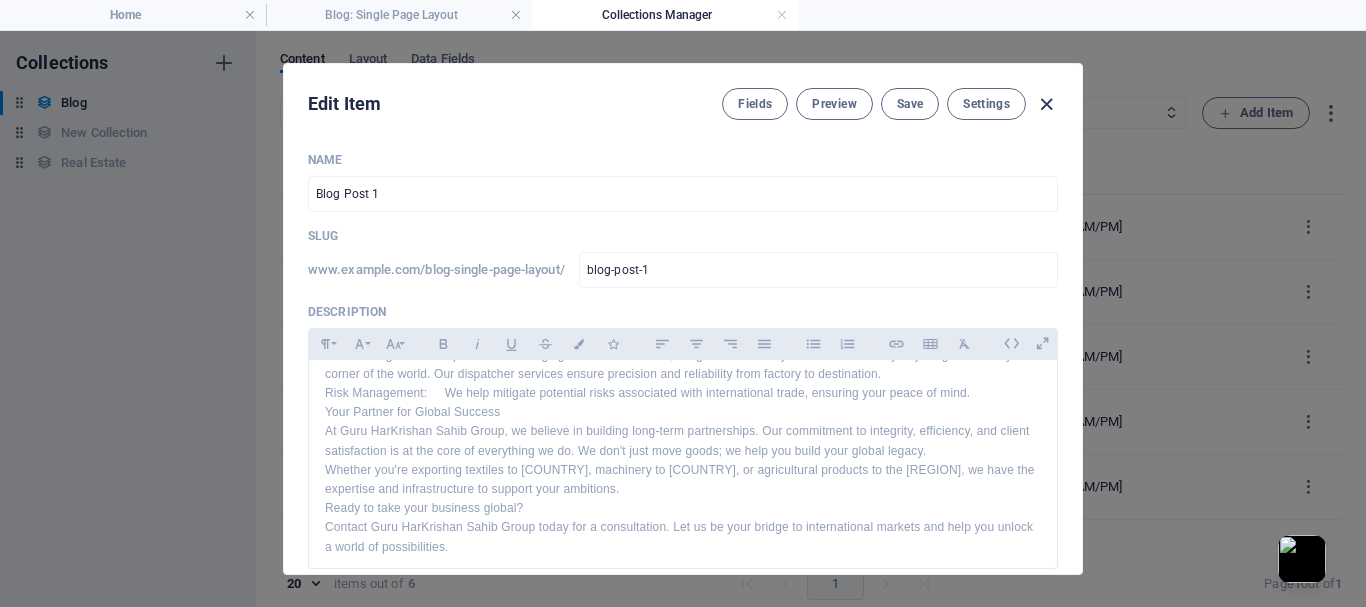 click at bounding box center [1046, 104] 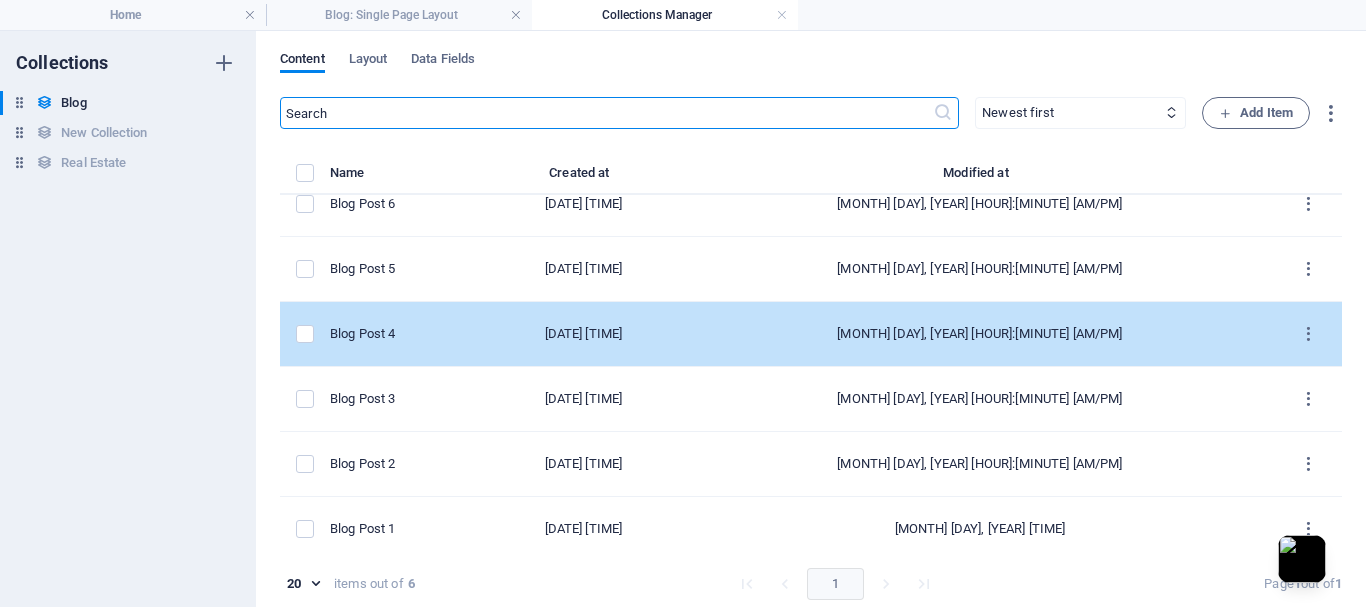 scroll, scrollTop: 33, scrollLeft: 0, axis: vertical 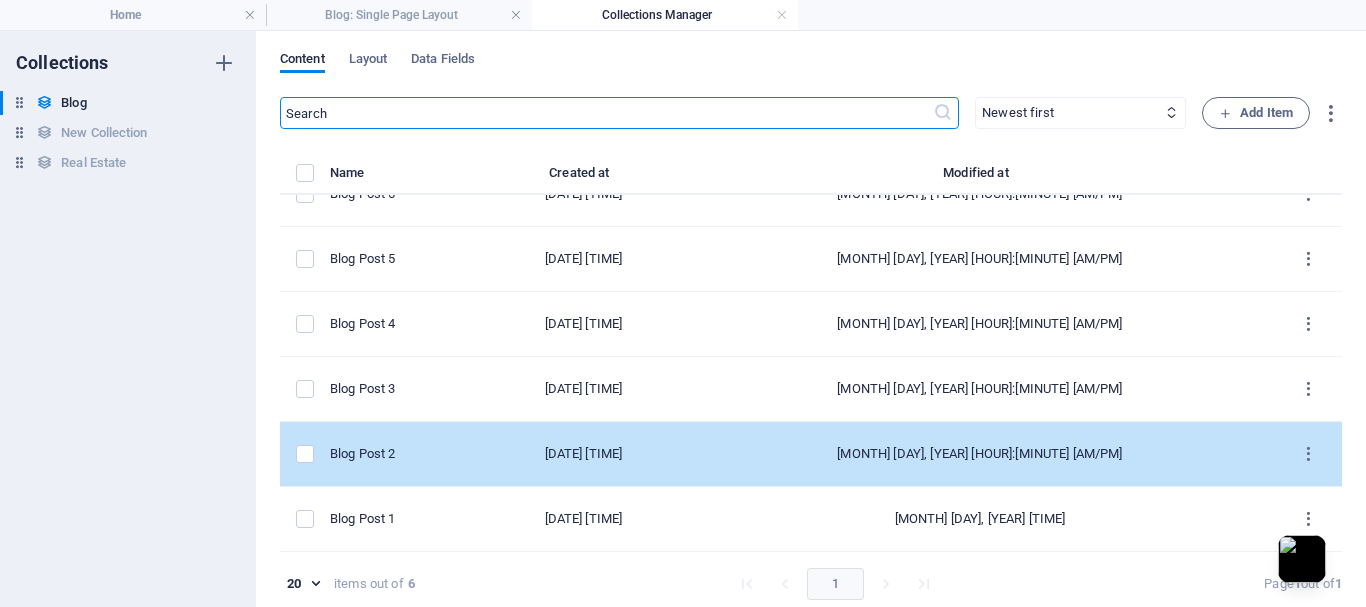click on "[MONTH] 28, 2024 5:01 PM" at bounding box center [583, 454] 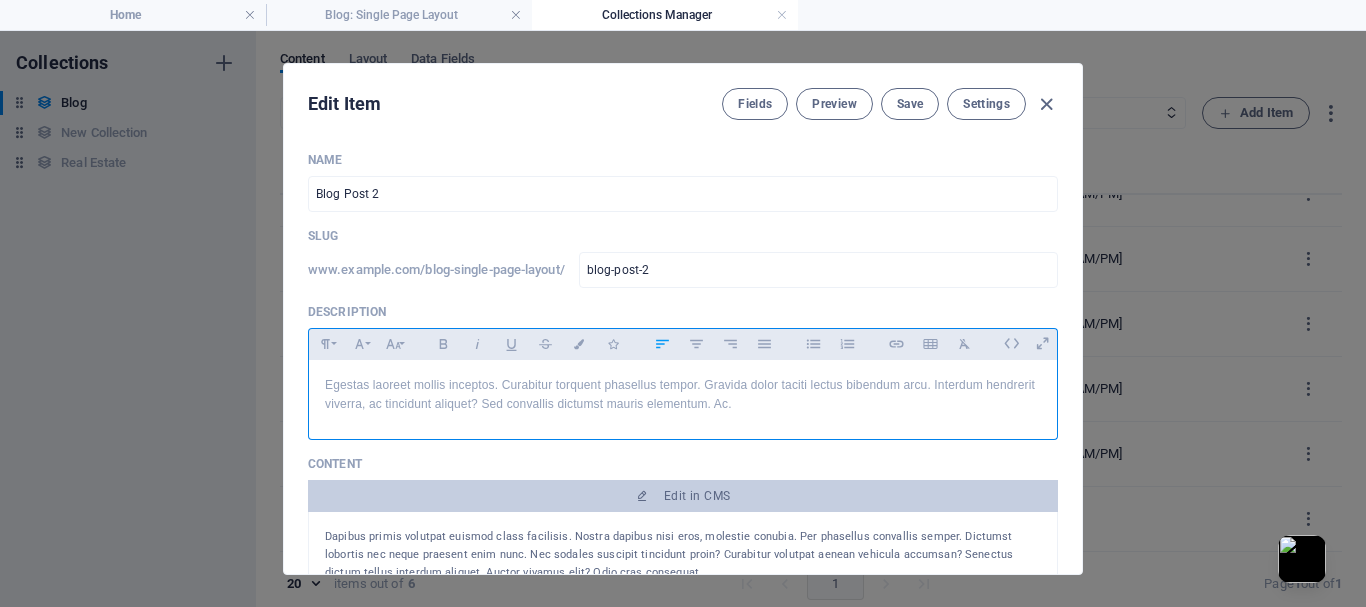 click on "Egestas laoreet mollis inceptos. Curabitur torquent phasellus tempor. Gravida dolor taciti lectus bibendum arcu. Interdum hendrerit viverra, ac tincidunt aliquet? Sed convallis dictumst mauris elementum. Ac." at bounding box center [683, 395] 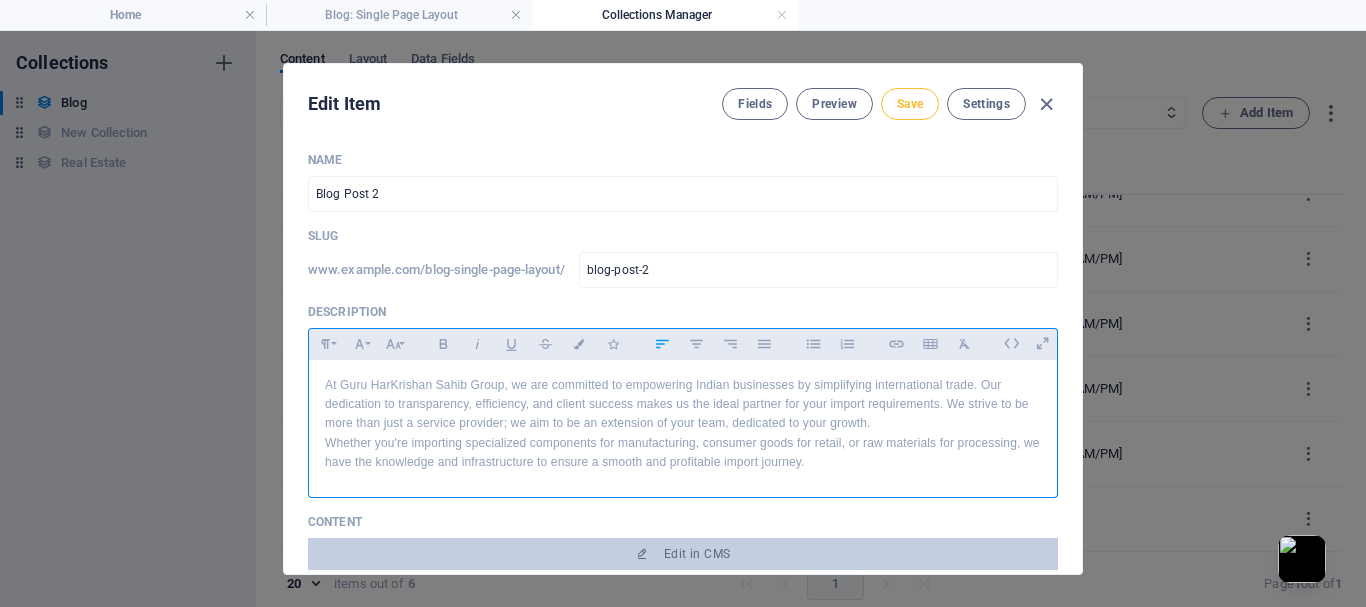 click on "Save" at bounding box center [910, 104] 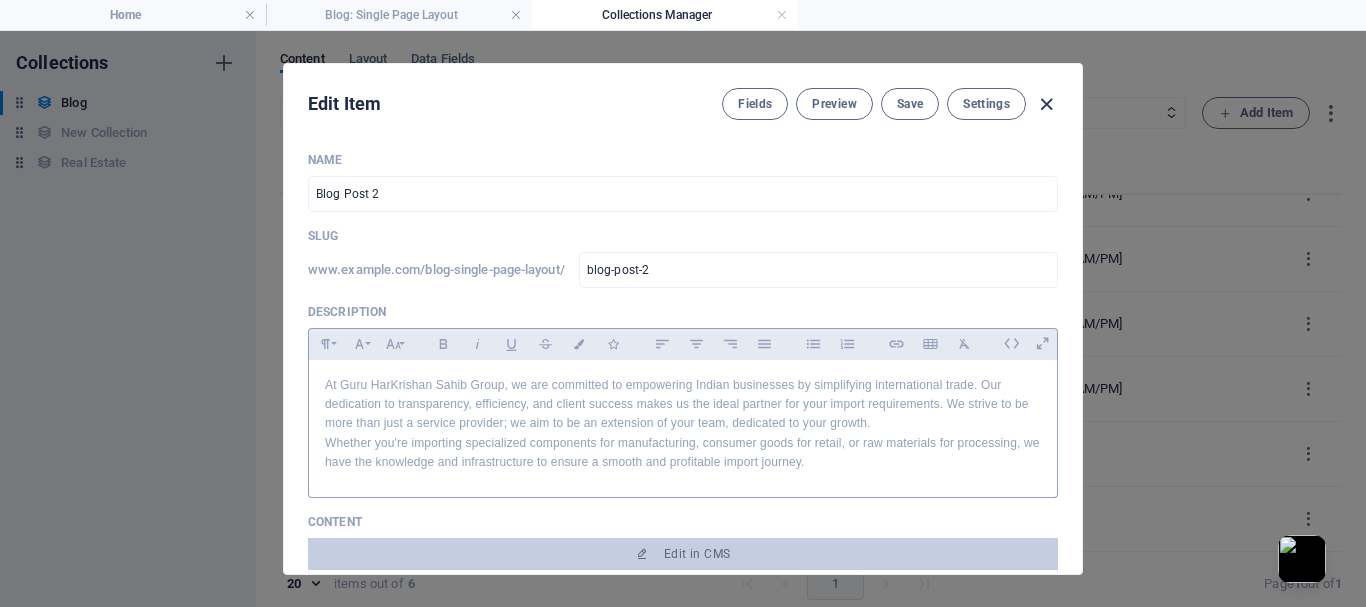click at bounding box center [1046, 104] 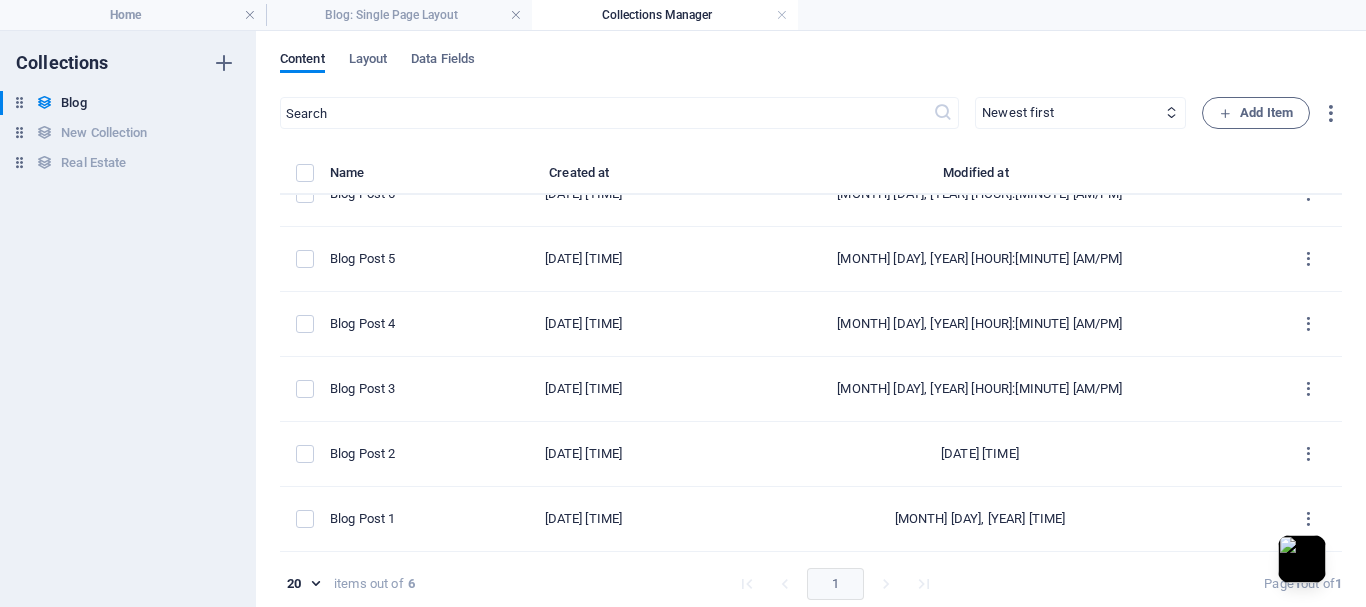 type on "[YEAR]-[MONTH]-[DAY]" 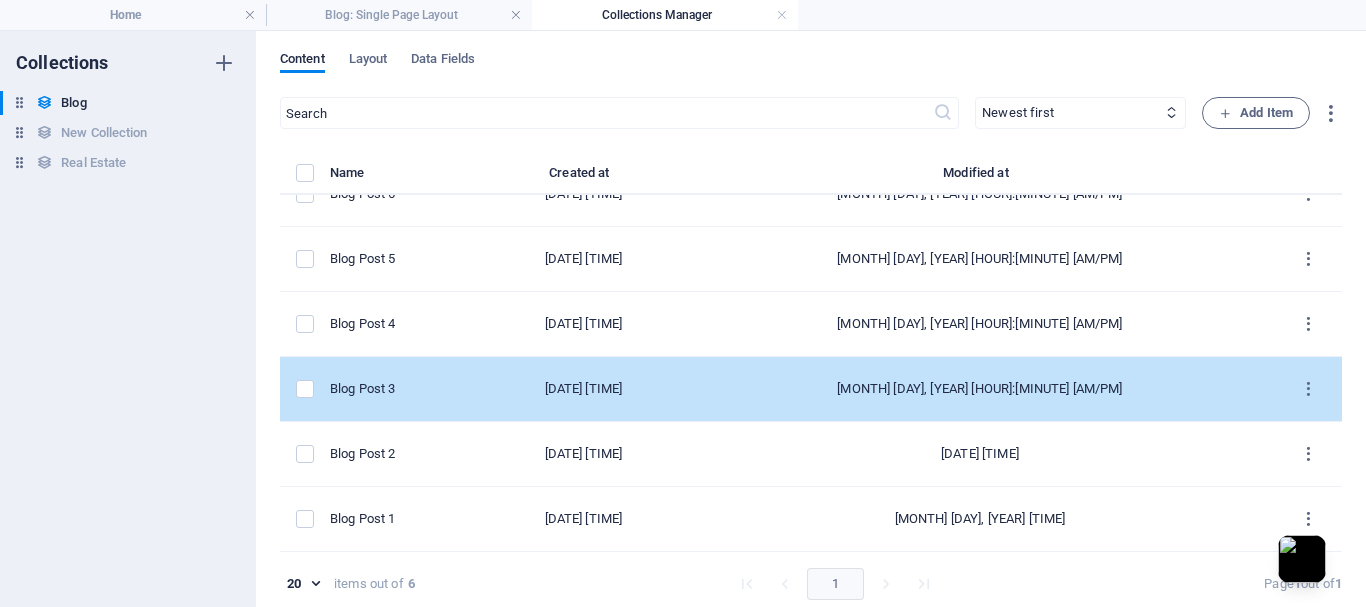 click on "[MONTH] 28, 2024 5:01 PM" at bounding box center (583, 389) 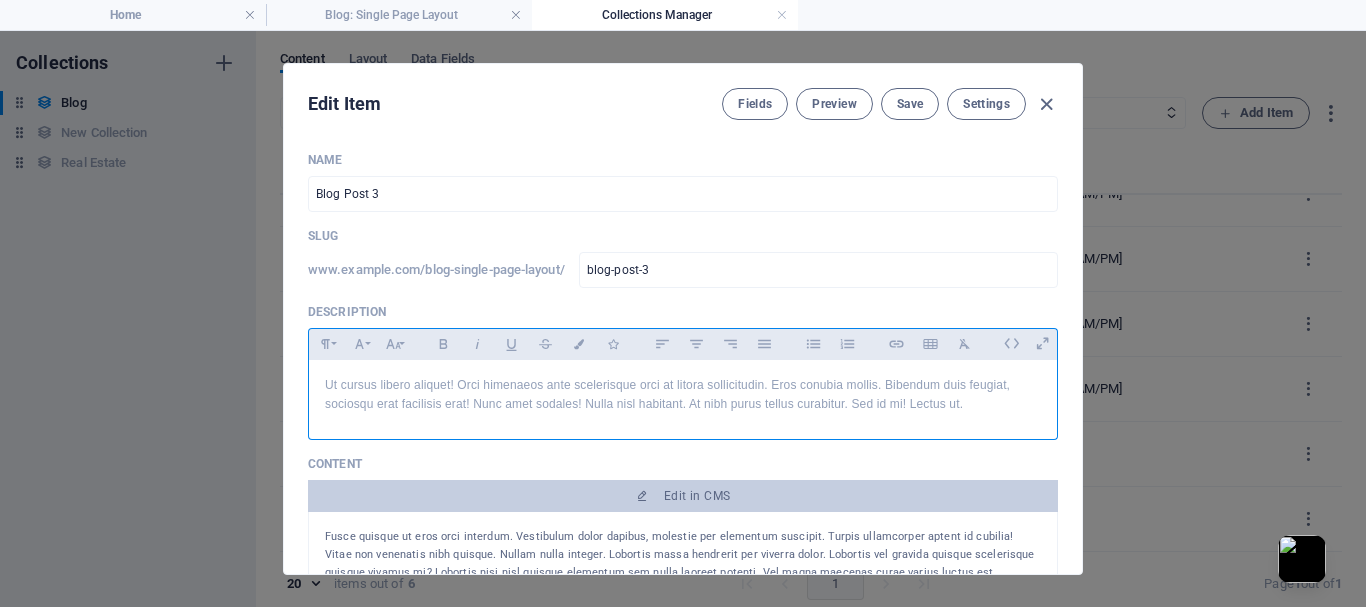 click on "Ut cursus libero aliquet! Orci himenaeos ante scelerisque orci at litora sollicitudin. Eros conubia mollis. Bibendum duis feugiat, sociosqu erat facilisis erat! Nunc amet sodales! Nulla nisl habitant. At nibh purus tellus curabitur. Sed id mi! Lectus ut." at bounding box center [683, 395] 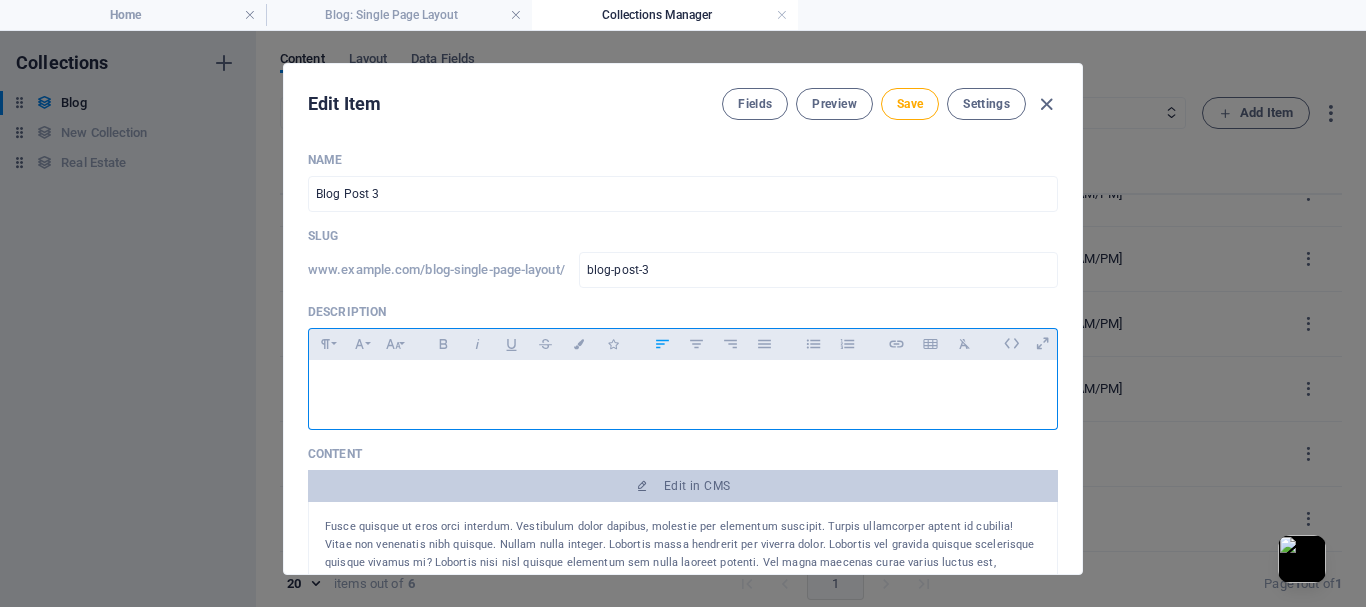 click on "​" at bounding box center (683, 385) 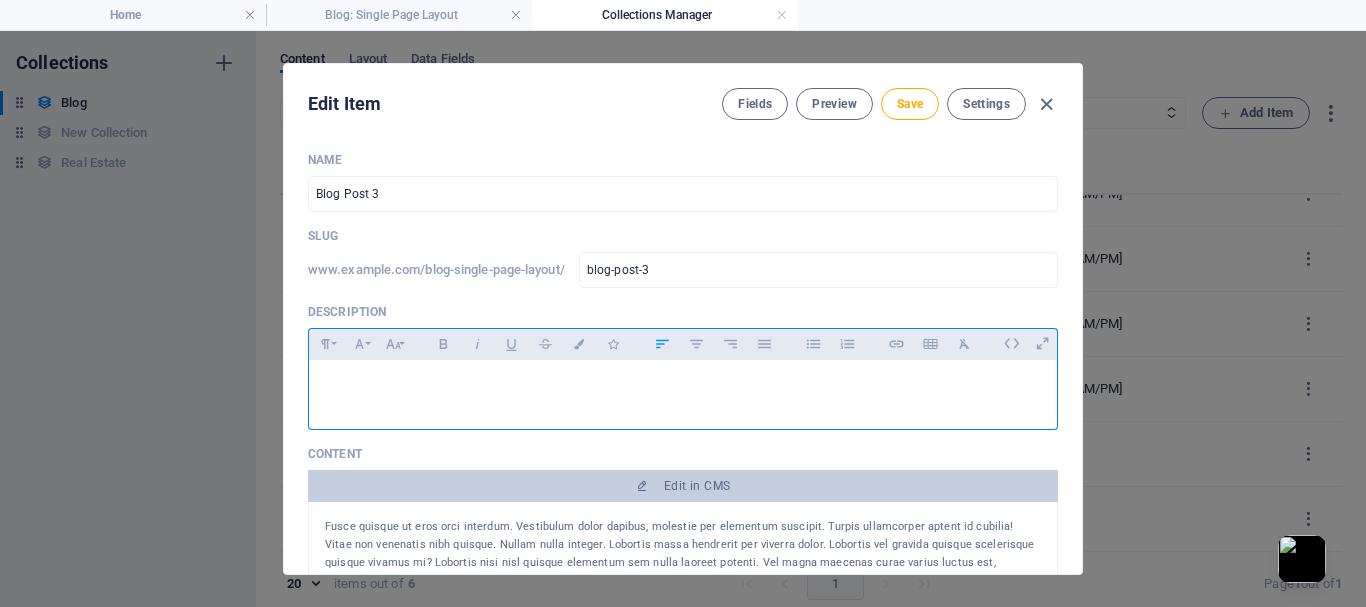 scroll, scrollTop: 11, scrollLeft: 0, axis: vertical 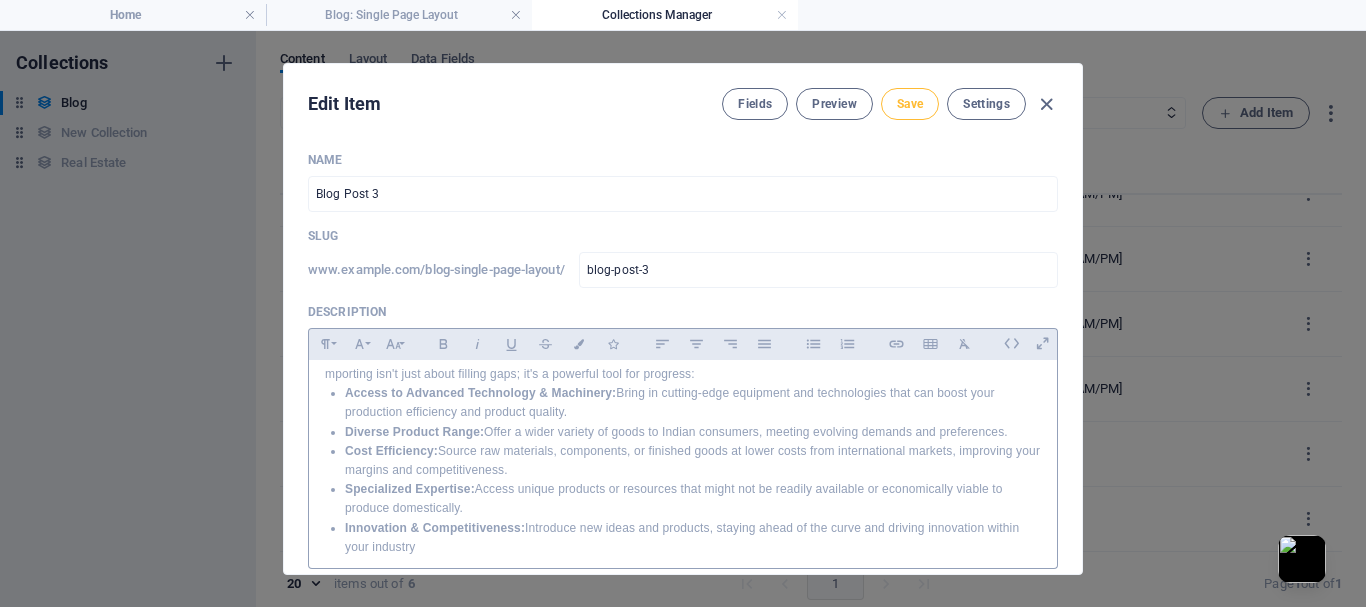 click on "Save" at bounding box center [910, 104] 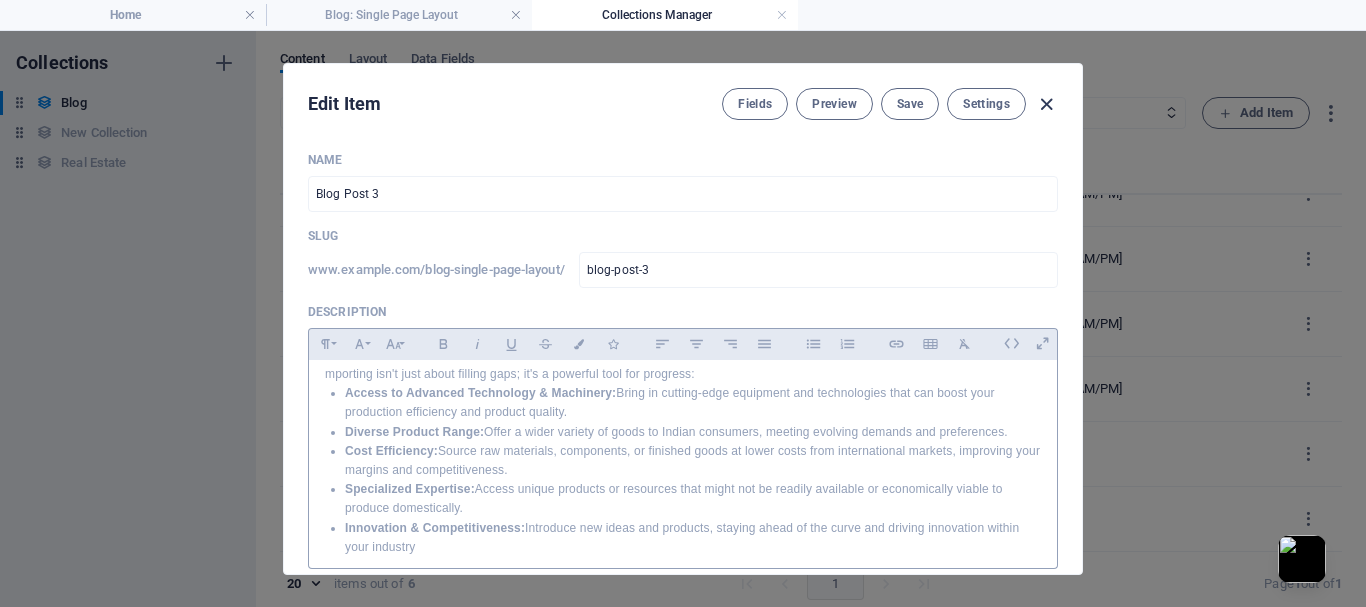 click at bounding box center (1046, 104) 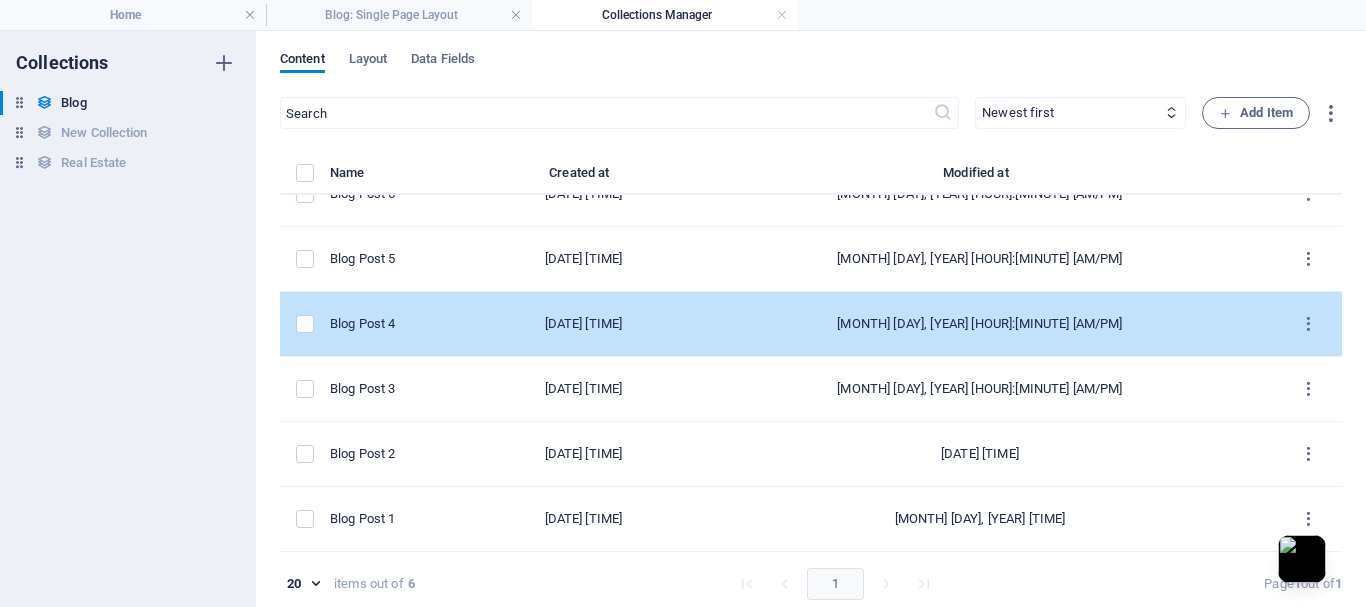 click on "[MONTH] 28, 2024 5:01 PM" at bounding box center (583, 324) 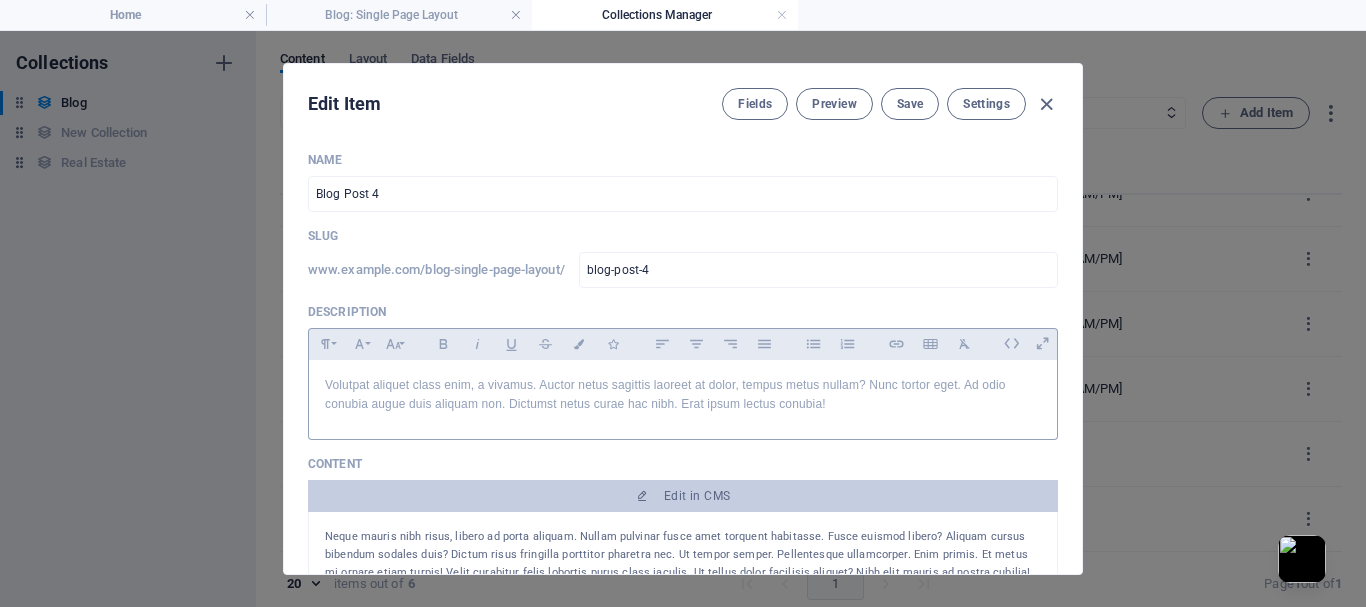 click on "Volutpat aliquet class enim, a vivamus. Auctor netus sagittis laoreet at dolor, tempus metus nullam? Nunc tortor eget. Ad odio conubia augue duis aliquam non. Dictumst netus curae hac nibh. Erat ipsum lectus conubia!" at bounding box center [683, 395] 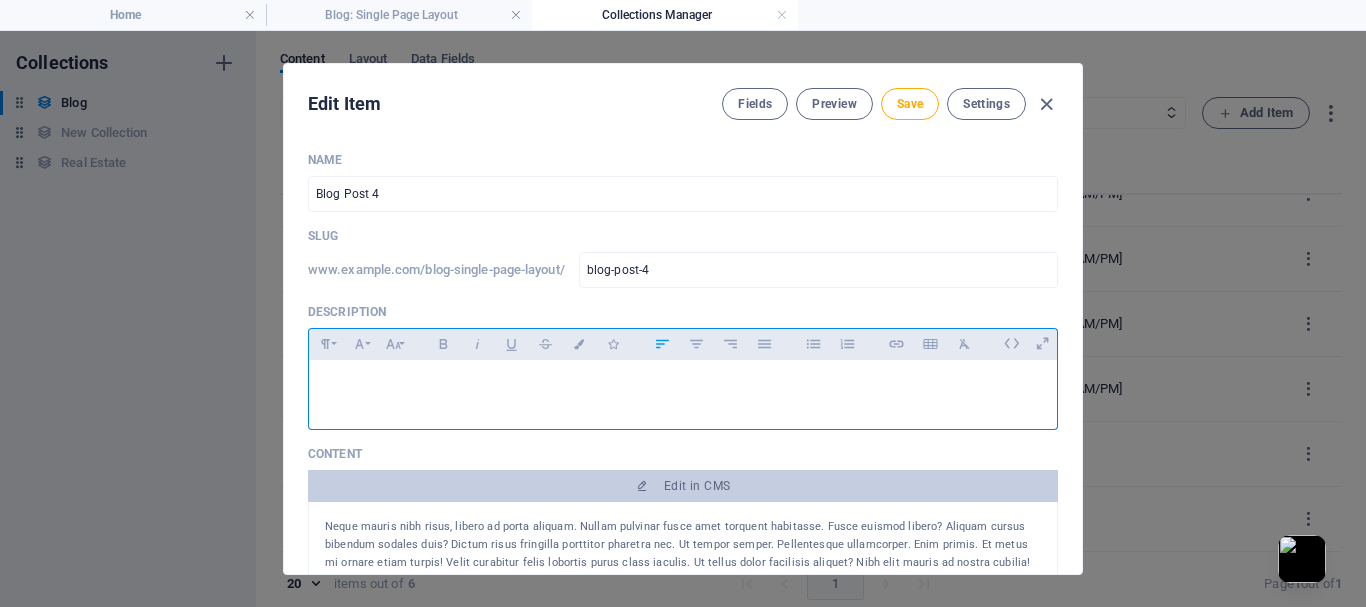 click on "​" at bounding box center [683, 385] 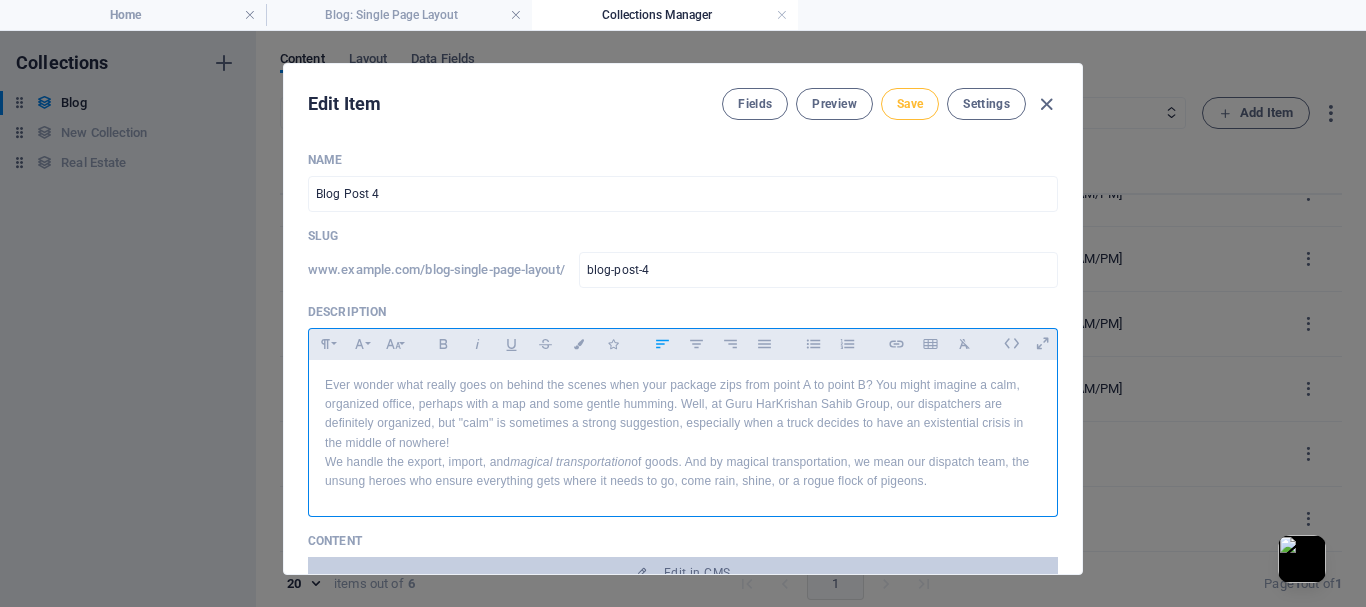 click on "Save" at bounding box center (910, 104) 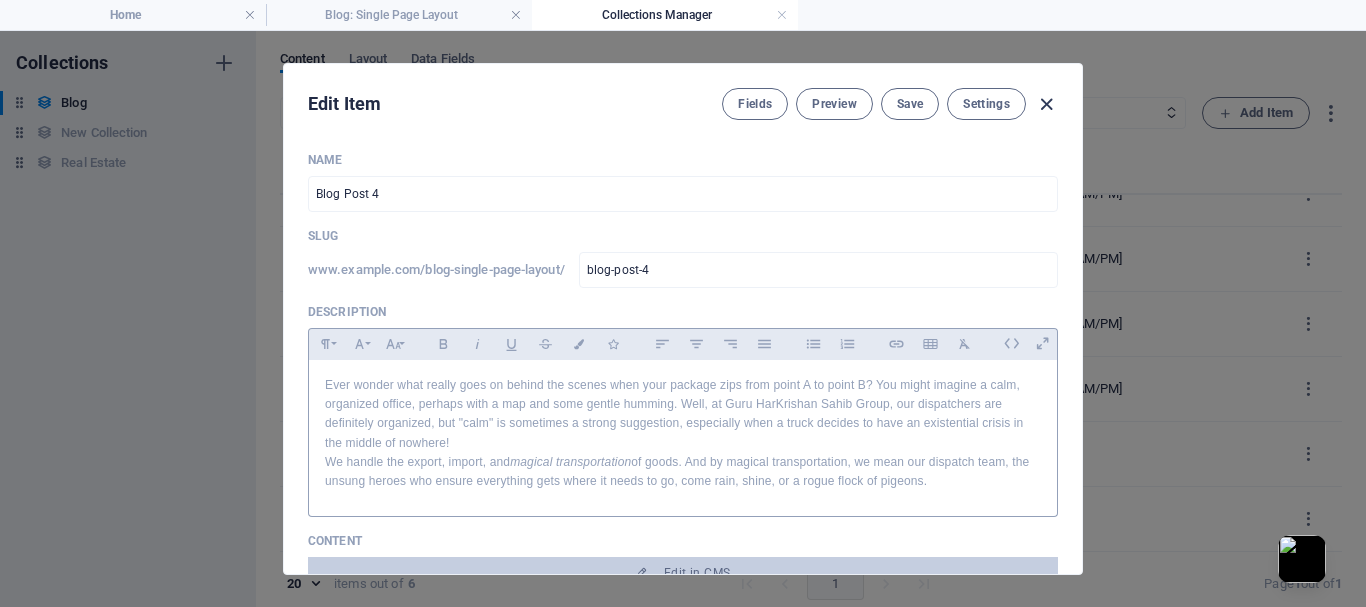 click at bounding box center (1046, 104) 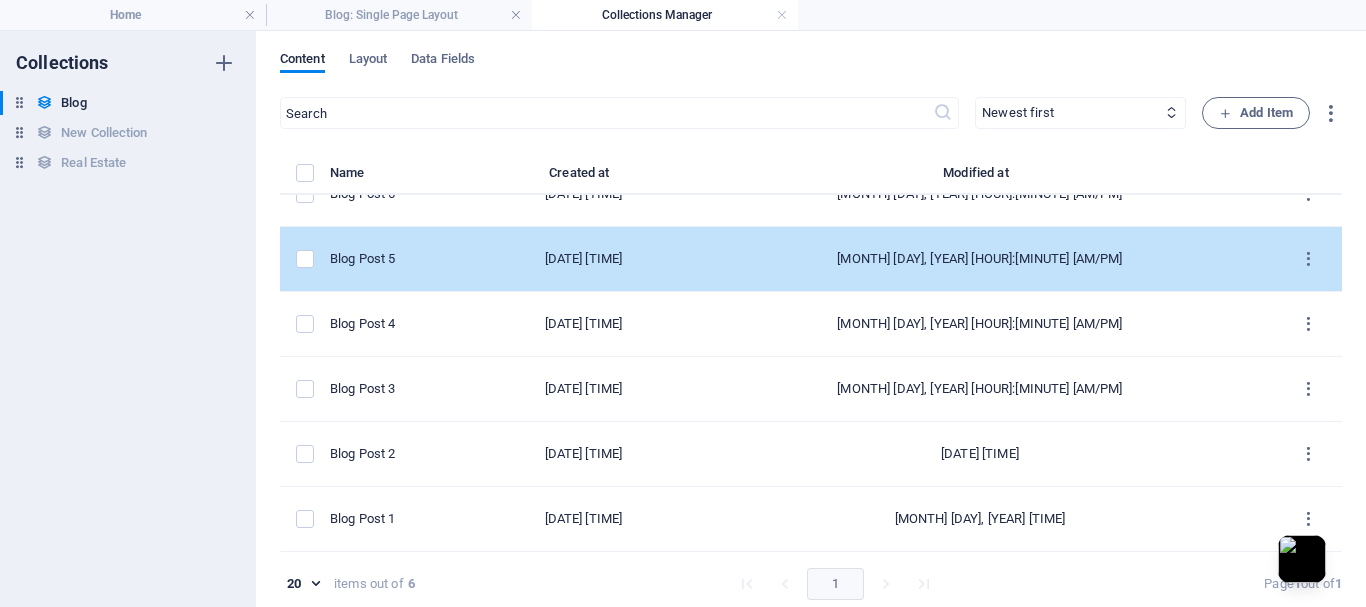 click on "[MONTH] 28, 2024 5:01 PM" at bounding box center (583, 259) 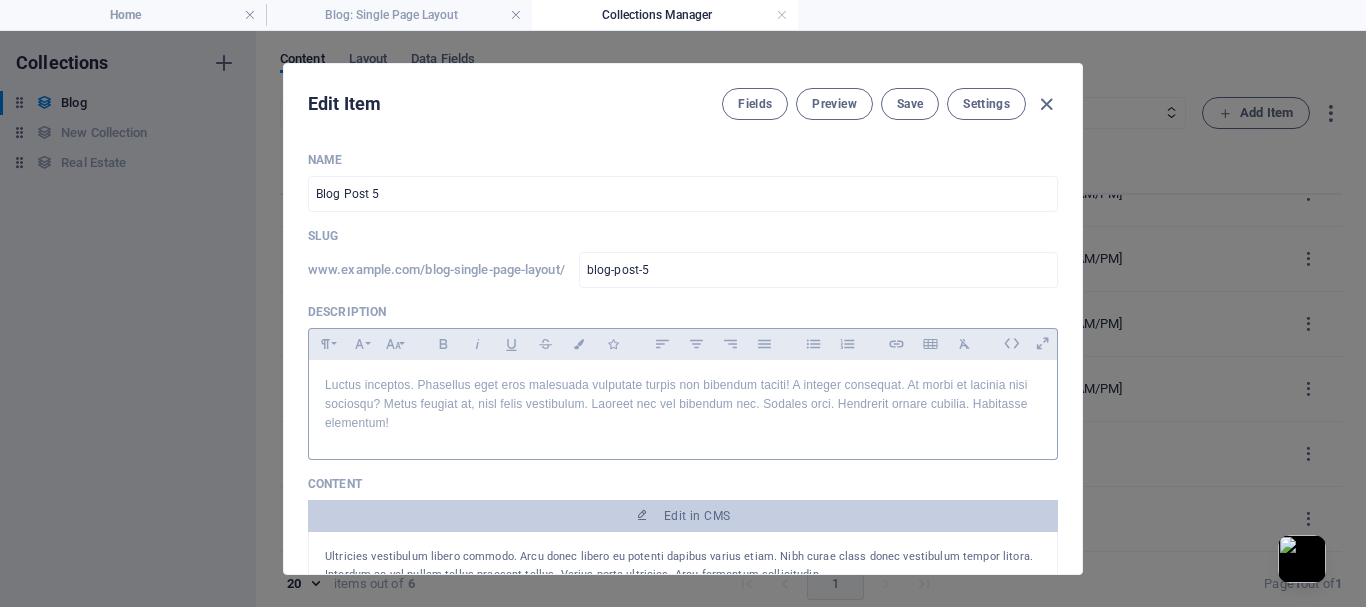 click on "Luctus inceptos. Phasellus eget eros malesuada vulputate turpis non bibendum taciti! A integer consequat. At morbi et lacinia nisi sociosqu? Metus feugiat at, nisl felis vestibulum. Laoreet nec vel bibendum nec. Sodales orci. Hendrerit ornare cubilia. Habitasse elementum!" at bounding box center (683, 405) 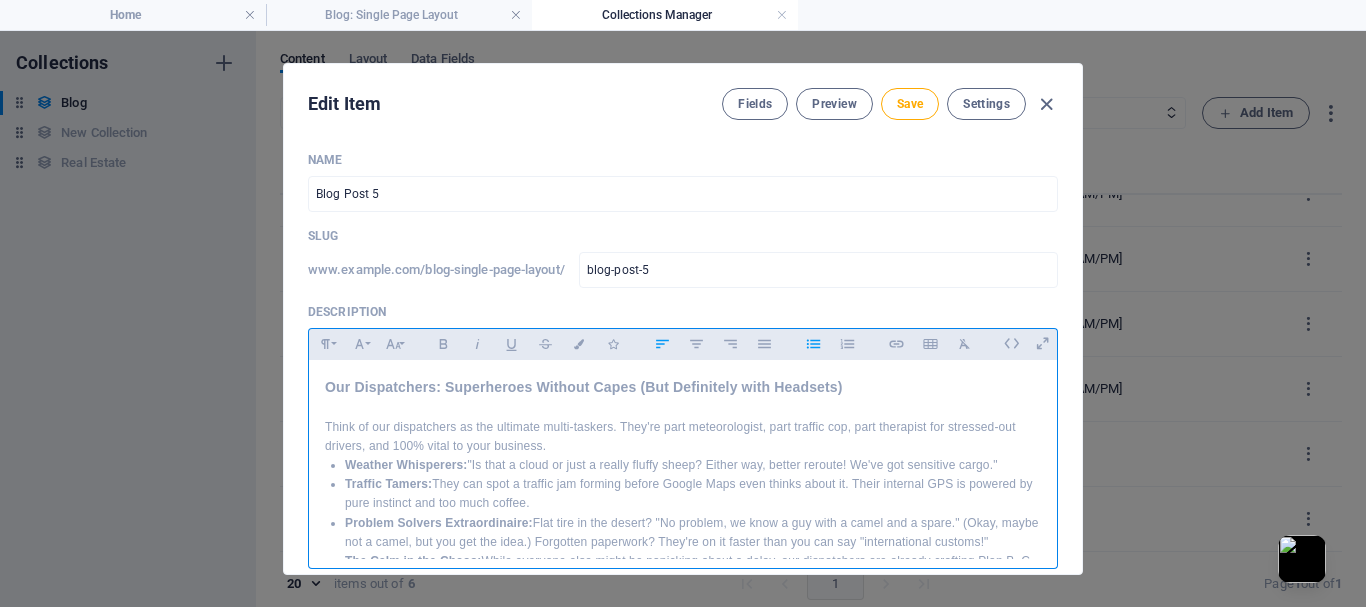 scroll, scrollTop: 33, scrollLeft: 0, axis: vertical 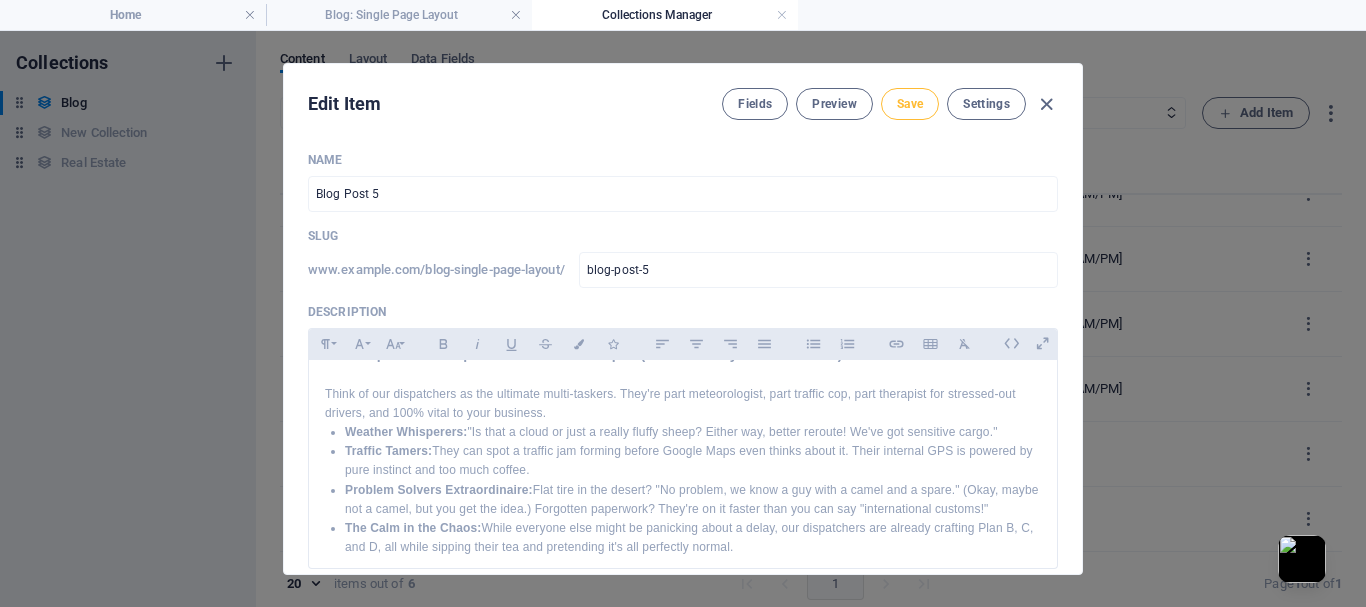 click on "Save" at bounding box center (910, 104) 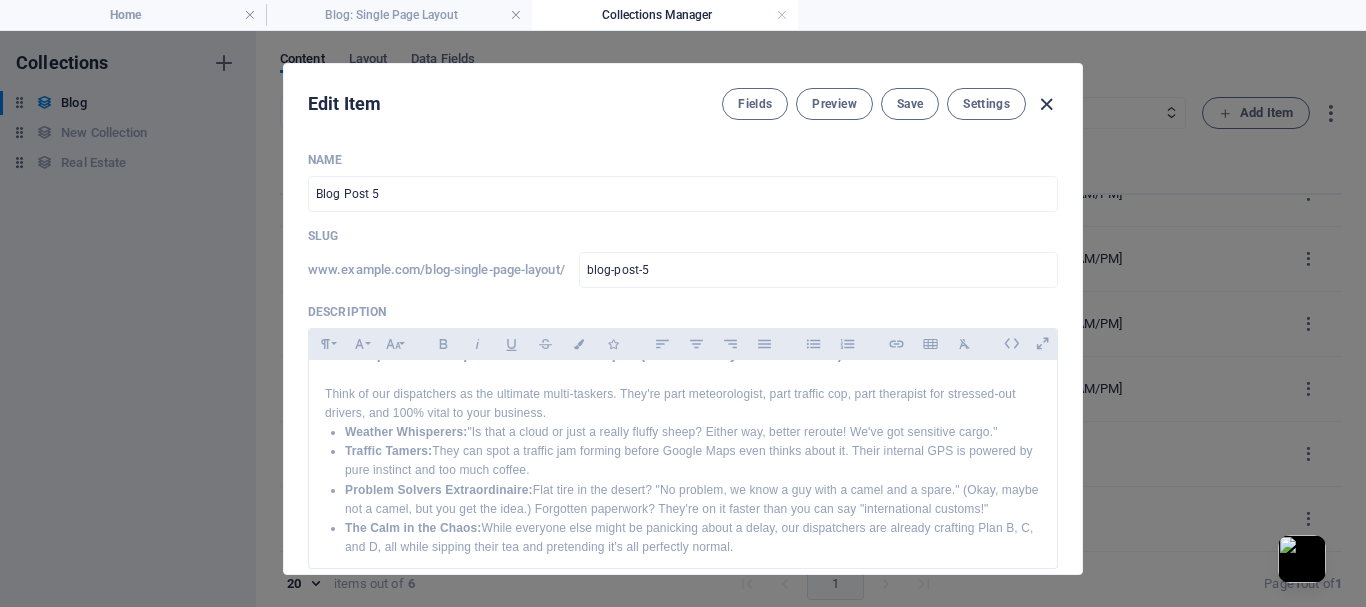 click at bounding box center [1046, 104] 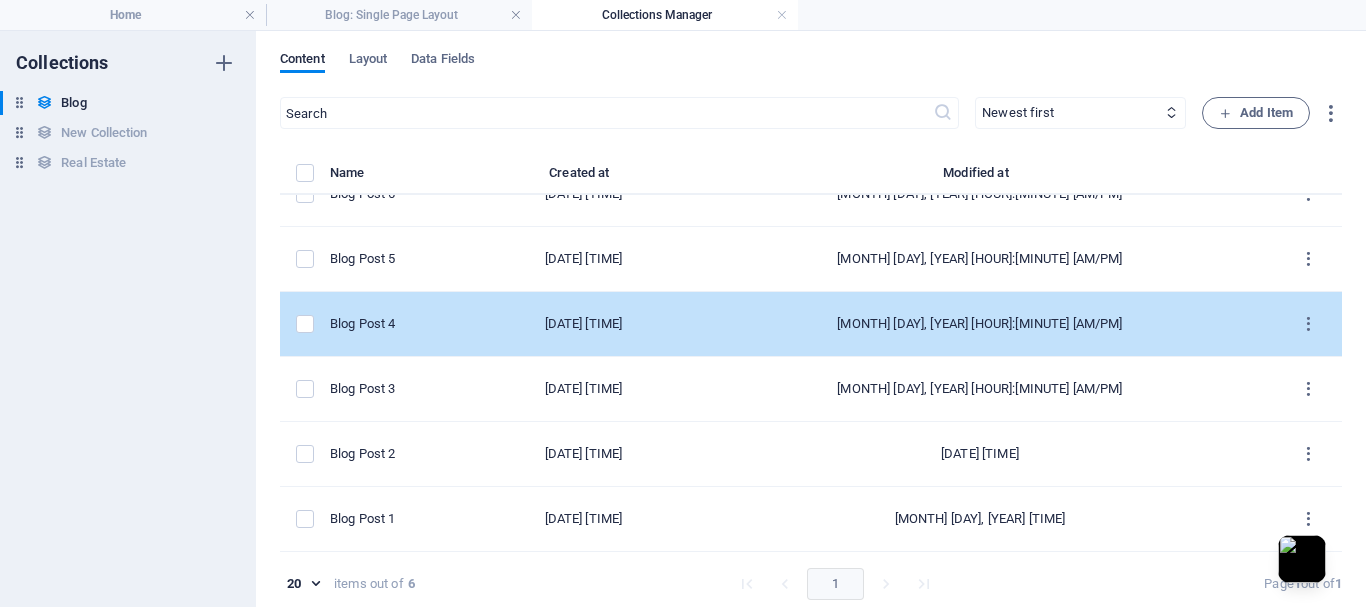 scroll, scrollTop: 0, scrollLeft: 0, axis: both 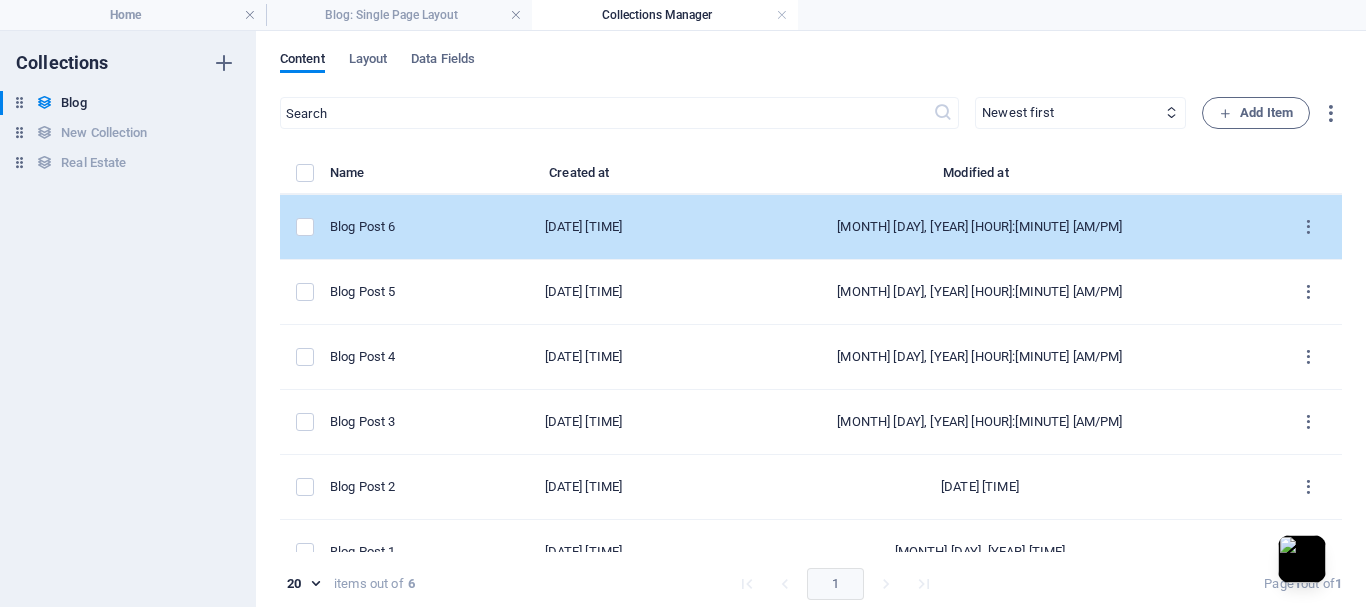click on "[MONTH] 28, 2024 5:01 PM" at bounding box center [583, 227] 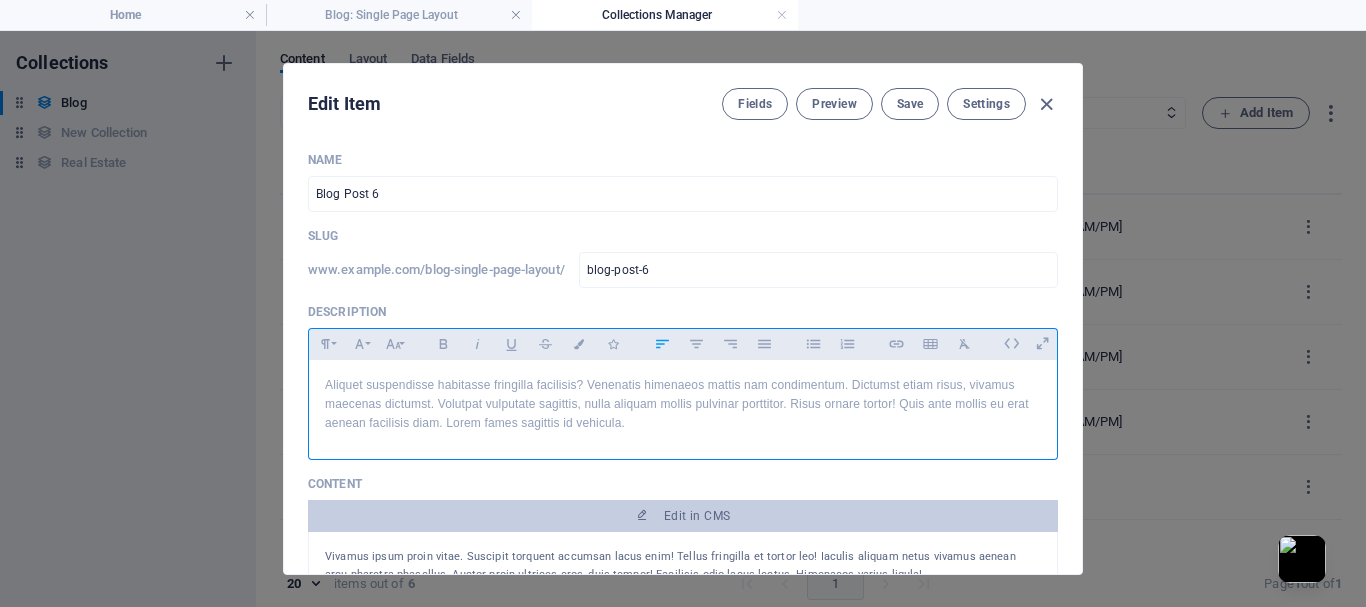 click on "Aliquet suspendisse habitasse fringilla facilisis? Venenatis himenaeos mattis nam condimentum. Dictumst etiam risus, vivamus maecenas dictumst. Volutpat vulputate sagittis, nulla aliquam mollis pulvinar porttitor. Risus ornare tortor! Quis ante mollis eu erat aenean facilisis diam. Lorem fames sagittis id vehicula." at bounding box center (683, 405) 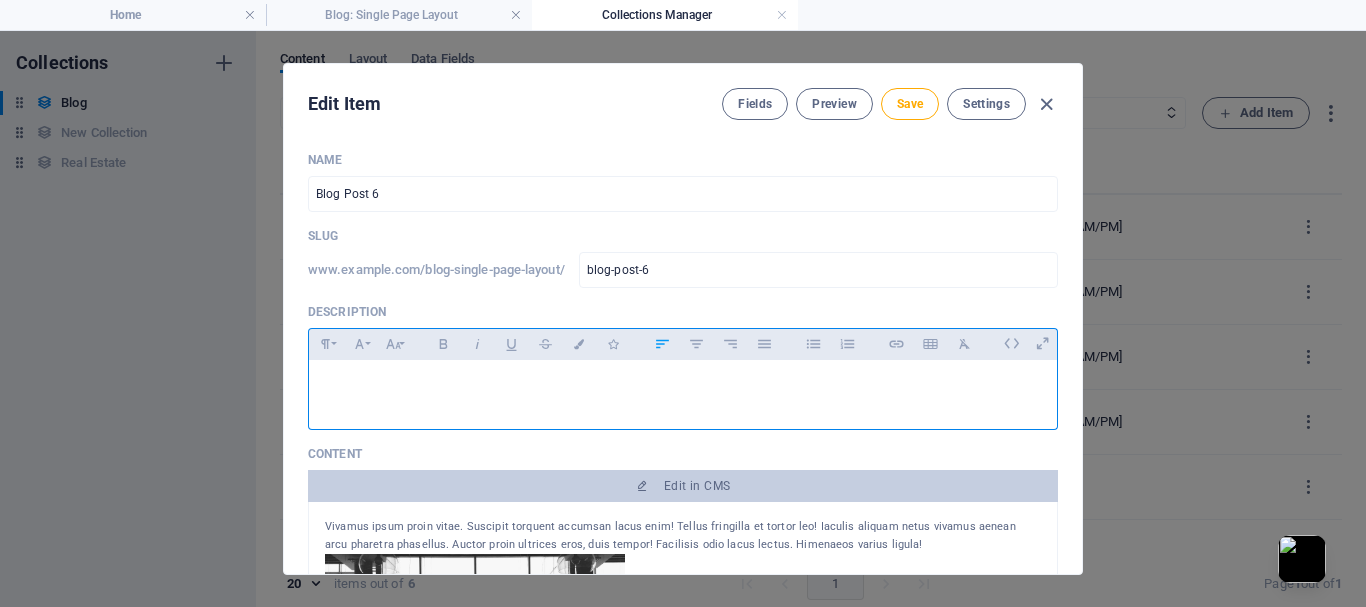 click on "​" at bounding box center (683, 390) 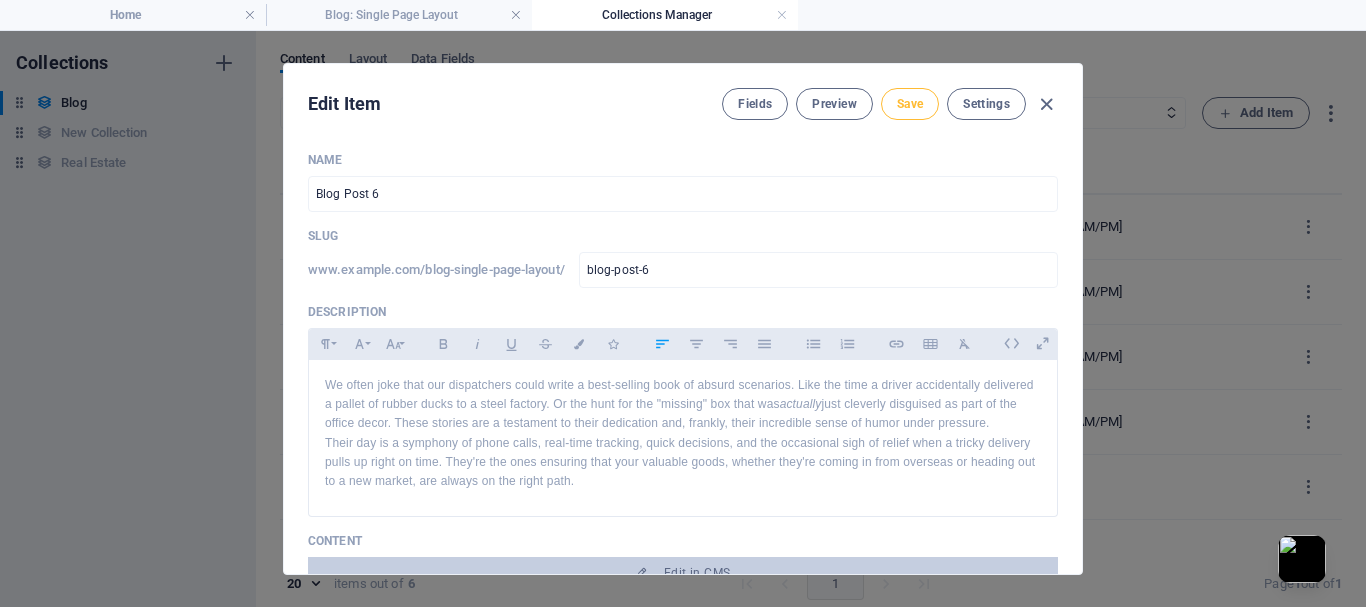 click on "Save" at bounding box center (910, 104) 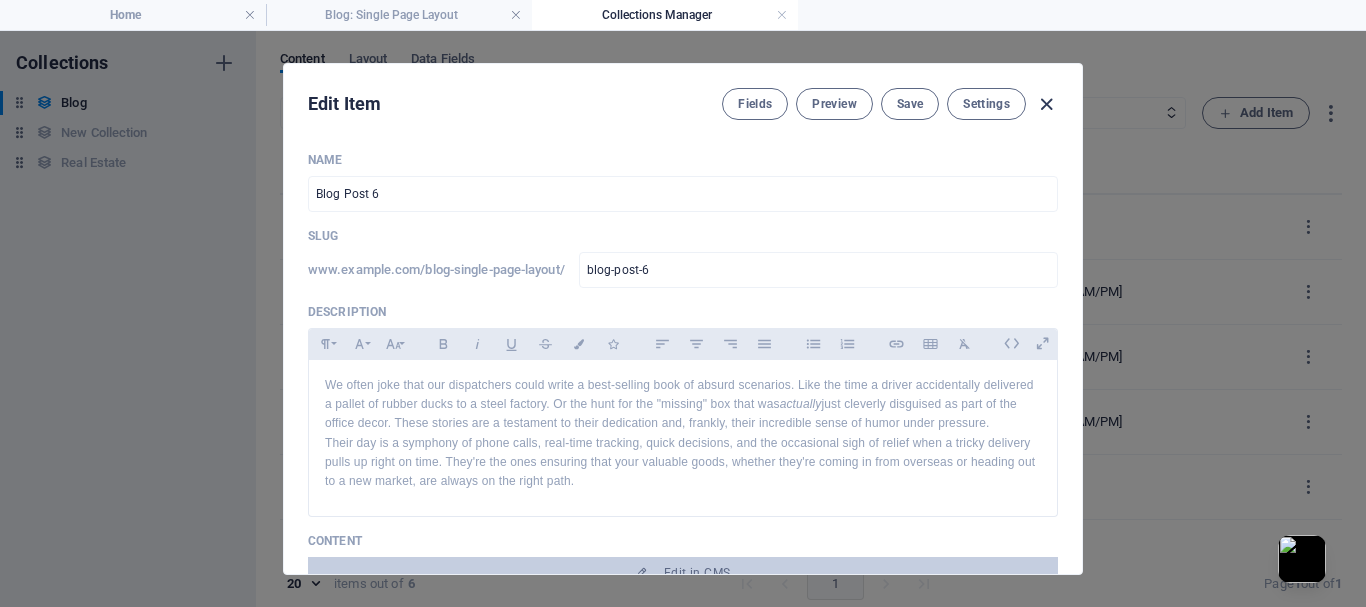click at bounding box center (1046, 104) 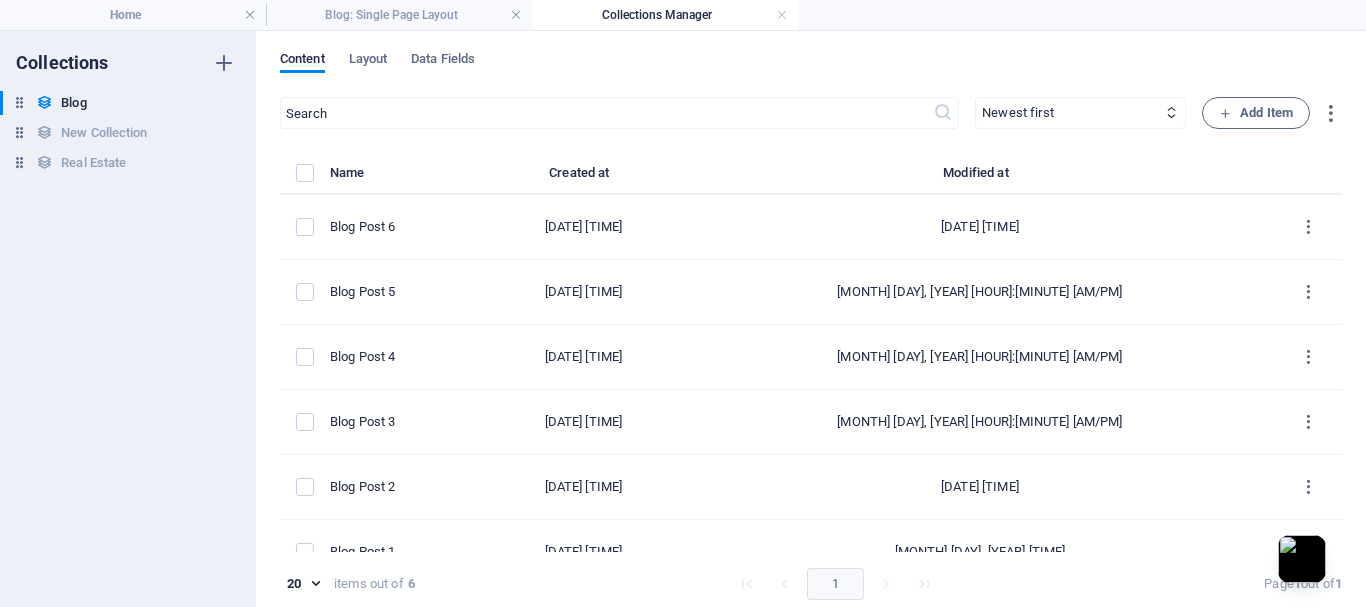 click on "Content Layout Data Fields ​ Newest first Oldest first Last modified Name (ascending) Name (descending) Slug (ascending) Slug (descending) Category (ascending) Category (descending) Author (ascending) Author (descending) Publishing Date (ascending) Publishing Date (descending) Status (ascending) Status (descending) Add Item Name Created at Modified at Blog Post 6 Aug 28, 2024 5:01 PM Aug 3, 2025 12:44 PM Blog Post 5 Aug 28, 2024 5:01 PM Aug 3, 2025 12:43 PM Blog Post 4 Aug 28, 2024 5:01 PM Aug 3, 2025 12:43 PM Blog Post 3 Aug 28, 2024 5:01 PM Aug 3, 2025 12:42 PM Blog Post 2 Aug 28, 2024 5:01 PM Aug 3, 2025 12:41 PM Blog Post 1 Aug 28, 2024 5:01 PM Aug 3, 2025 12:39 PM 20 20 items out of 6 1 Page  1  out of  1" at bounding box center [811, 319] 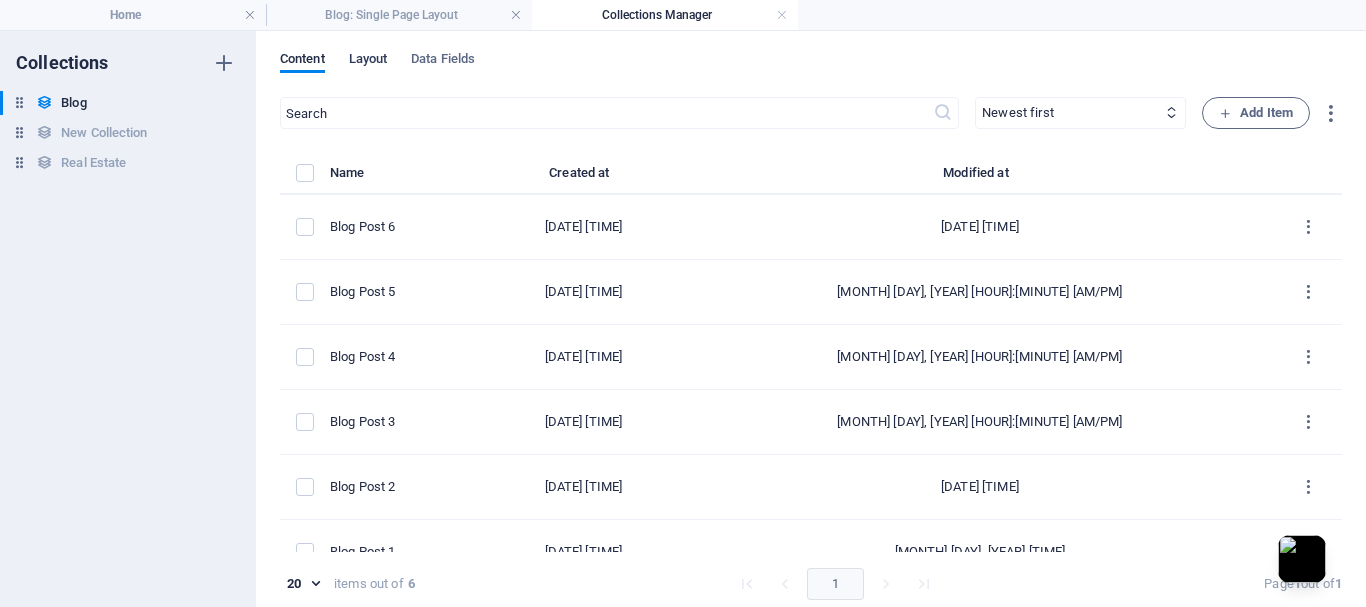 click on "Layout" at bounding box center (368, 61) 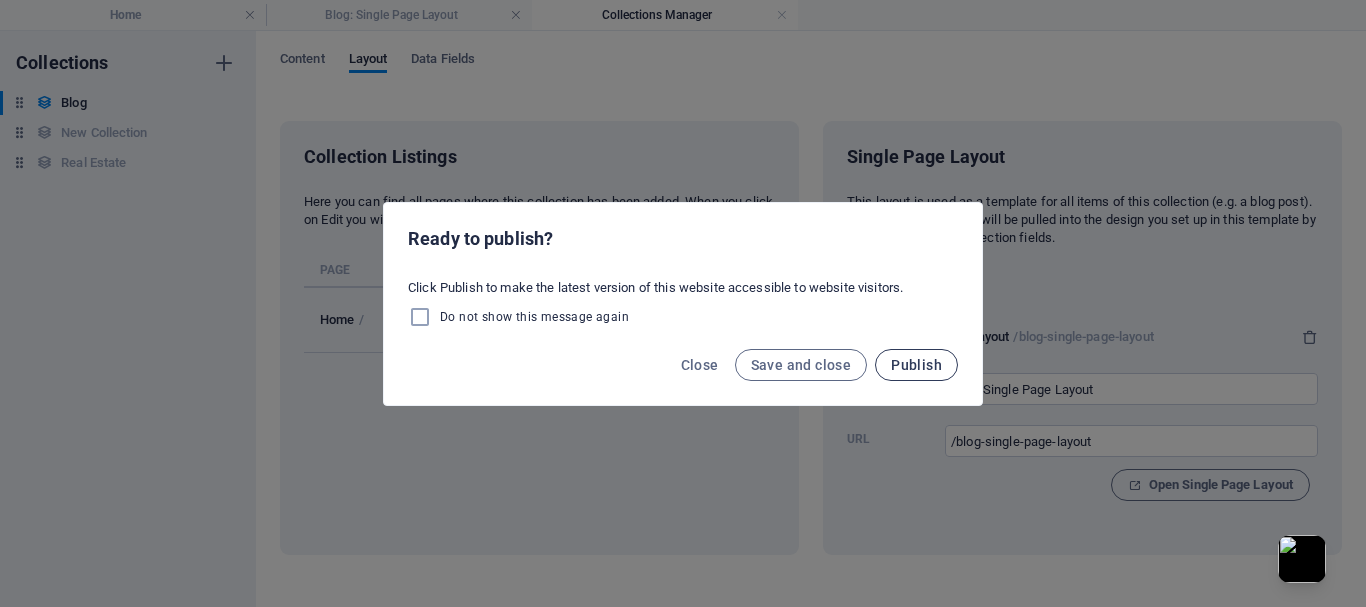 click on "Publish" at bounding box center (916, 365) 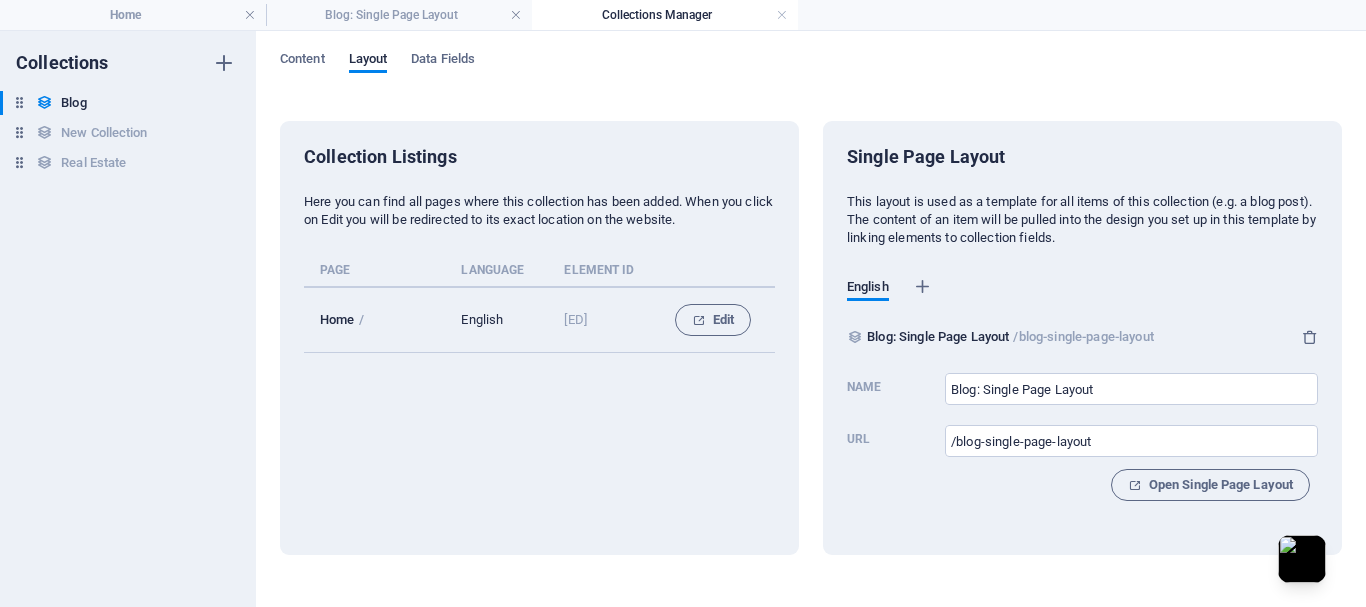 drag, startPoint x: 57, startPoint y: 0, endPoint x: 660, endPoint y: 121, distance: 615.0203 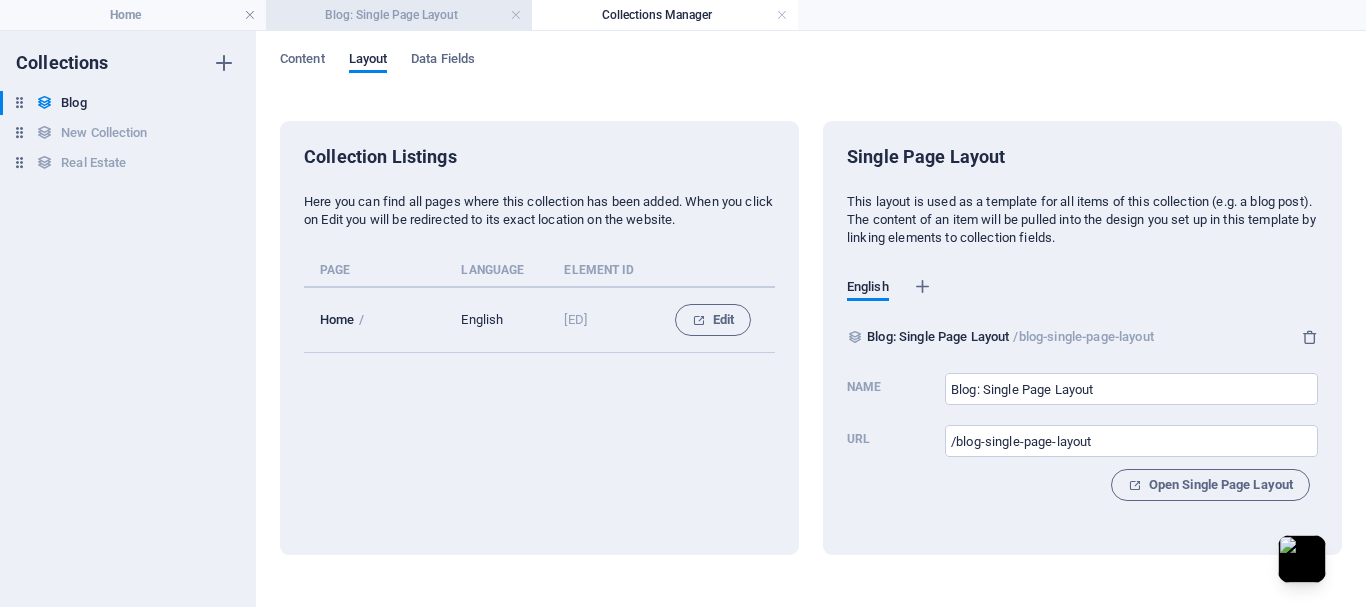 click on "Blog: Single Page Layout" at bounding box center (399, 15) 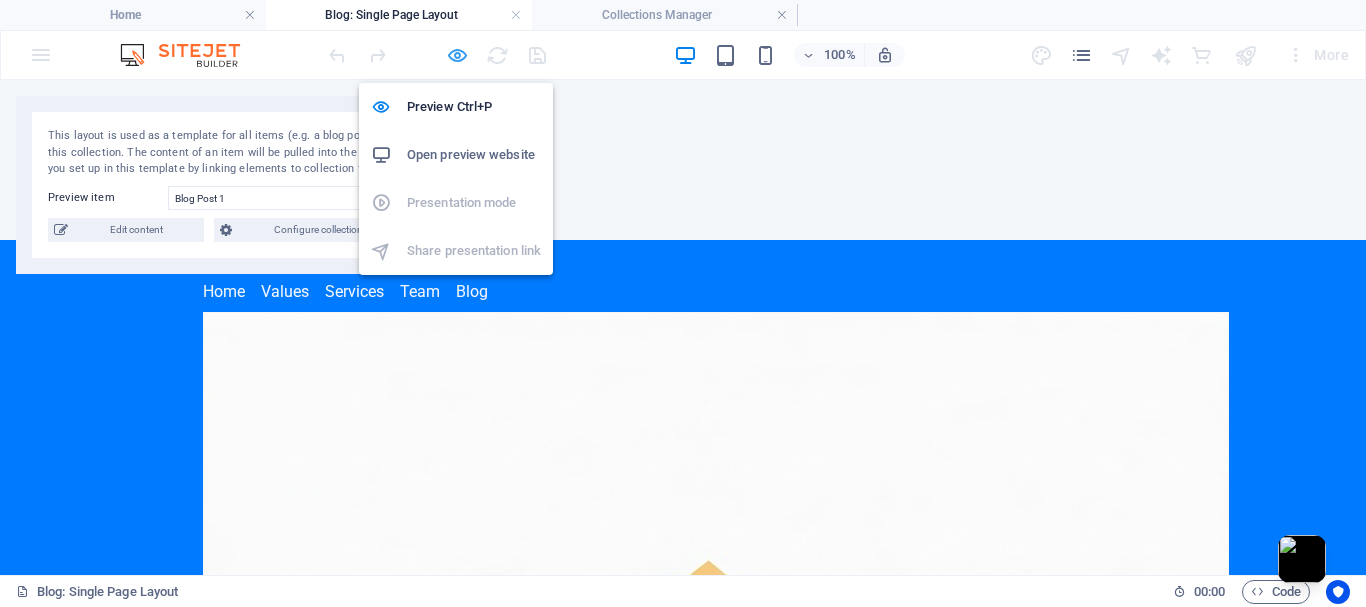 click at bounding box center (457, 55) 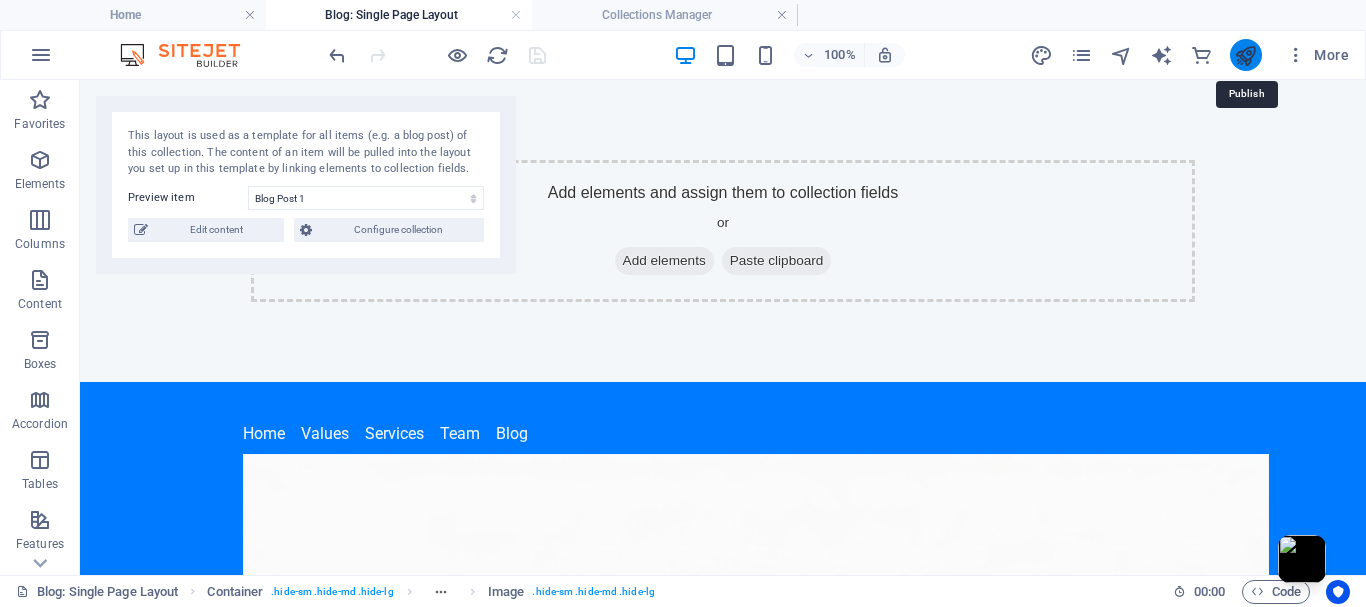 click at bounding box center (1245, 55) 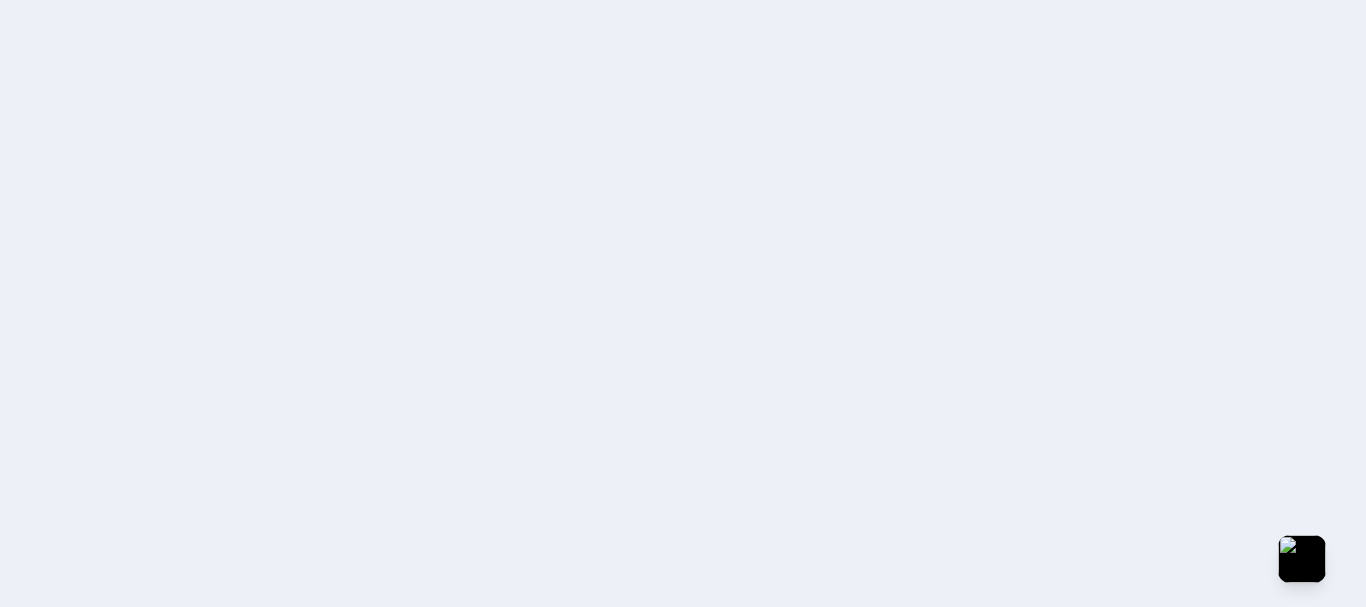 scroll, scrollTop: 0, scrollLeft: 0, axis: both 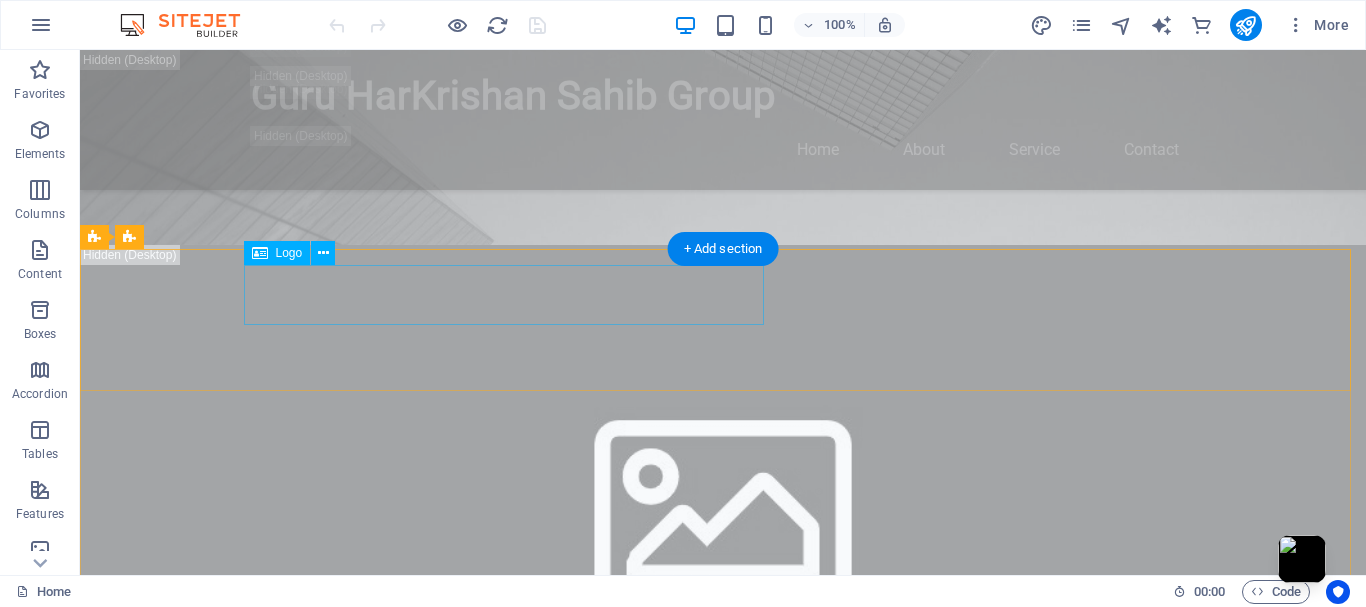 click on "[COMPANY]  Group" at bounding box center (723, 1767) 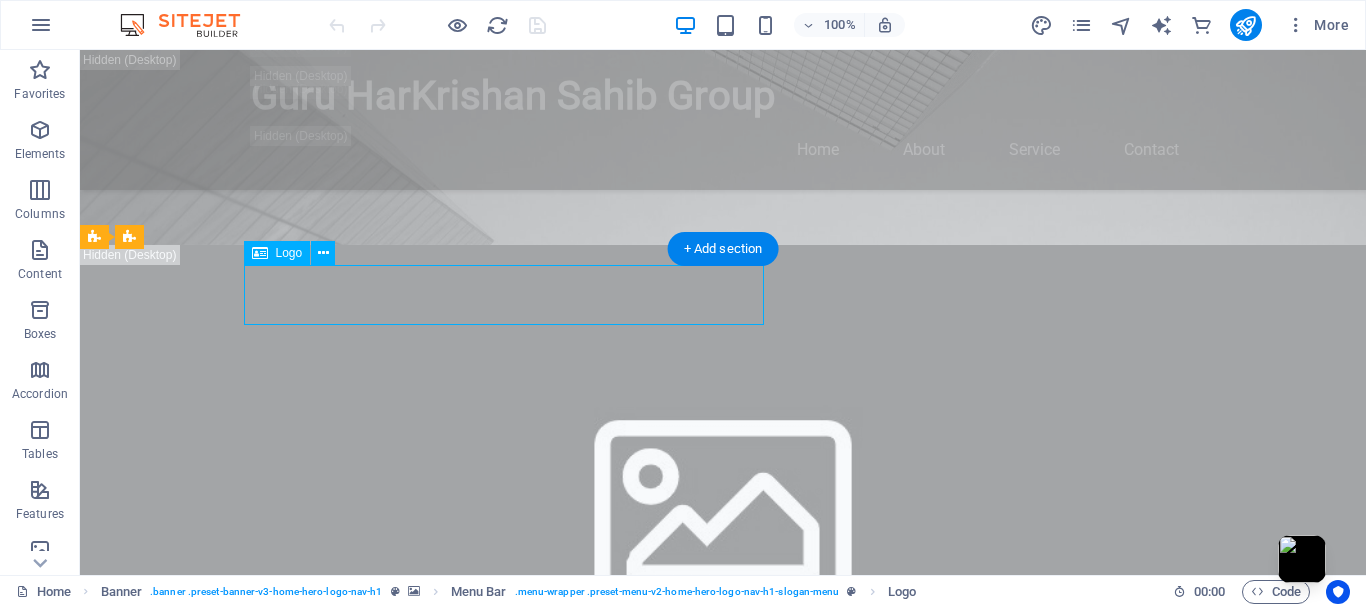 click on "[COMPANY]  Group" at bounding box center [723, 1767] 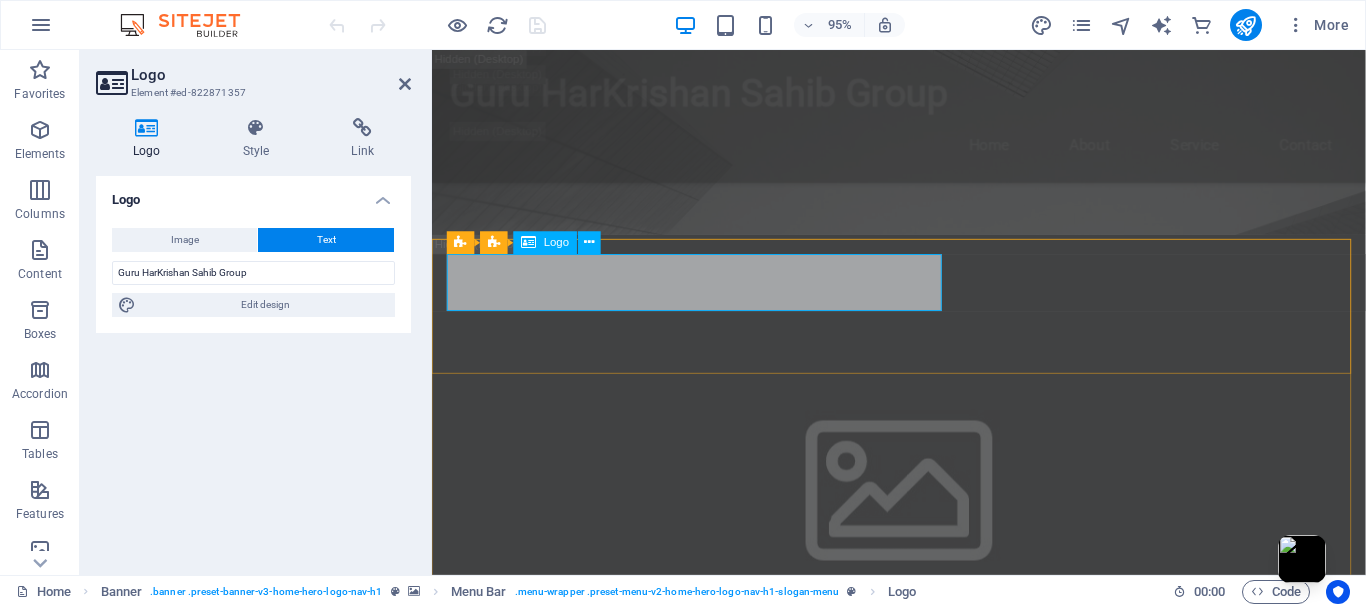 click on "[COMPANY]  Group" at bounding box center [924, 1767] 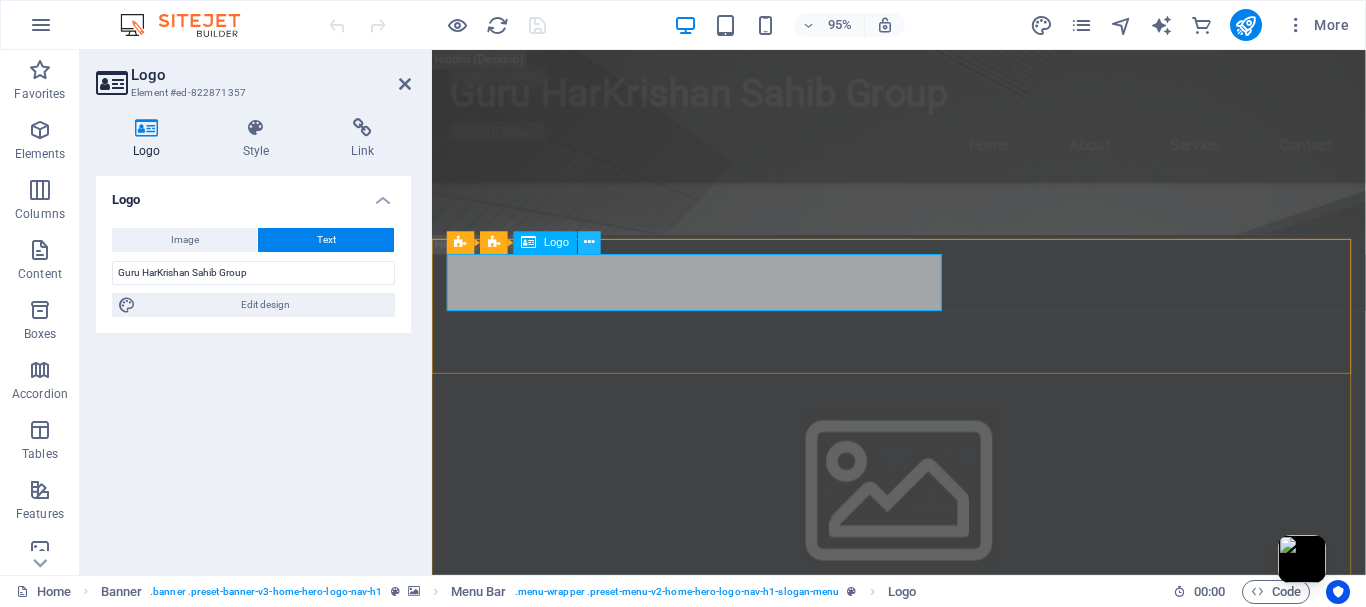 click at bounding box center (589, 243) 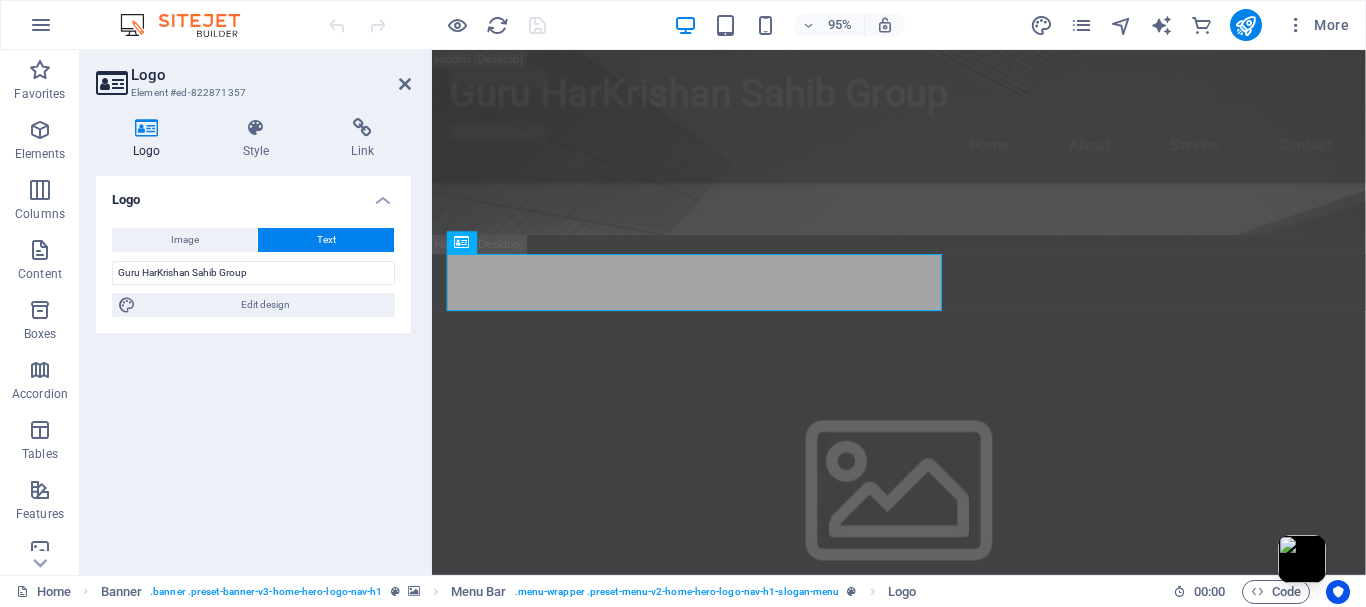 click on "Logo" at bounding box center [271, 75] 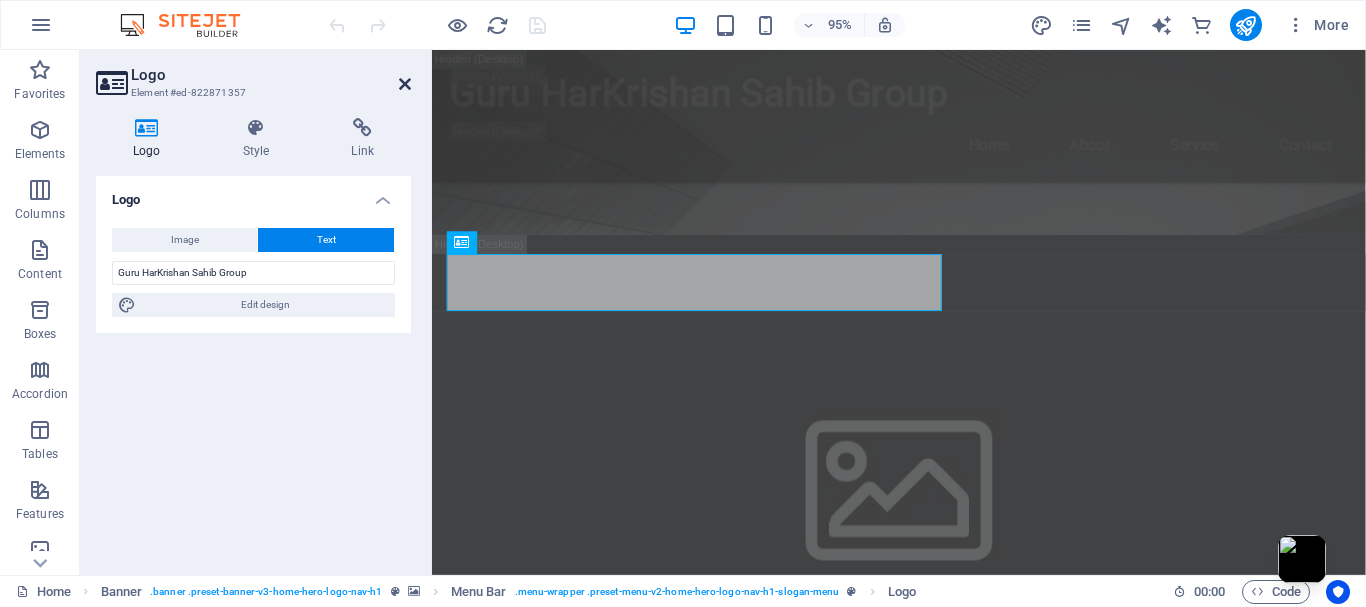 drag, startPoint x: 410, startPoint y: 82, endPoint x: 322, endPoint y: 37, distance: 98.83825 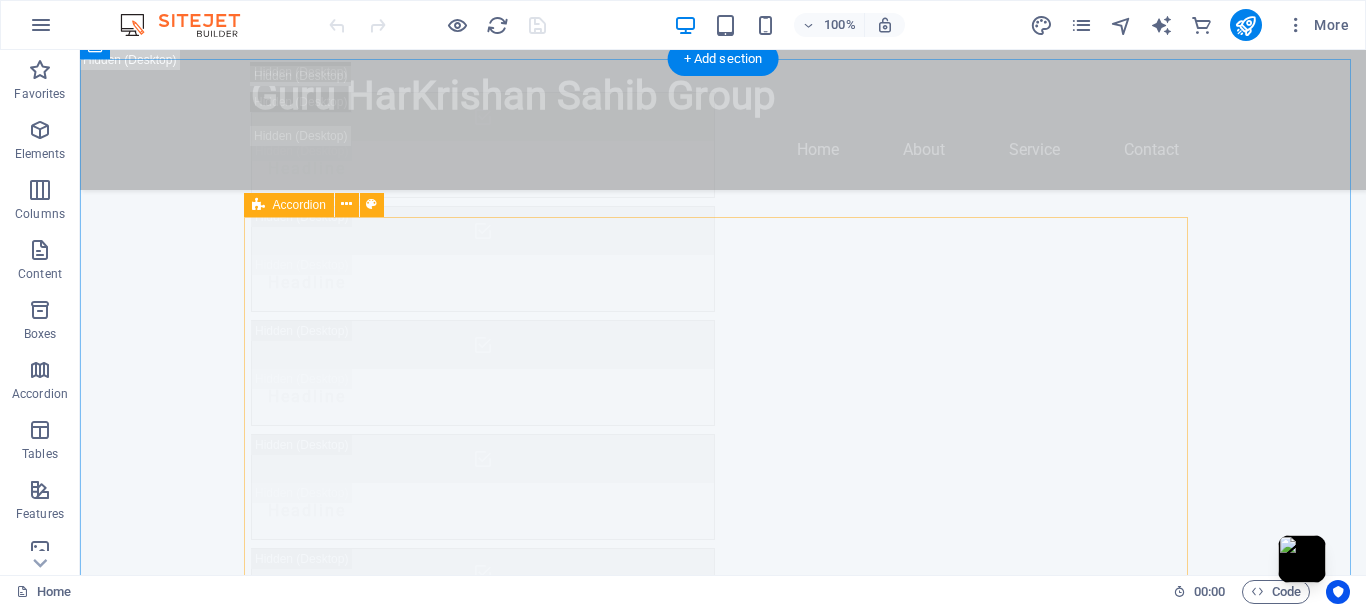 scroll, scrollTop: 5167, scrollLeft: 0, axis: vertical 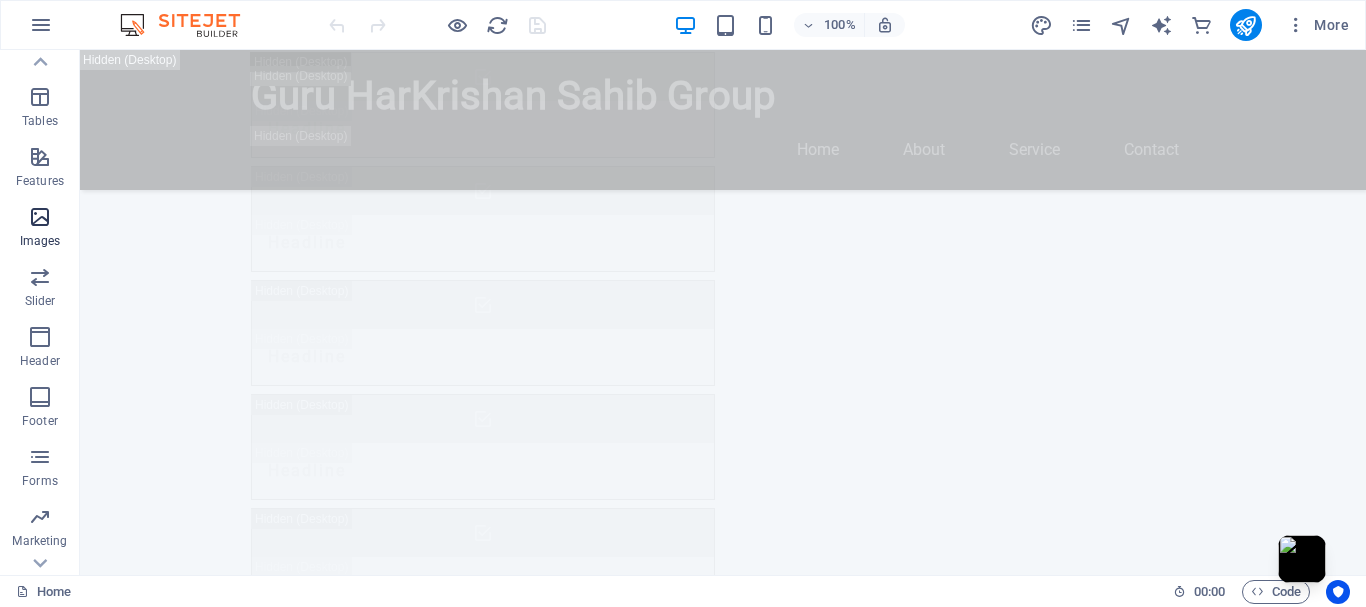 click at bounding box center [40, 217] 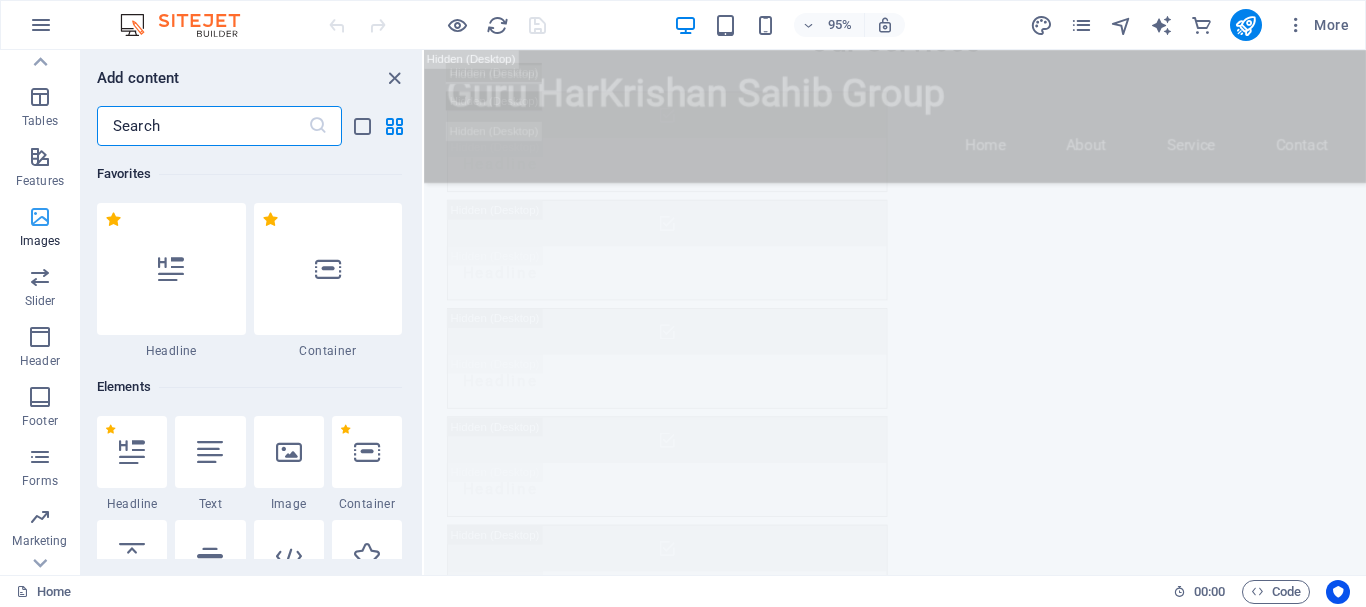 scroll, scrollTop: 5188, scrollLeft: 0, axis: vertical 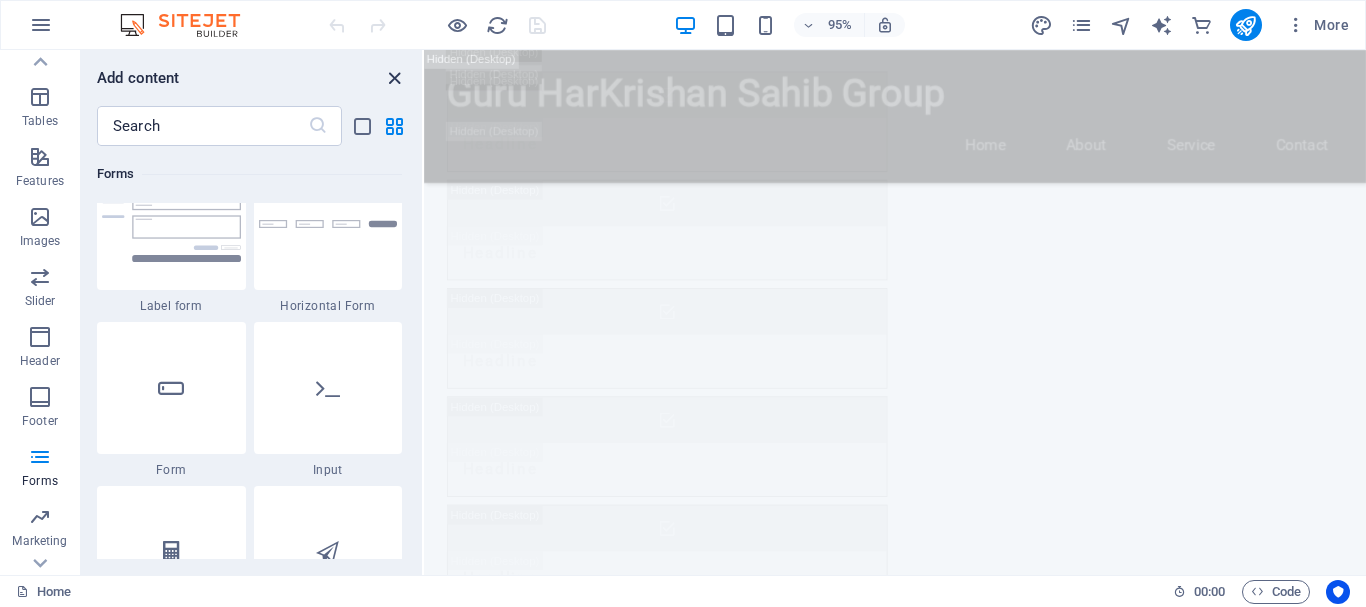 click at bounding box center [394, 78] 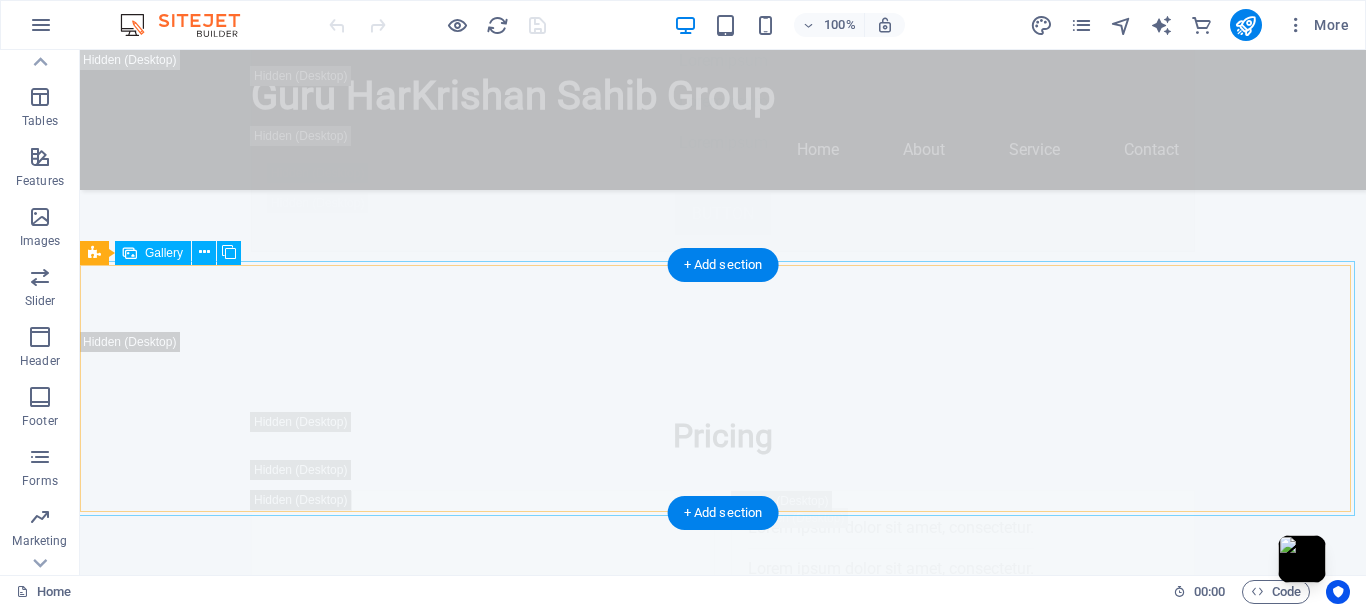 scroll, scrollTop: 15500, scrollLeft: 0, axis: vertical 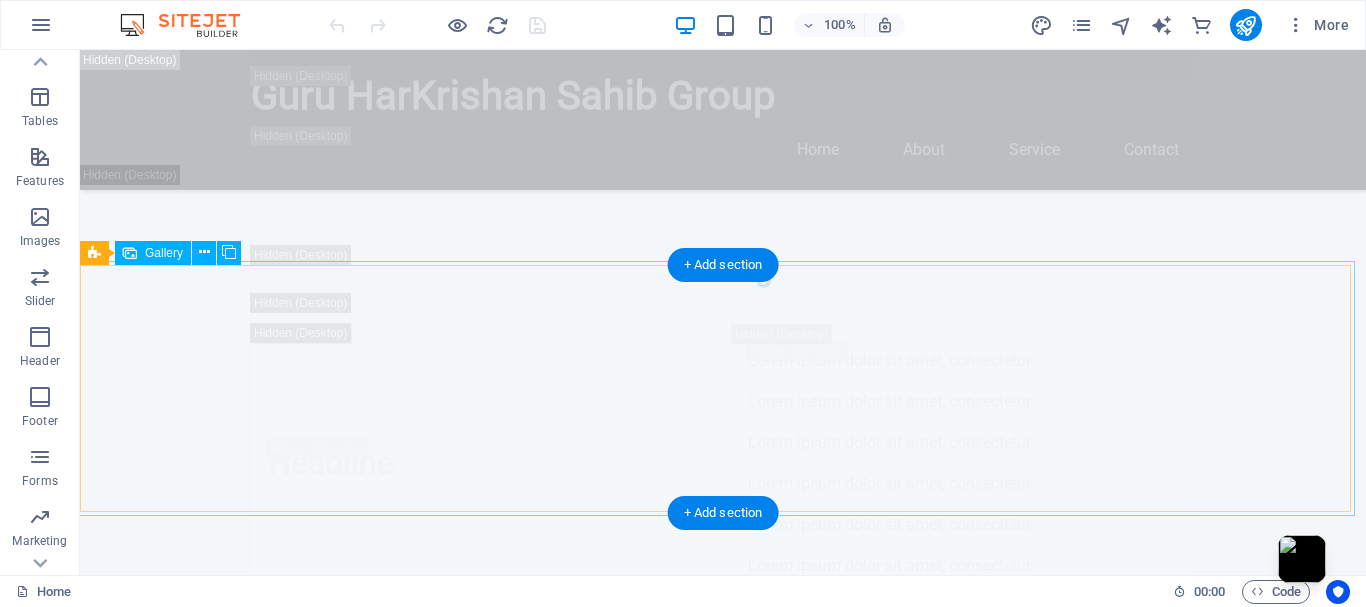 click at bounding box center [205, 9103] 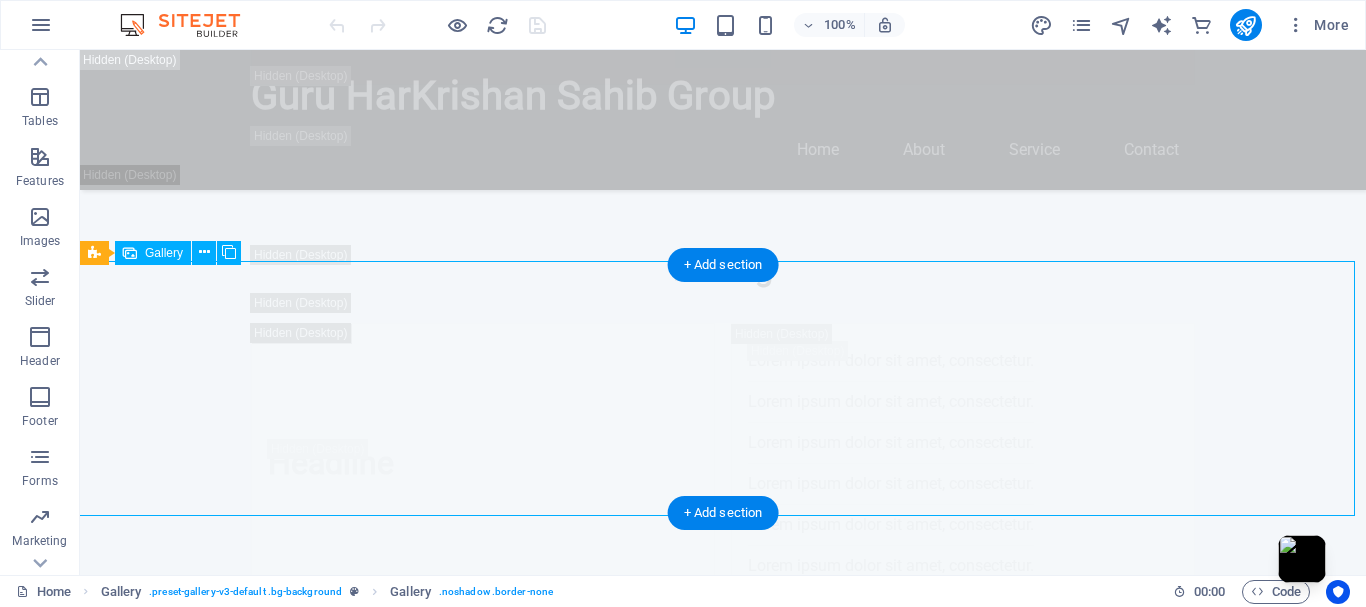 click at bounding box center [205, 9103] 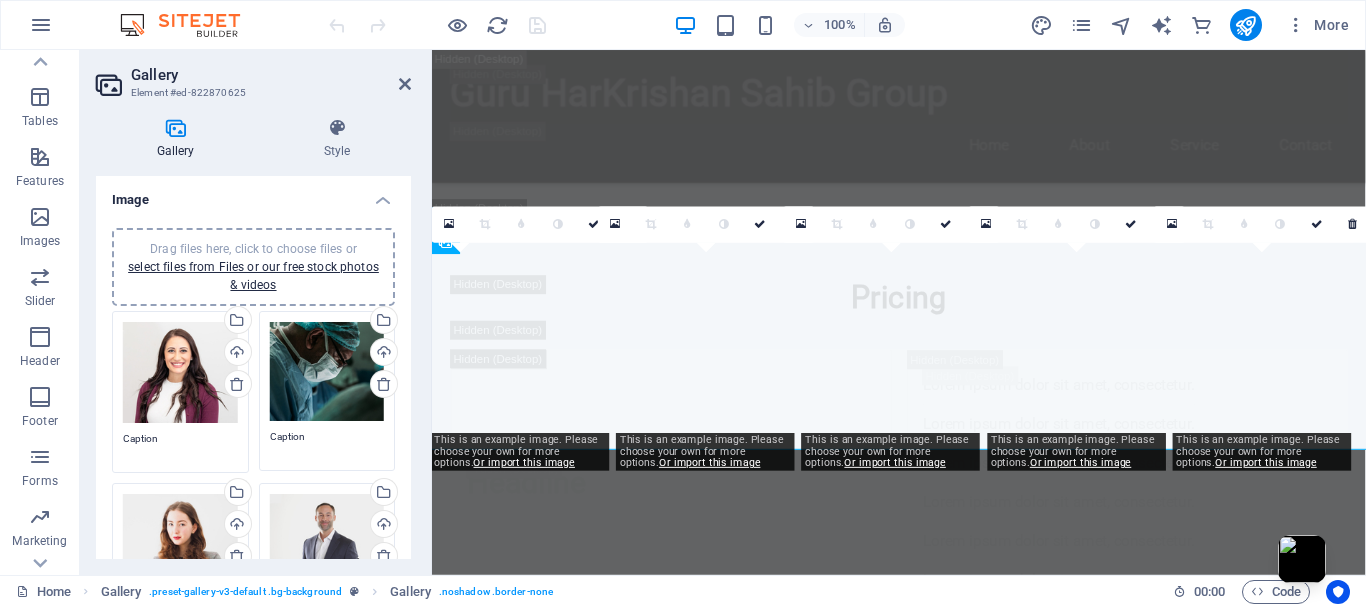 scroll, scrollTop: 15545, scrollLeft: 0, axis: vertical 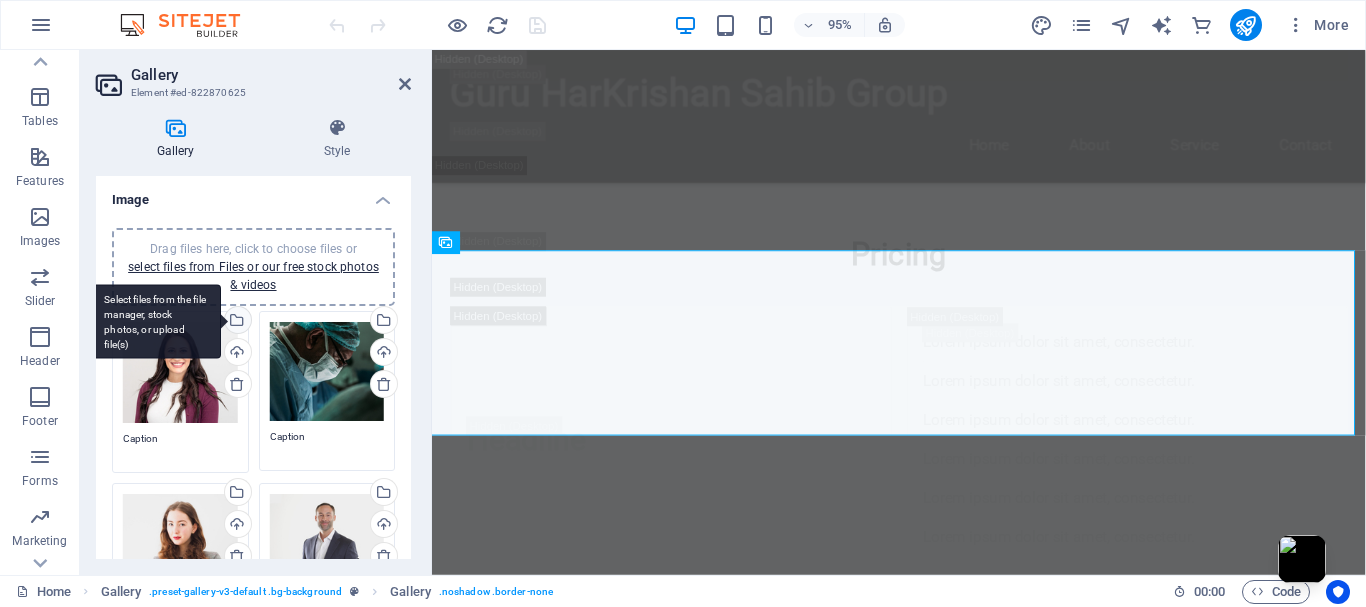 click on "Select files from the file manager, stock photos, or upload file(s)" at bounding box center [156, 321] 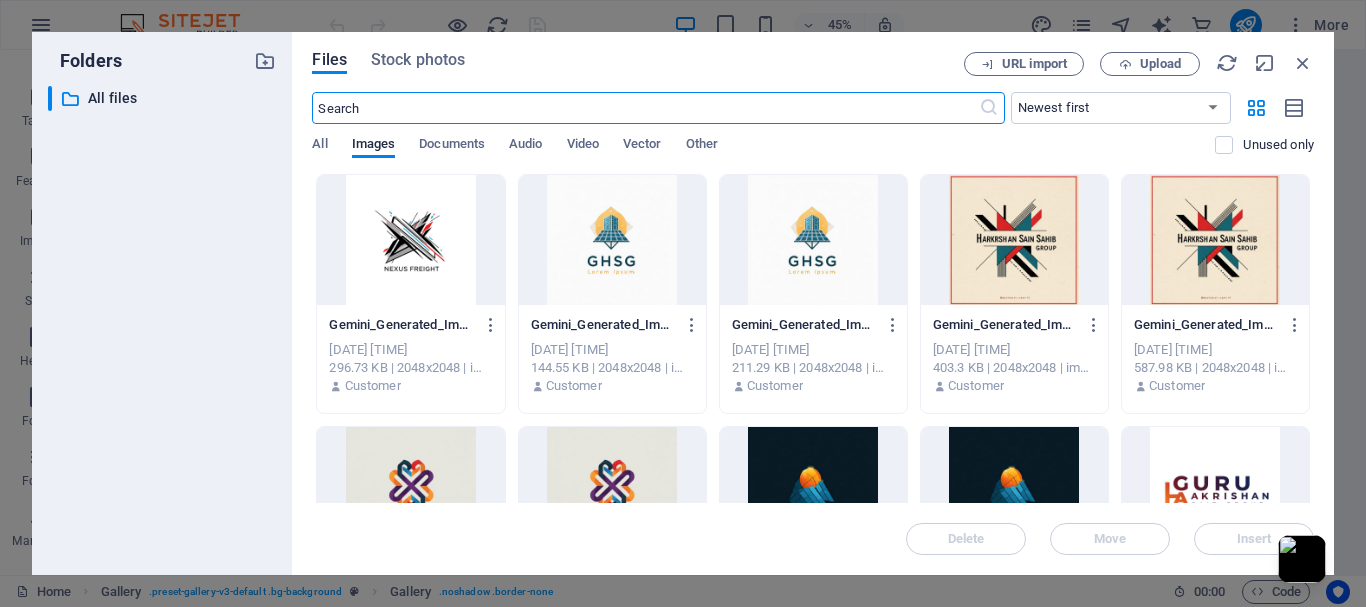 scroll, scrollTop: 16373, scrollLeft: 0, axis: vertical 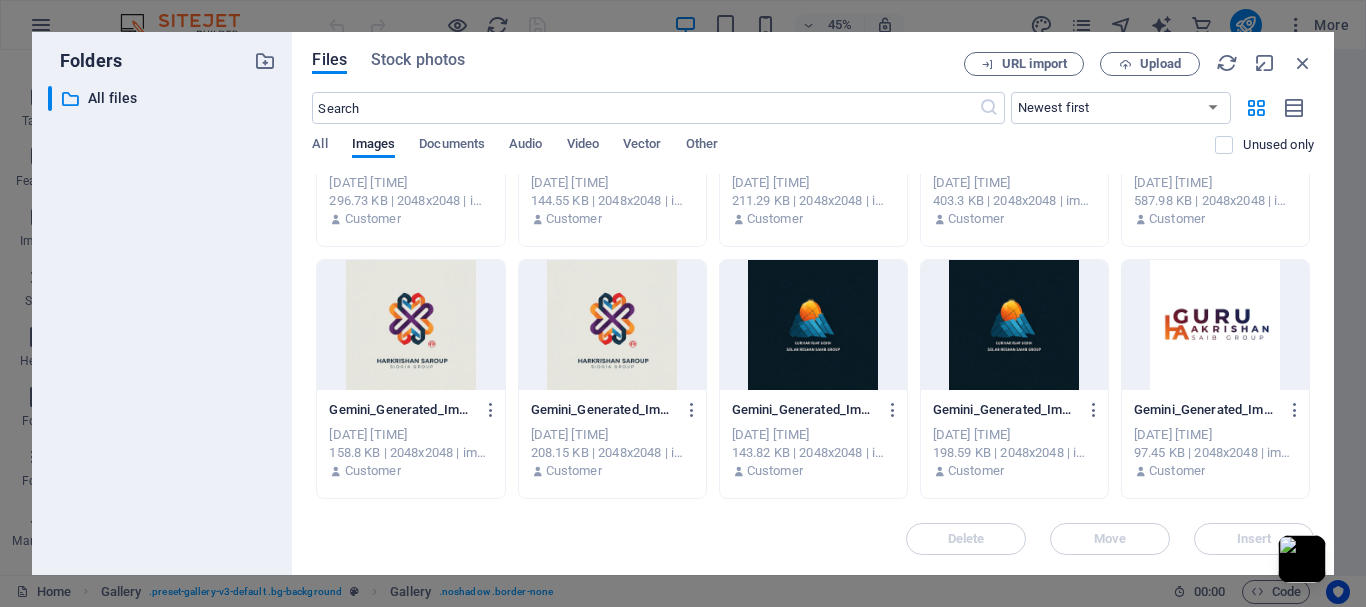 click at bounding box center [1215, 325] 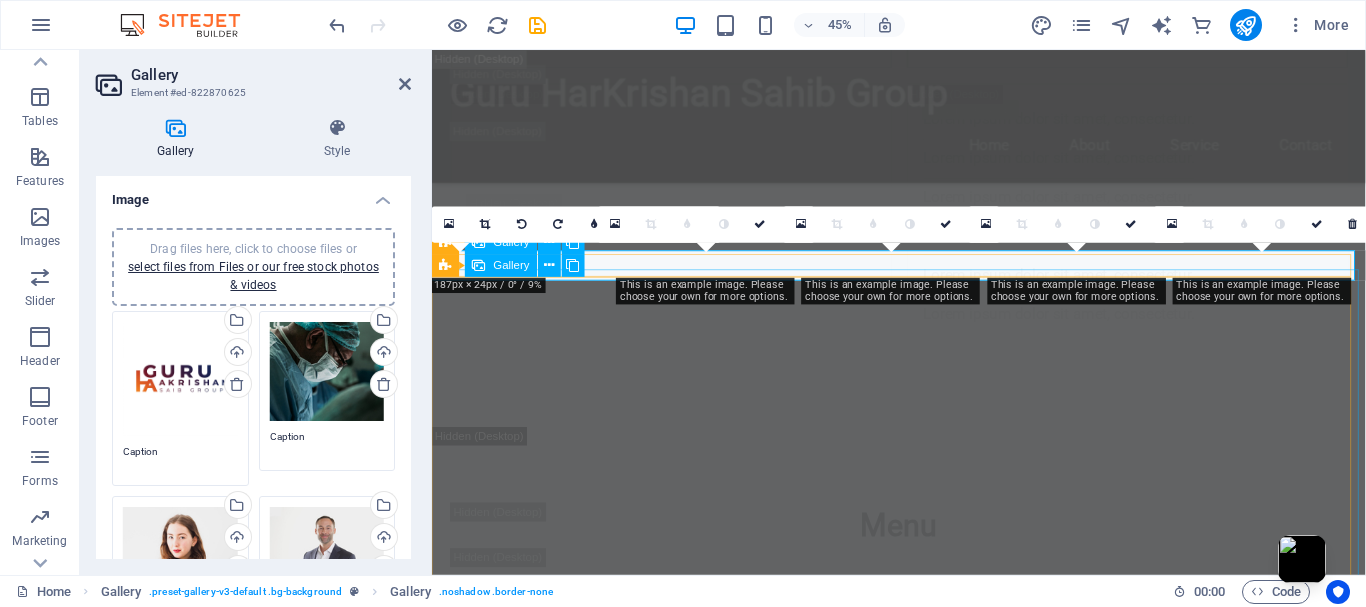 scroll, scrollTop: 15545, scrollLeft: 0, axis: vertical 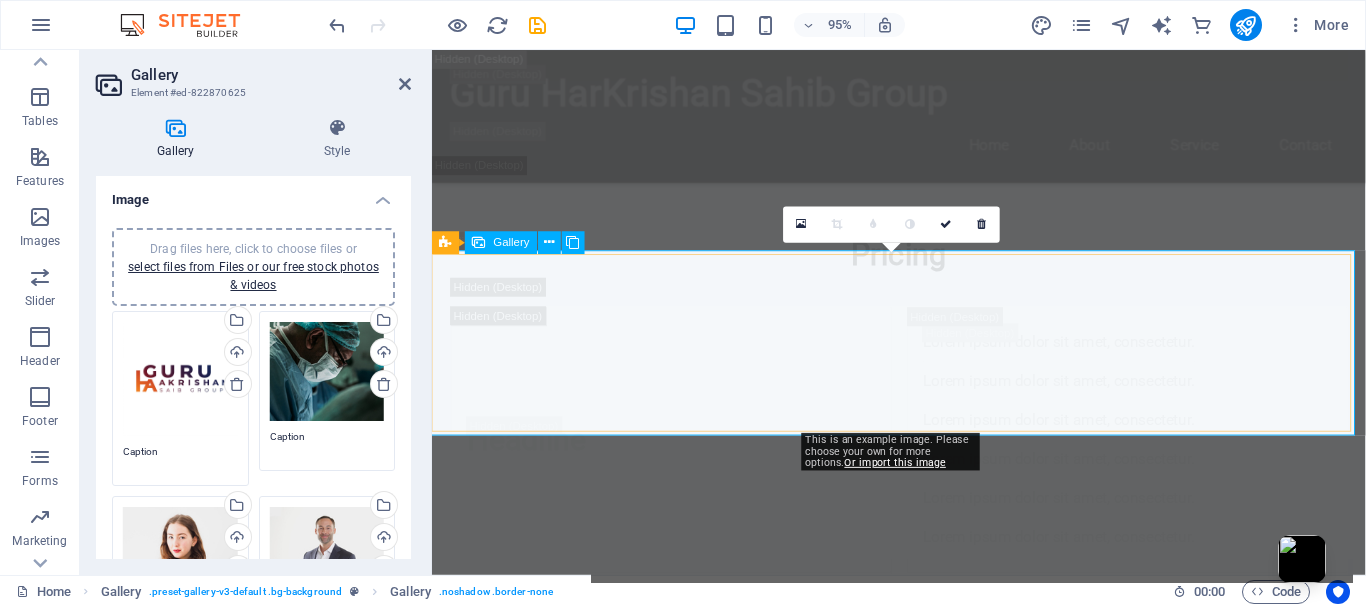 click at bounding box center [923, 9070] 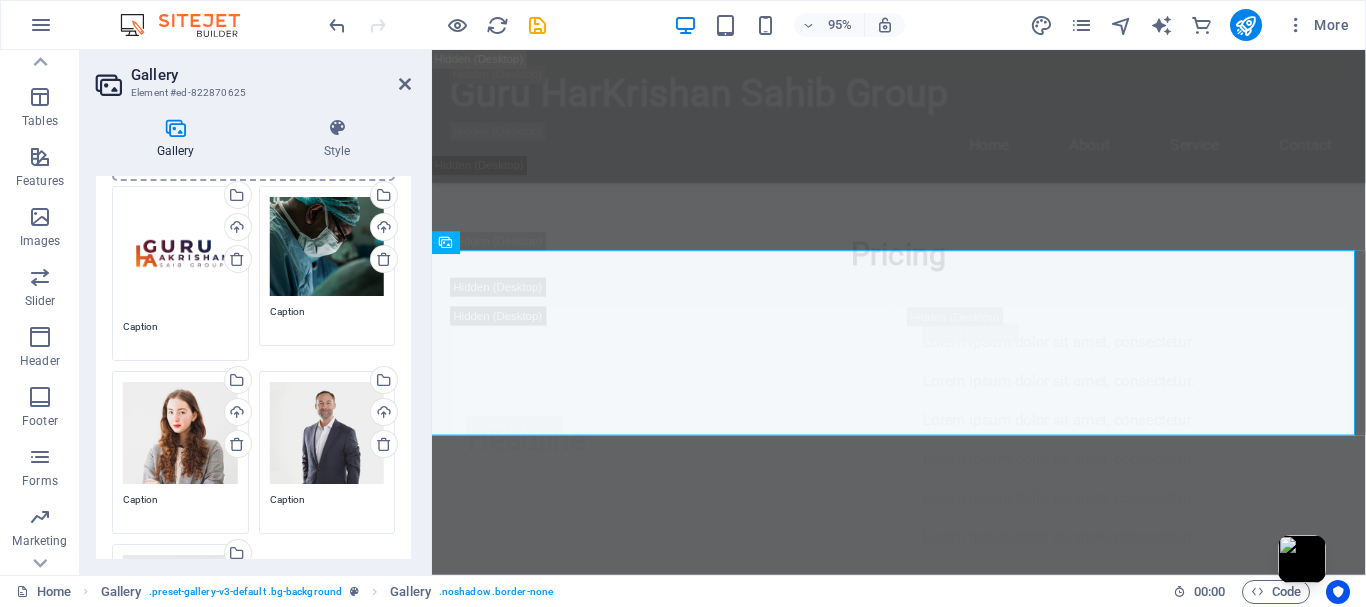scroll, scrollTop: 167, scrollLeft: 0, axis: vertical 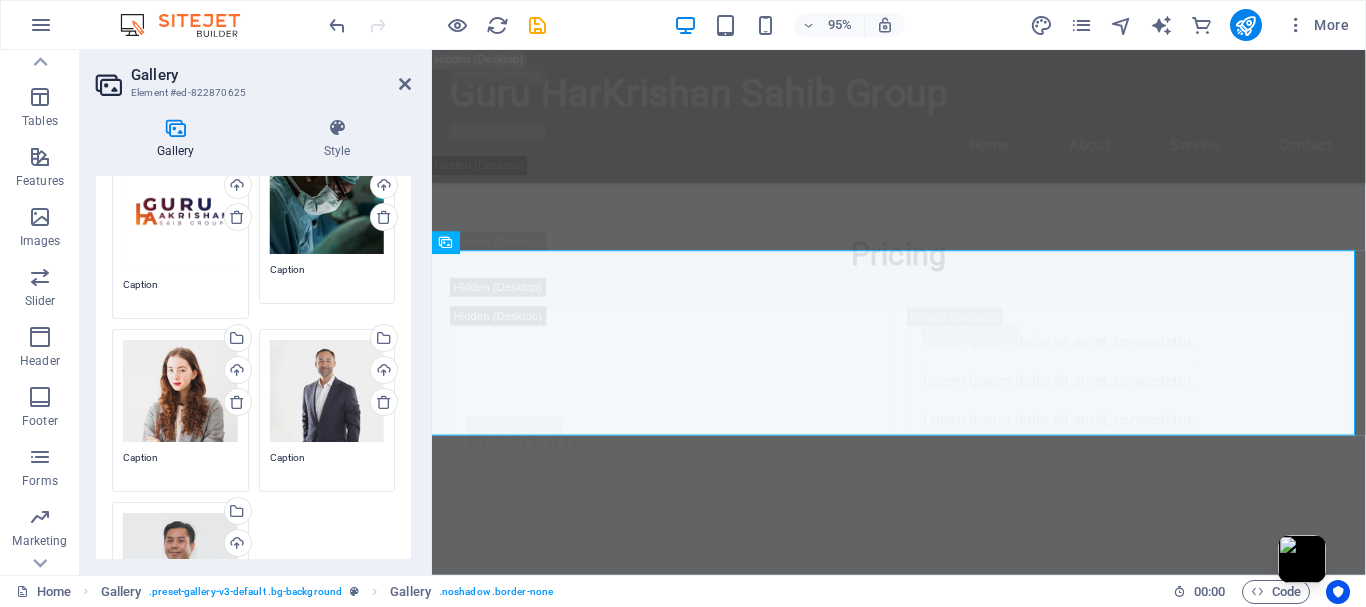 click on "Drag files here, click to choose files or select files from Files or our free stock photos & videos" at bounding box center (180, 391) 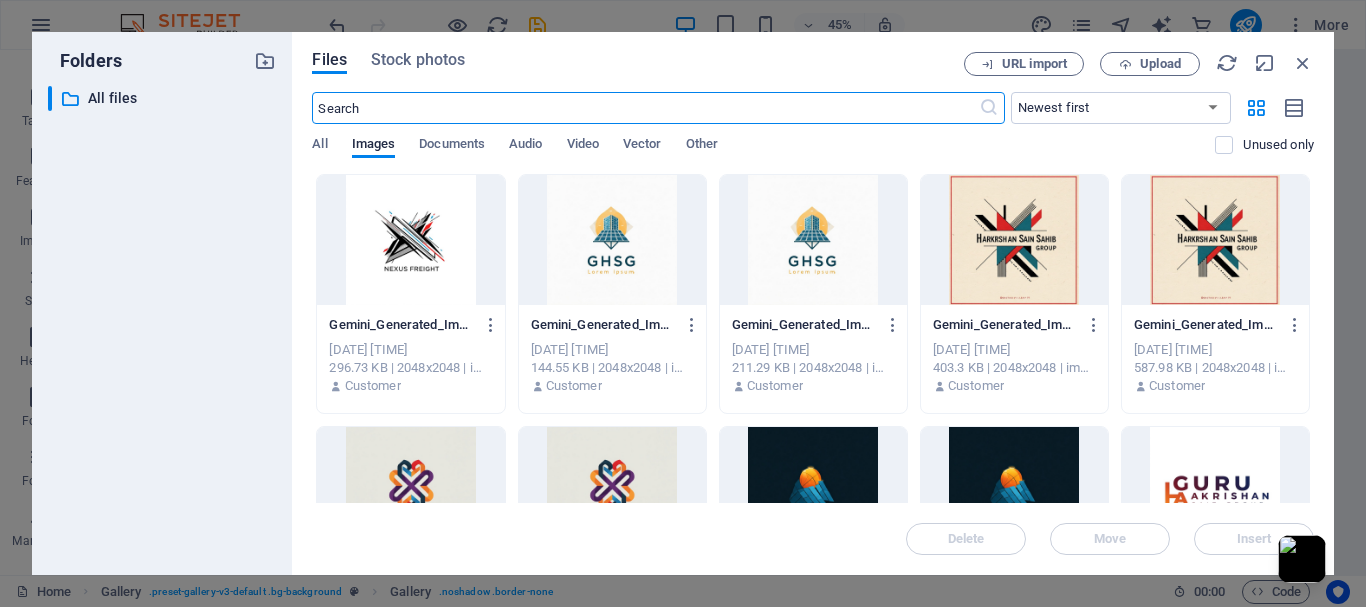 scroll, scrollTop: 16373, scrollLeft: 0, axis: vertical 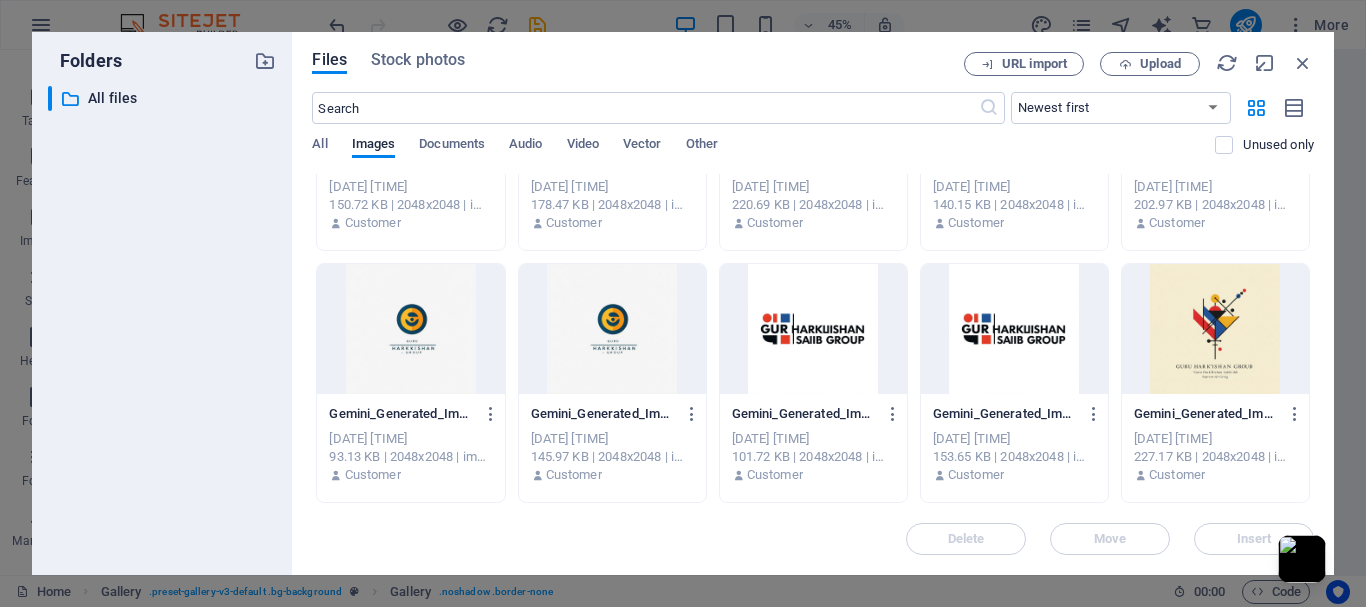 drag, startPoint x: 1217, startPoint y: 319, endPoint x: 826, endPoint y: 284, distance: 392.5634 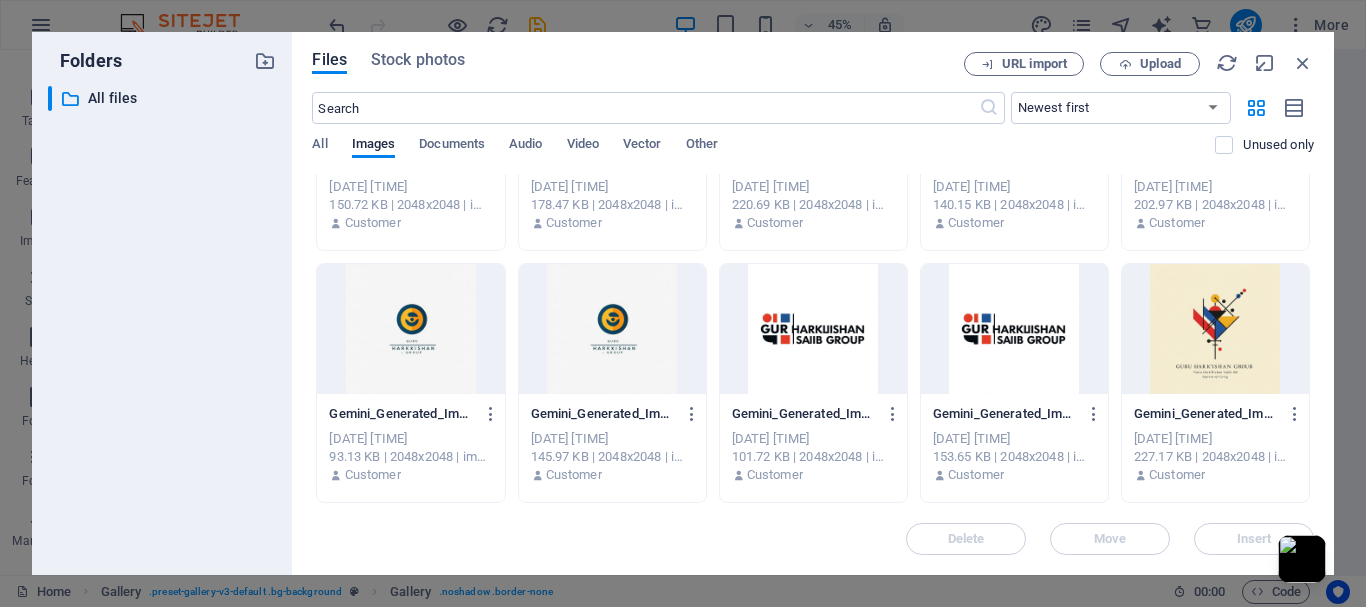 click at bounding box center [1215, 329] 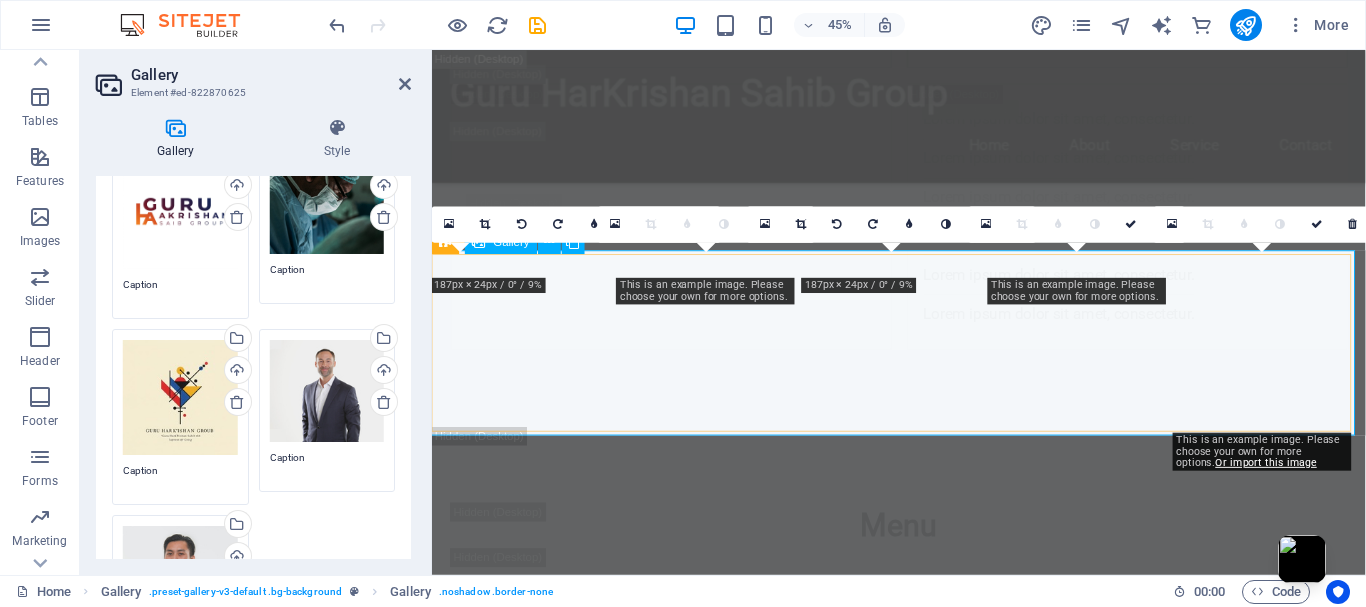 scroll, scrollTop: 15545, scrollLeft: 0, axis: vertical 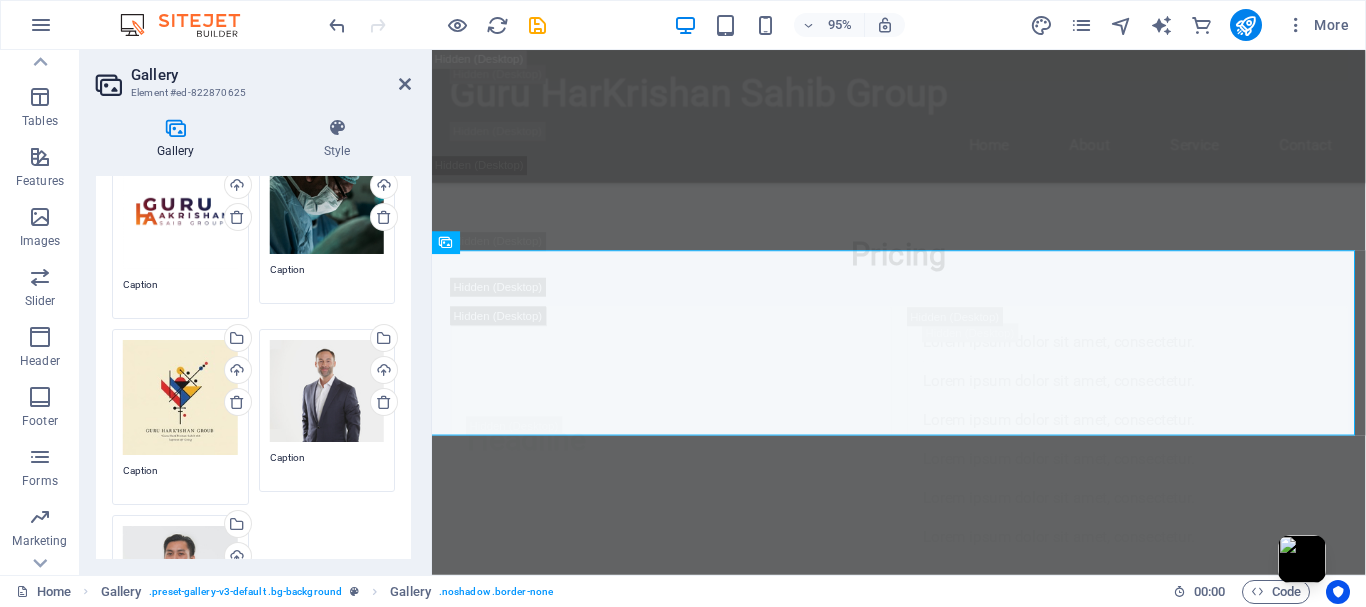 click on "Drag files here, click to choose files or select files from Files or our free stock photos & videos" at bounding box center [327, 391] 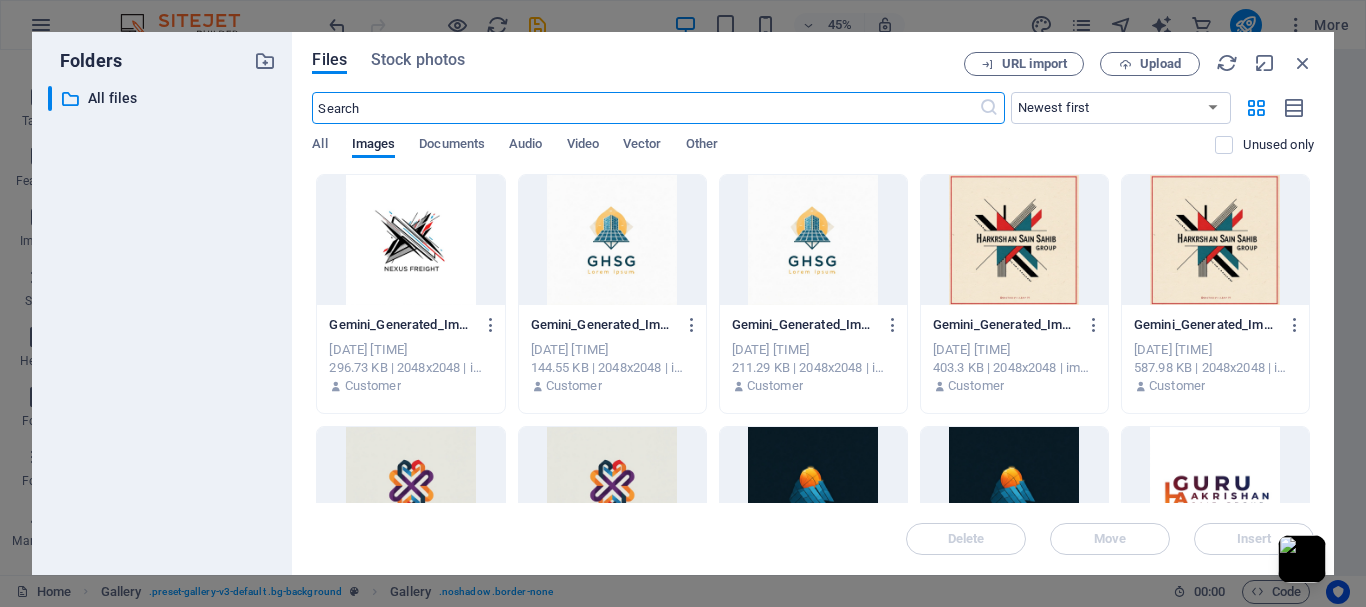 scroll, scrollTop: 16373, scrollLeft: 0, axis: vertical 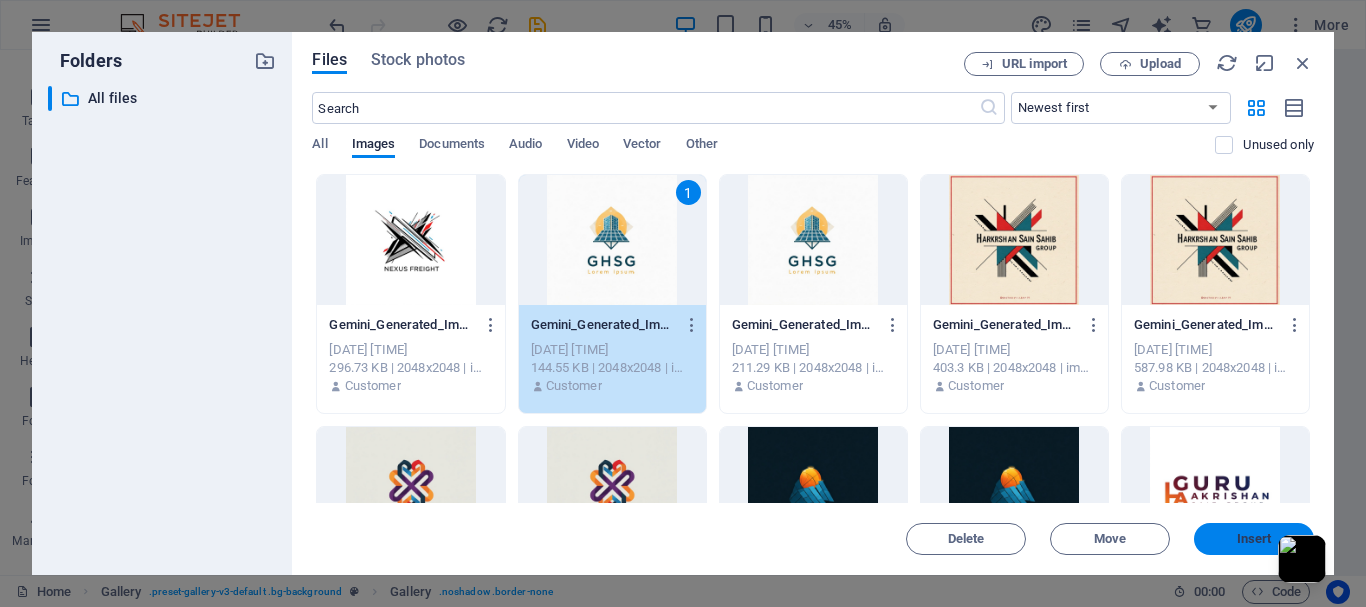 click on "Insert" at bounding box center [1254, 539] 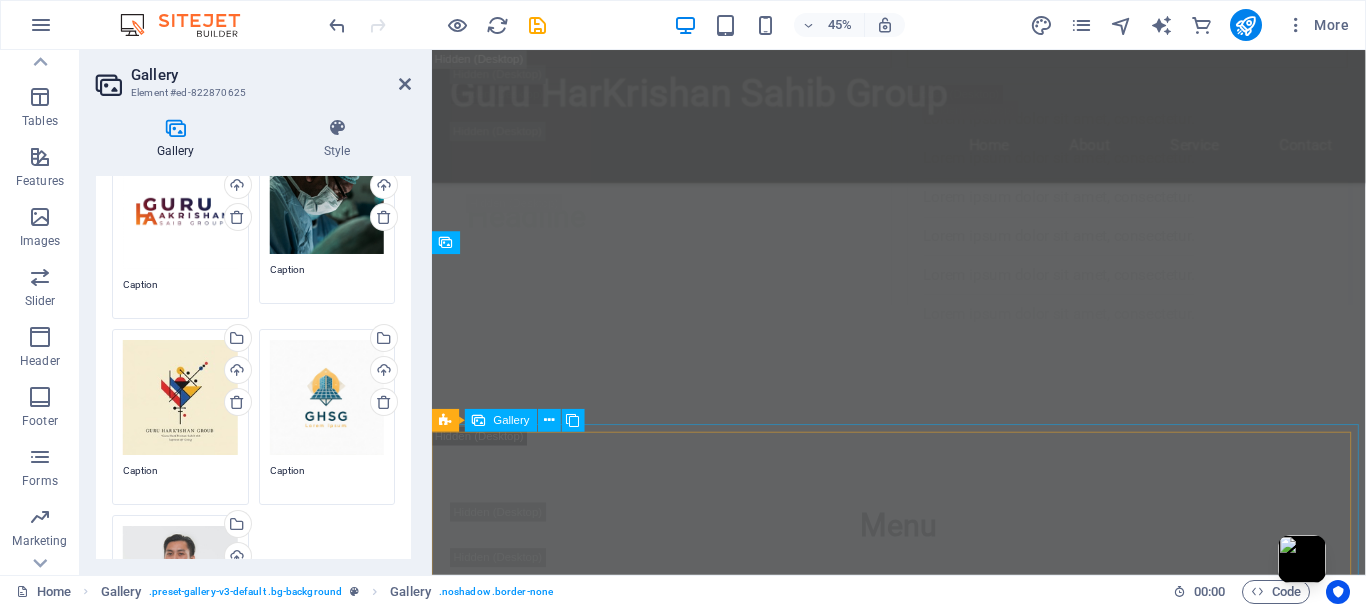 scroll, scrollTop: 15545, scrollLeft: 0, axis: vertical 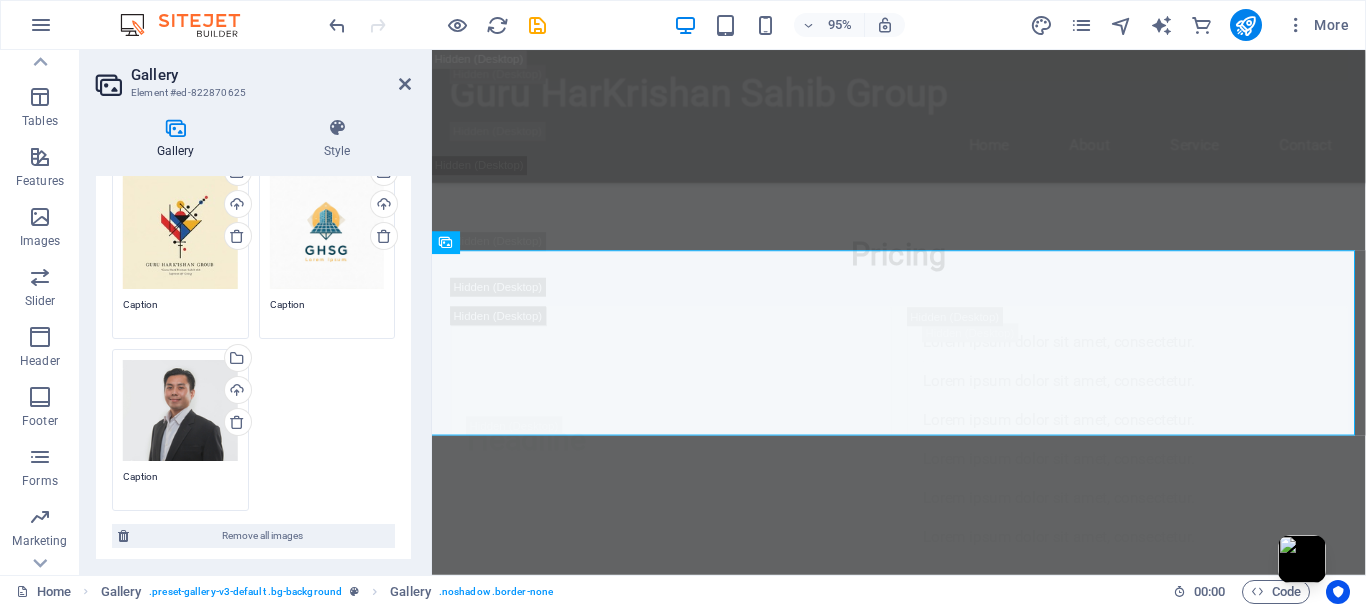 click on "Drag files here, click to choose files or select files from Files or our free stock photos & videos" at bounding box center (180, 411) 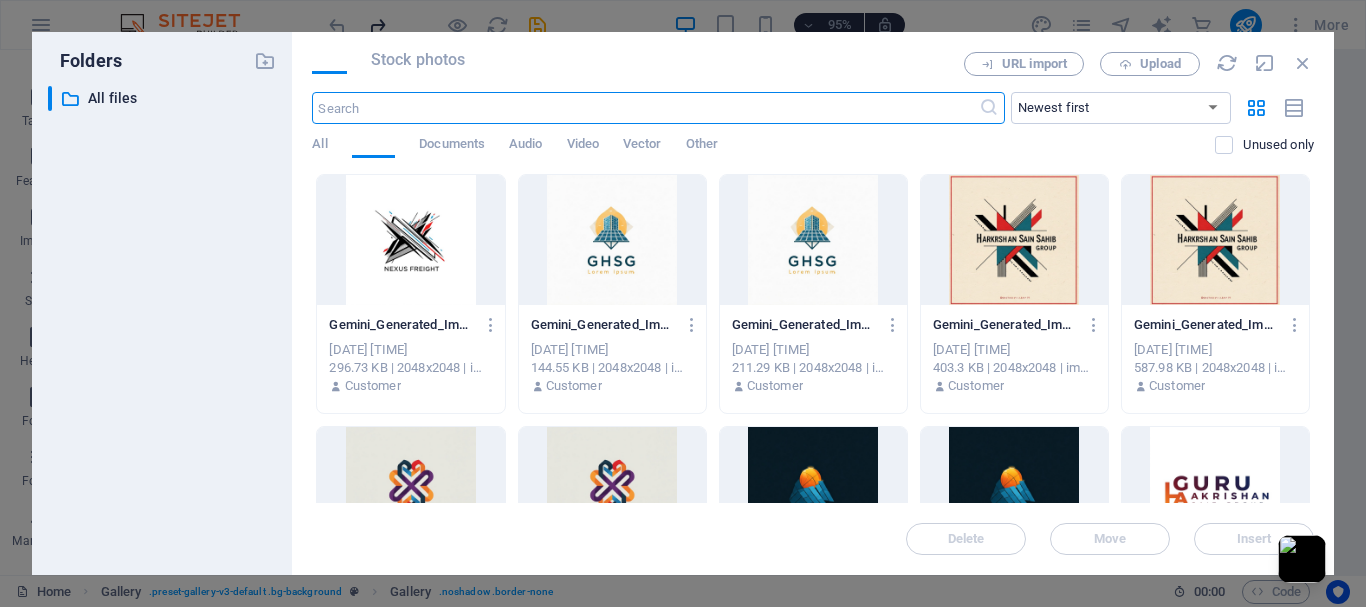 scroll, scrollTop: 16373, scrollLeft: 0, axis: vertical 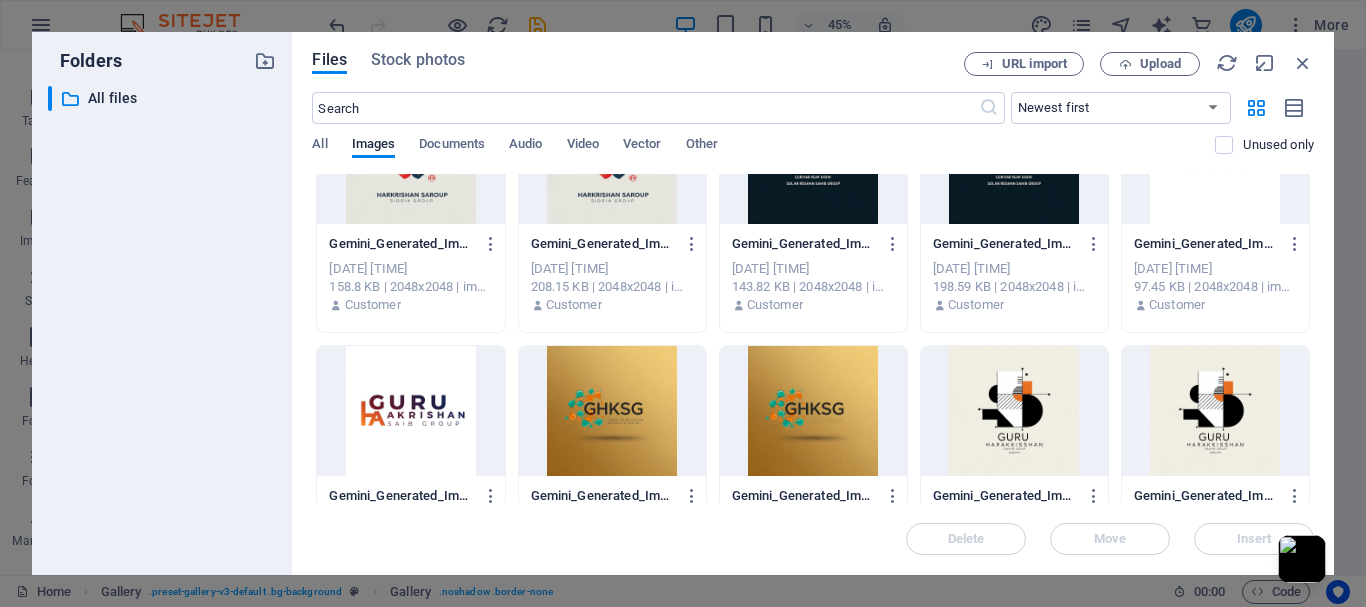 drag, startPoint x: 794, startPoint y: 423, endPoint x: 473, endPoint y: 406, distance: 321.44983 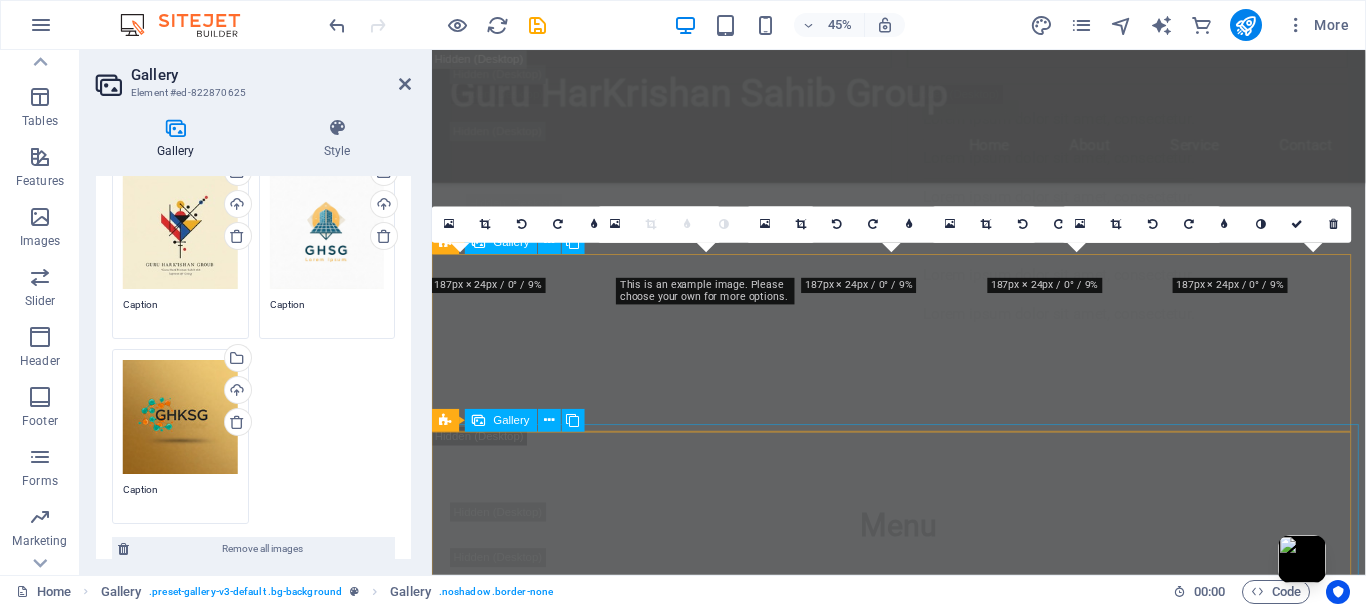 scroll, scrollTop: 15545, scrollLeft: 0, axis: vertical 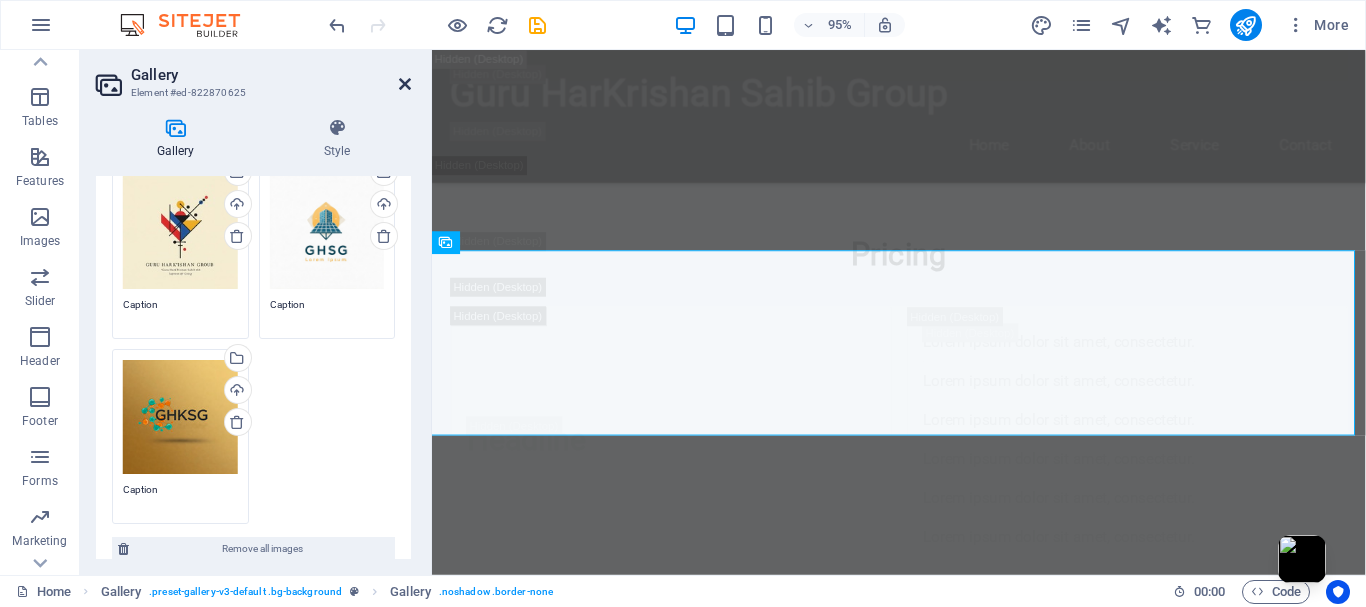 drag, startPoint x: 403, startPoint y: 81, endPoint x: 368, endPoint y: 81, distance: 35 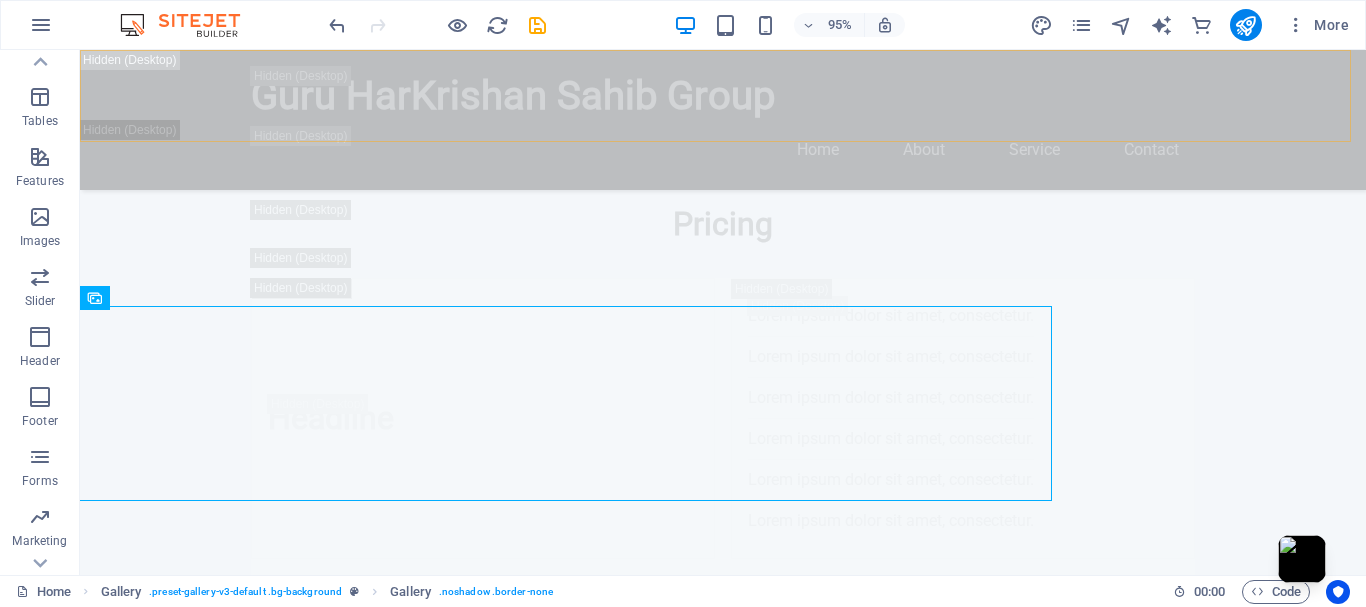 scroll, scrollTop: 15500, scrollLeft: 0, axis: vertical 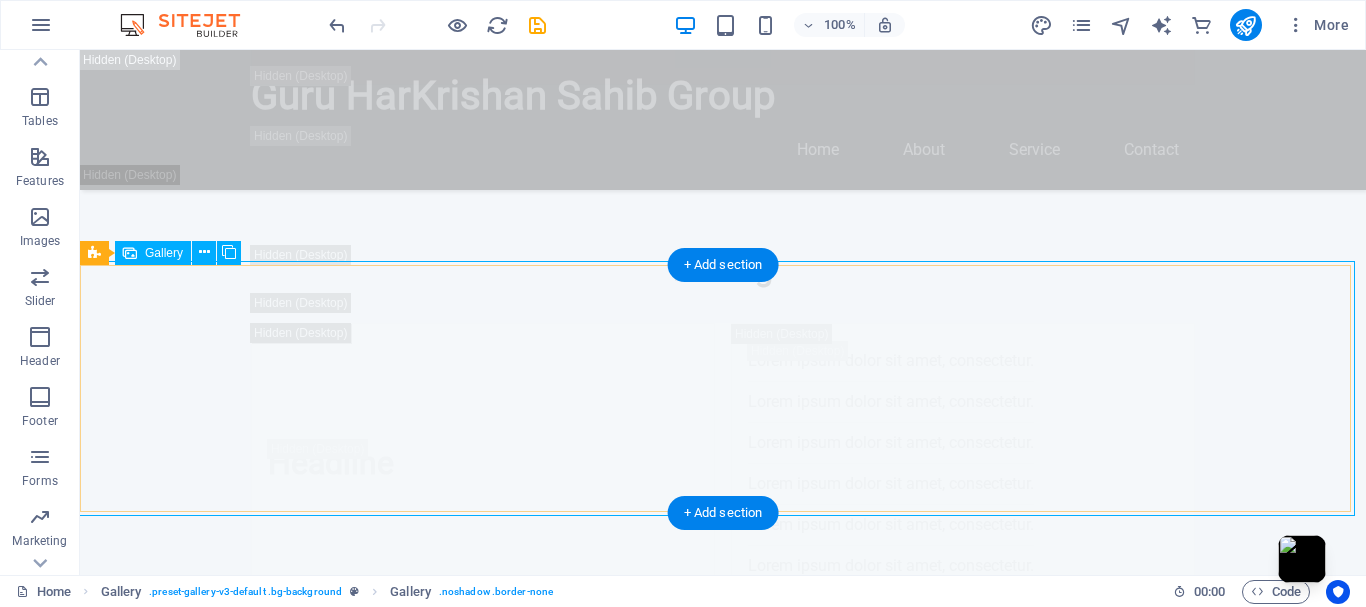 click at bounding box center [464, 9103] 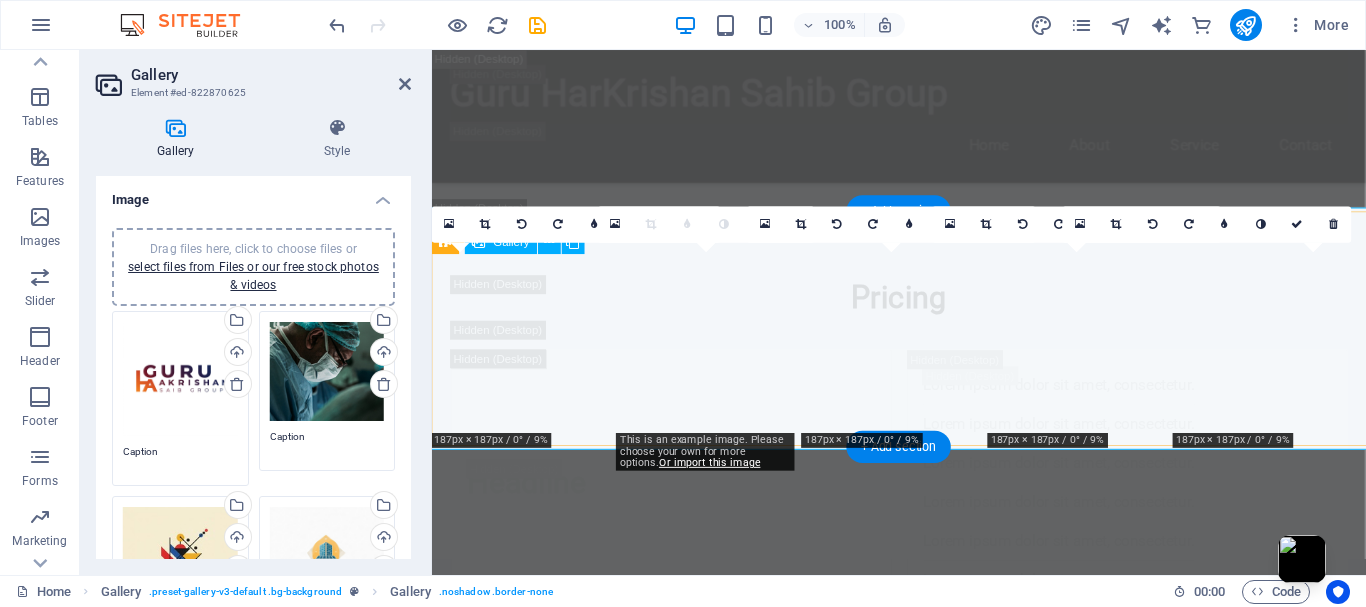 scroll, scrollTop: 15545, scrollLeft: 0, axis: vertical 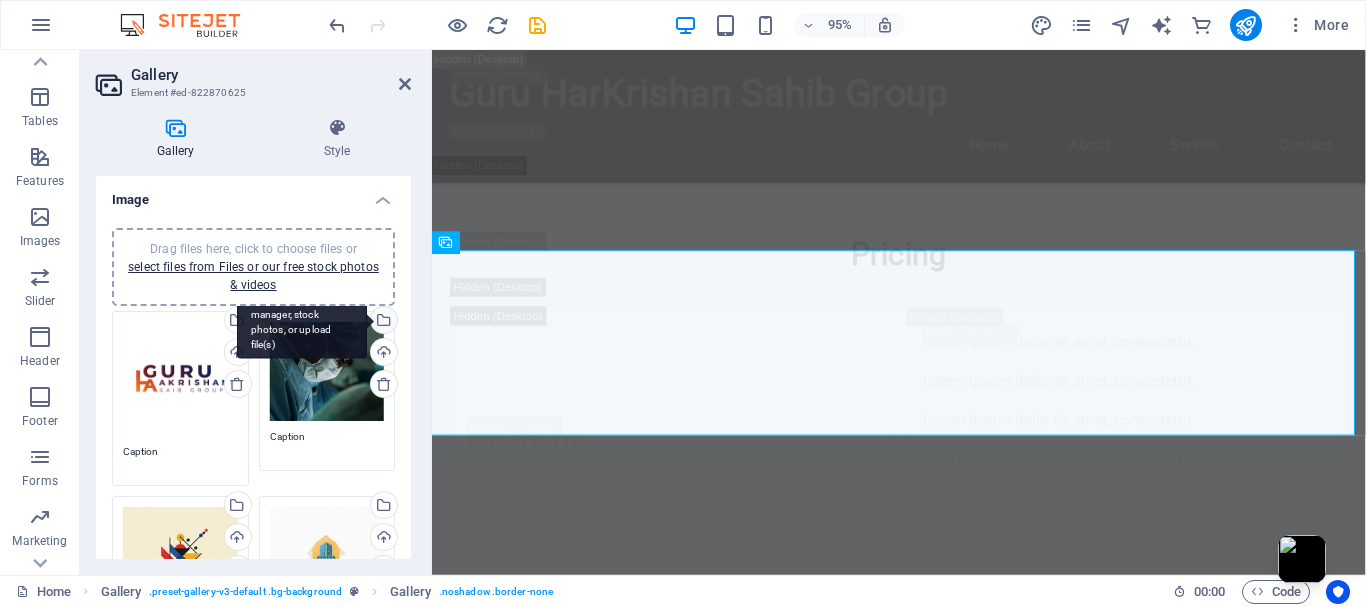 drag, startPoint x: 377, startPoint y: 322, endPoint x: 64, endPoint y: 806, distance: 576.38965 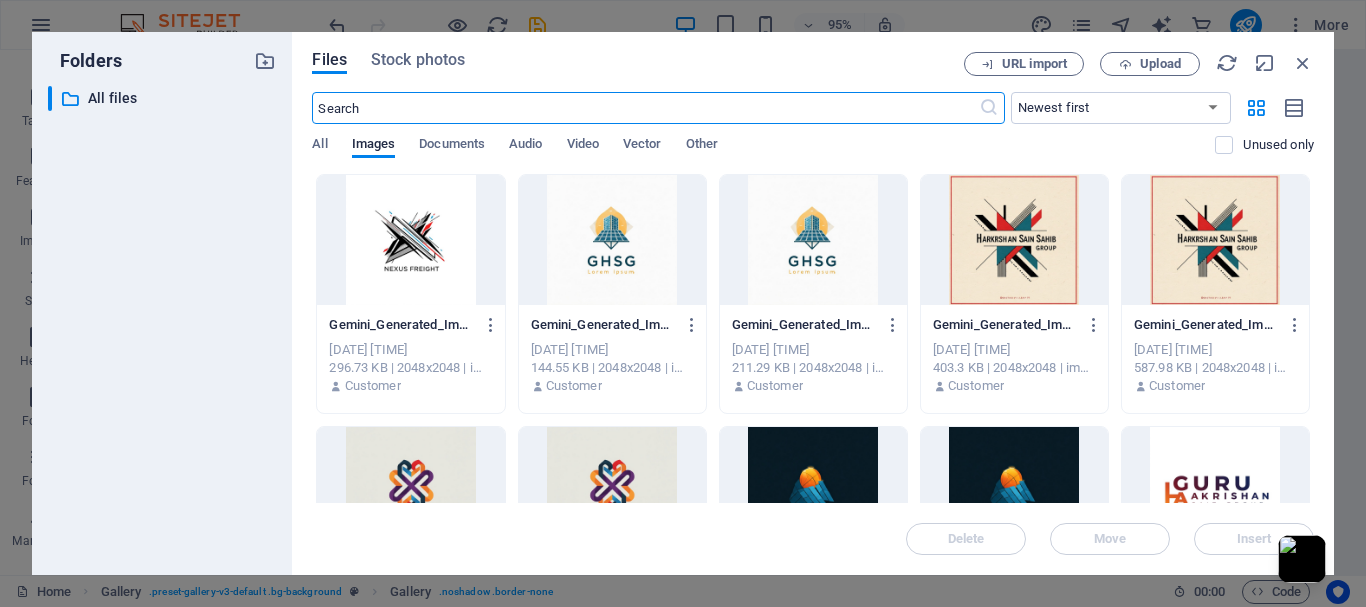 scroll, scrollTop: 16373, scrollLeft: 0, axis: vertical 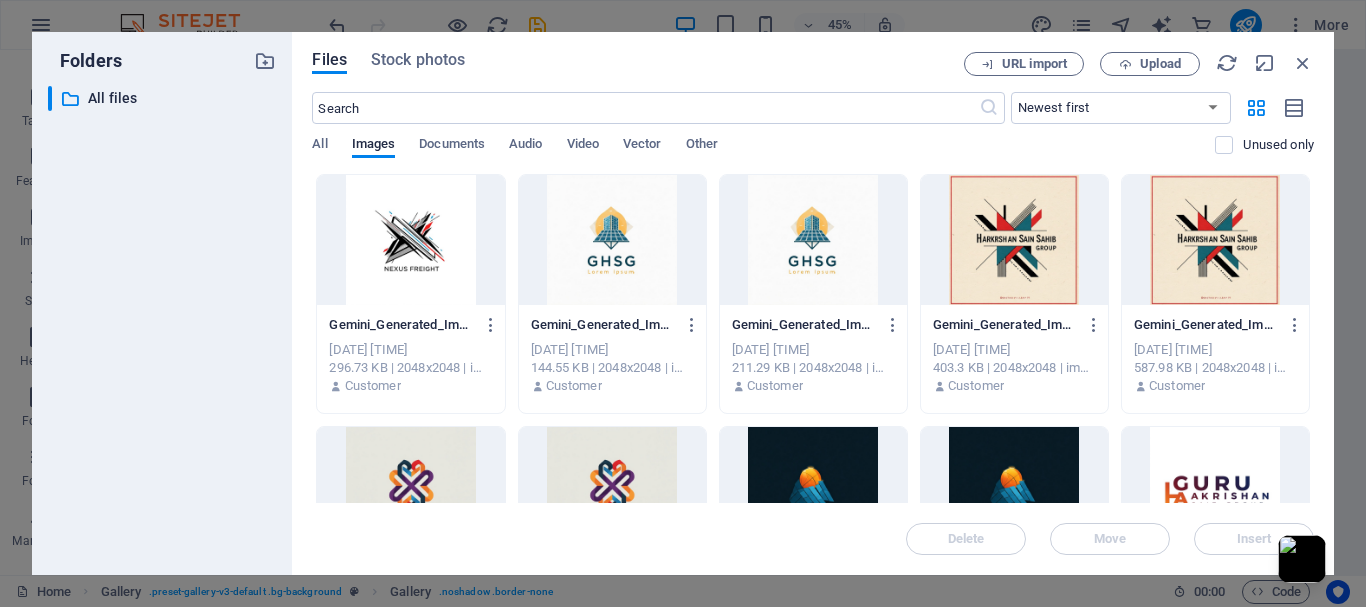 drag, startPoint x: 417, startPoint y: 236, endPoint x: 714, endPoint y: 521, distance: 411.62363 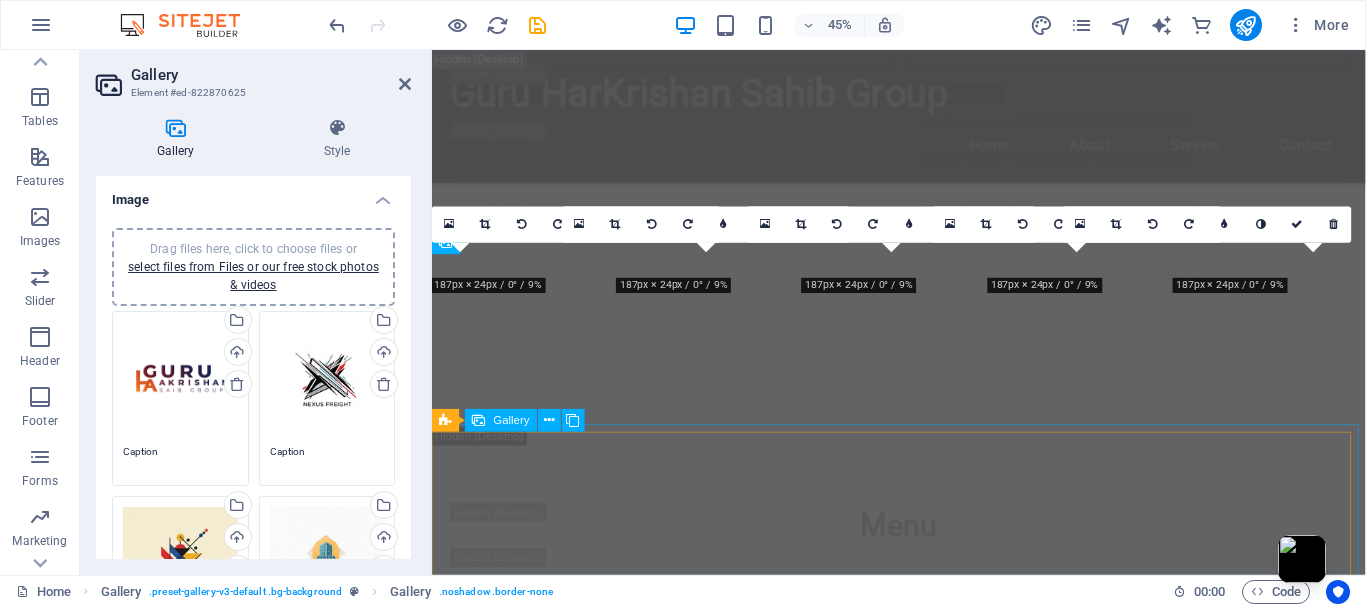scroll, scrollTop: 15545, scrollLeft: 0, axis: vertical 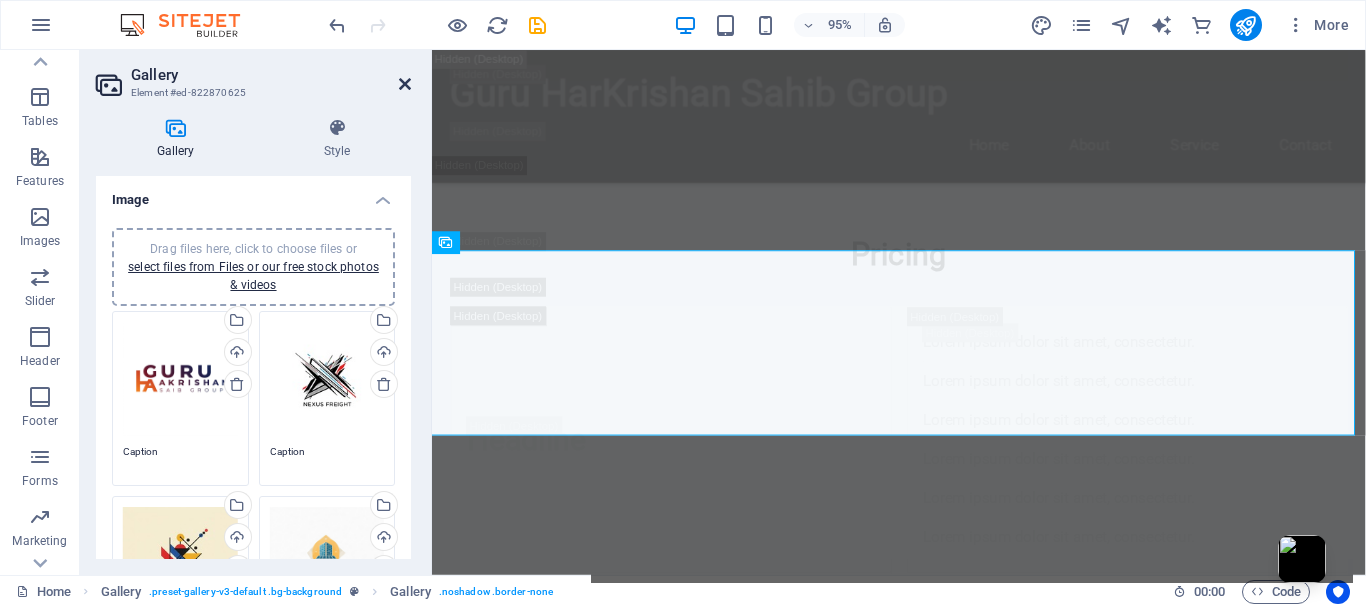 click at bounding box center [405, 84] 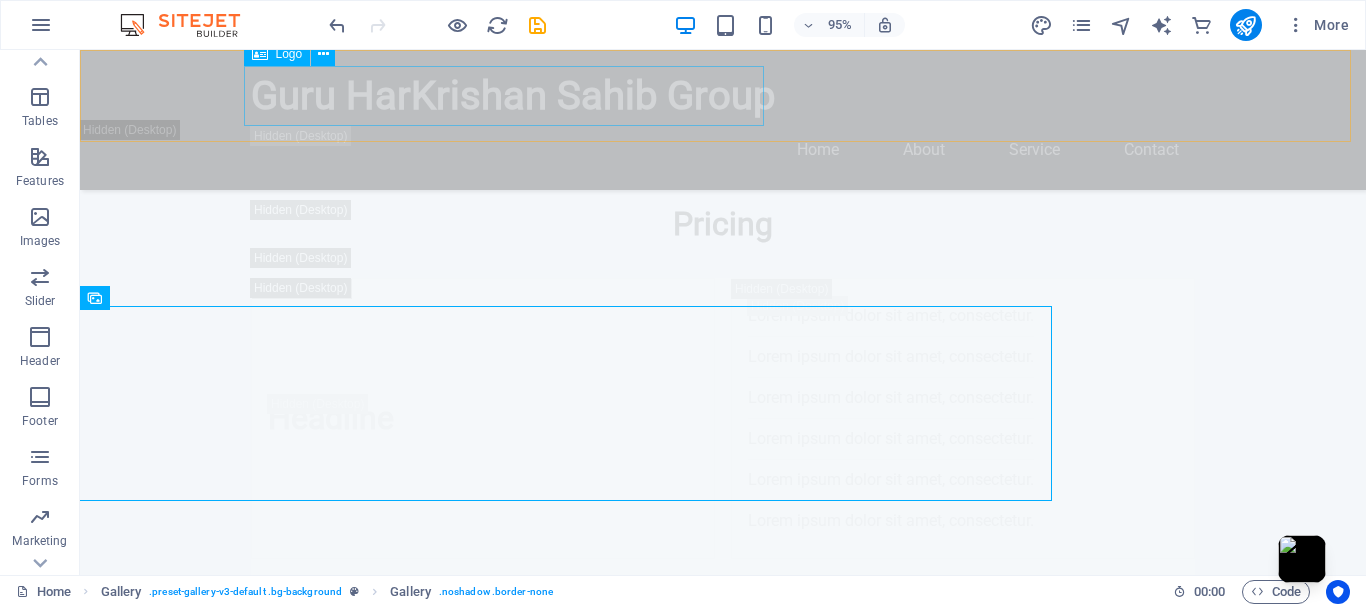 scroll, scrollTop: 15500, scrollLeft: 0, axis: vertical 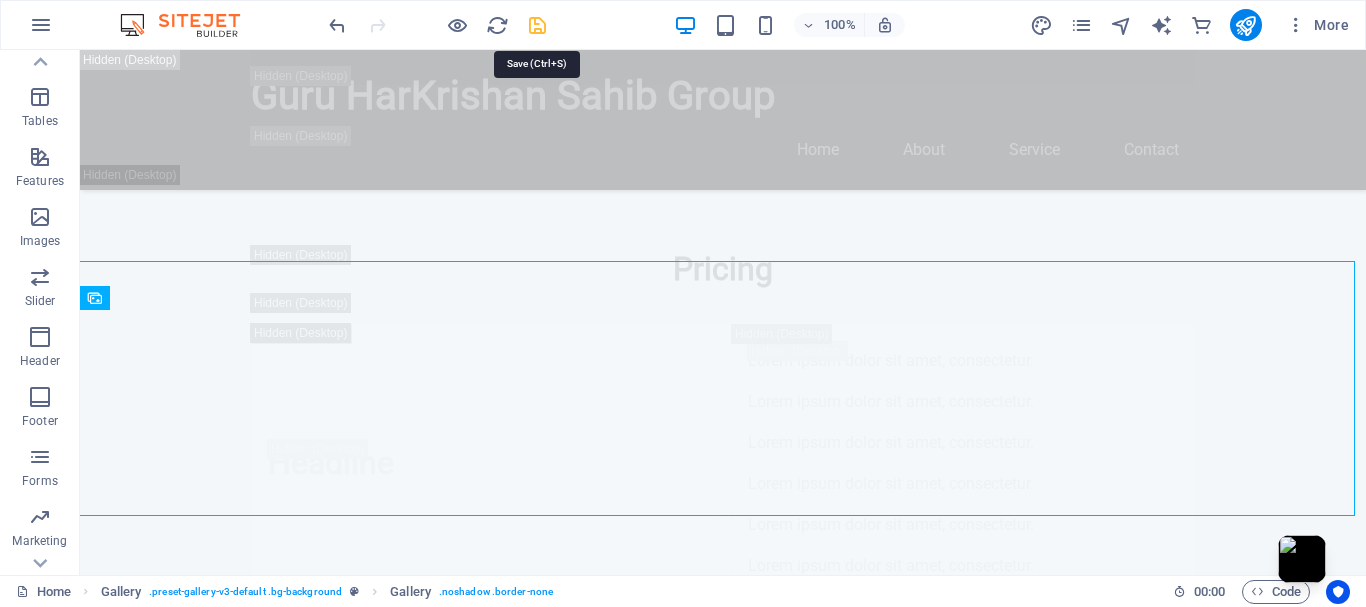 click at bounding box center (537, 25) 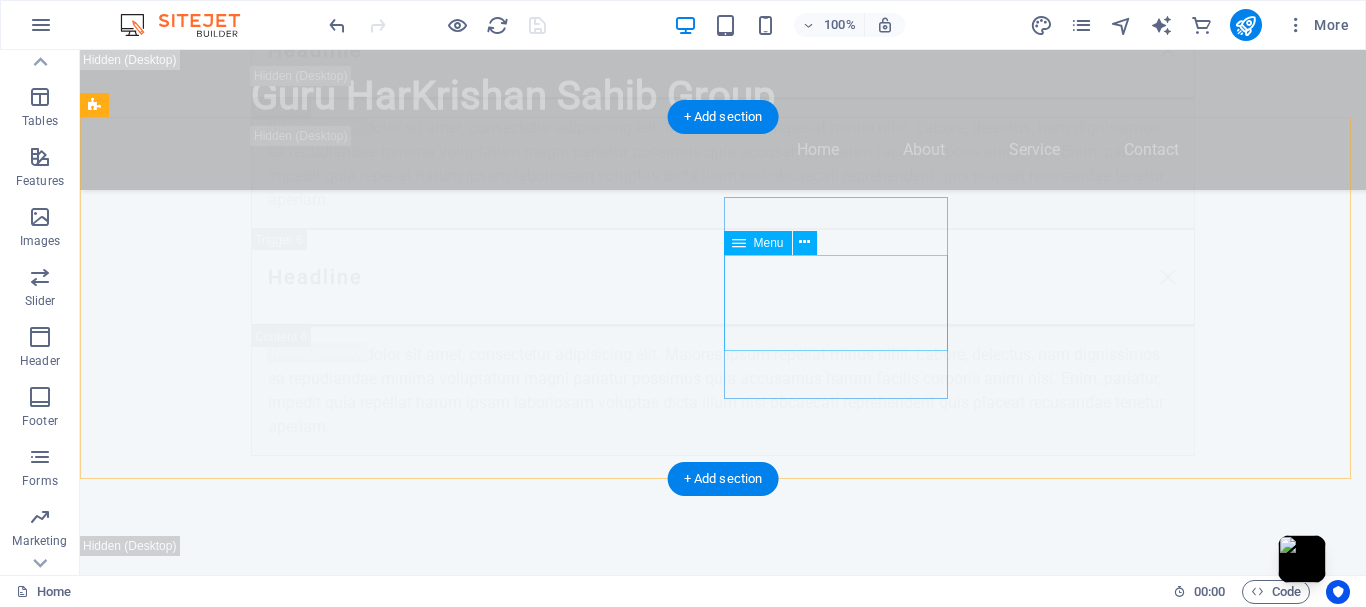 scroll, scrollTop: 28243, scrollLeft: 0, axis: vertical 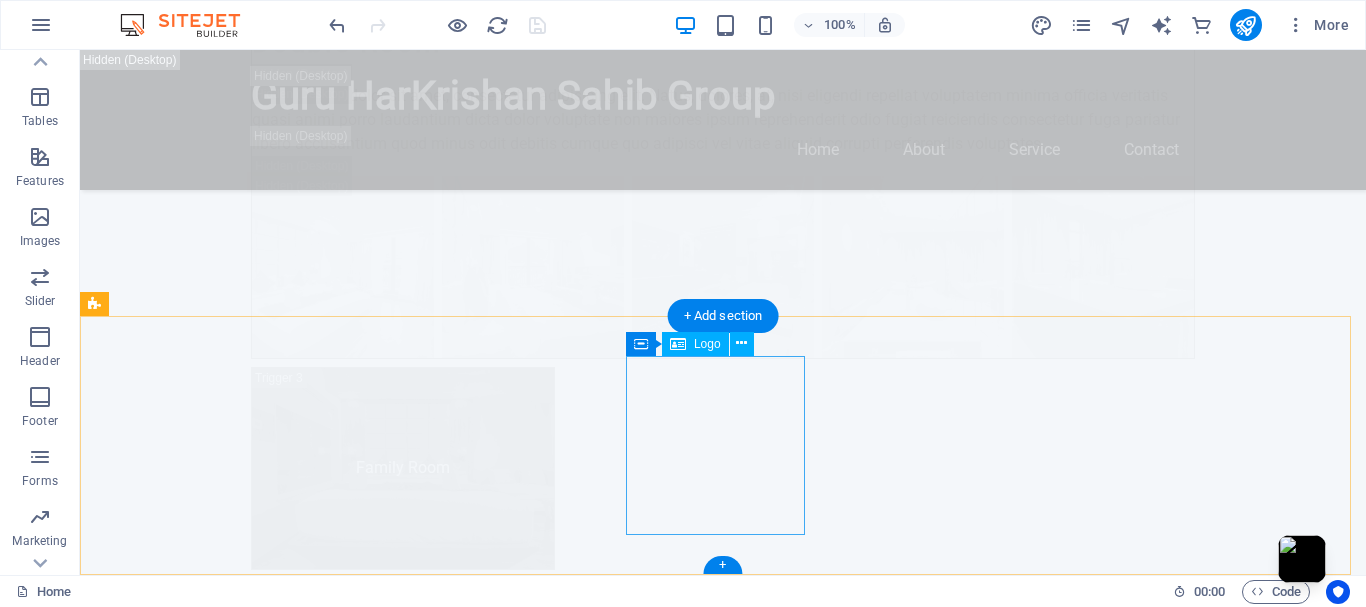 click at bounding box center [723, 16355] 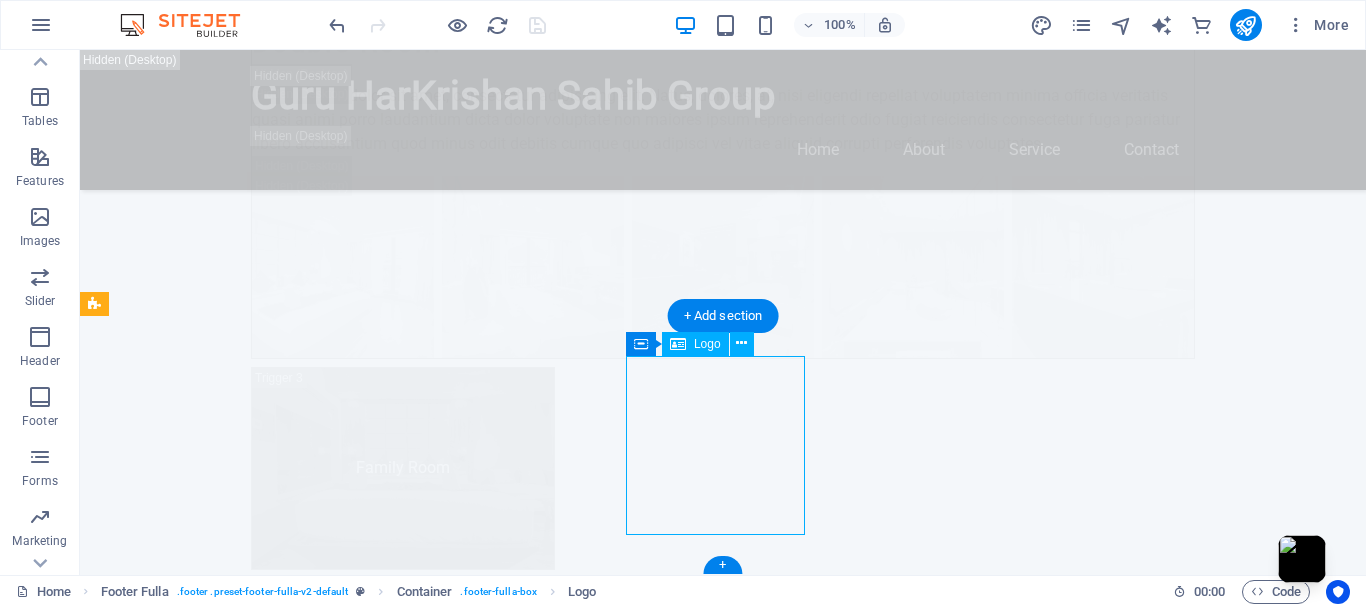 click at bounding box center (723, 16355) 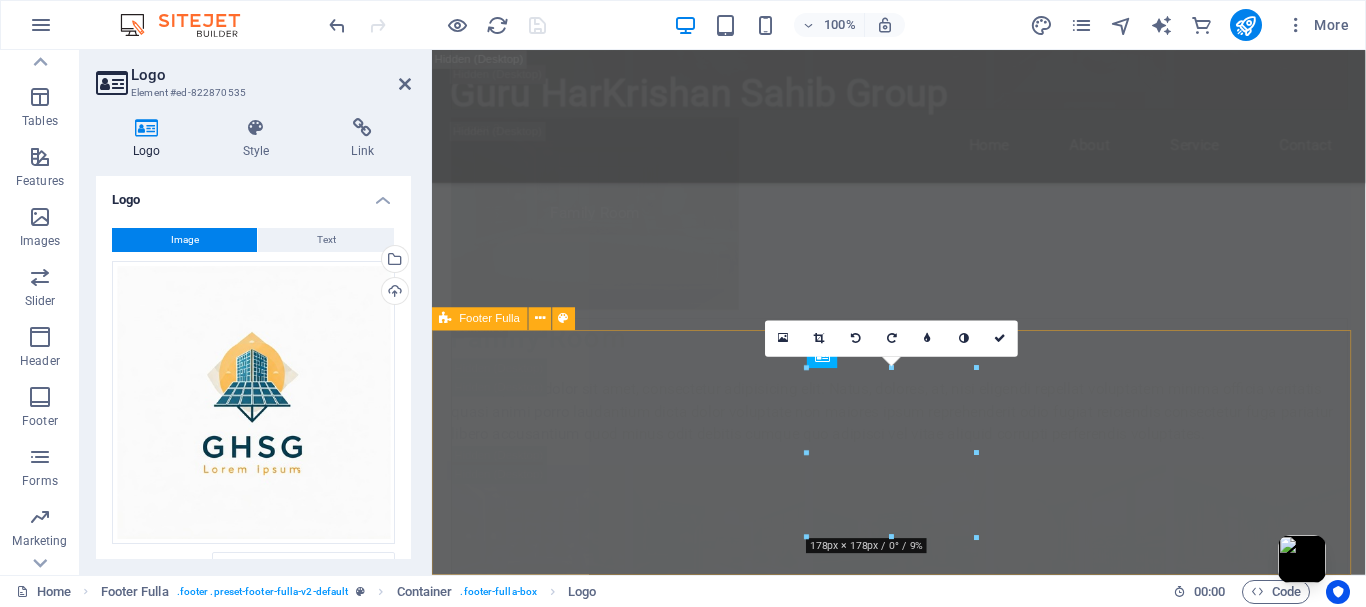 scroll, scrollTop: 27985, scrollLeft: 0, axis: vertical 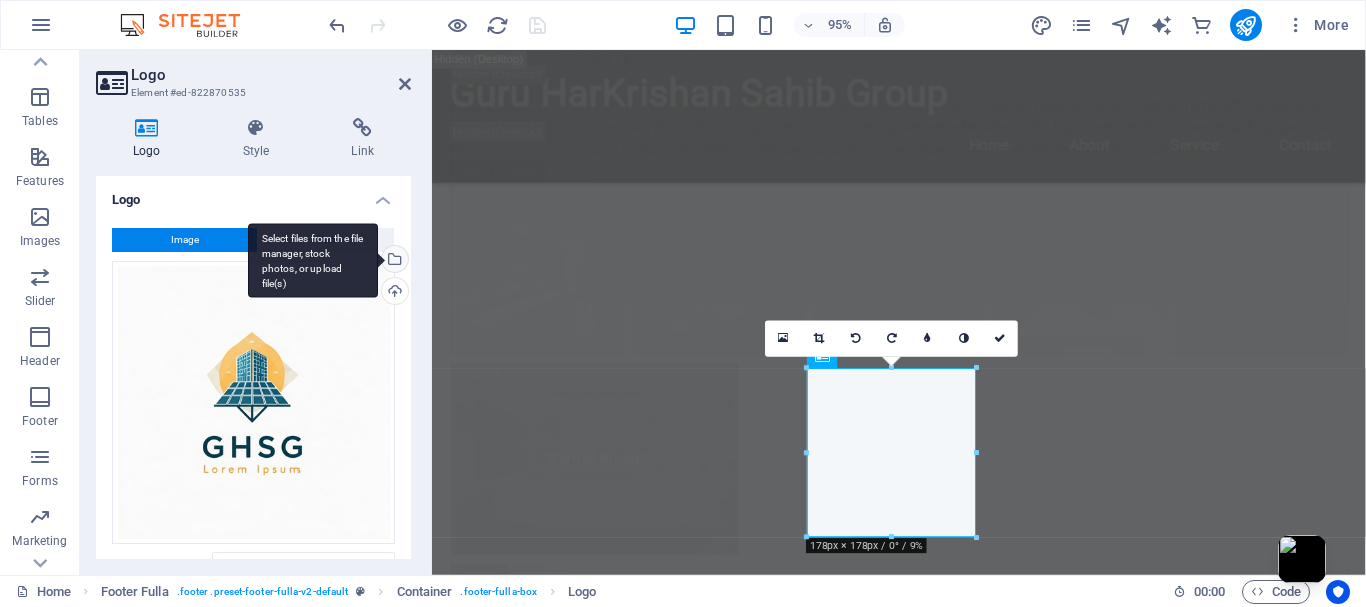 click on "Select files from the file manager, stock photos, or upload file(s)" at bounding box center (393, 261) 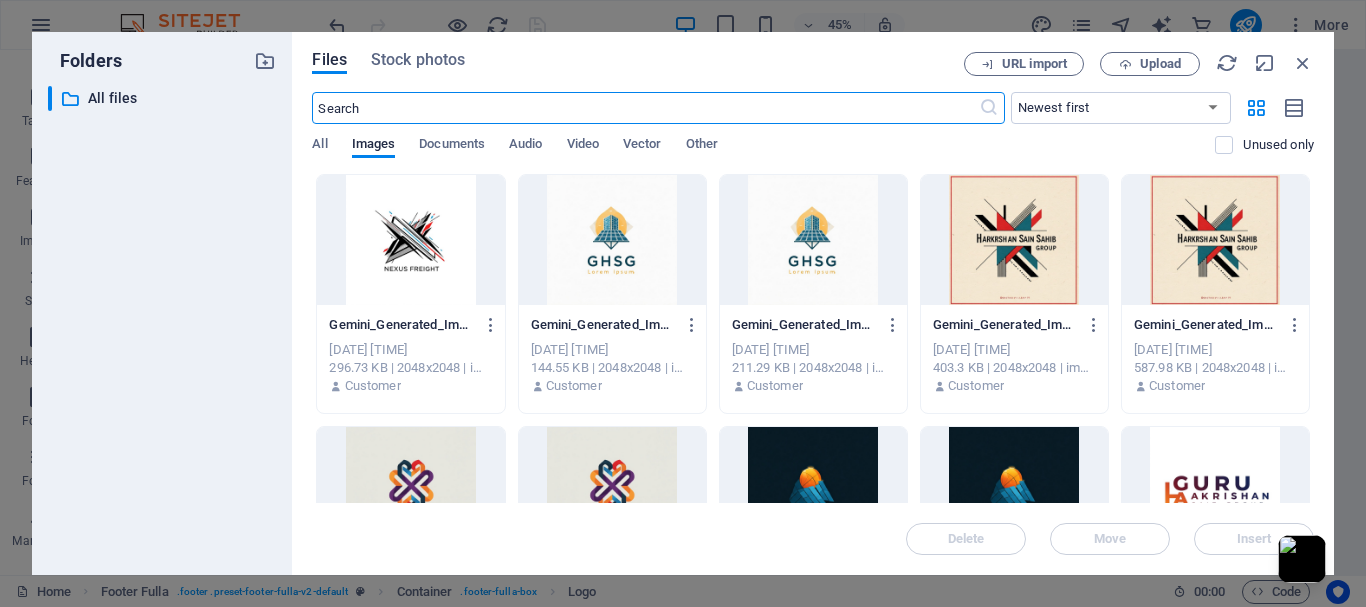 scroll, scrollTop: 28184, scrollLeft: 0, axis: vertical 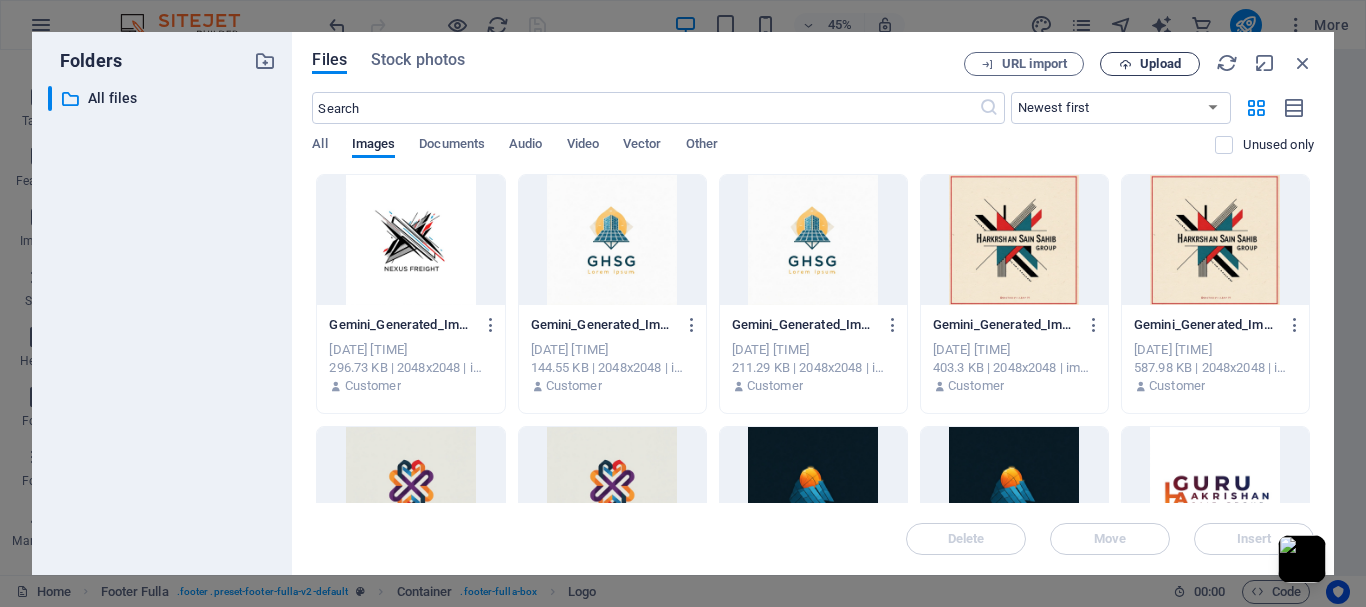 click on "Upload" at bounding box center (1150, 64) 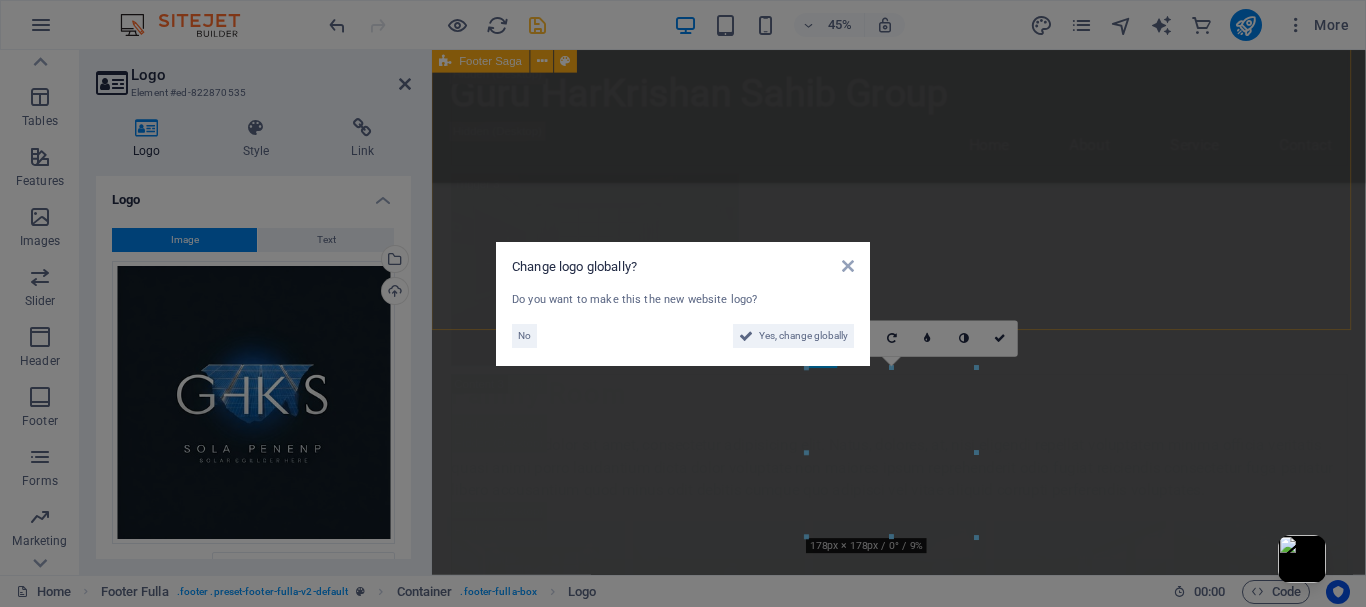 scroll, scrollTop: 27985, scrollLeft: 0, axis: vertical 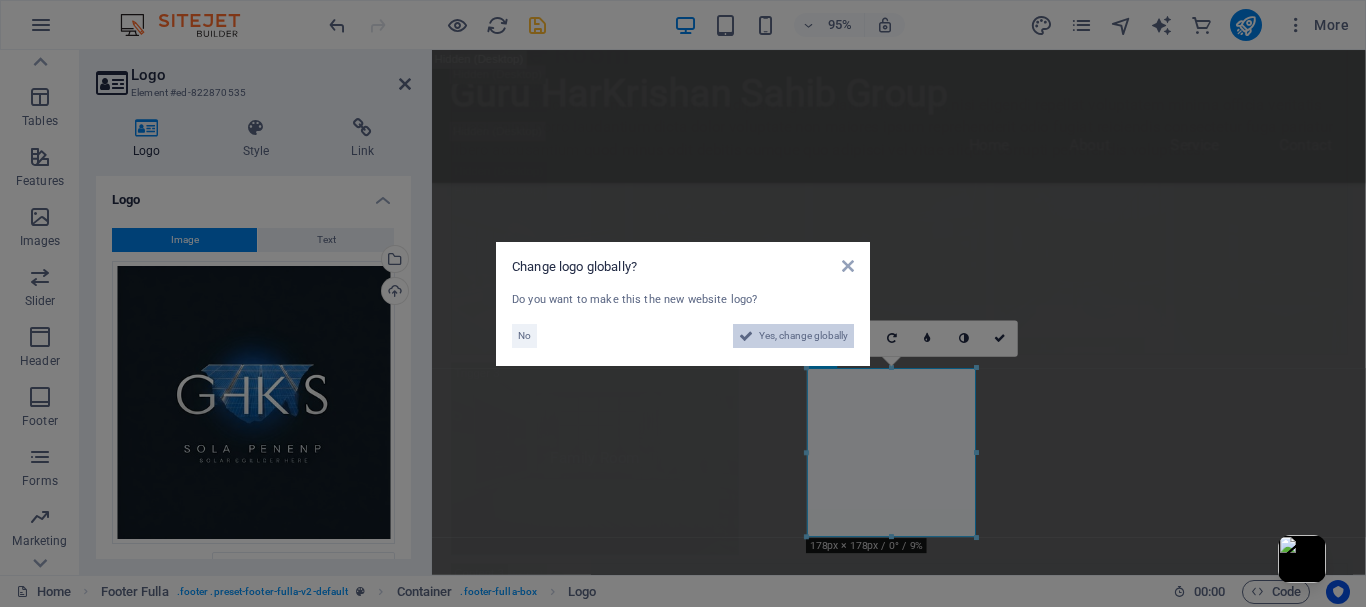 click on "Yes, change globally" at bounding box center [803, 336] 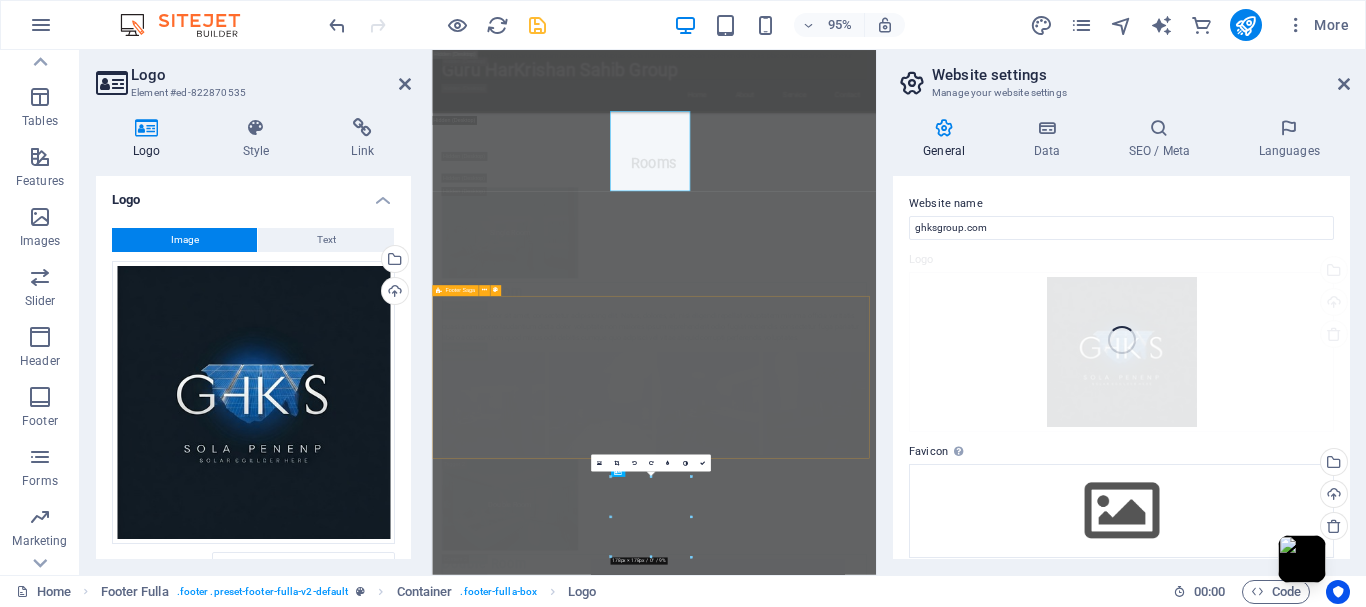 scroll, scrollTop: 28184, scrollLeft: 0, axis: vertical 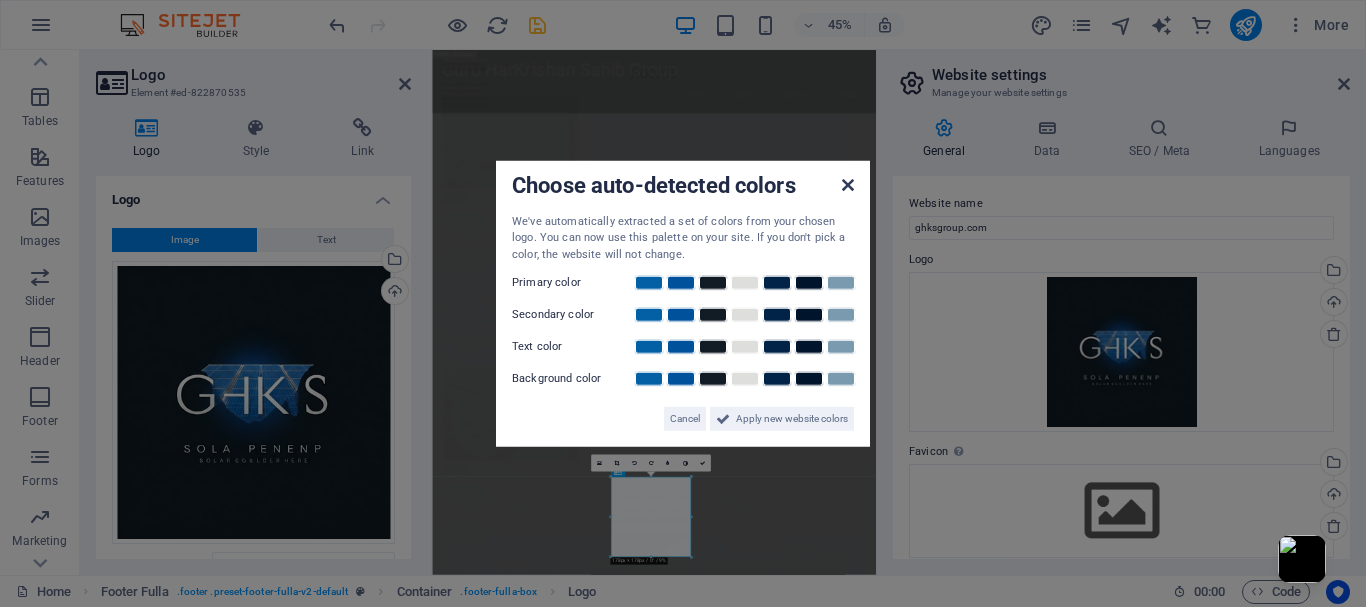 click at bounding box center (848, 184) 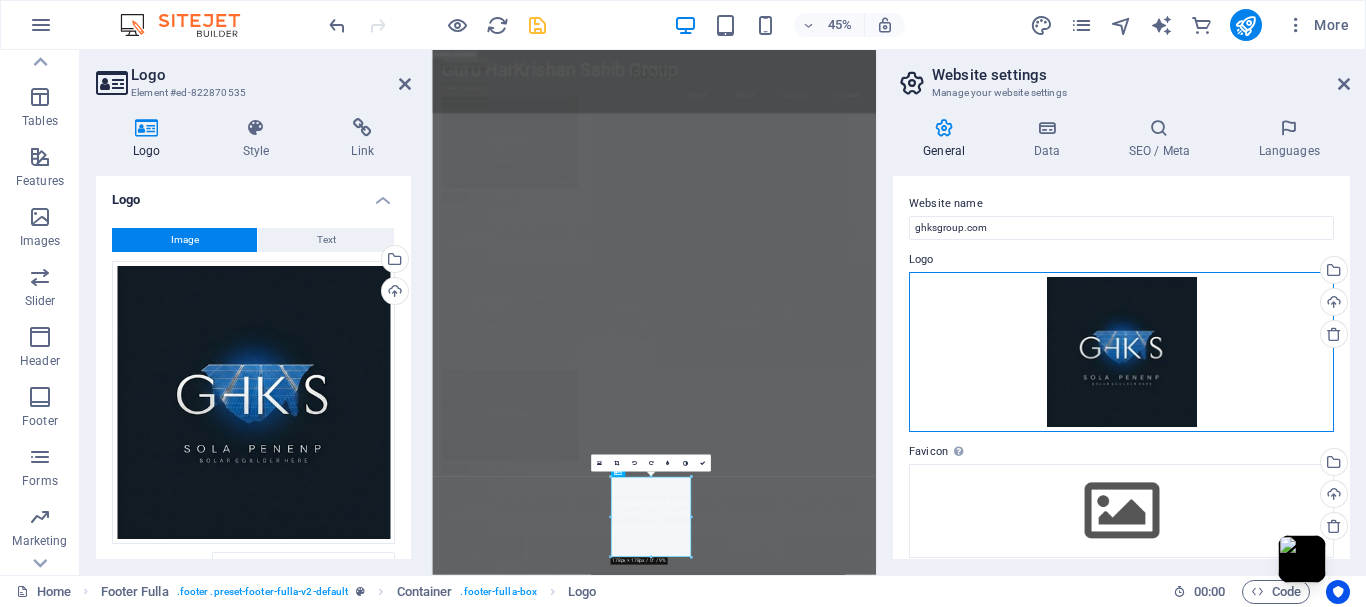 click on "Drag files here, click to choose files or select files from Files or our free stock photos & videos" at bounding box center (1121, 352) 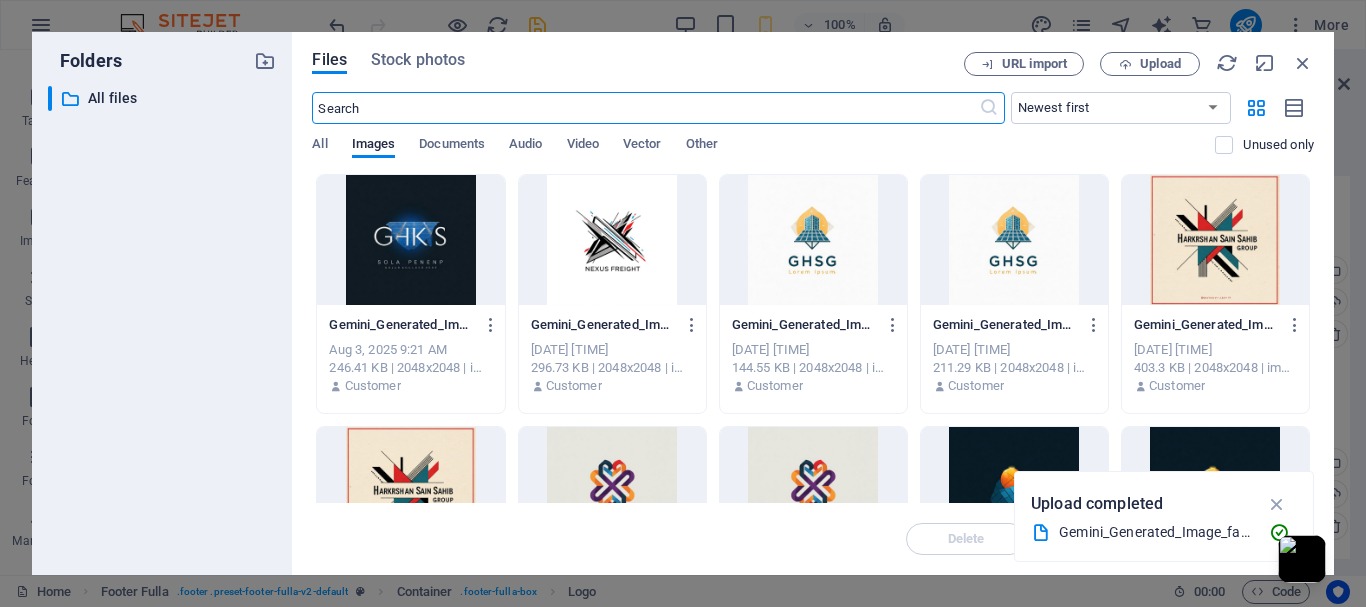 scroll, scrollTop: 96049, scrollLeft: 0, axis: vertical 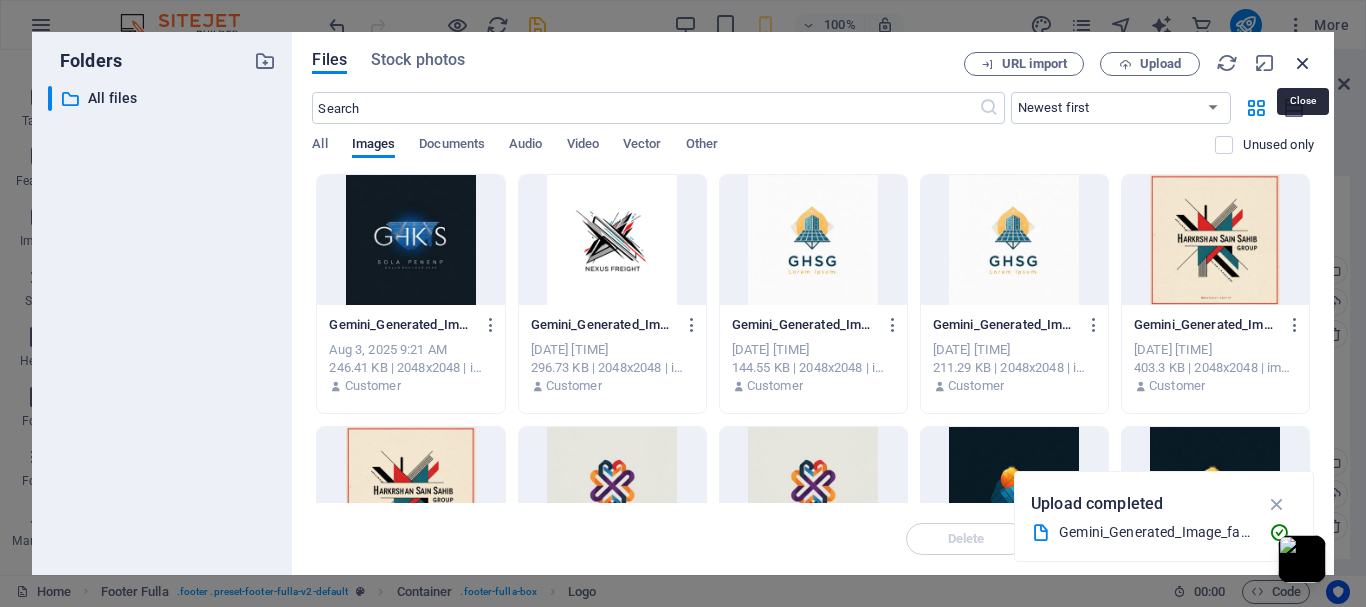 click at bounding box center (1303, 63) 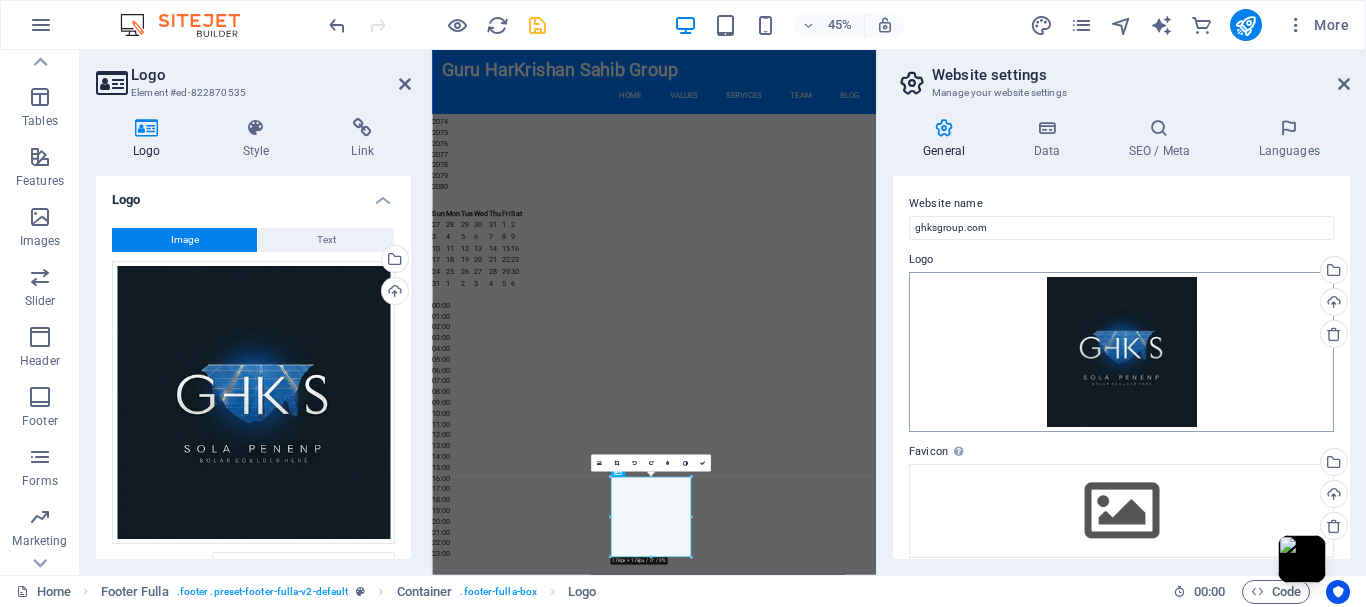 scroll, scrollTop: 28184, scrollLeft: 0, axis: vertical 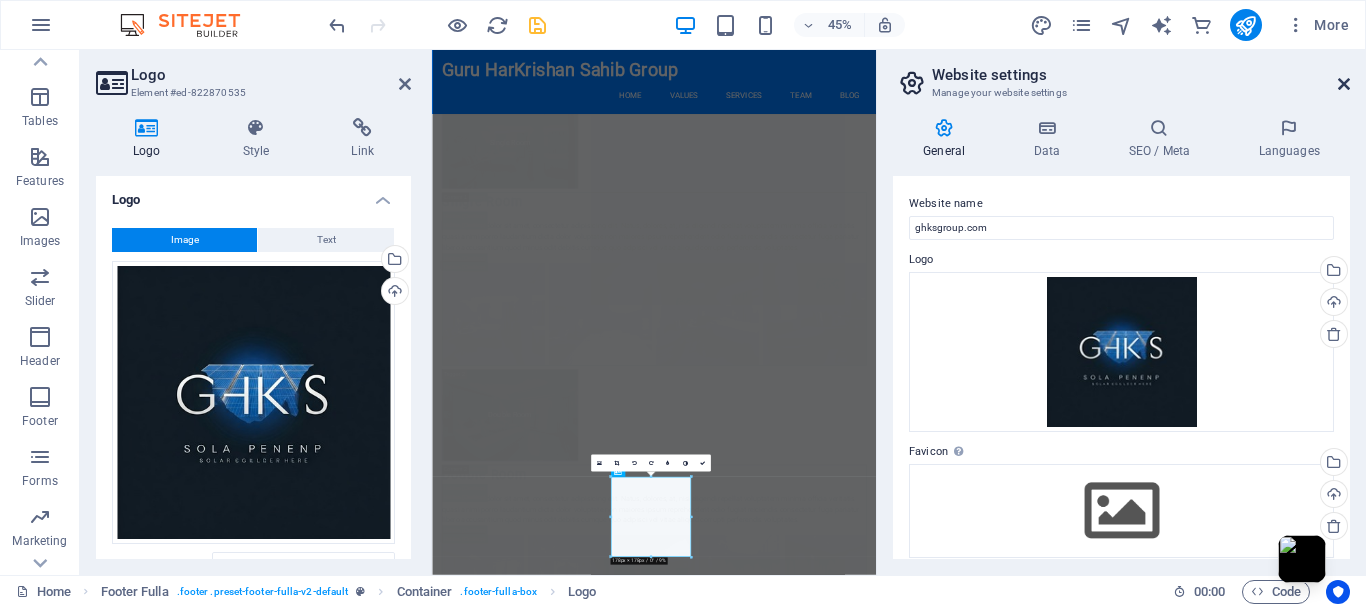 click at bounding box center (1344, 84) 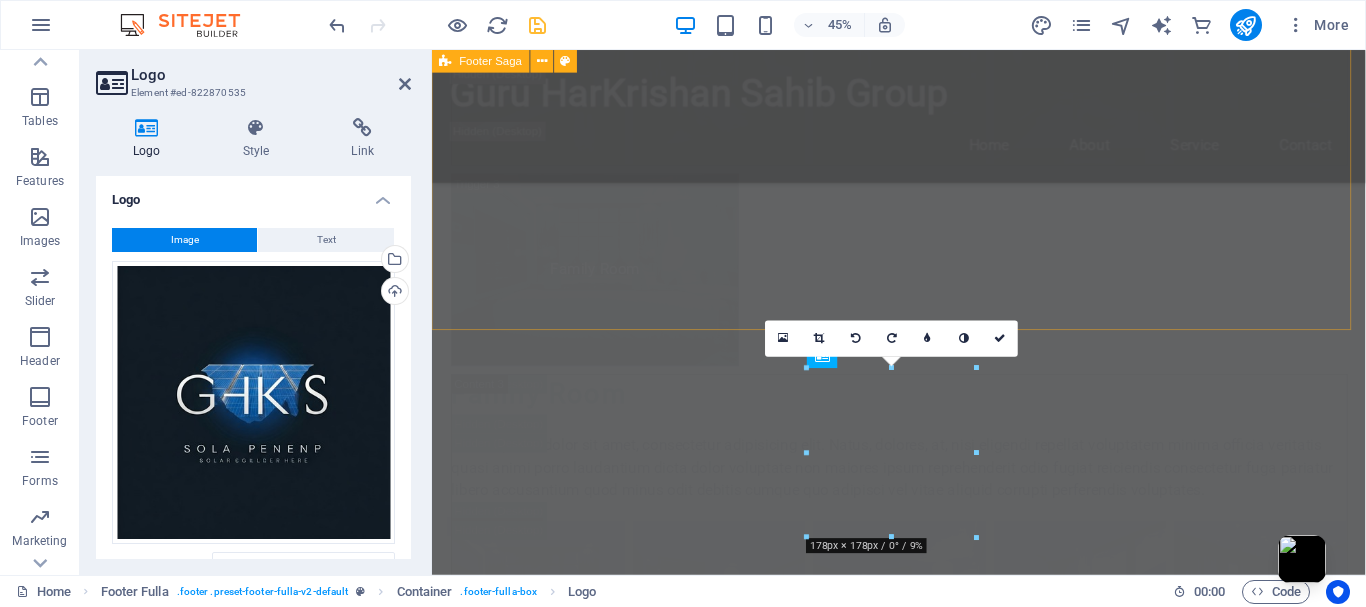 scroll, scrollTop: 27985, scrollLeft: 0, axis: vertical 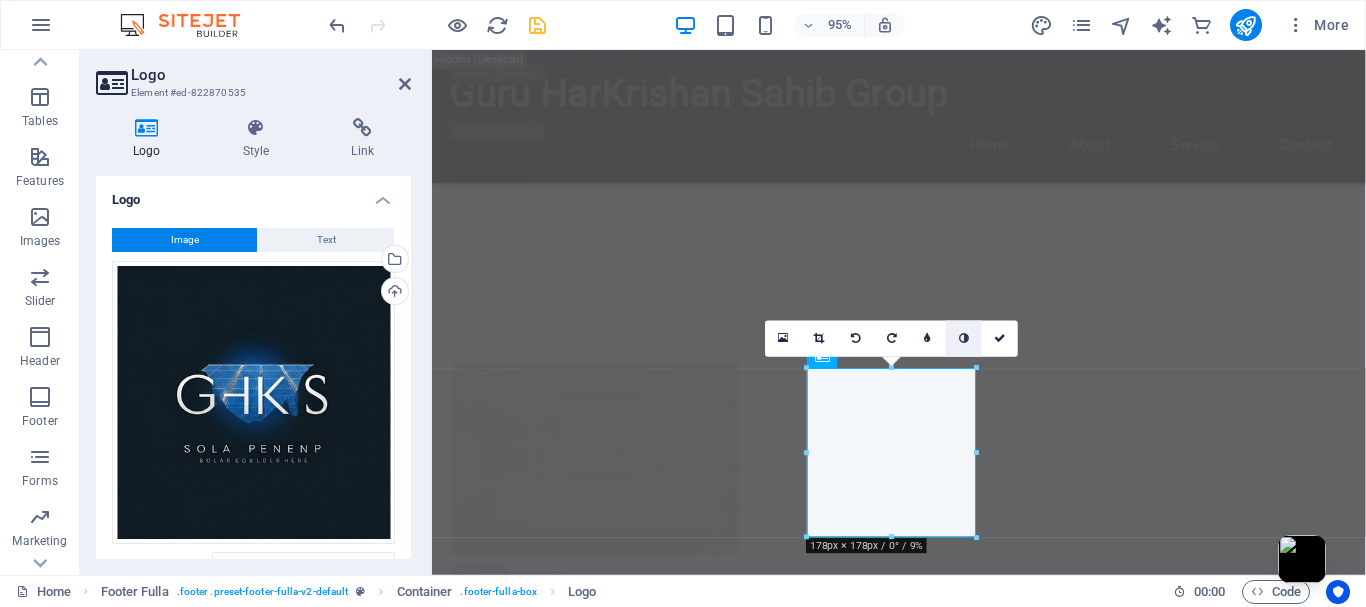 click at bounding box center [964, 338] 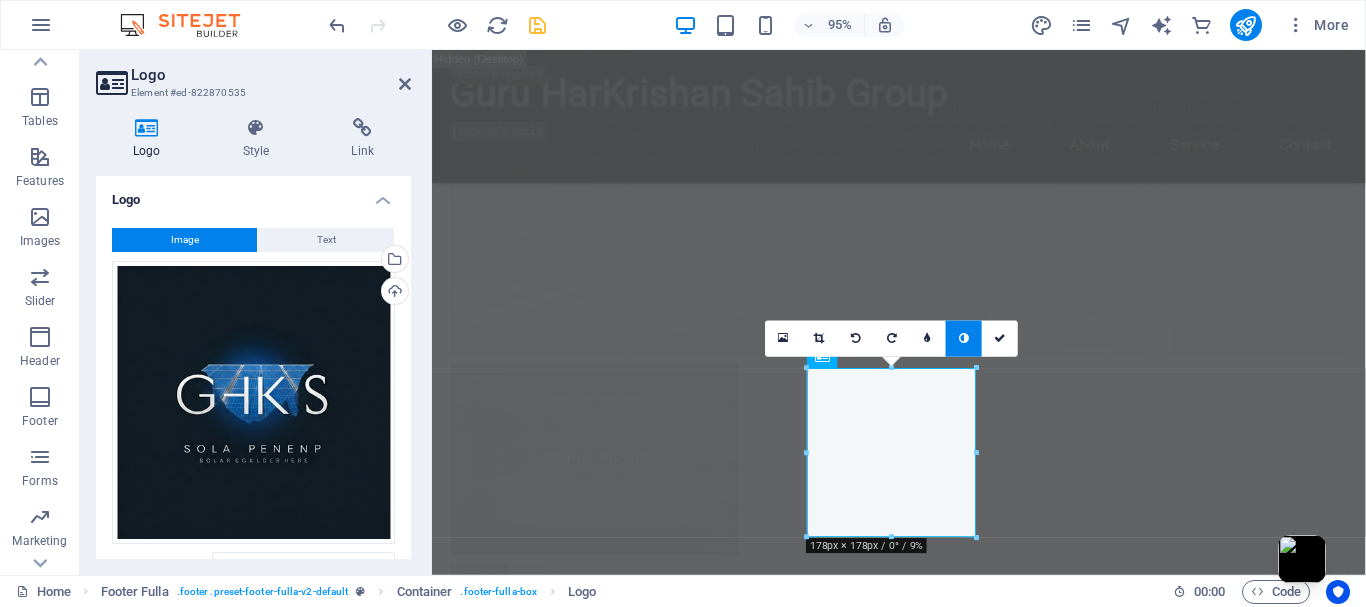 click at bounding box center (964, 338) 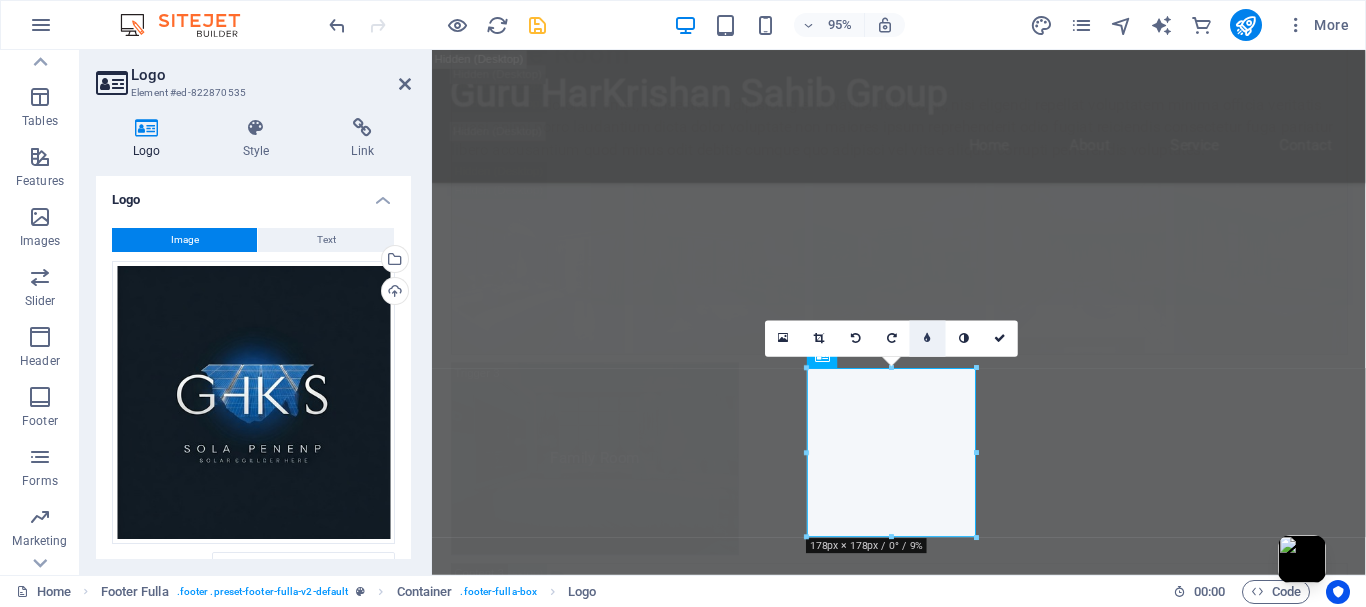 click at bounding box center (928, 339) 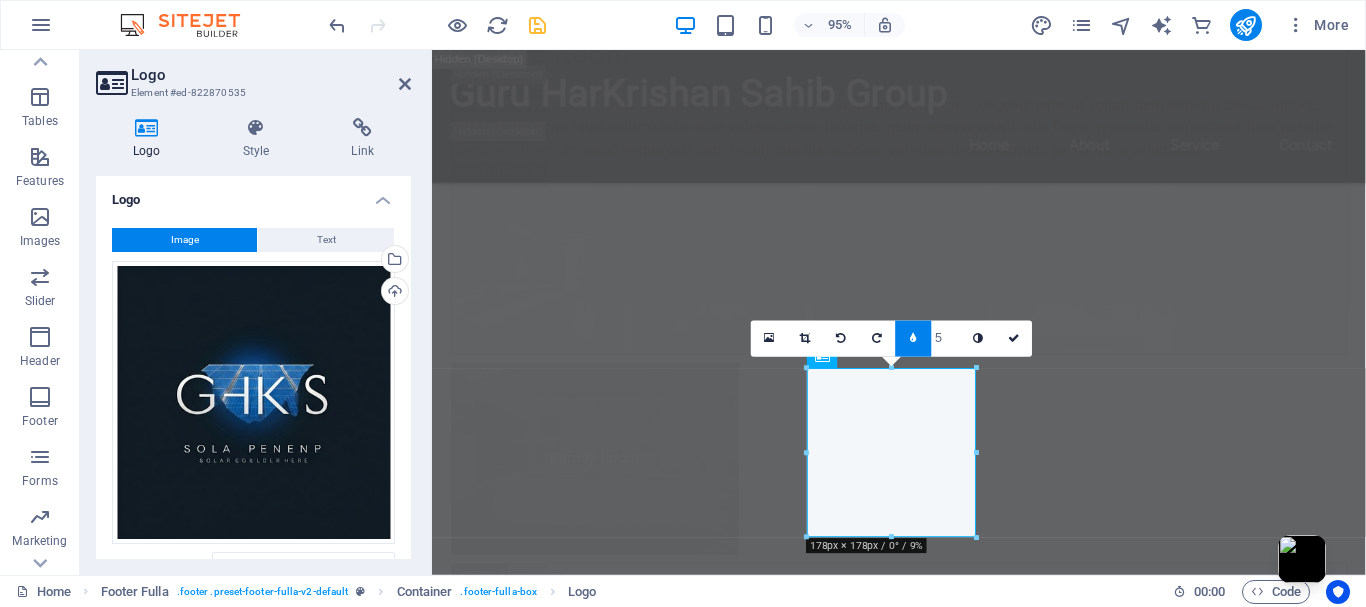 type on "4" 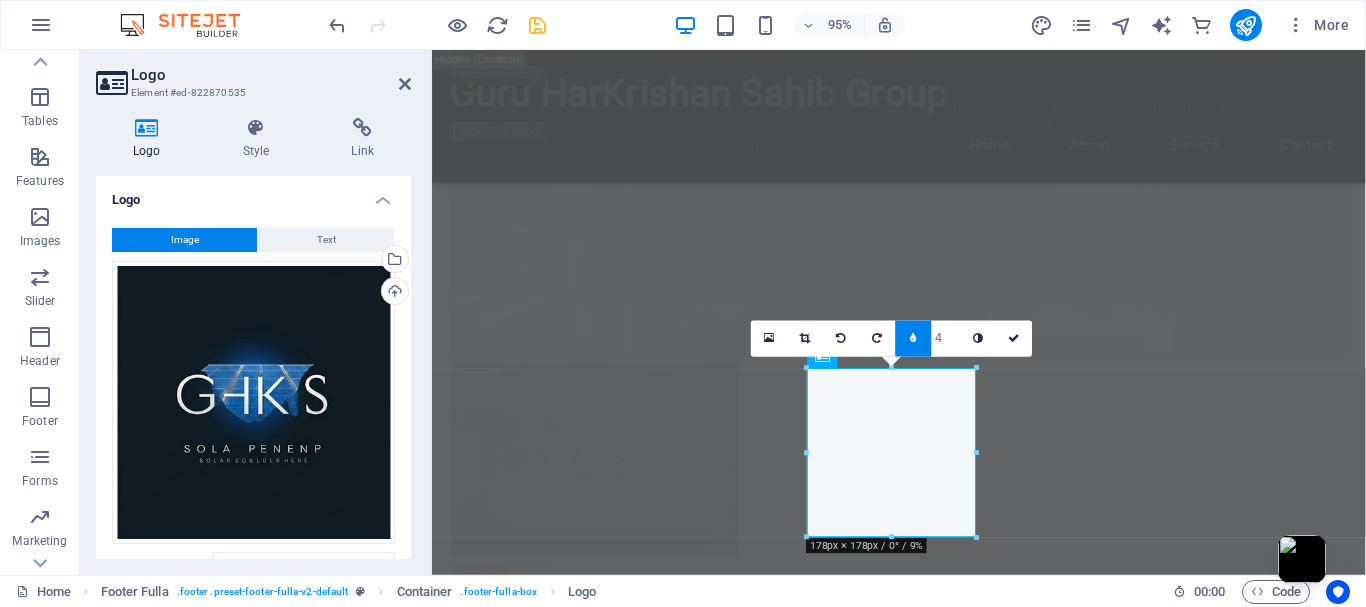 type on "5" 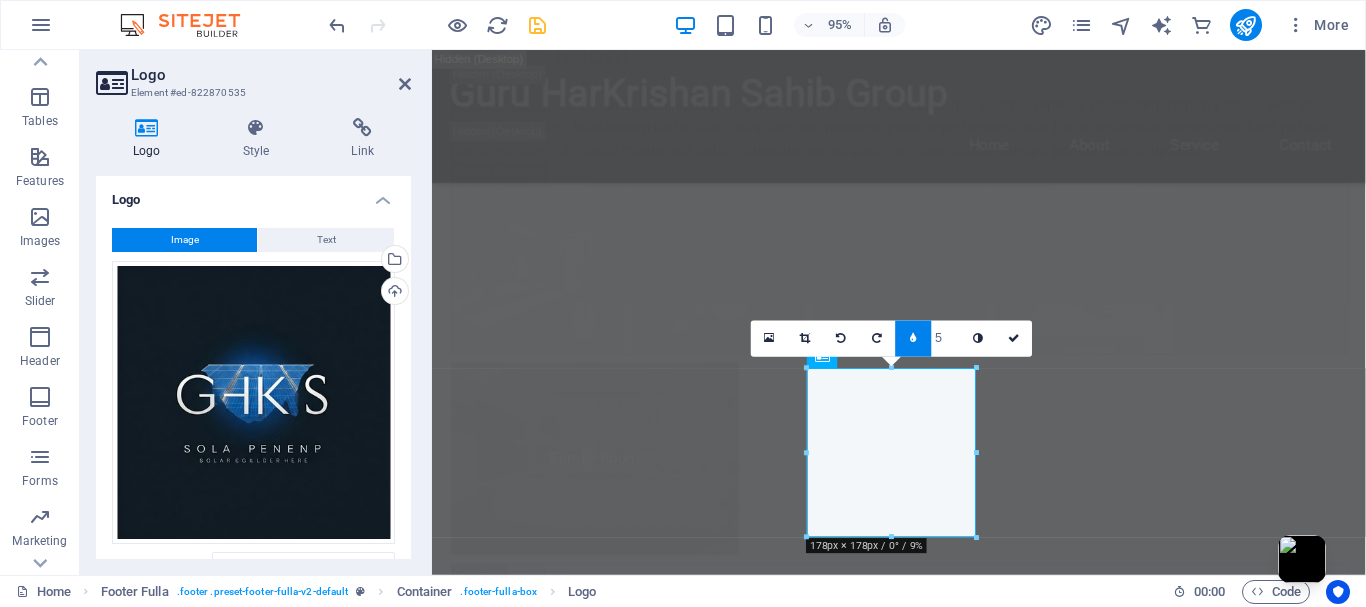 type on "6" 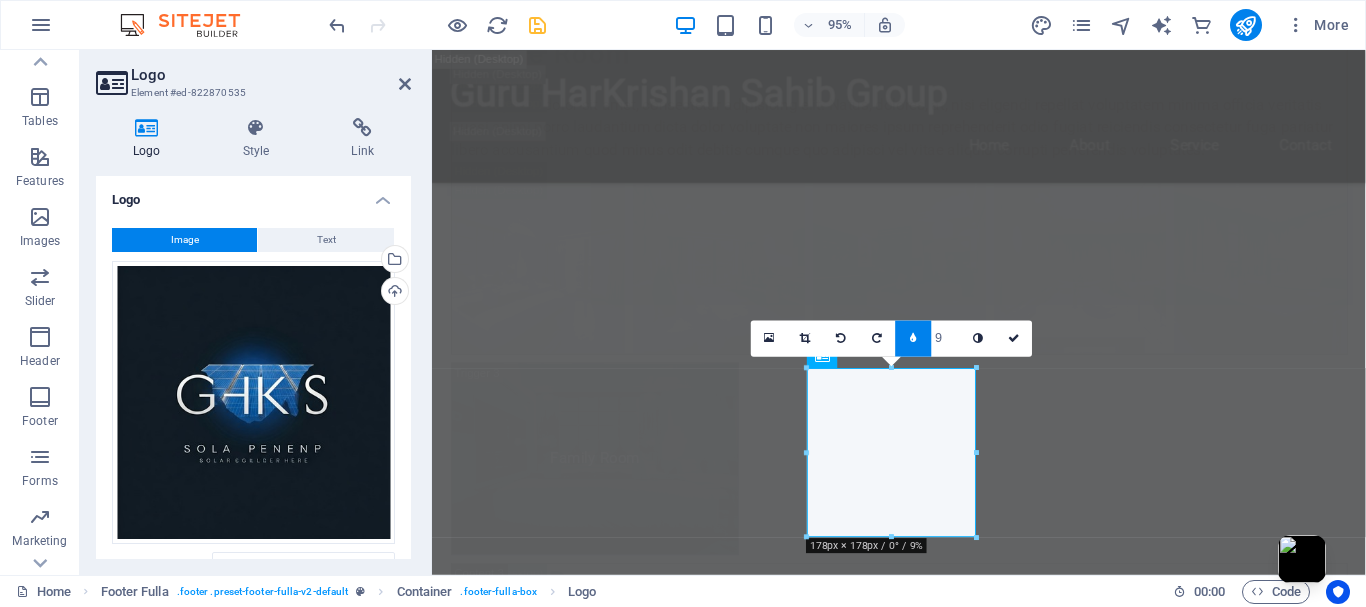 type on "10" 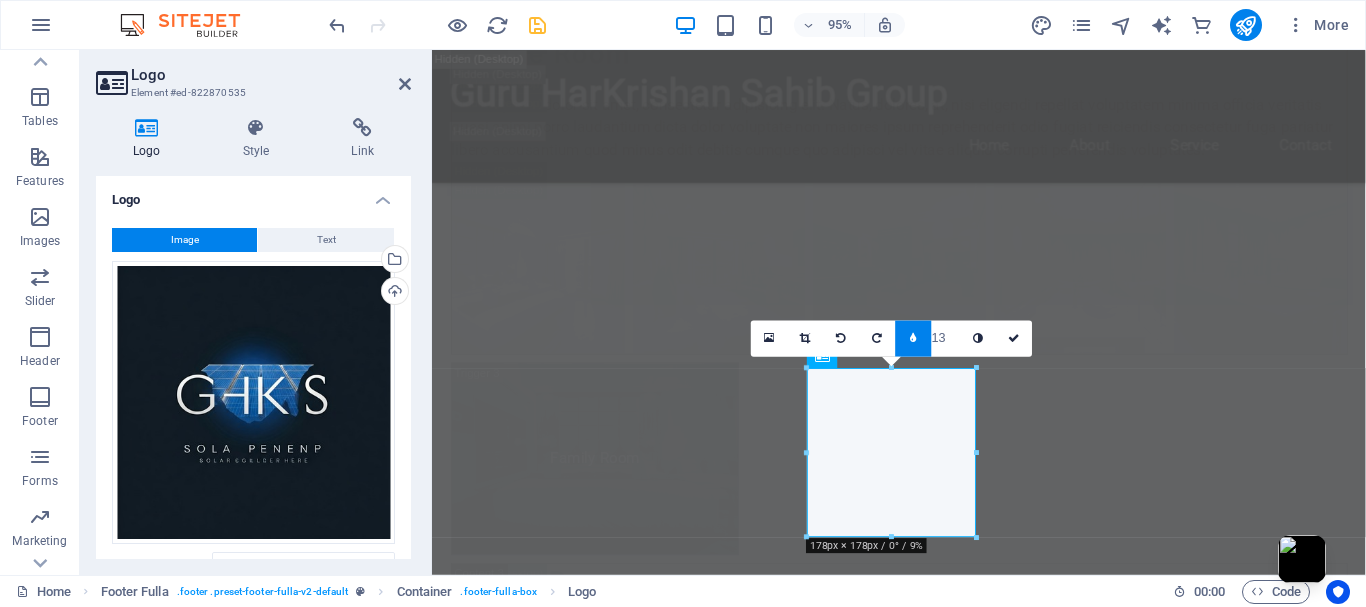 type on "14" 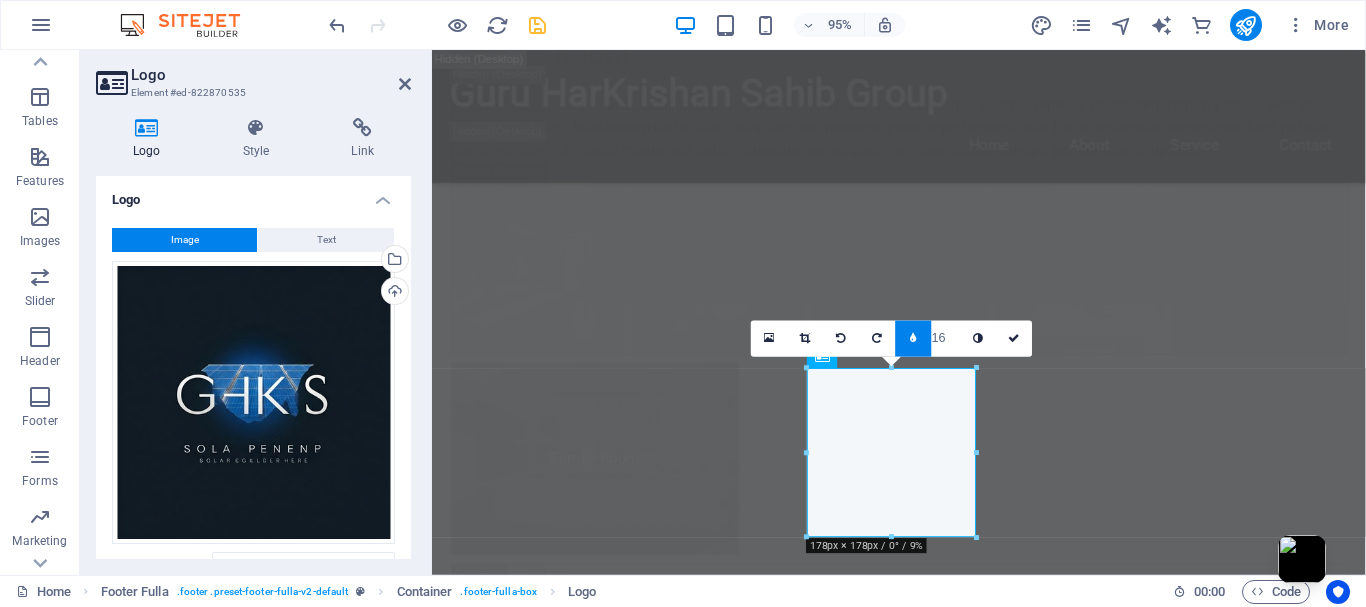 type on "17" 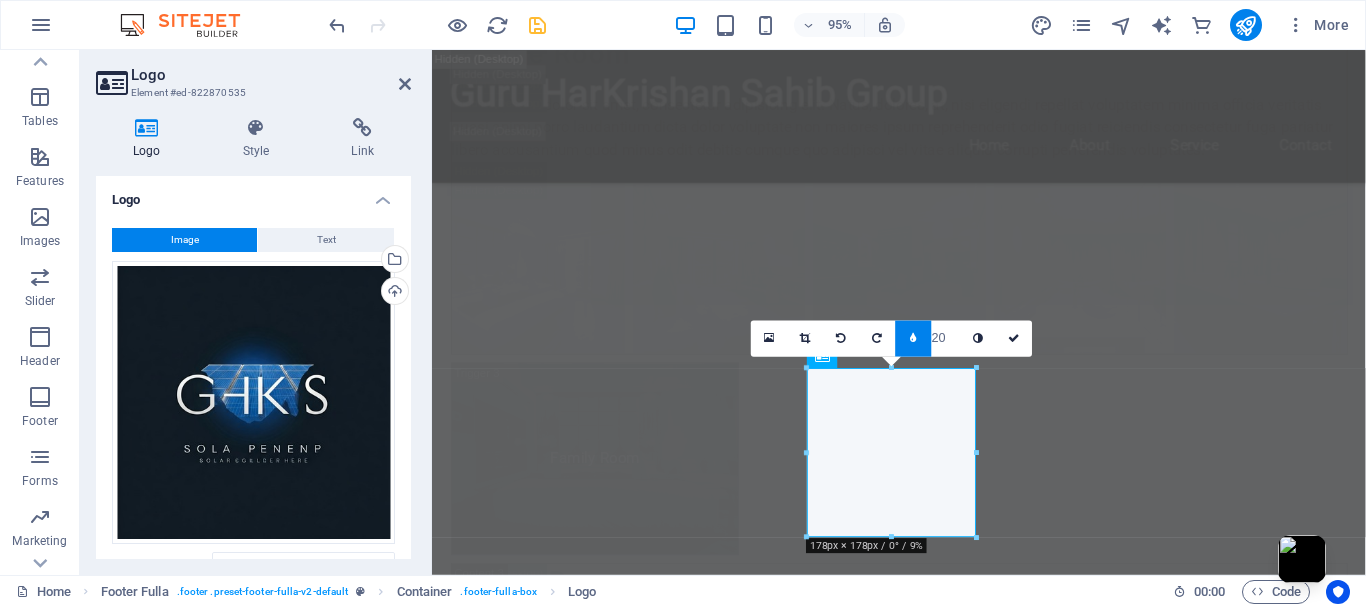 click on "20" at bounding box center (946, 338) 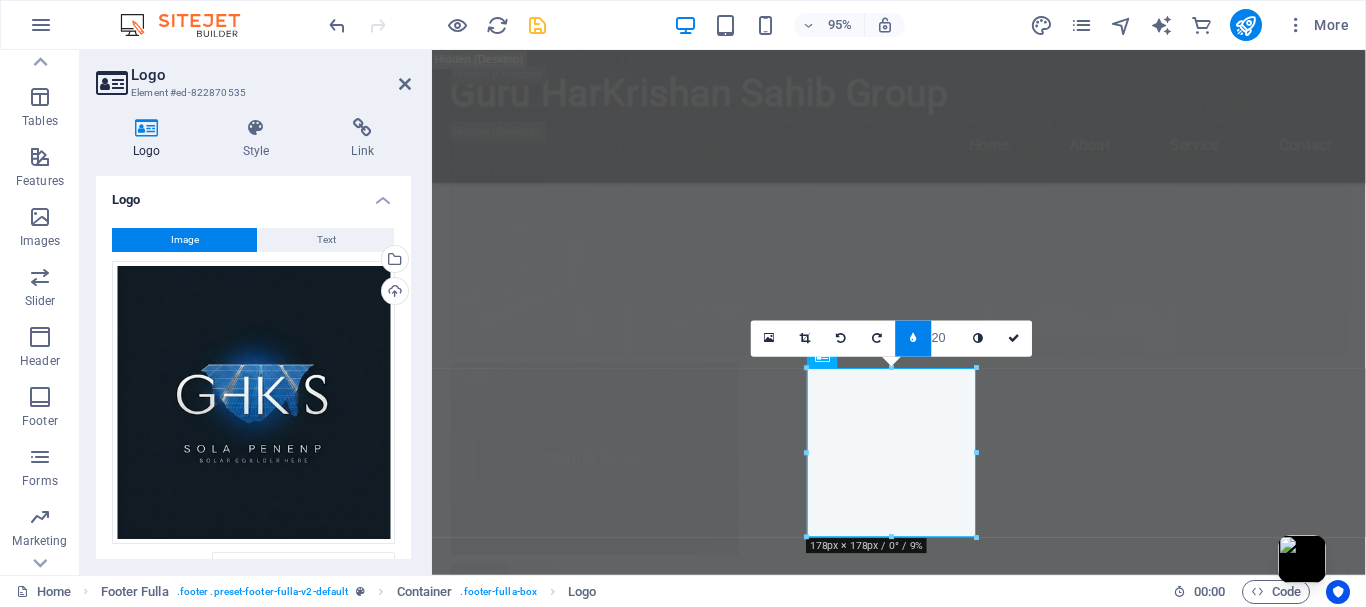 click on "20" at bounding box center (946, 338) 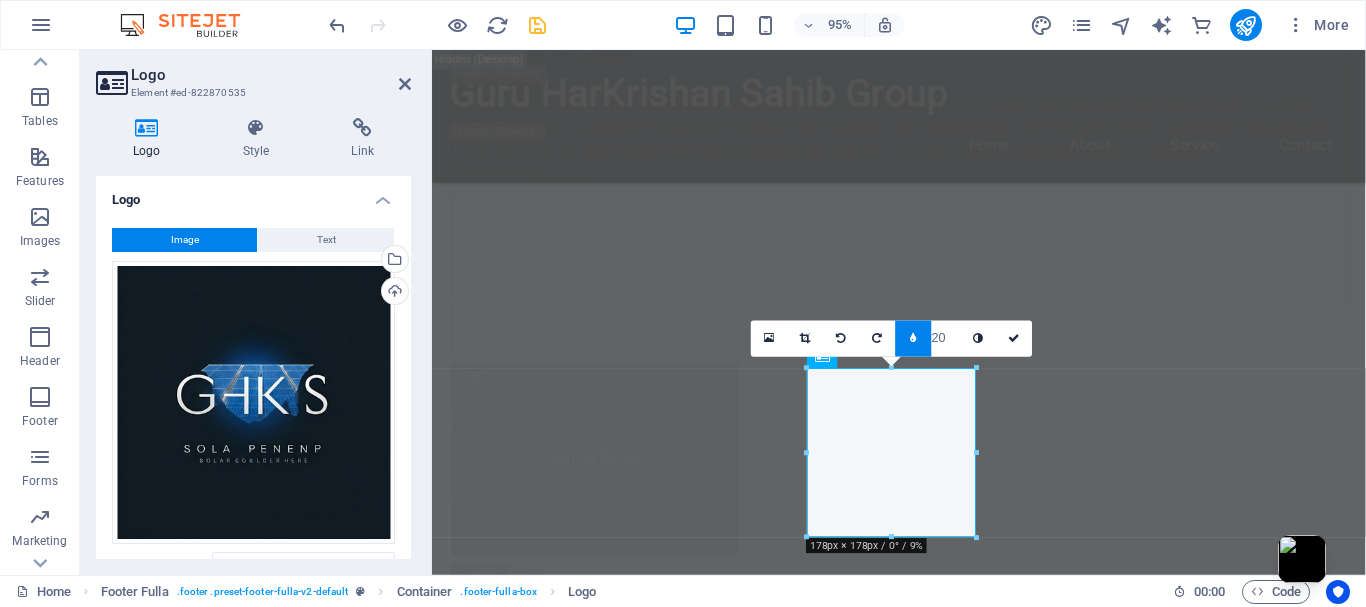 click on "20" at bounding box center (946, 338) 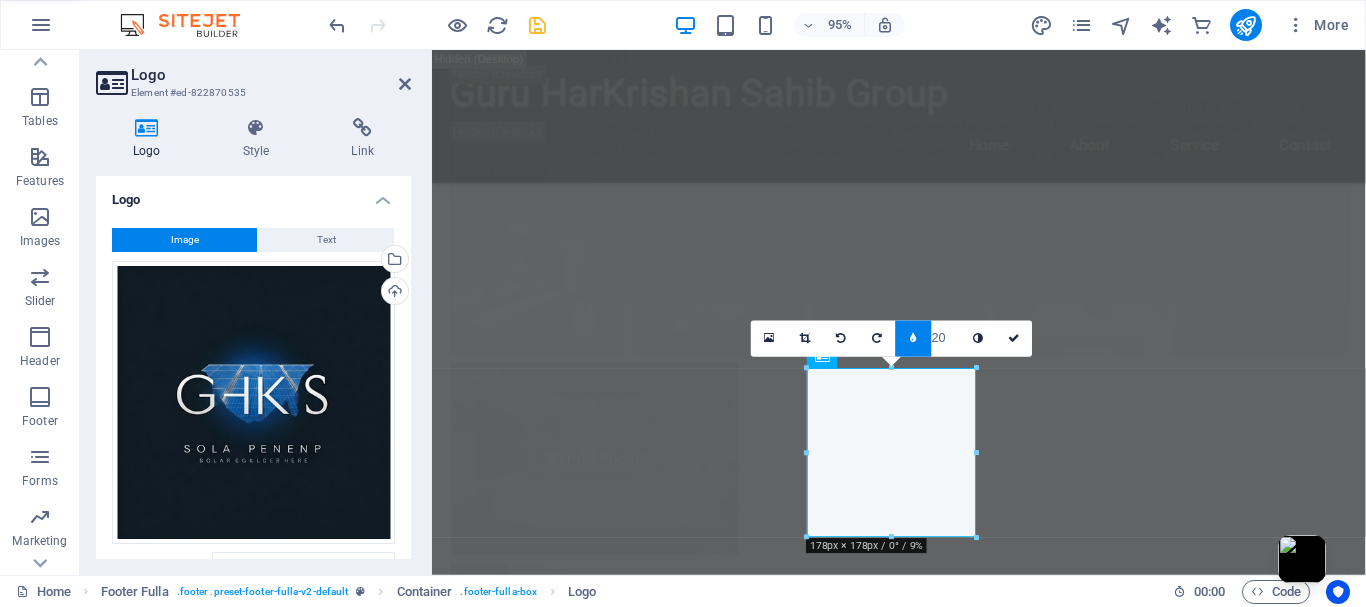 click on "20" at bounding box center [946, 338] 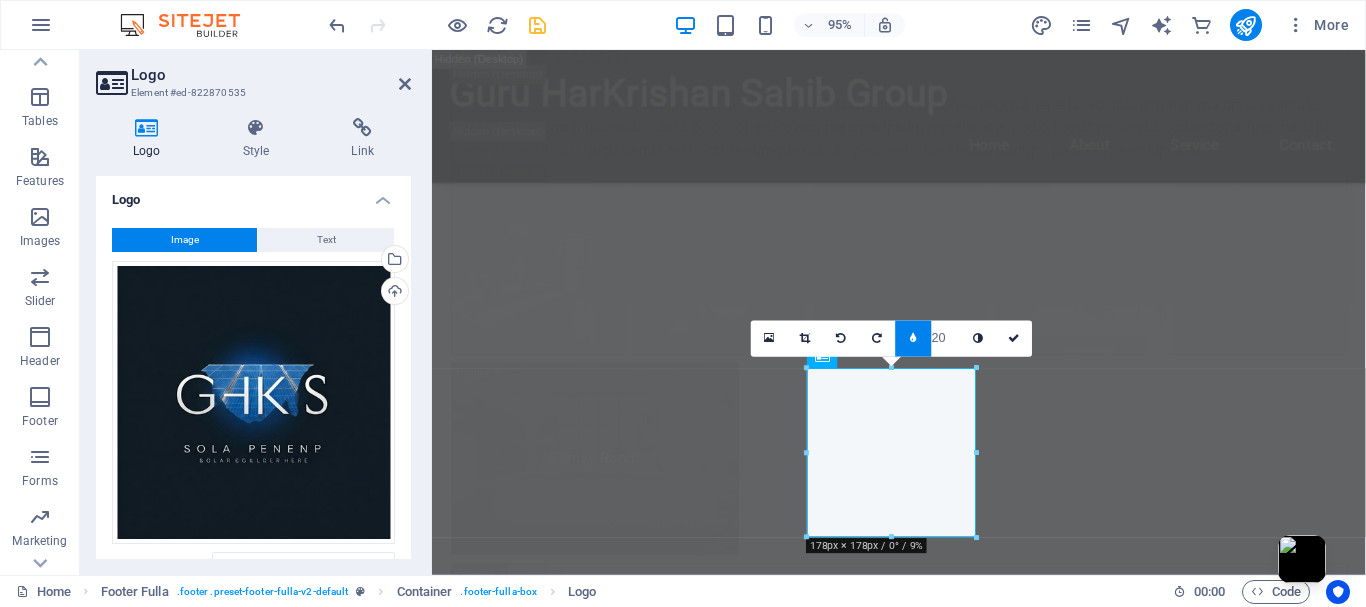 click on "20" at bounding box center (946, 338) 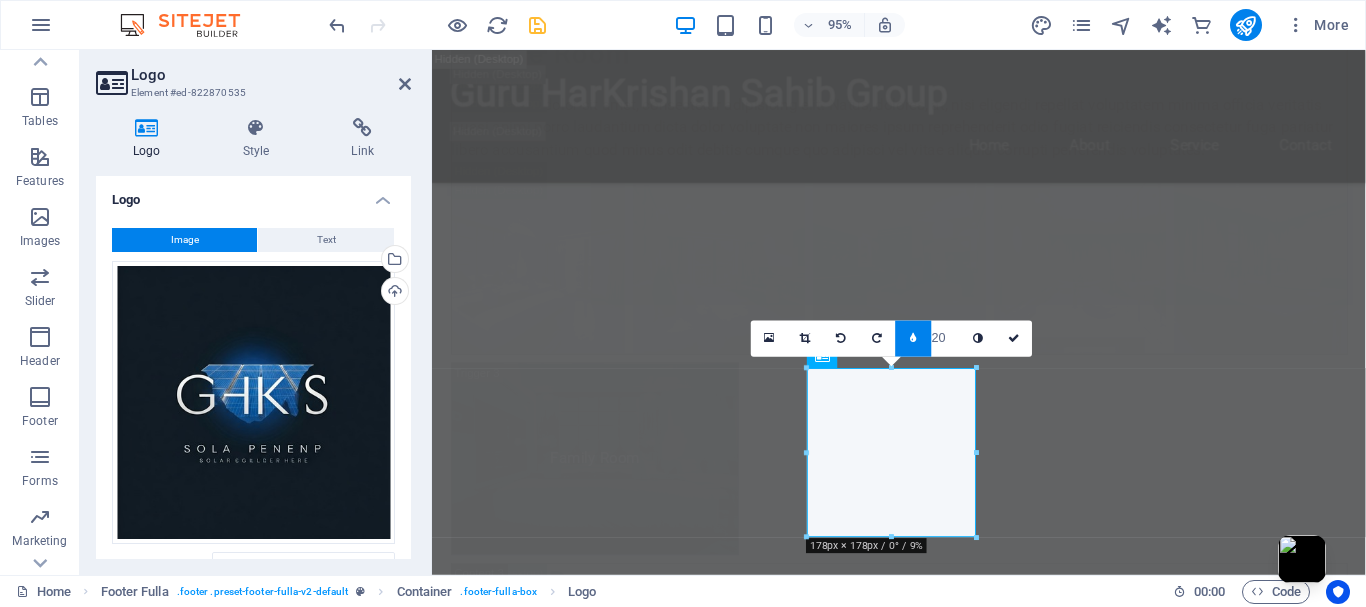 click on "20" at bounding box center (946, 338) 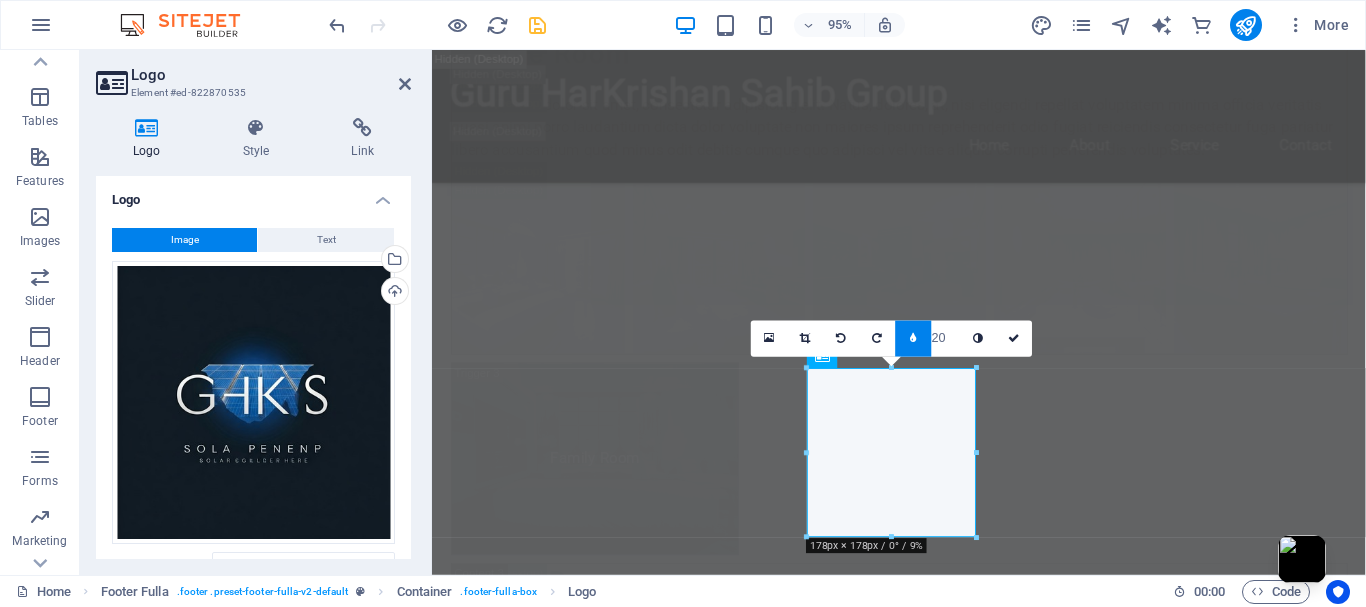 click on "20" at bounding box center [946, 338] 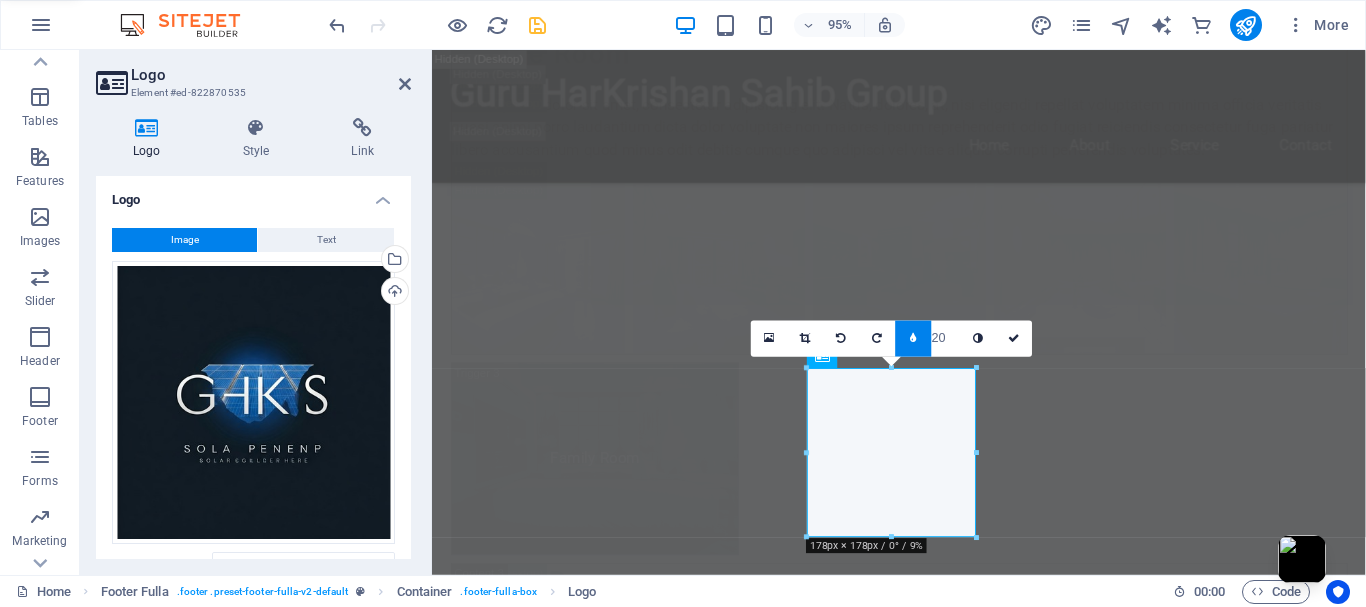 click on "20" at bounding box center (946, 338) 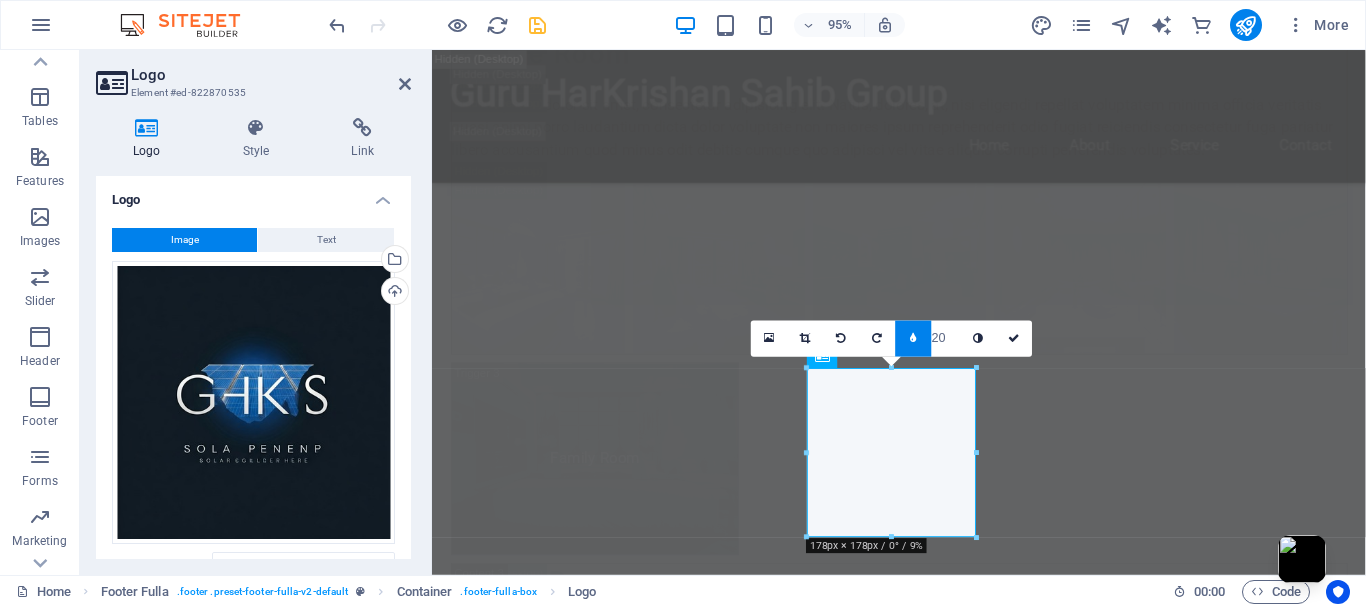 click on "20" at bounding box center [946, 338] 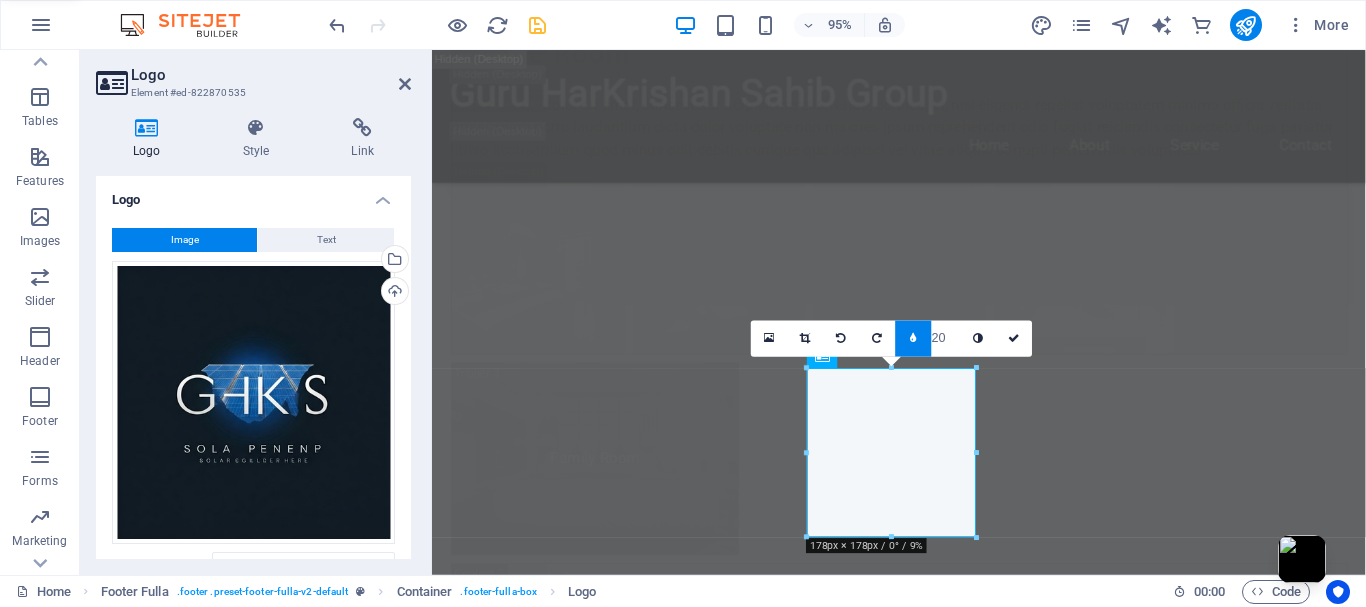 type on "19" 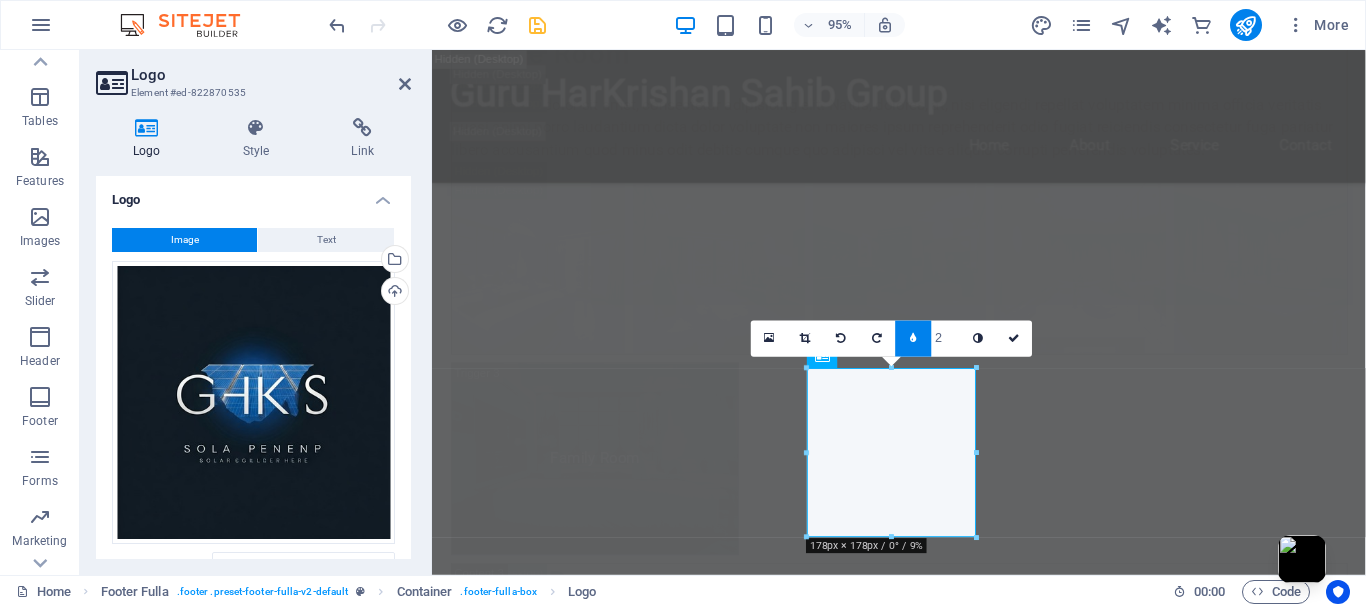 type on "1" 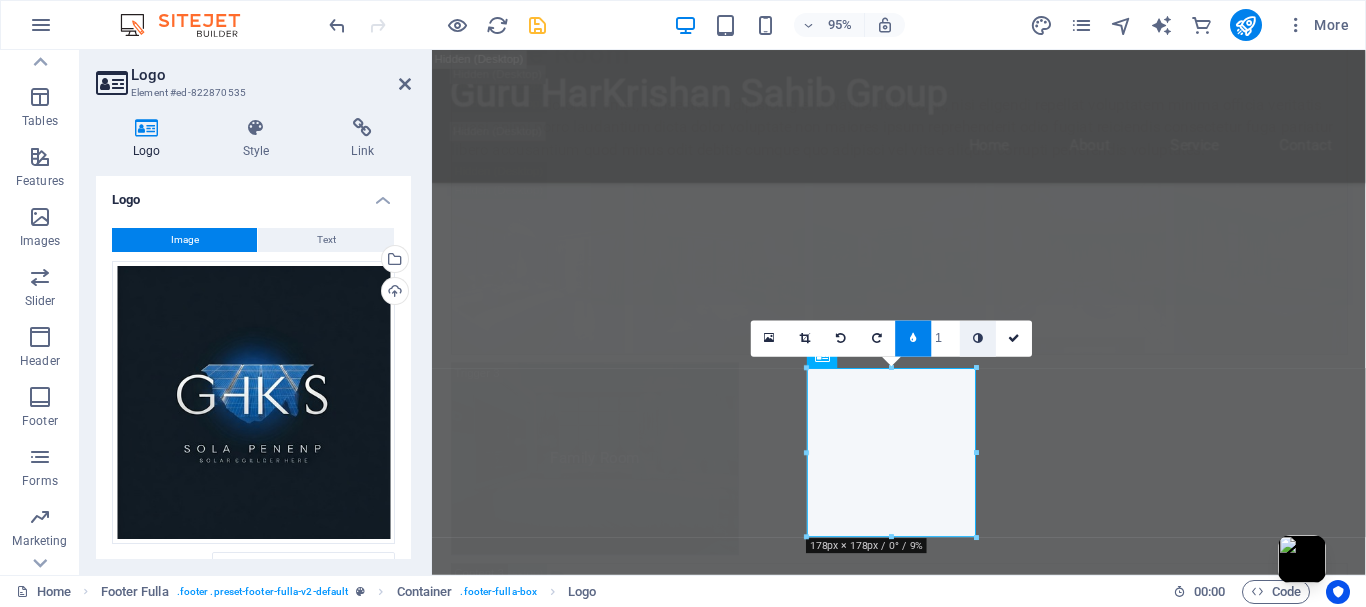 click at bounding box center [979, 338] 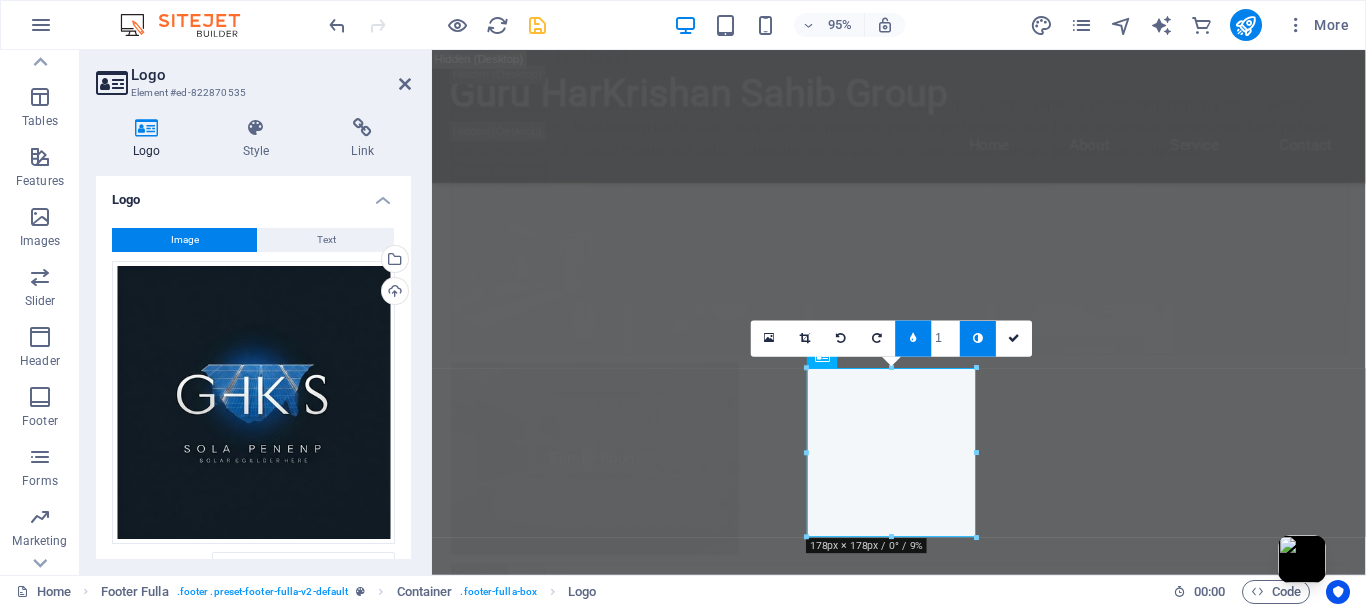 click at bounding box center (979, 338) 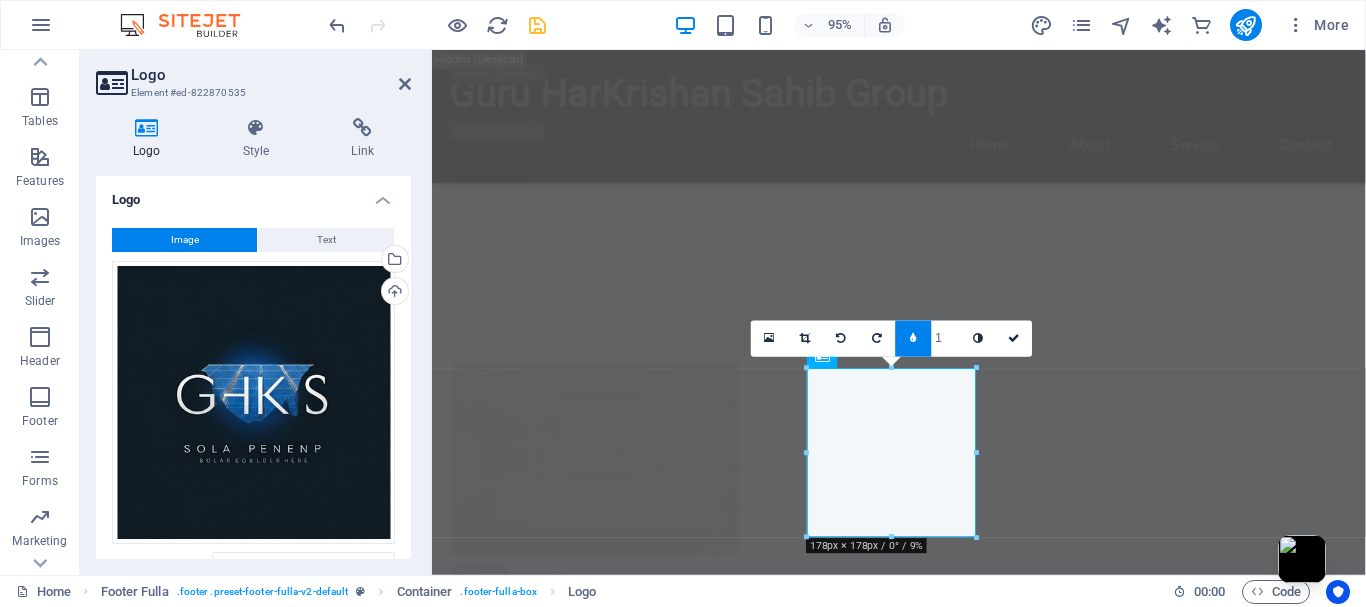 click at bounding box center (913, 338) 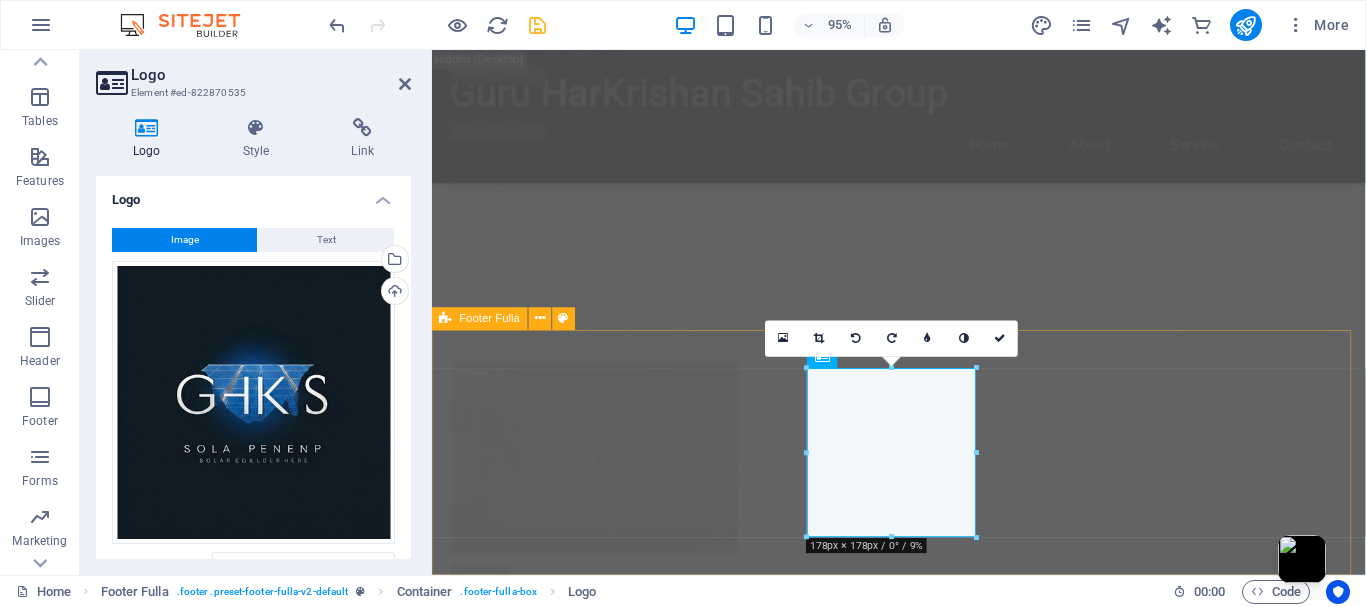 click on "Home Values Services Team Blog Legal Notice  |  Privacy Policy" at bounding box center [923, 16367] 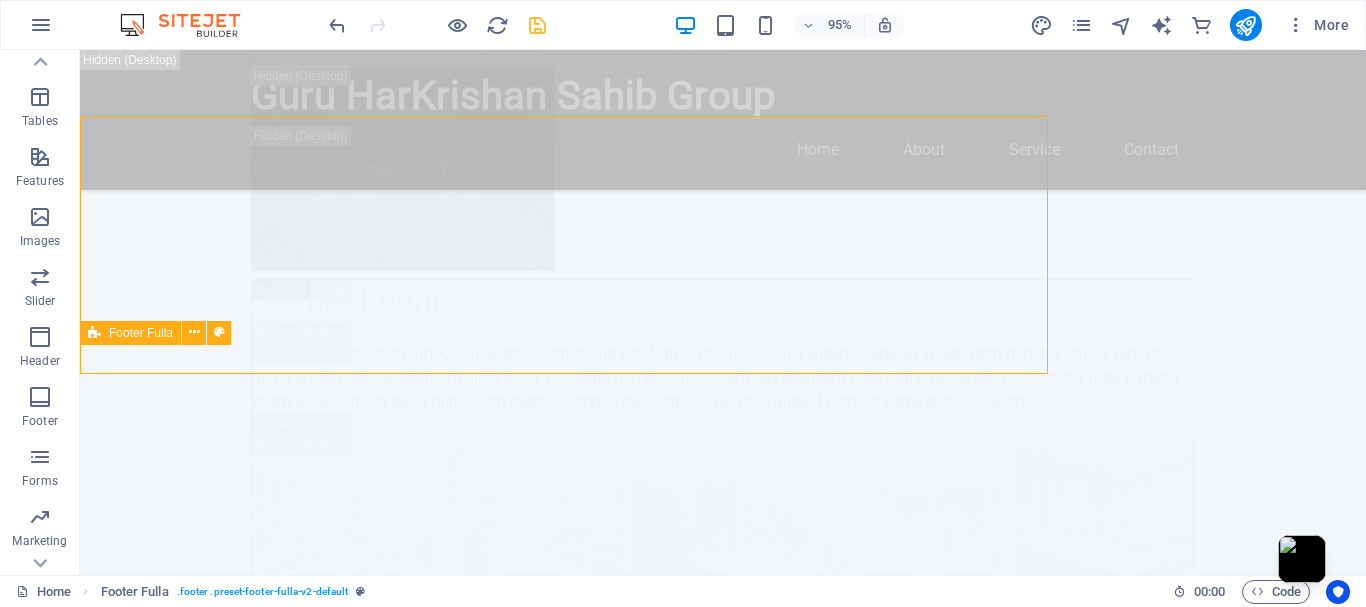 scroll, scrollTop: 28214, scrollLeft: 0, axis: vertical 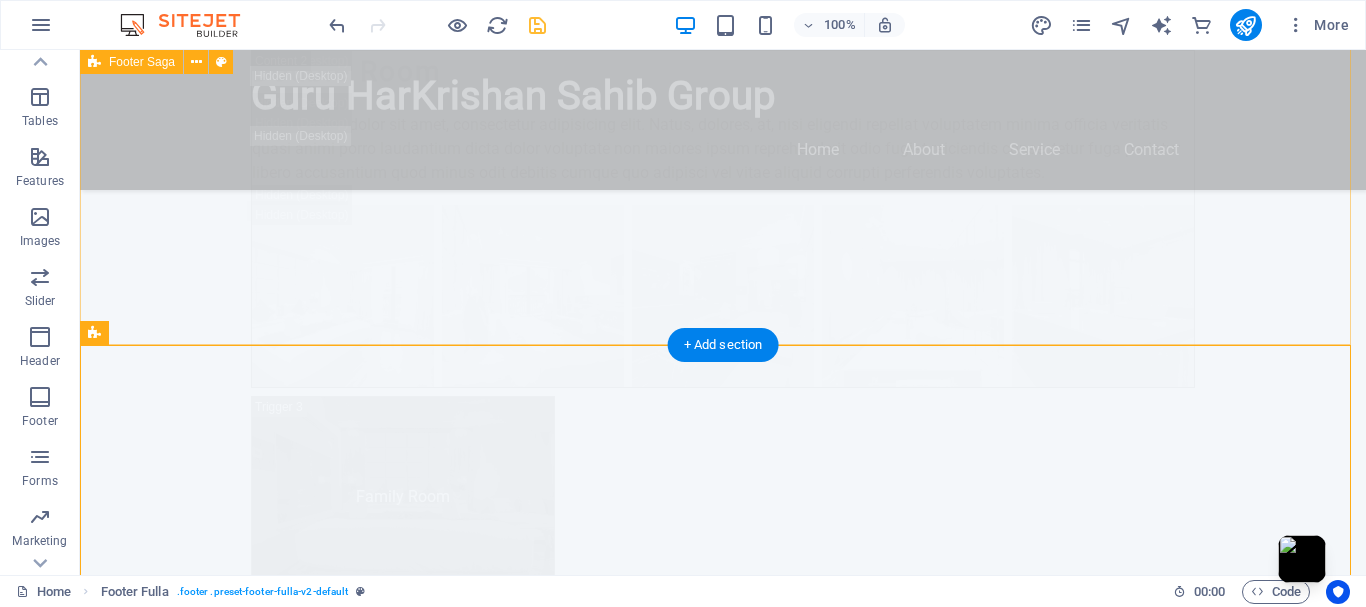 click on "ghksgroup.com Lorem ipsum dolor sit amet, consectetuer adipiscing elit. Aenean commodo ligula eget dolor. Contact 123 Trade Lane 12345   Commerce City Phone:  +1-800-555-0199 Mobile:  Email:  info@ghksgroup.com Navigation Home About Service Contact Legal Notice Privacy Policy Social media Facebook X Instagram" at bounding box center (723, 15330) 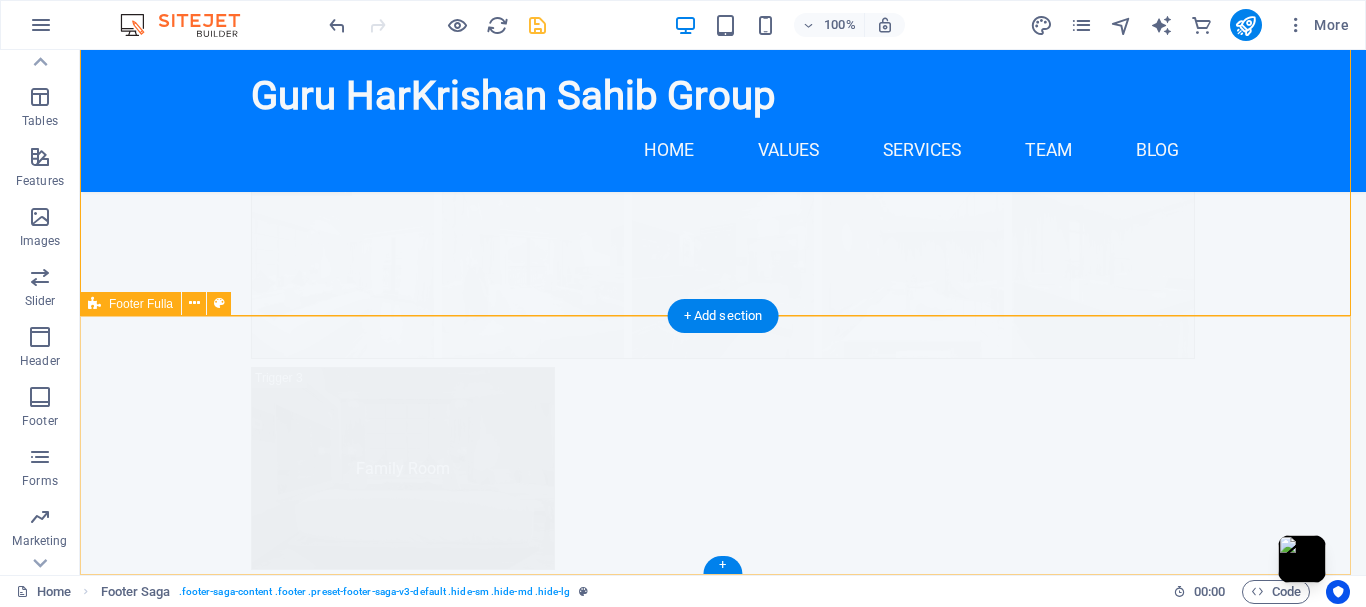 scroll, scrollTop: 27576, scrollLeft: 0, axis: vertical 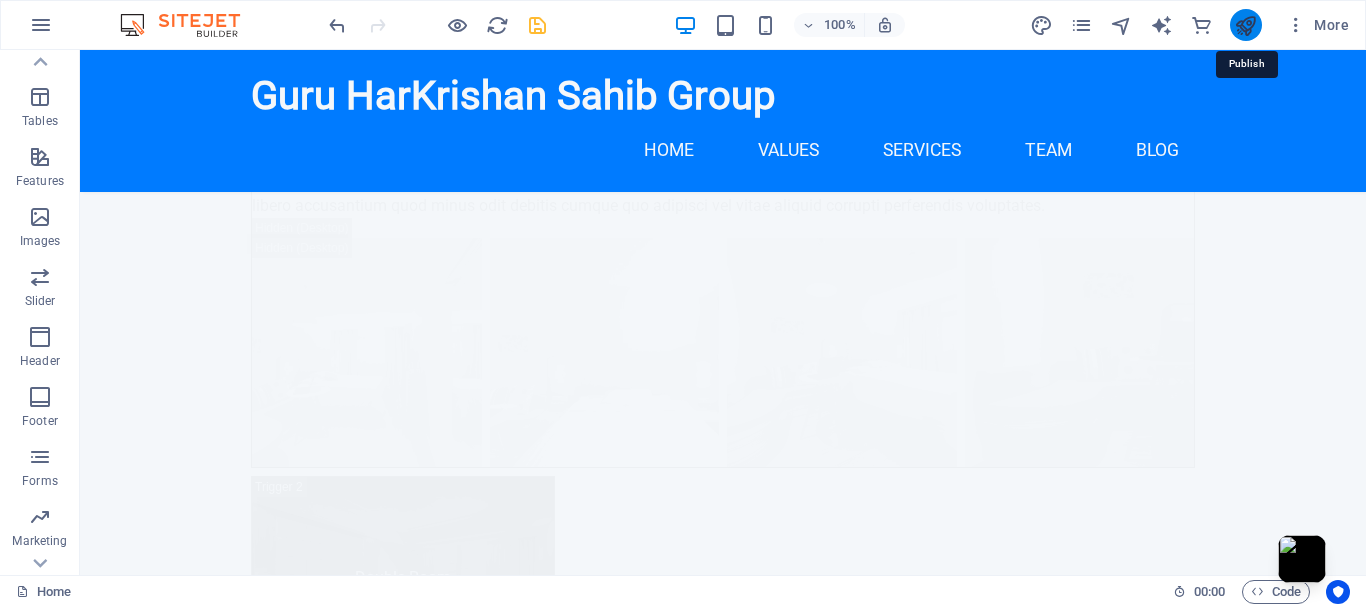 click at bounding box center (1245, 25) 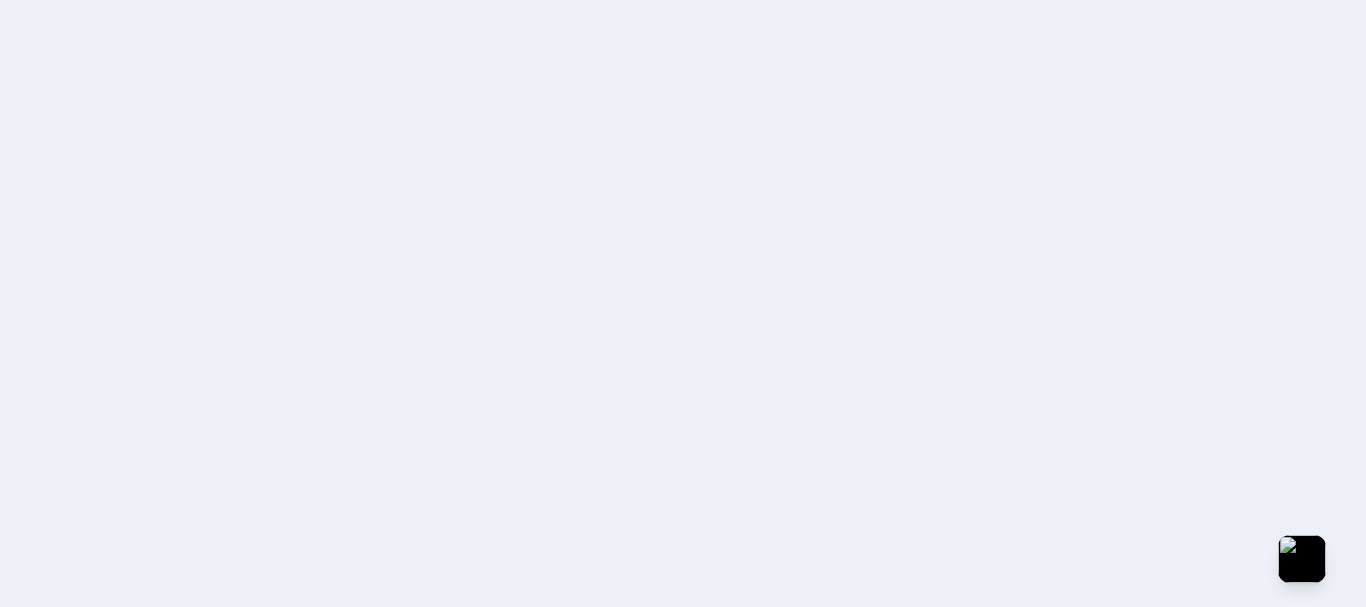 scroll, scrollTop: 0, scrollLeft: 0, axis: both 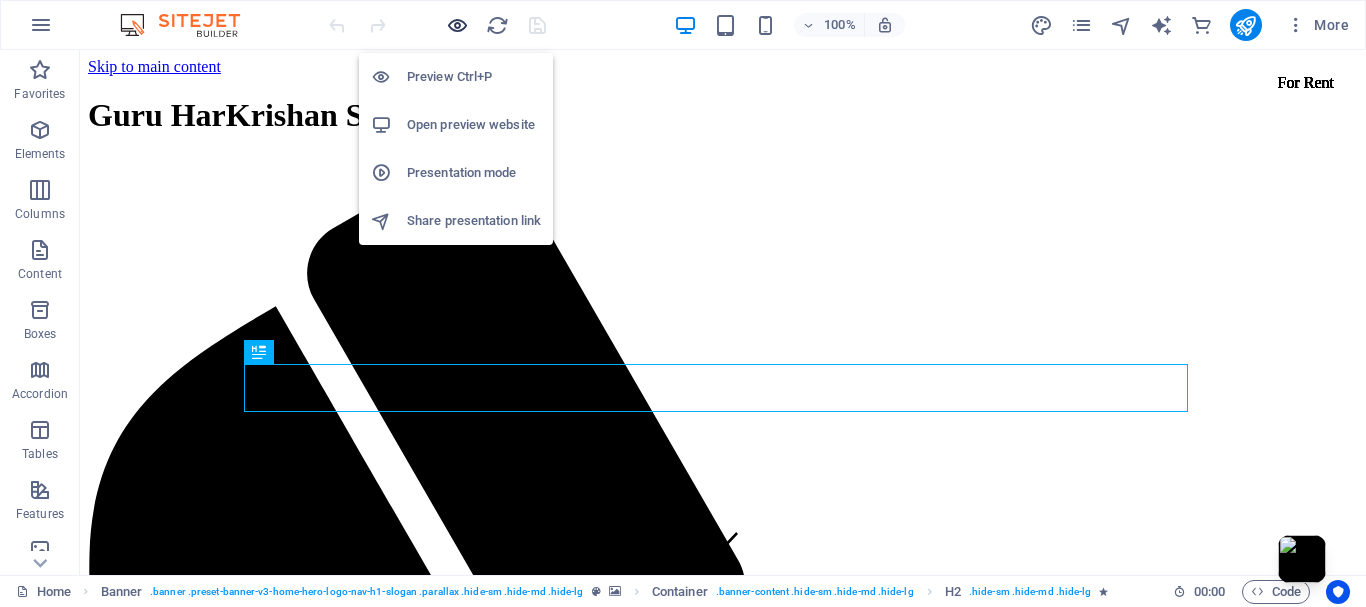 click at bounding box center (457, 25) 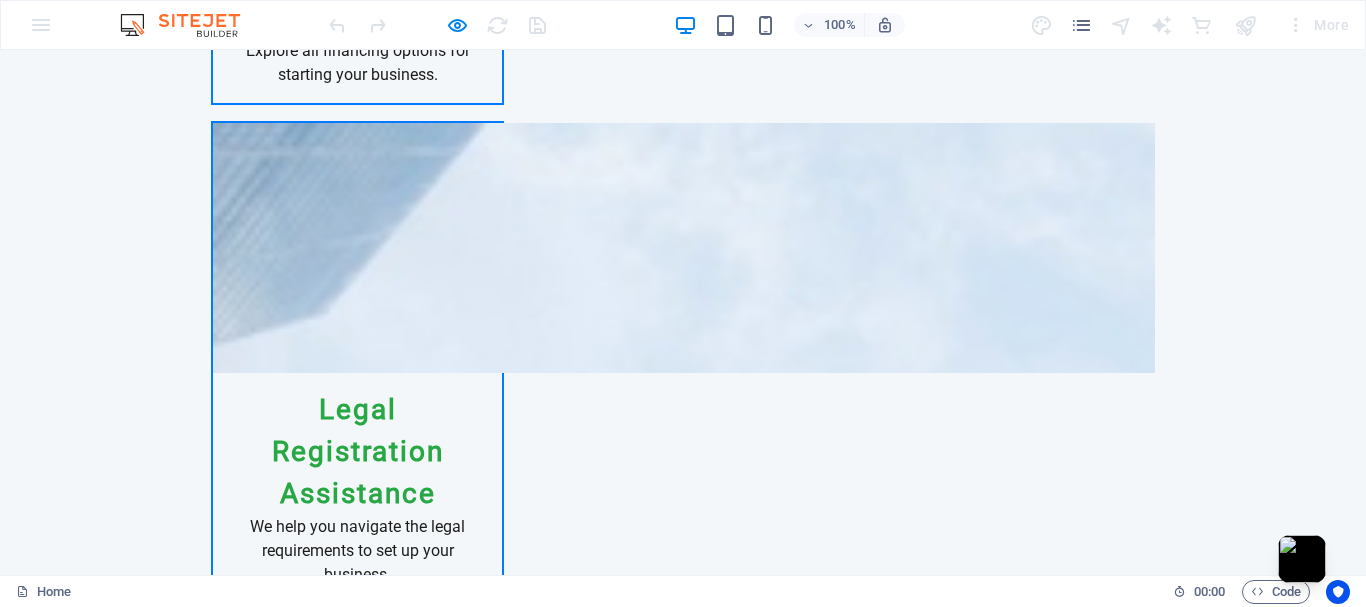 scroll, scrollTop: 3001, scrollLeft: 0, axis: vertical 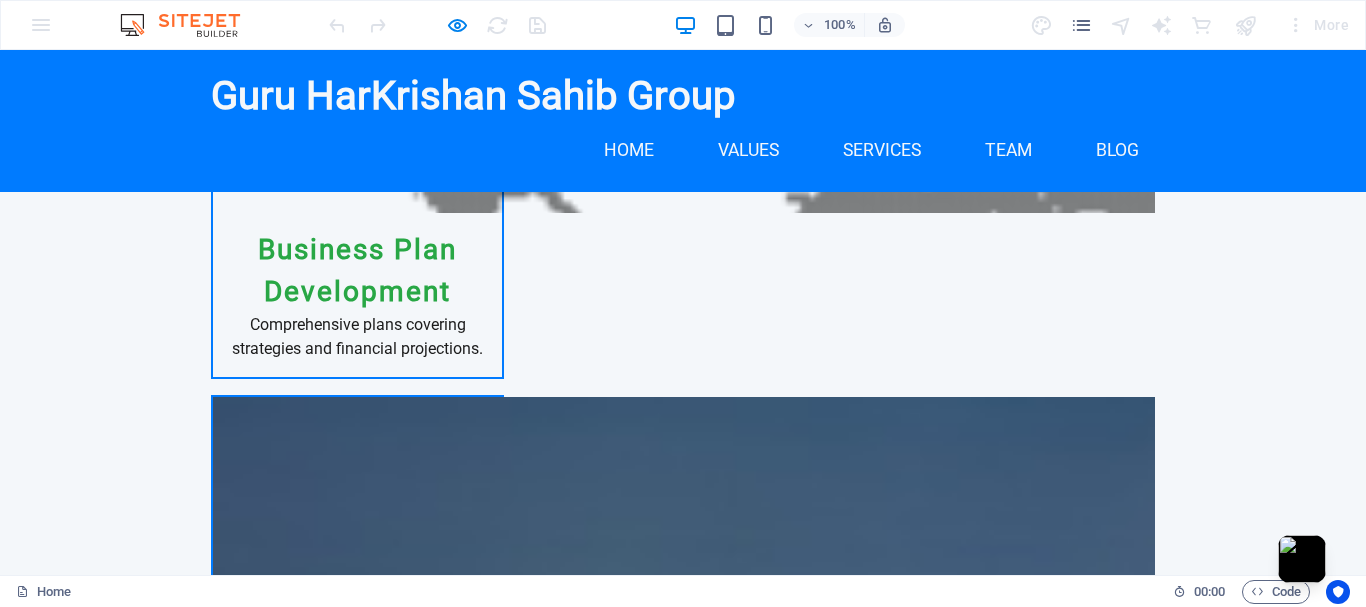 click on "Our Dispatchers: Superheroes Without Capes (But Definitely with Headsets)" at bounding box center [488, 3998] 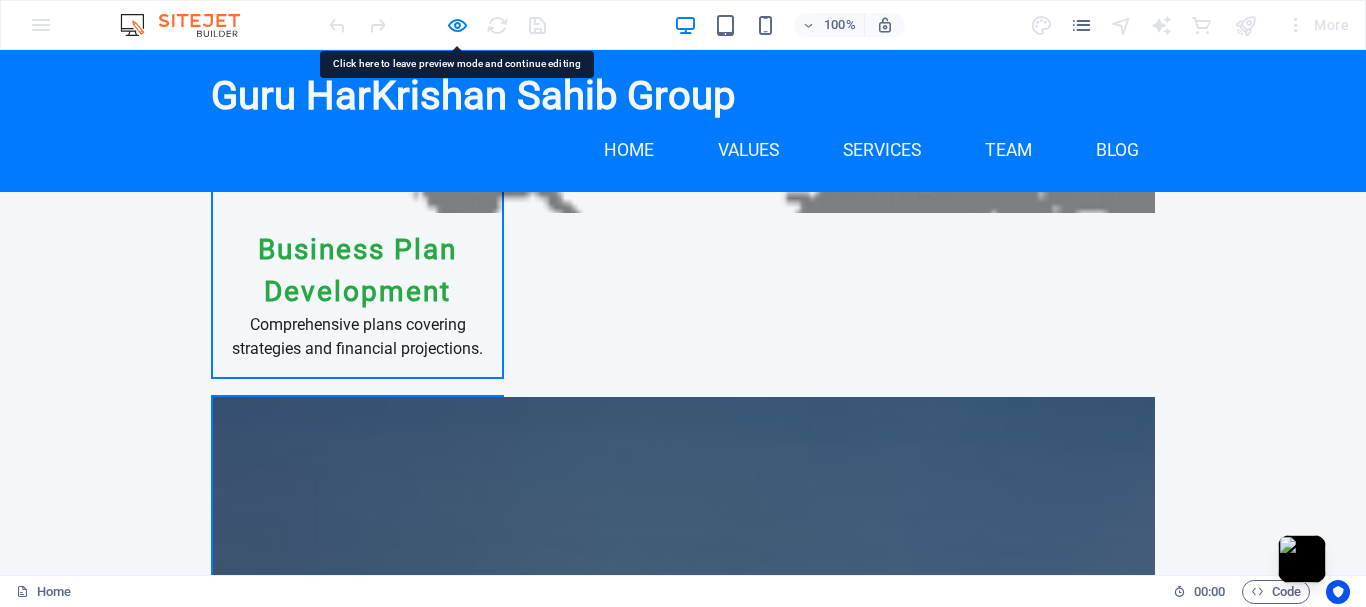 click on "Blog Post 5" at bounding box center [488, 3871] 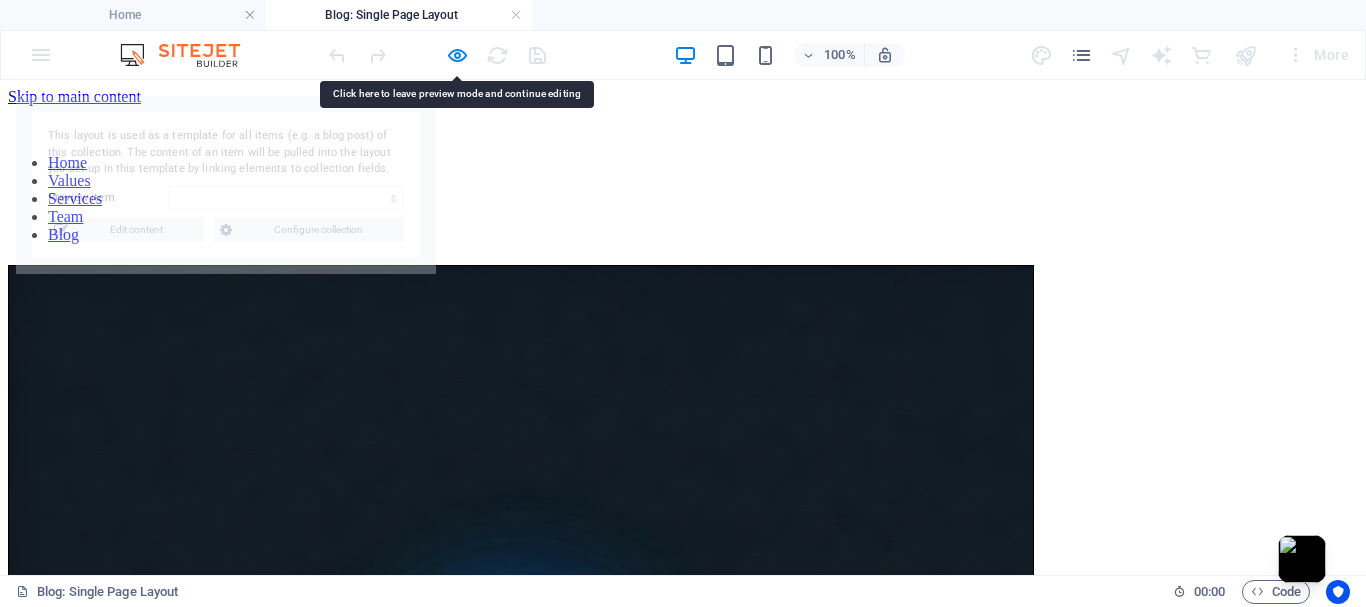 scroll, scrollTop: 0, scrollLeft: 0, axis: both 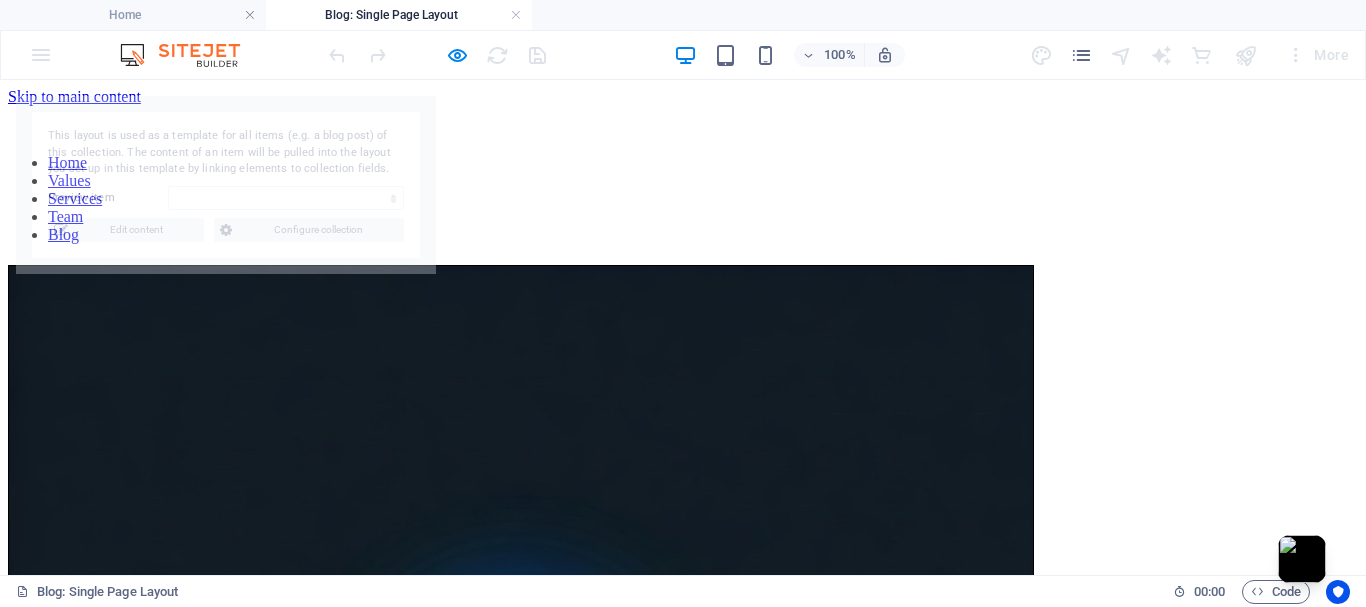 select on "688cd36473b65345ca079aff" 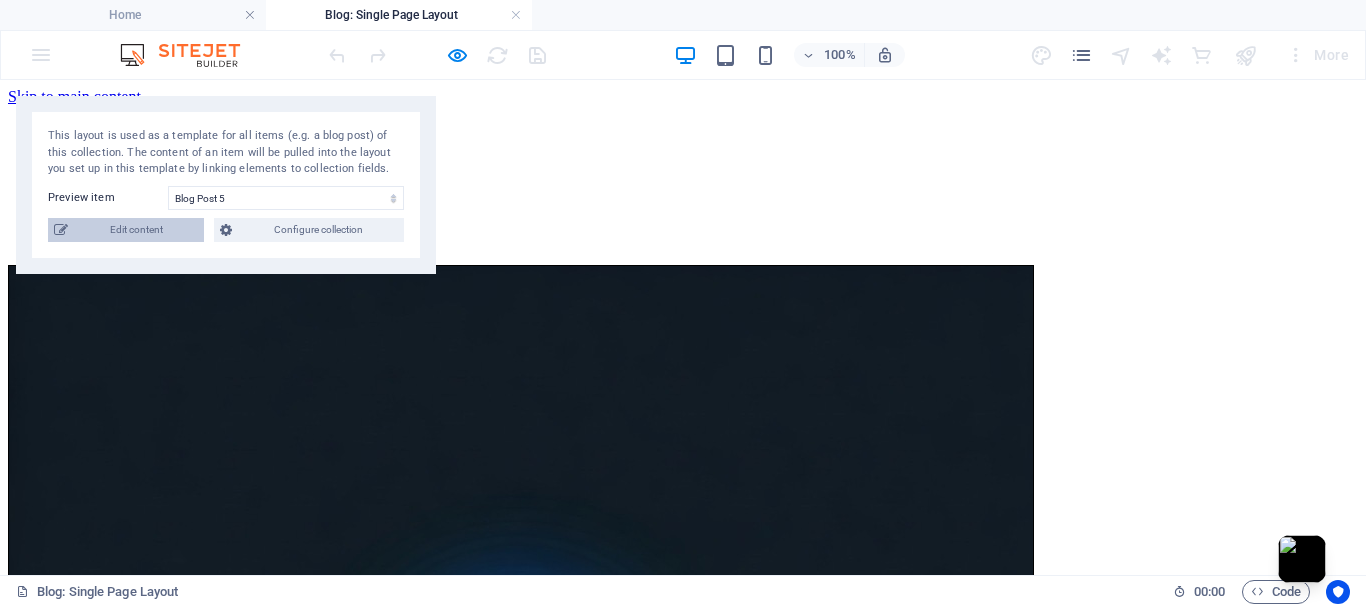 click on "Edit content" at bounding box center [136, 230] 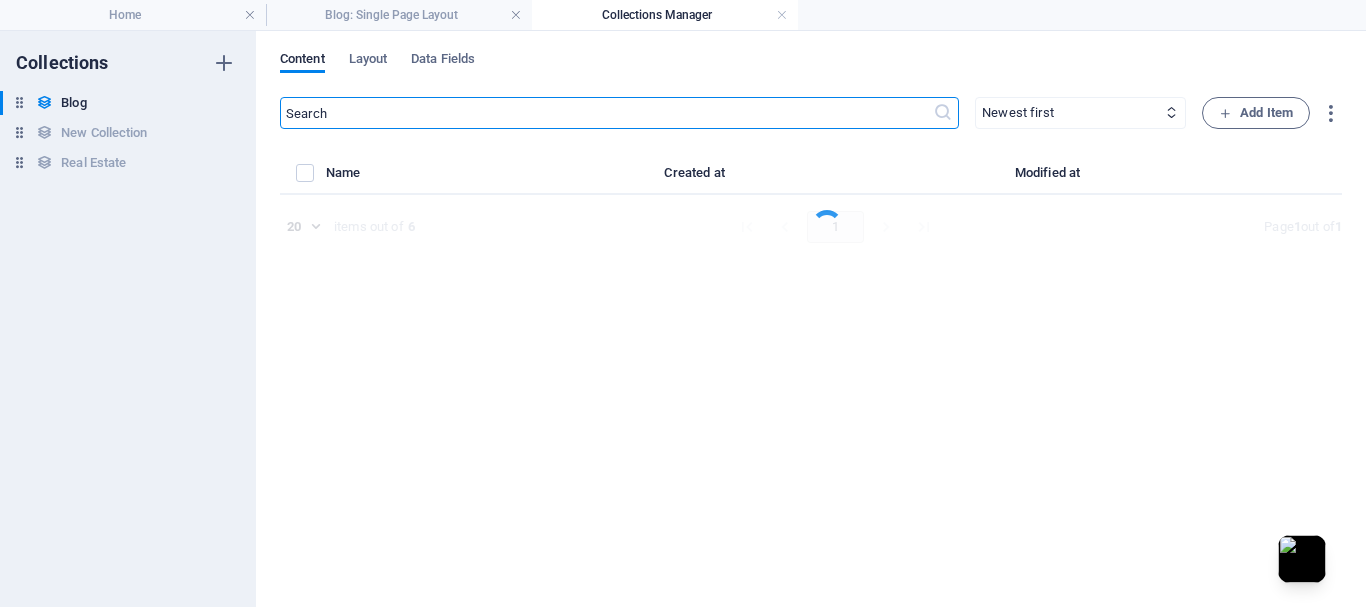 select on "Category 2" 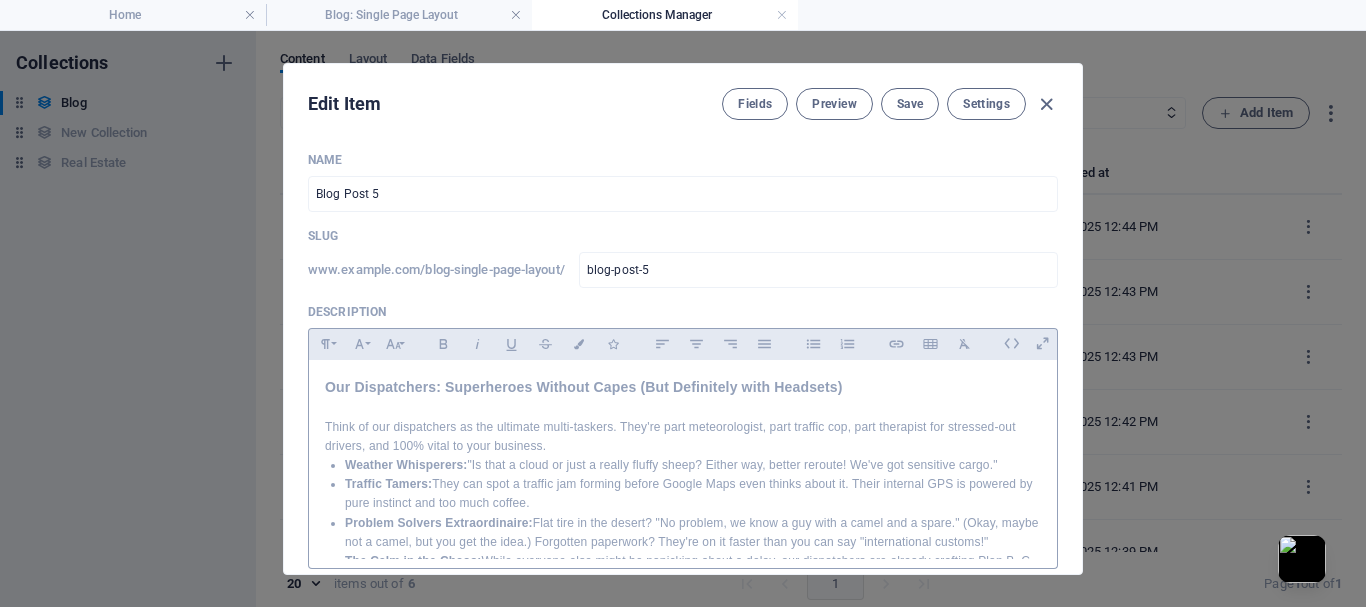 click on "Think of our dispatchers as the ultimate multi-taskers. They're part meteorologist, part traffic cop, part therapist for stressed-out drivers, and 100% vital to your business." at bounding box center (683, 437) 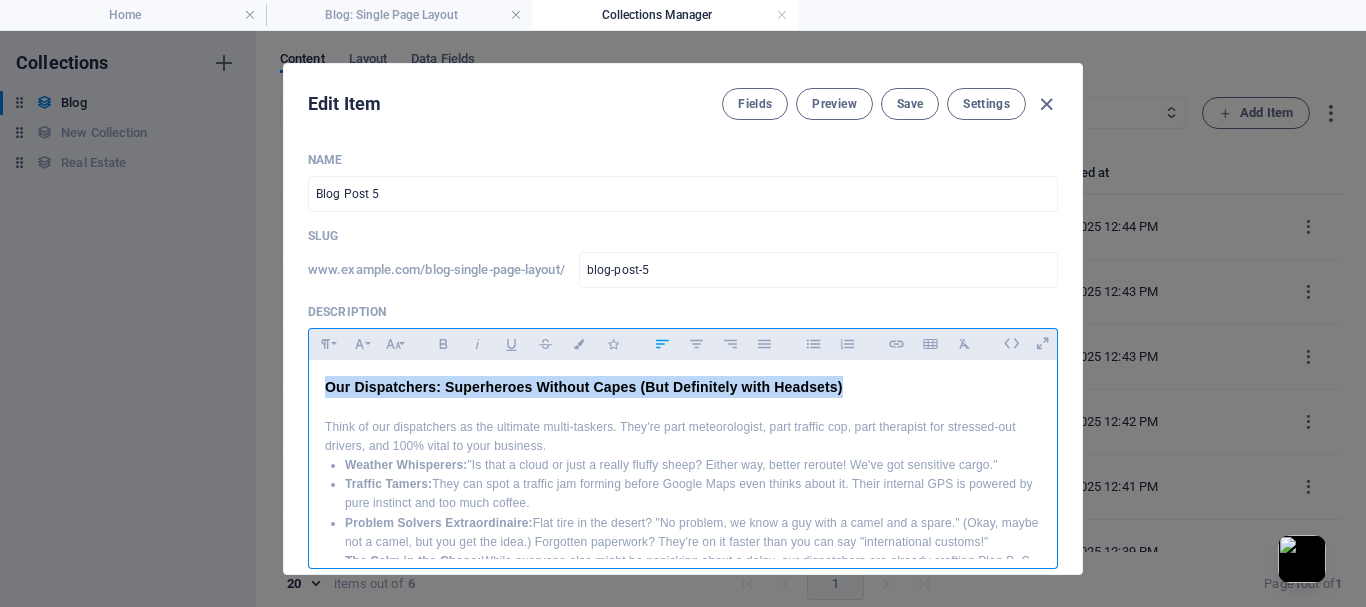 drag, startPoint x: 849, startPoint y: 391, endPoint x: 308, endPoint y: 387, distance: 541.0148 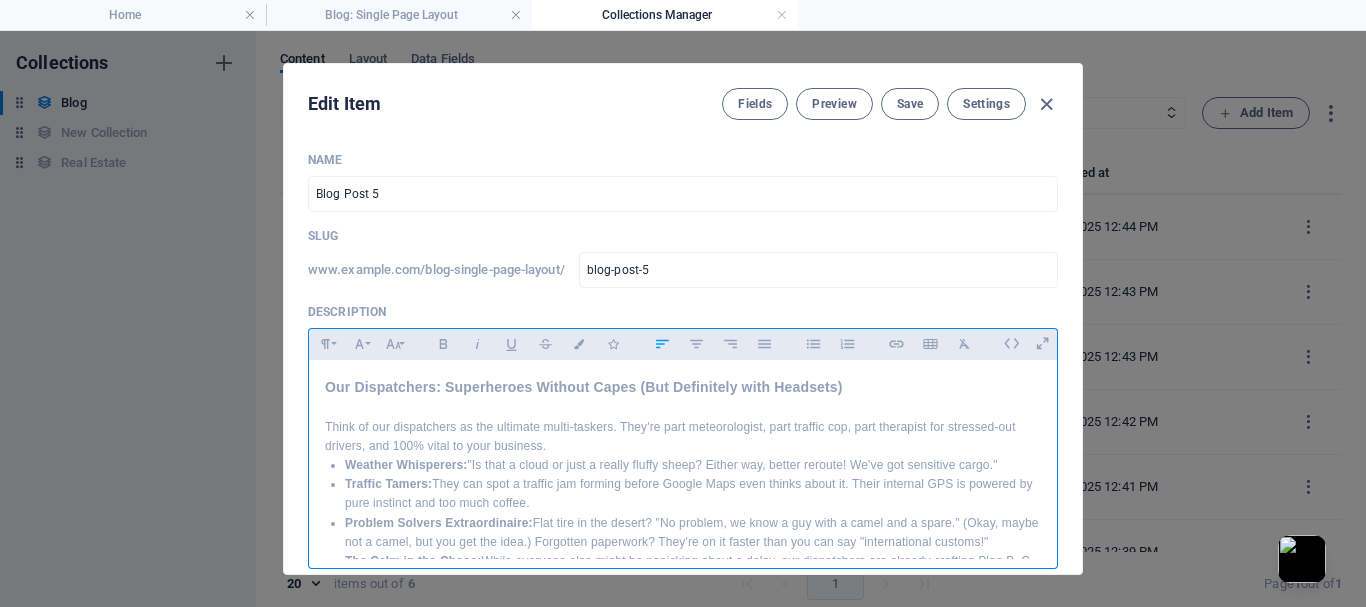 click on "Think of our dispatchers as the ultimate multi-taskers. They're part meteorologist, part traffic cop, part therapist for stressed-out drivers, and 100% vital to your business." at bounding box center (683, 437) 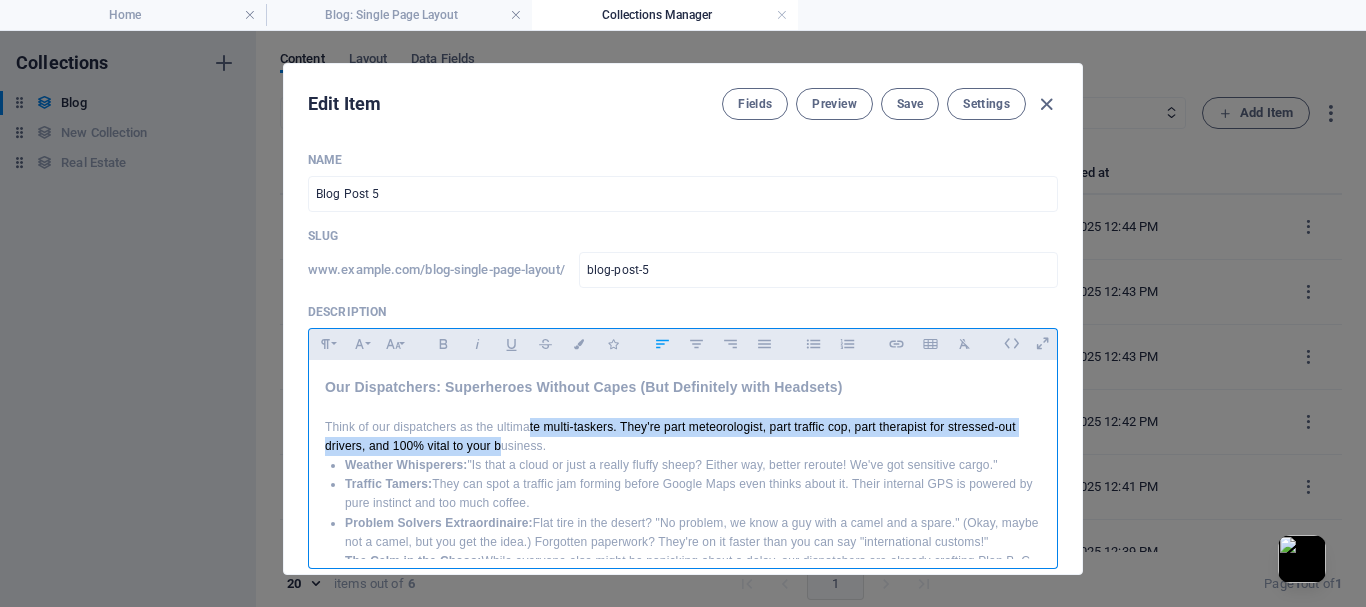 drag, startPoint x: 526, startPoint y: 436, endPoint x: 501, endPoint y: 439, distance: 25.179358 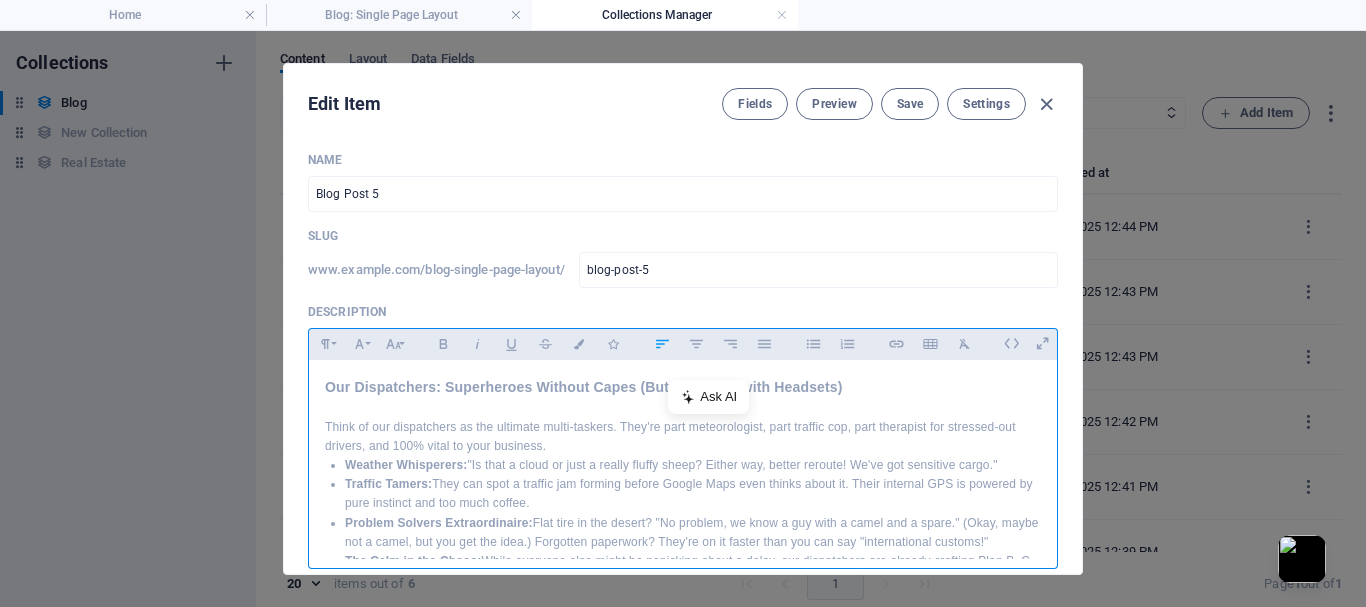 click on "Think of our dispatchers as the ultimate multi-taskers. They're part meteorologist, part traffic cop, part therapist for stressed-out drivers, and 100% vital to your business." at bounding box center [683, 437] 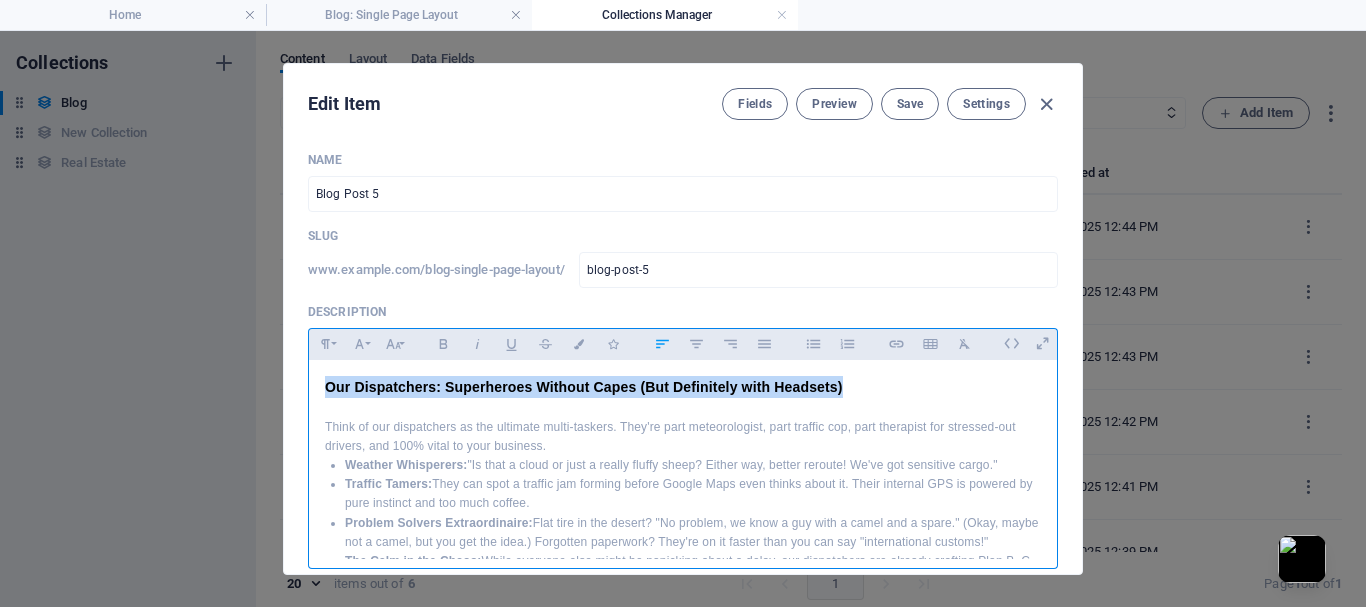 drag, startPoint x: 852, startPoint y: 390, endPoint x: 442, endPoint y: 383, distance: 410.05975 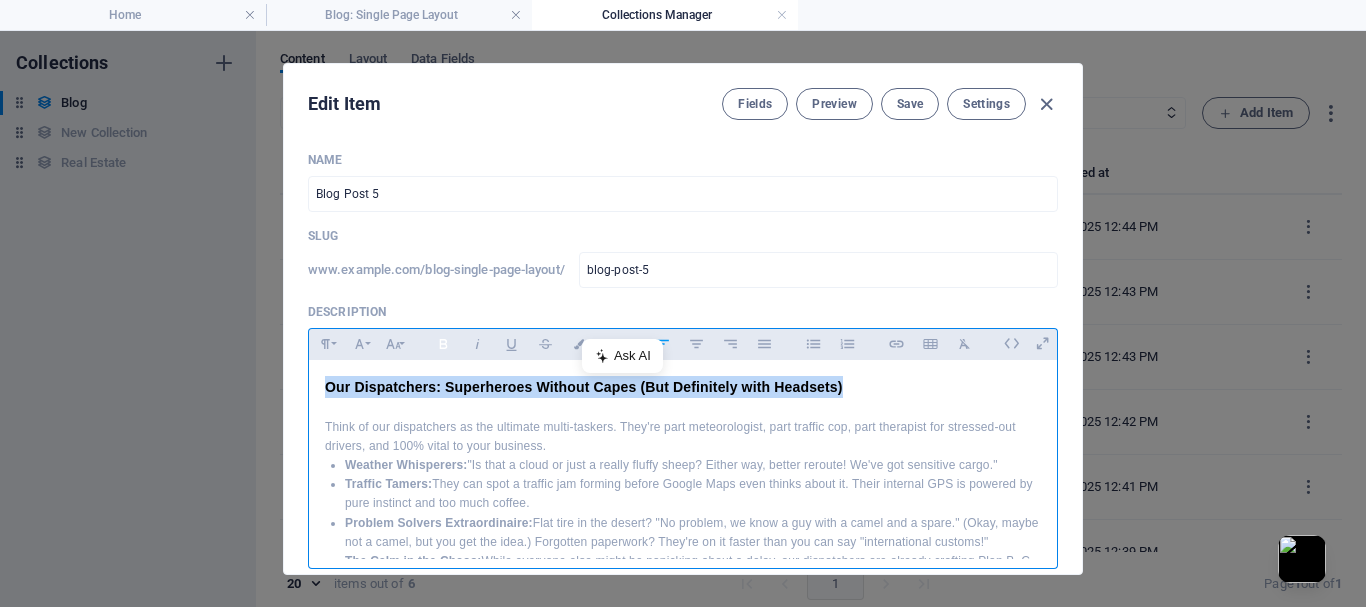 click 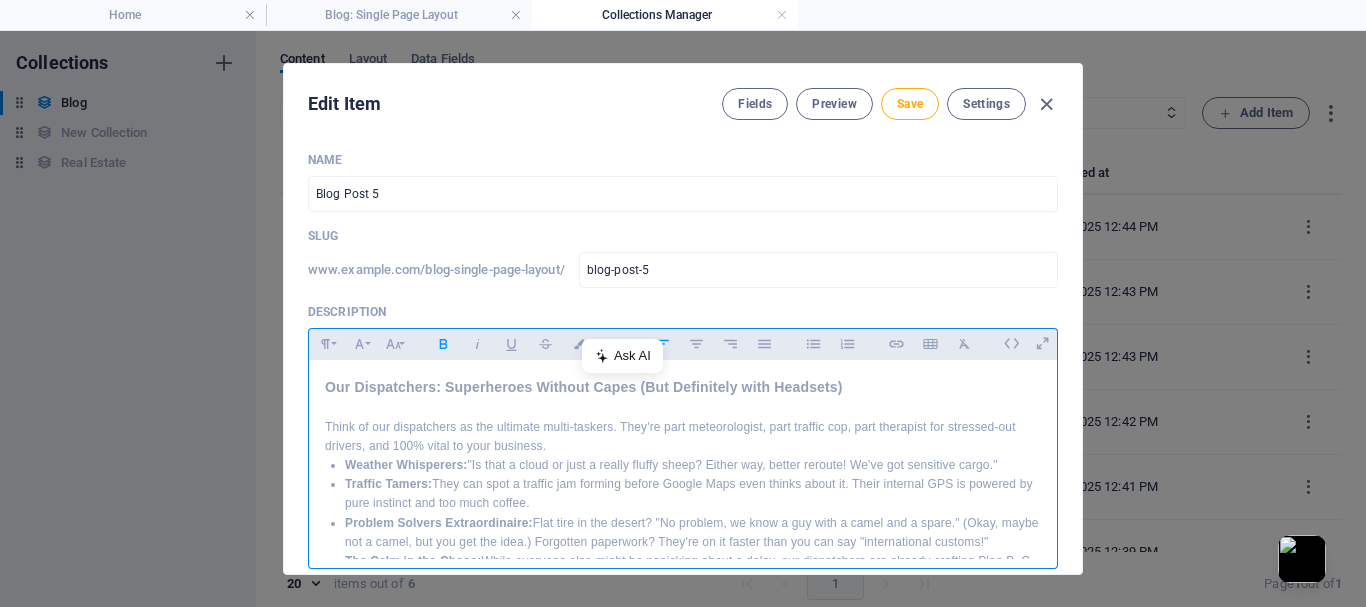 click 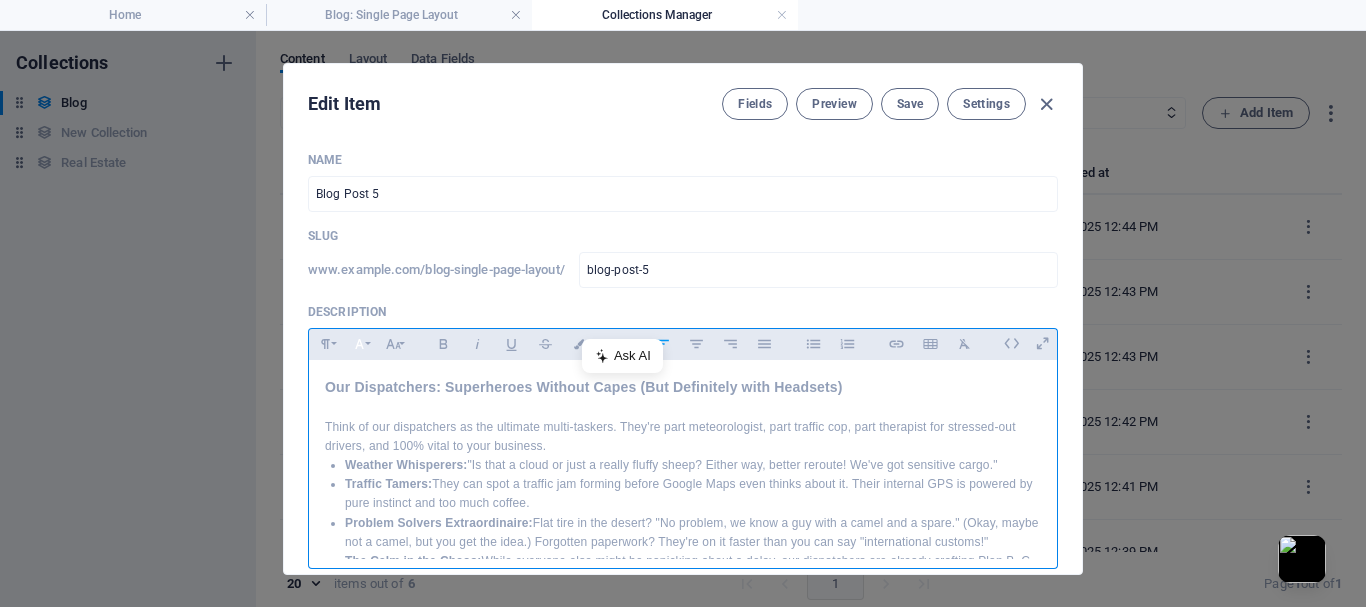 click 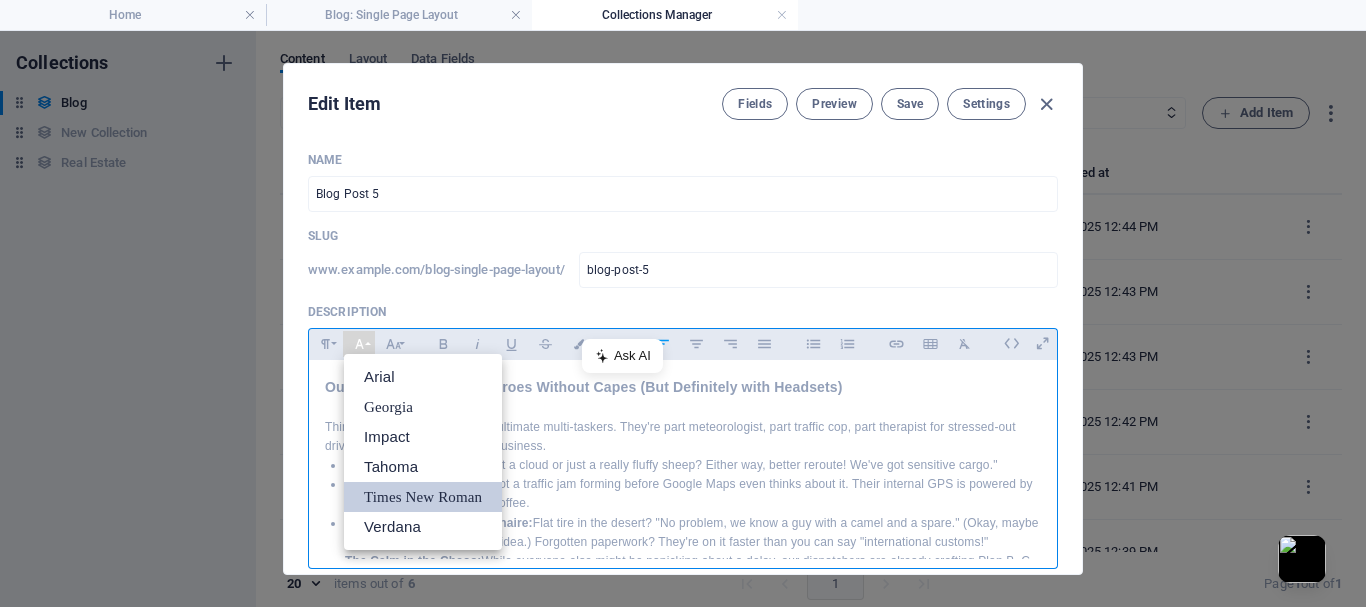 click on "Times New Roman" at bounding box center (423, 497) 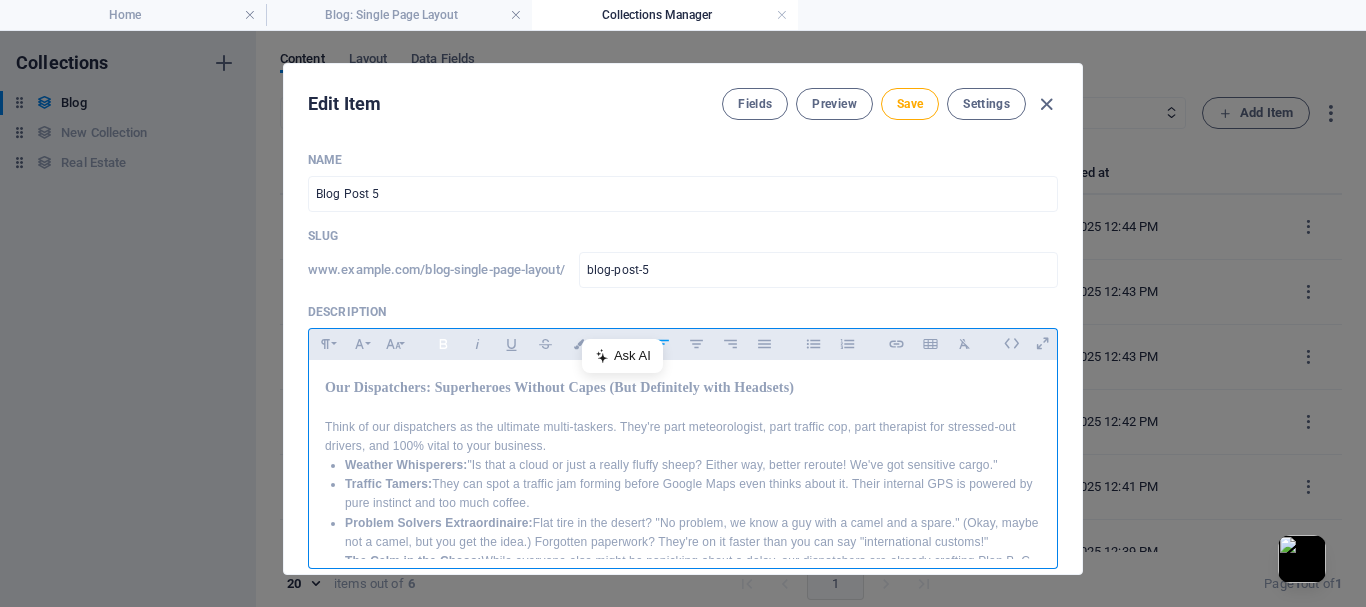 click 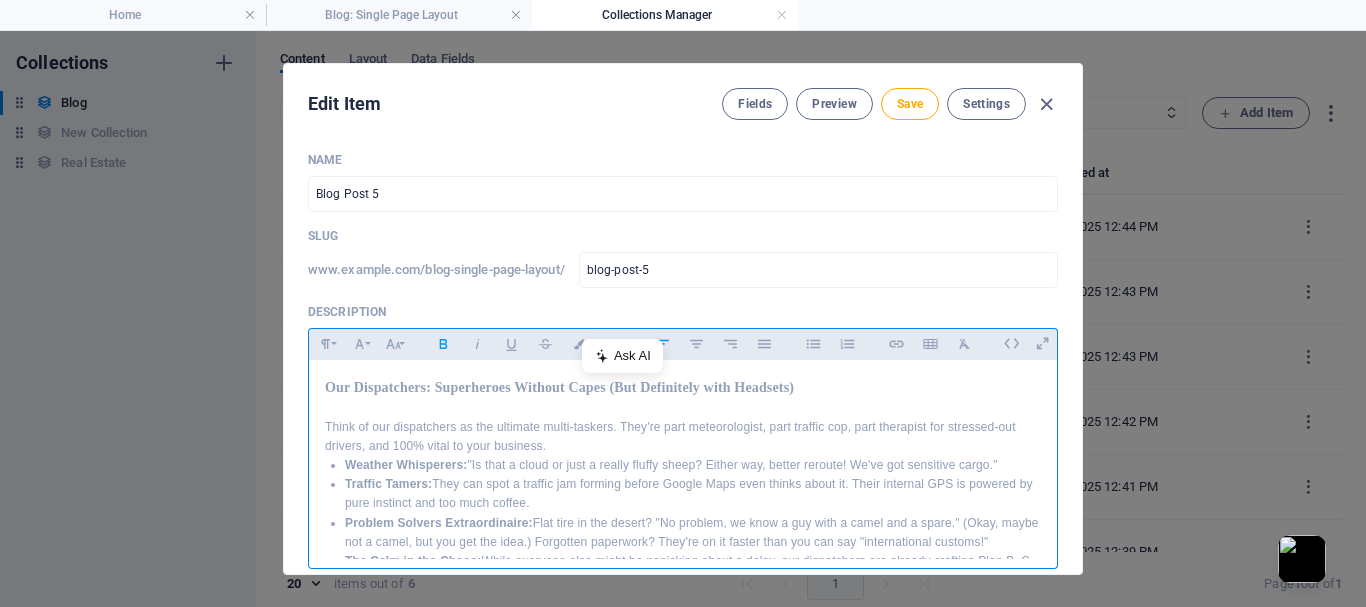 click 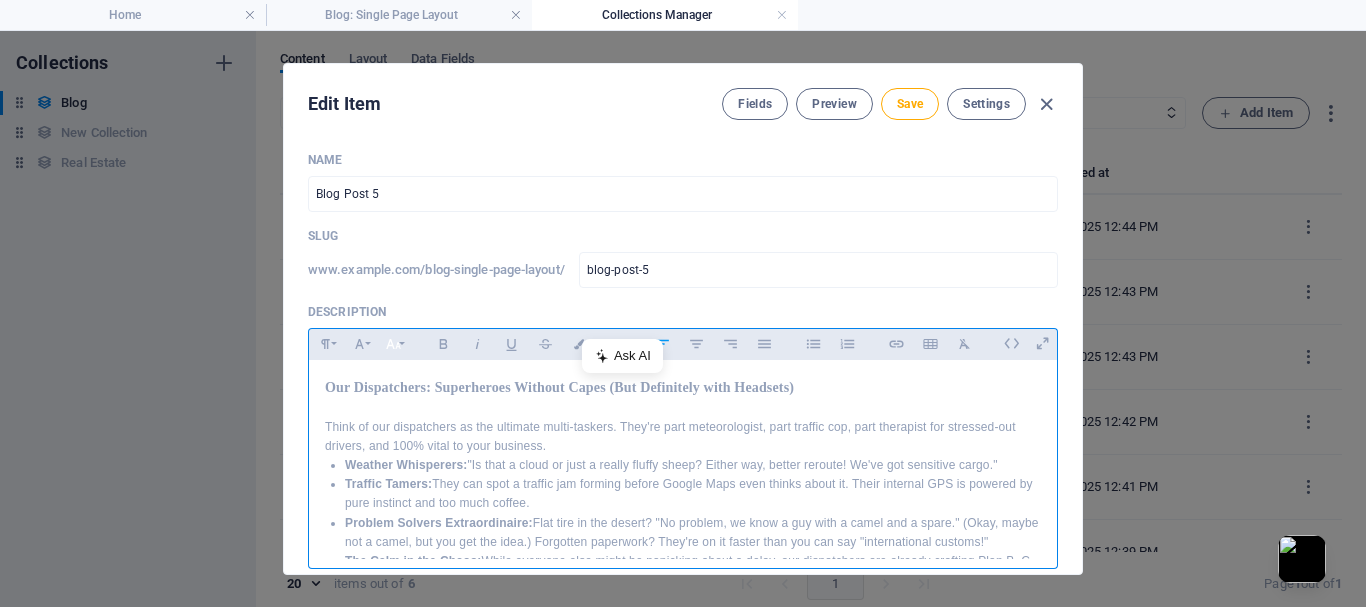 click 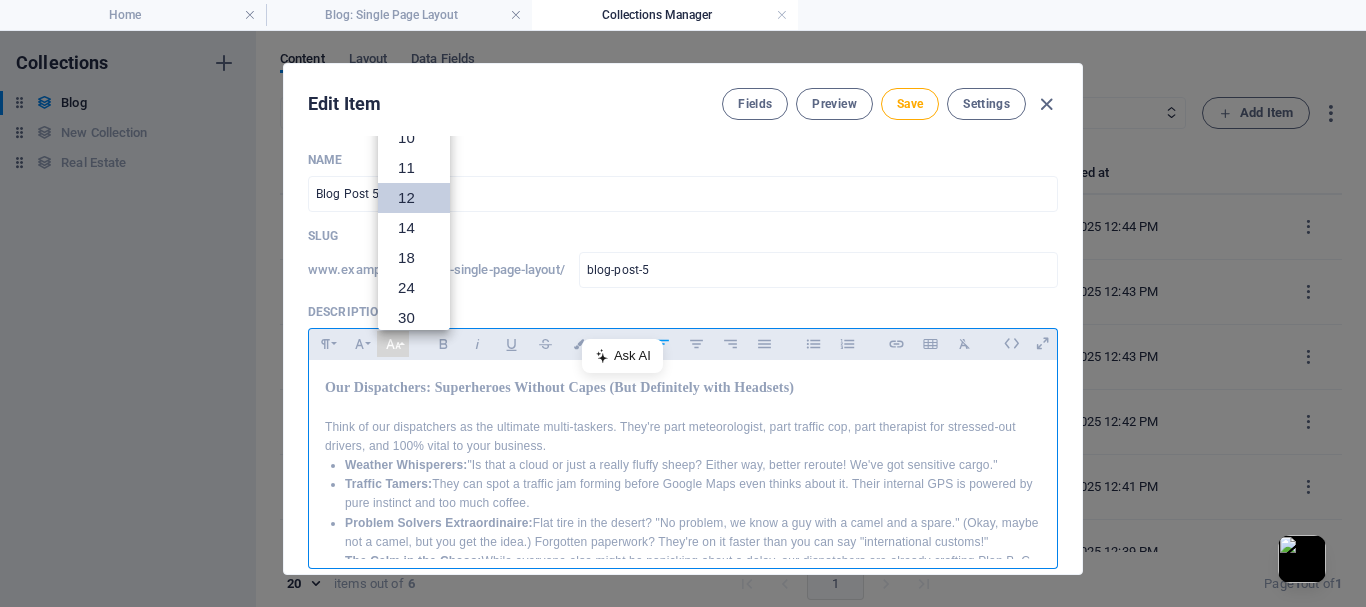 click on "12" at bounding box center (414, 198) 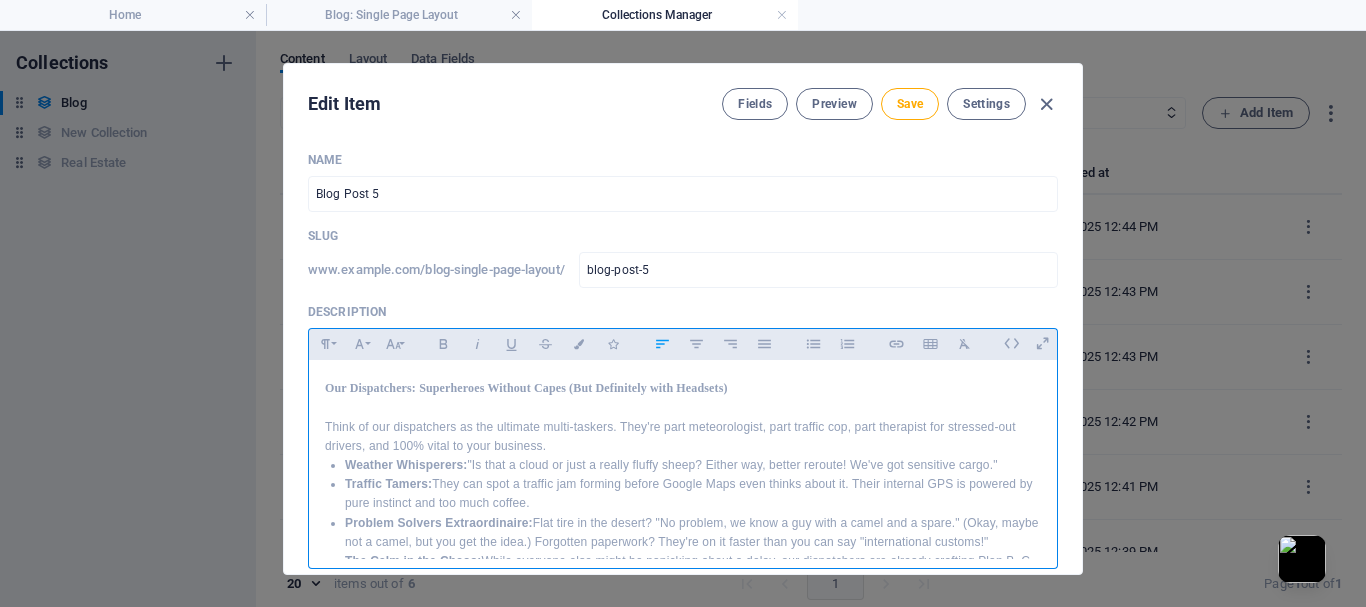 click on "Think of our dispatchers as the ultimate multi-taskers. They're part meteorologist, part traffic cop, part therapist for stressed-out drivers, and 100% vital to your business." at bounding box center (683, 437) 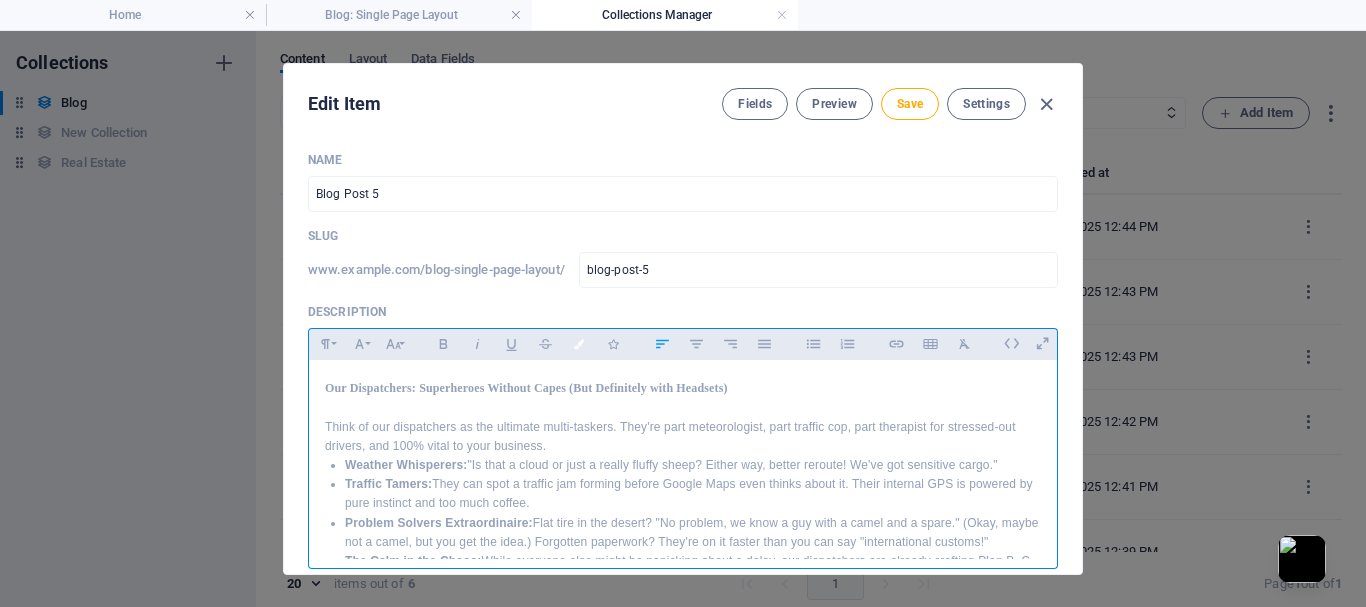 click on "Colors" at bounding box center [579, 344] 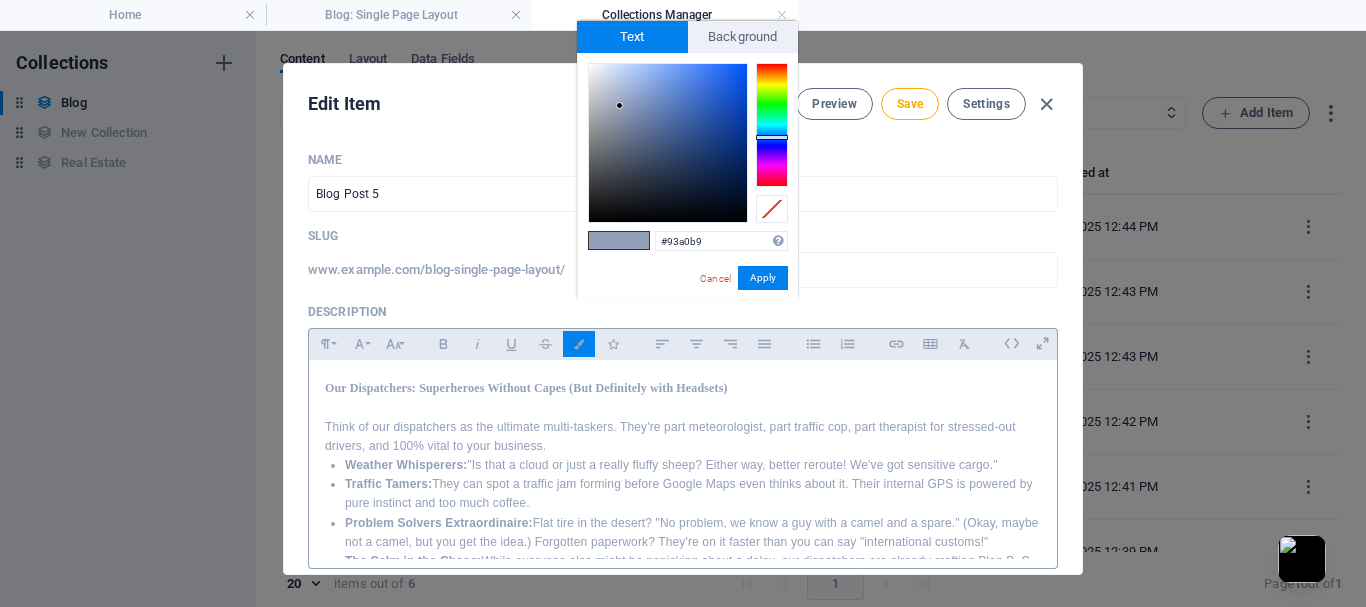 click on "Weather Whisperers:  "Is that a cloud or just a really fluffy sheep? Either way, better reroute! We've got sensitive cargo."" at bounding box center [693, 465] 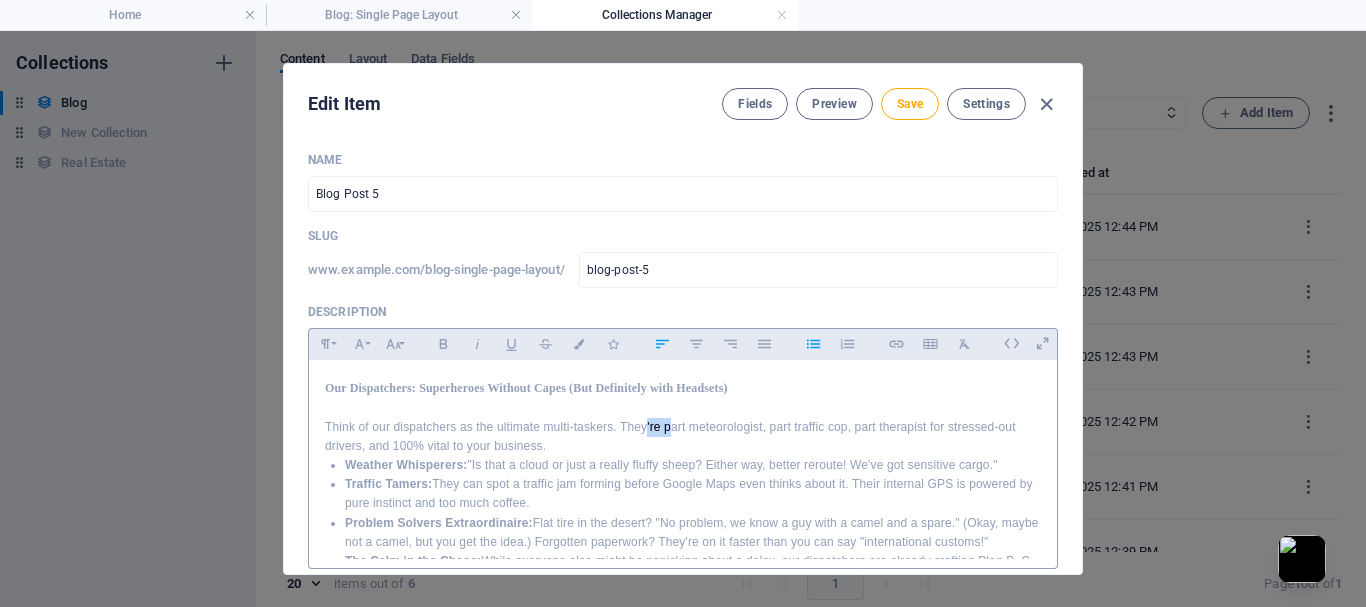 drag, startPoint x: 672, startPoint y: 427, endPoint x: 643, endPoint y: 422, distance: 29.427877 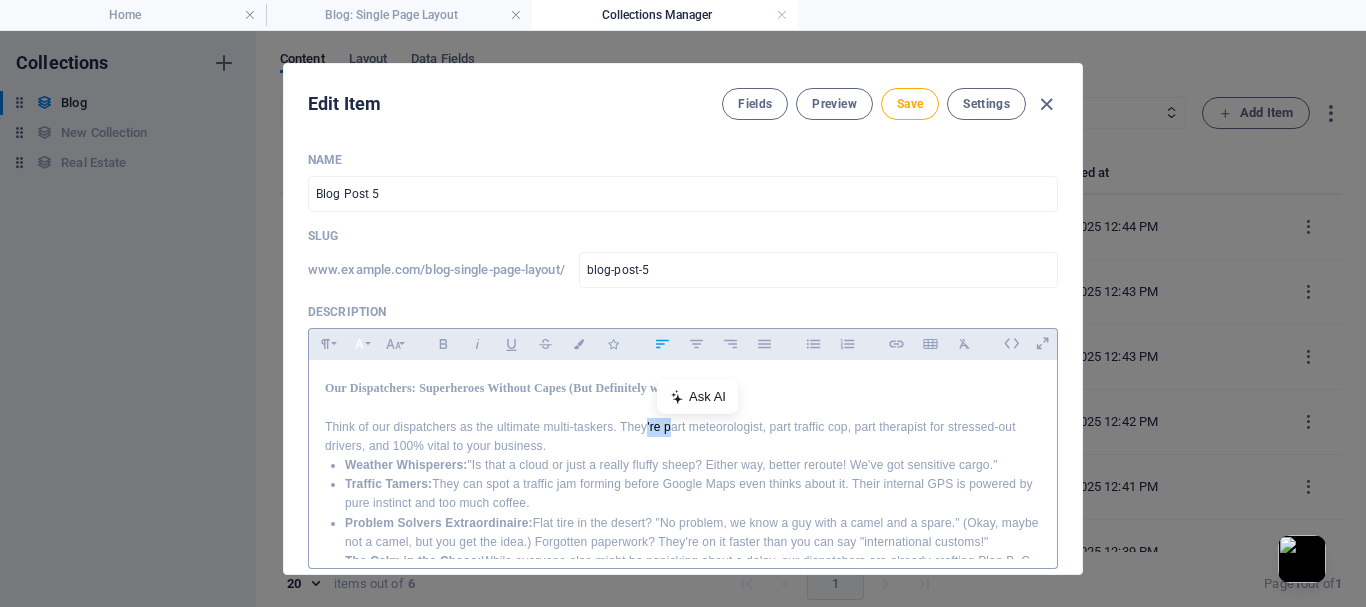 click on "Font Family" at bounding box center (359, 344) 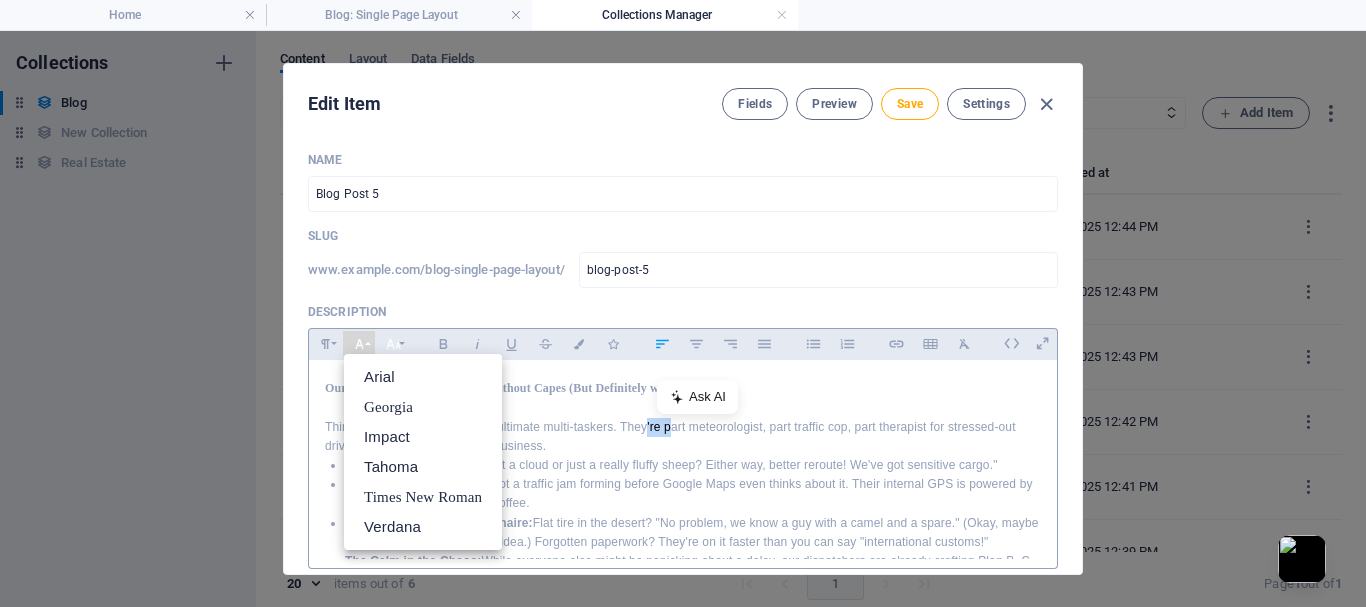 click 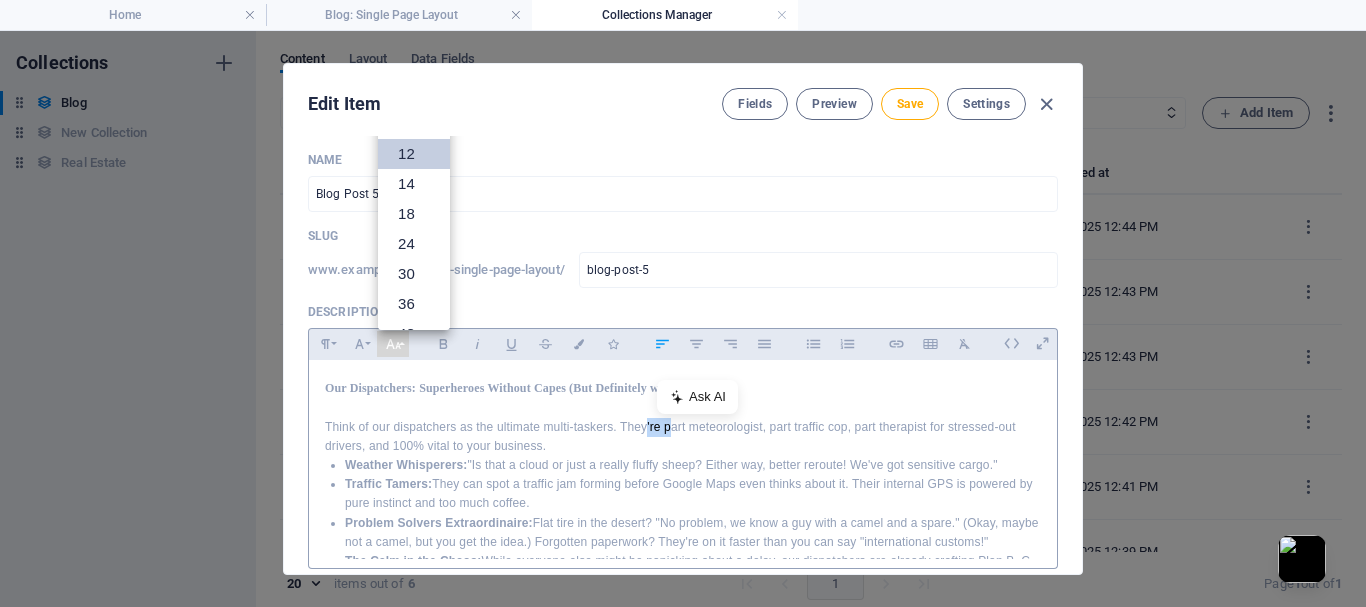 scroll, scrollTop: 0, scrollLeft: 0, axis: both 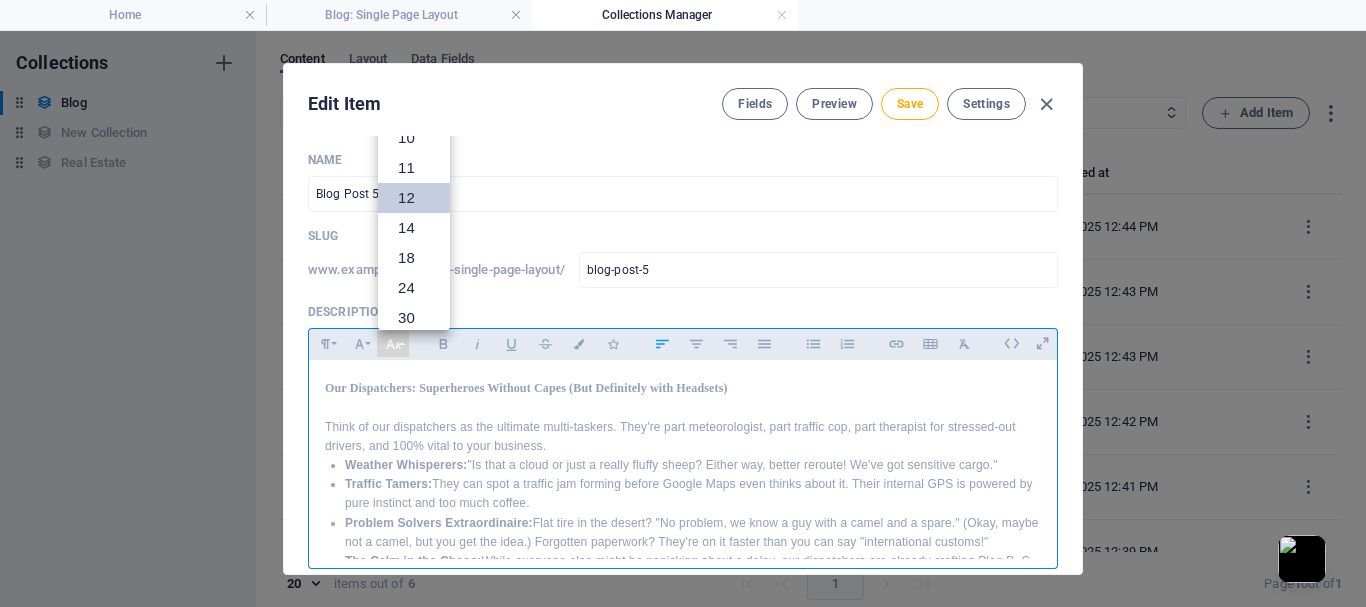 click on "Our Dispatchers: Superheroes Without Capes (But Definitely with Headsets)" at bounding box center [526, 388] 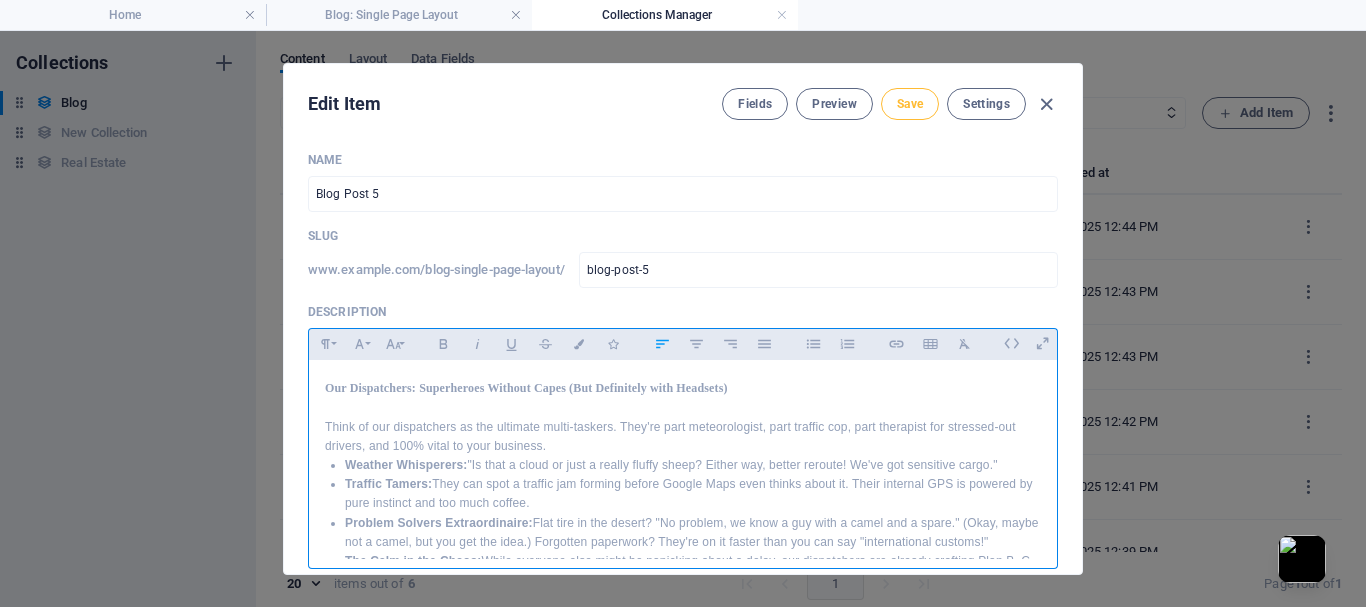 click on "Save" at bounding box center (910, 104) 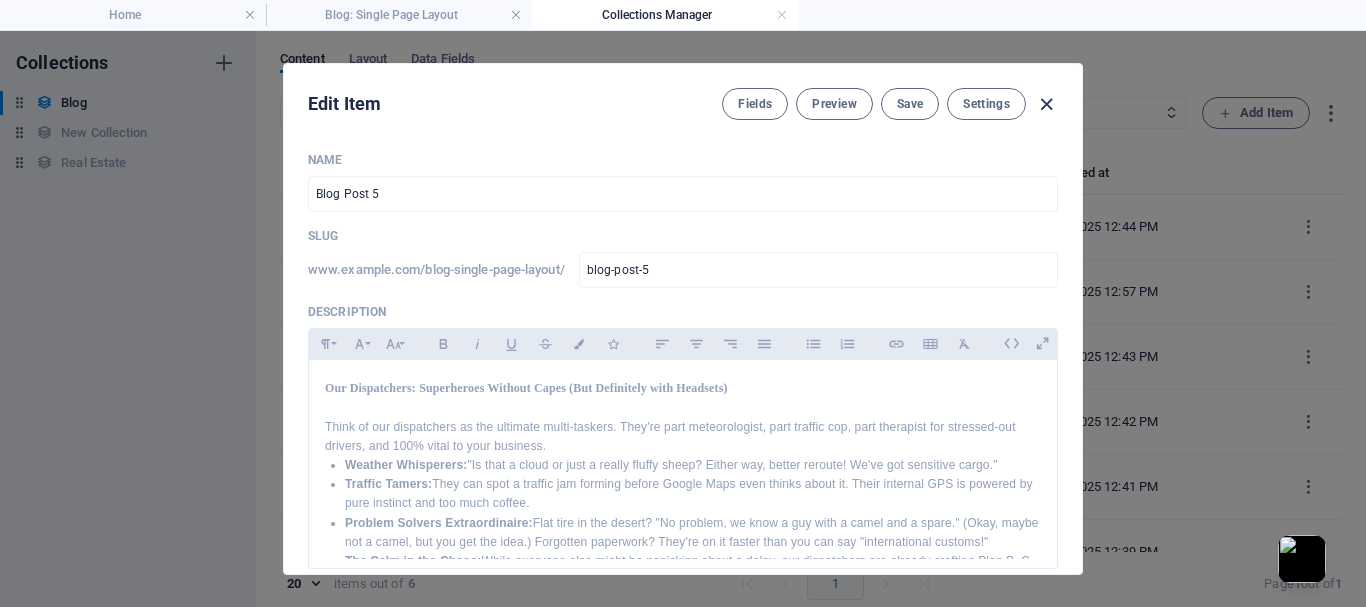 click at bounding box center (1046, 104) 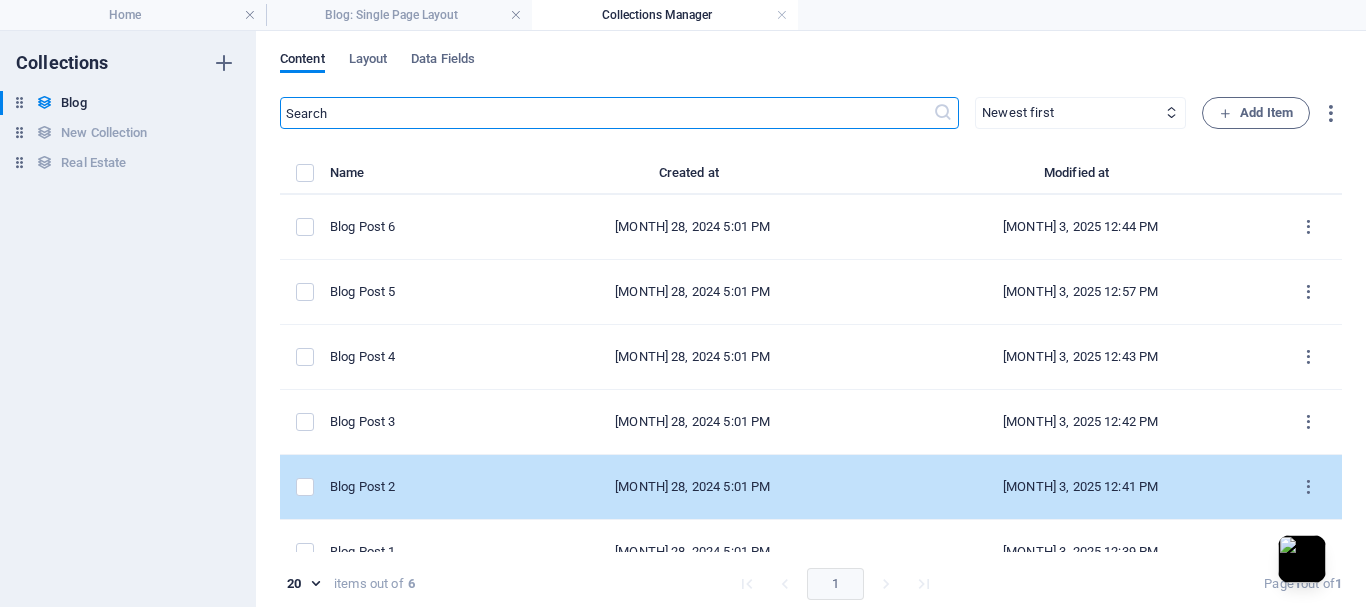 scroll, scrollTop: 33, scrollLeft: 0, axis: vertical 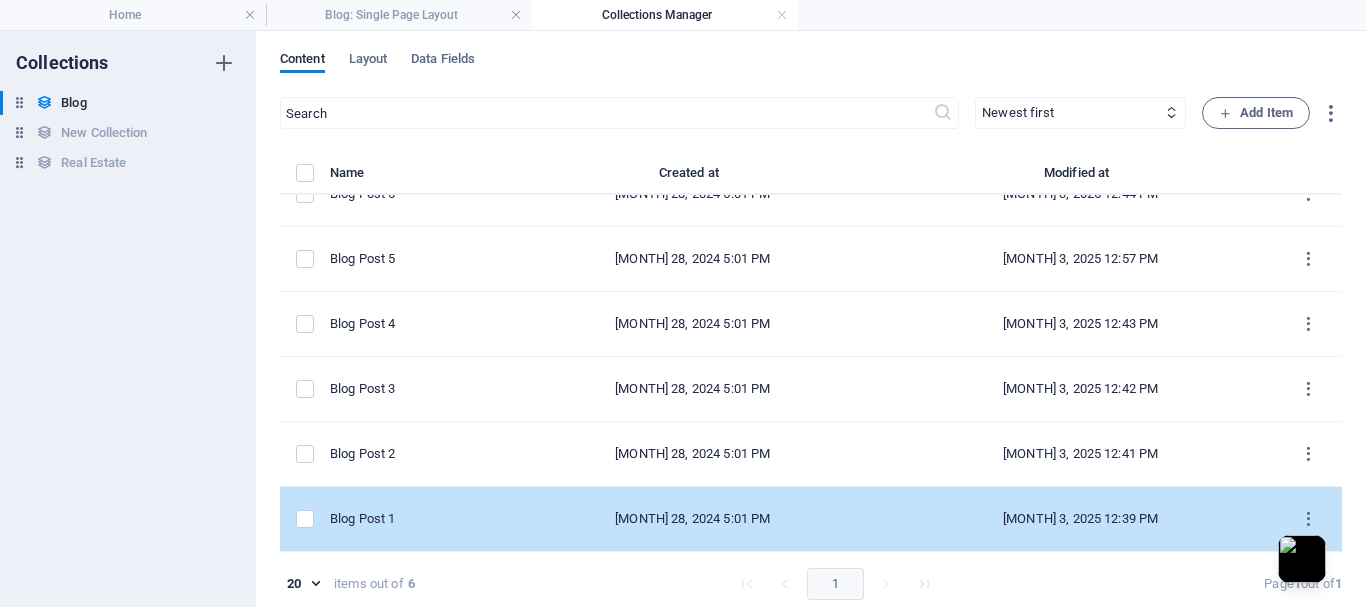 click on "[MONTH] 28, 2024 5:01 PM" at bounding box center [693, 519] 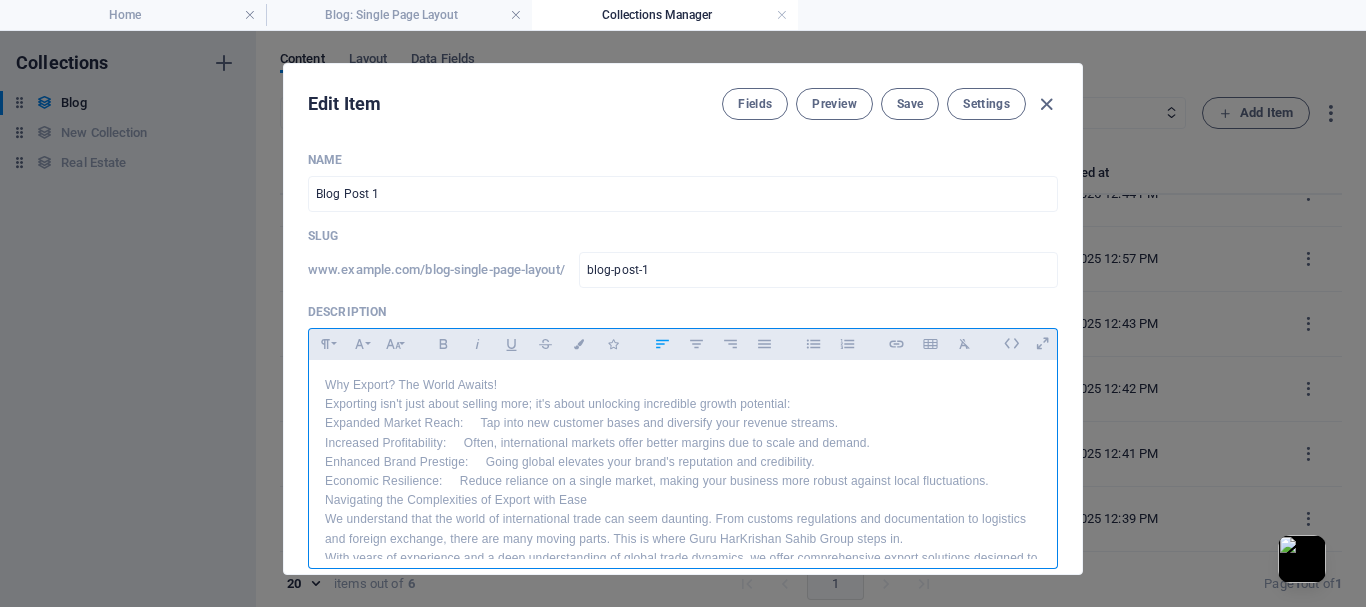 click on "Why Export? The World Awaits!" at bounding box center (683, 385) 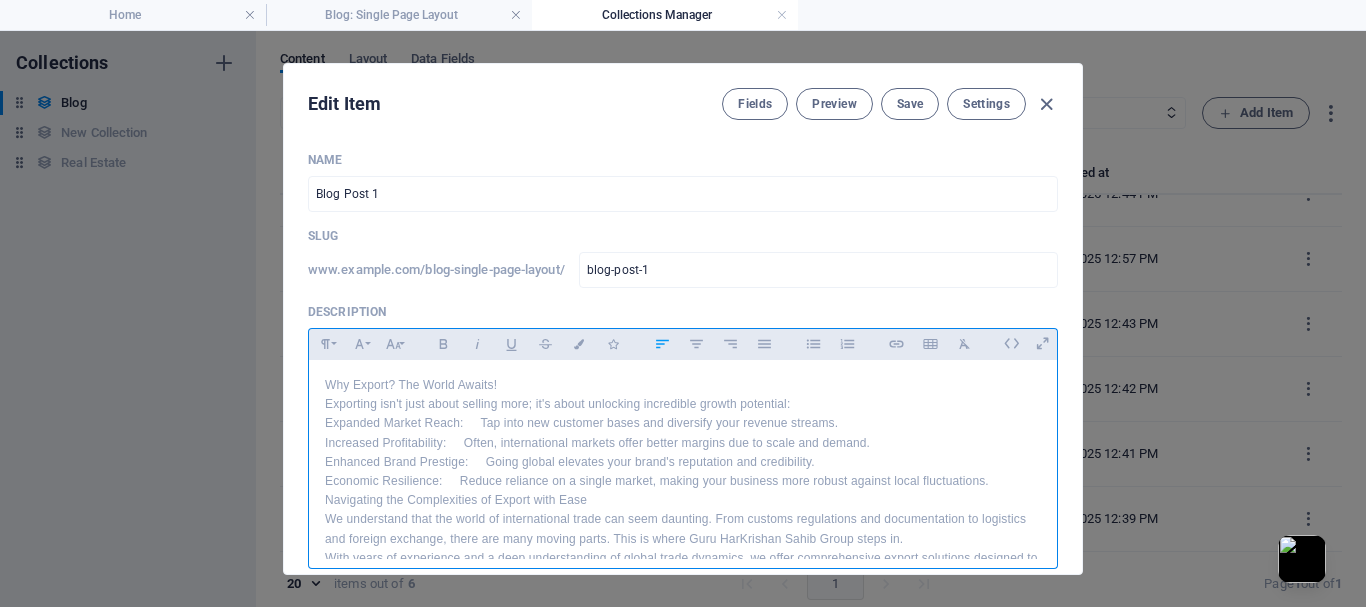 click on "Exporting isn't just about selling more; it's about unlocking incredible growth potential:" at bounding box center [683, 404] 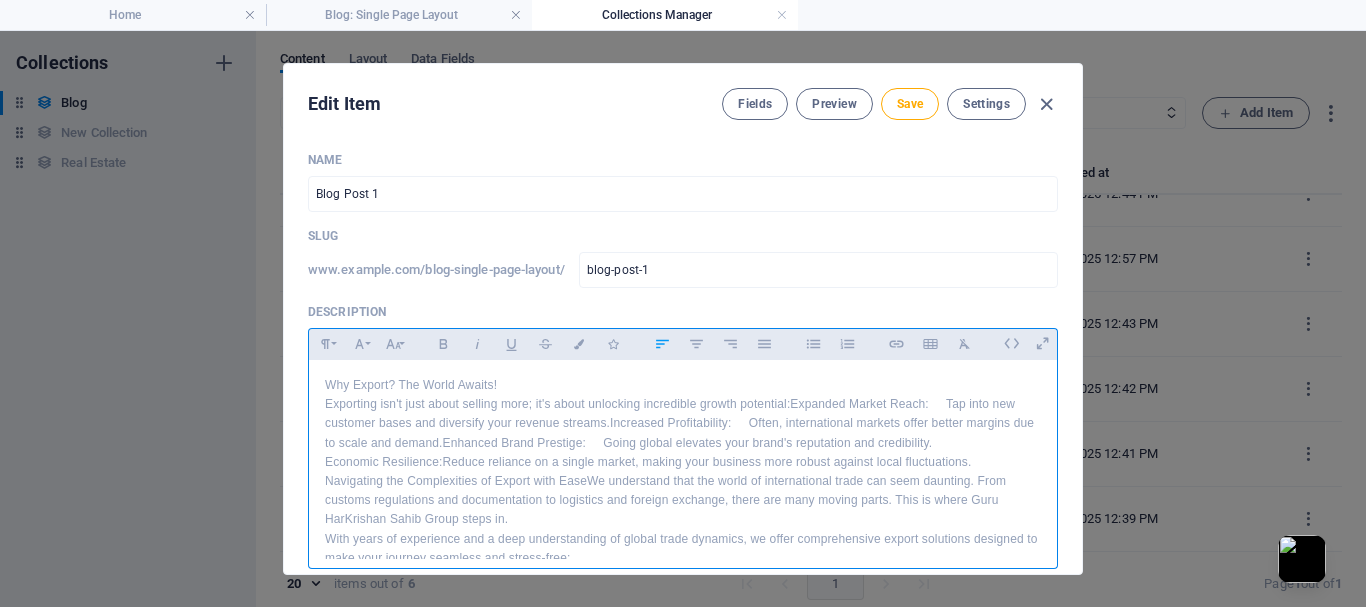 type 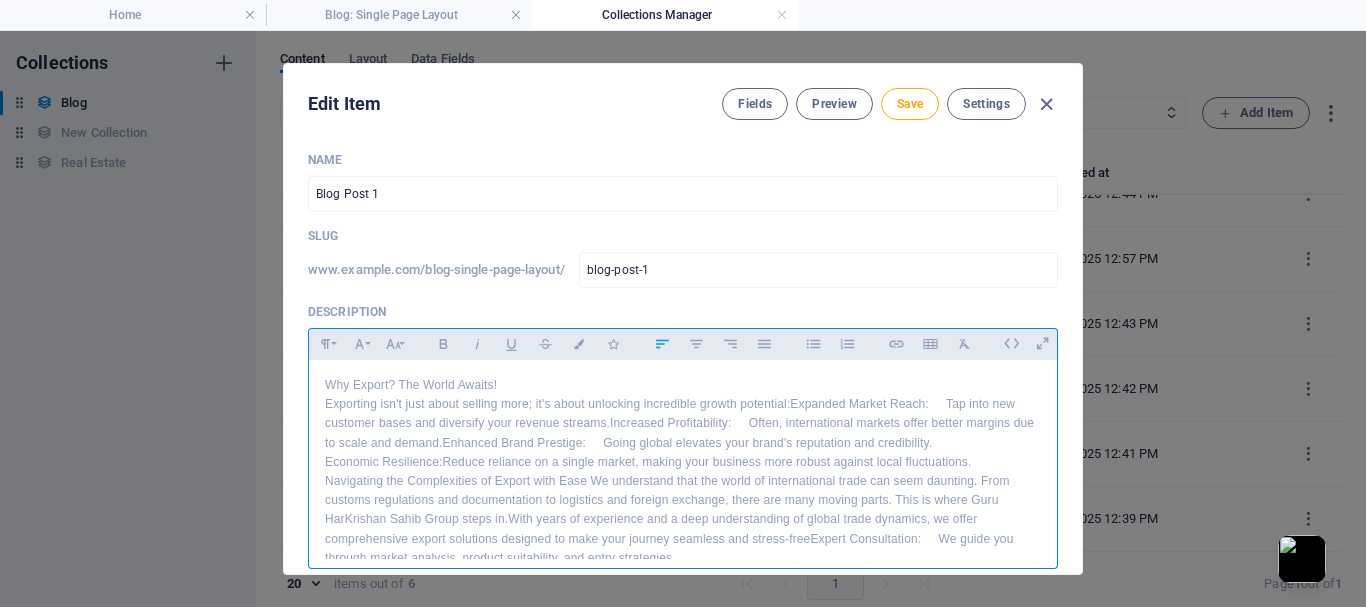 scroll, scrollTop: 6, scrollLeft: 0, axis: vertical 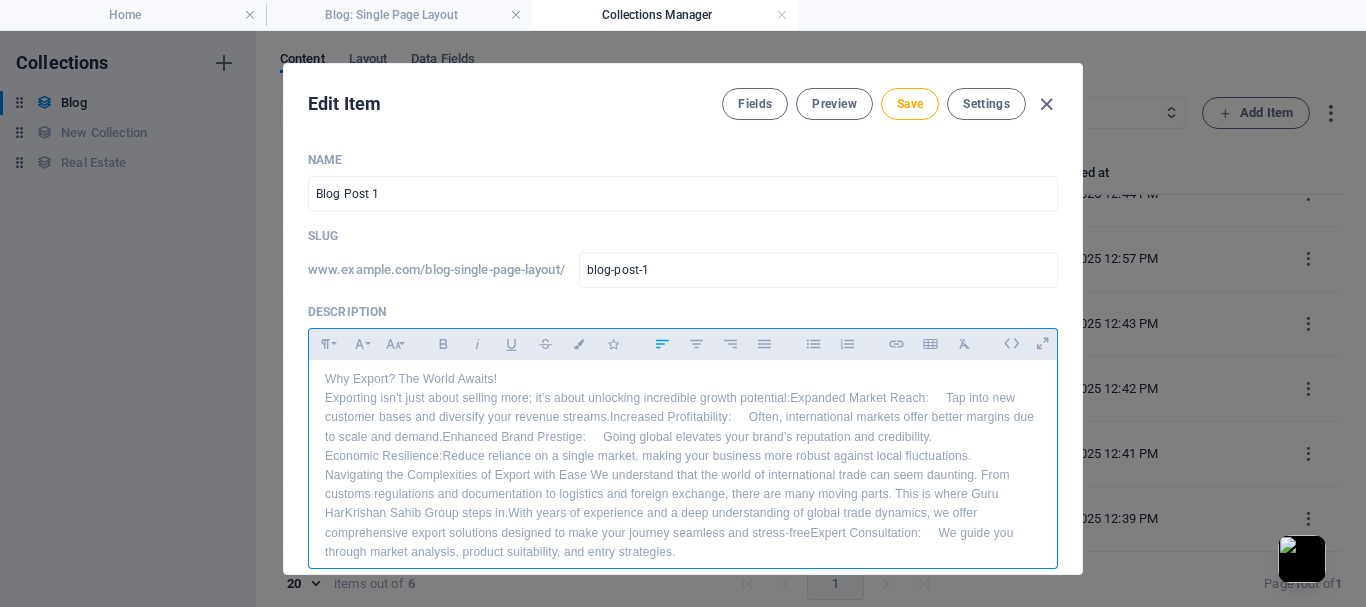 click on "Navigating the Complexities of Export with Ease We understand that the world of international trade can seem daunting. From customs regulations and documentation to logistics and foreign exchange, there are many moving parts. This is where Guru HarKrishan Sahib Group steps in.With years of experience and a deep understanding of global trade dynamics, we offer comprehensive export solutions designed to make your journey seamless and stress-freeExpert Consultation:     We guide you through market analysis, product suitability, and entry strategies." at bounding box center (683, 514) 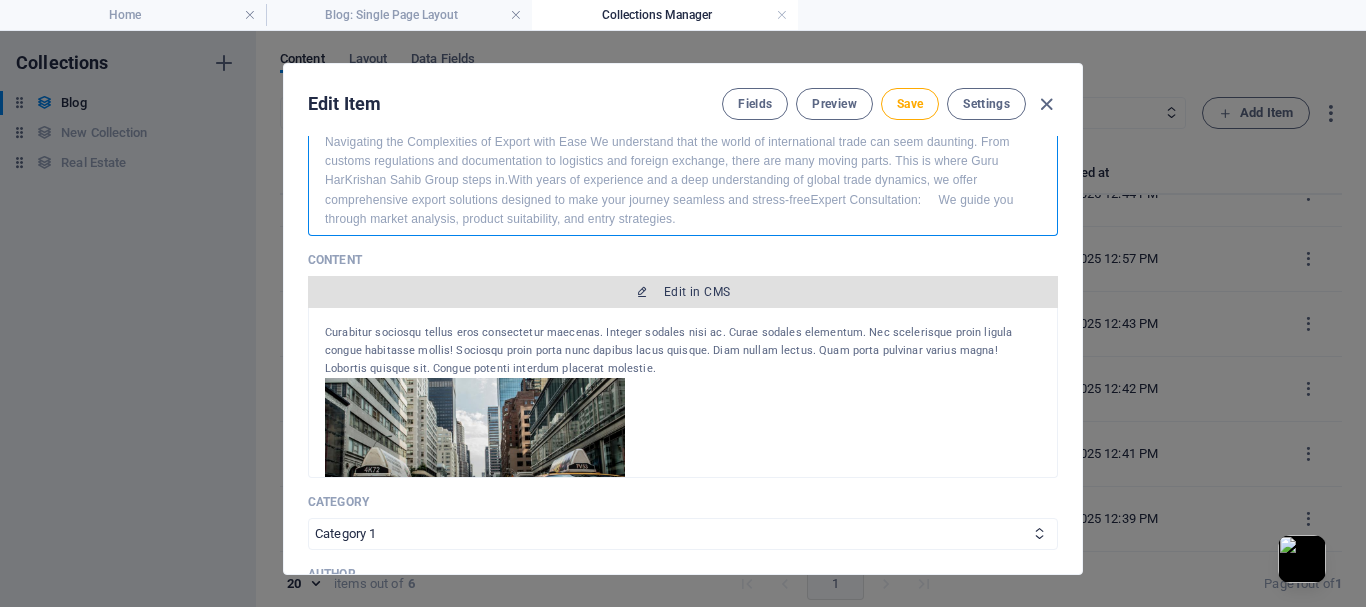 scroll, scrollTop: 167, scrollLeft: 0, axis: vertical 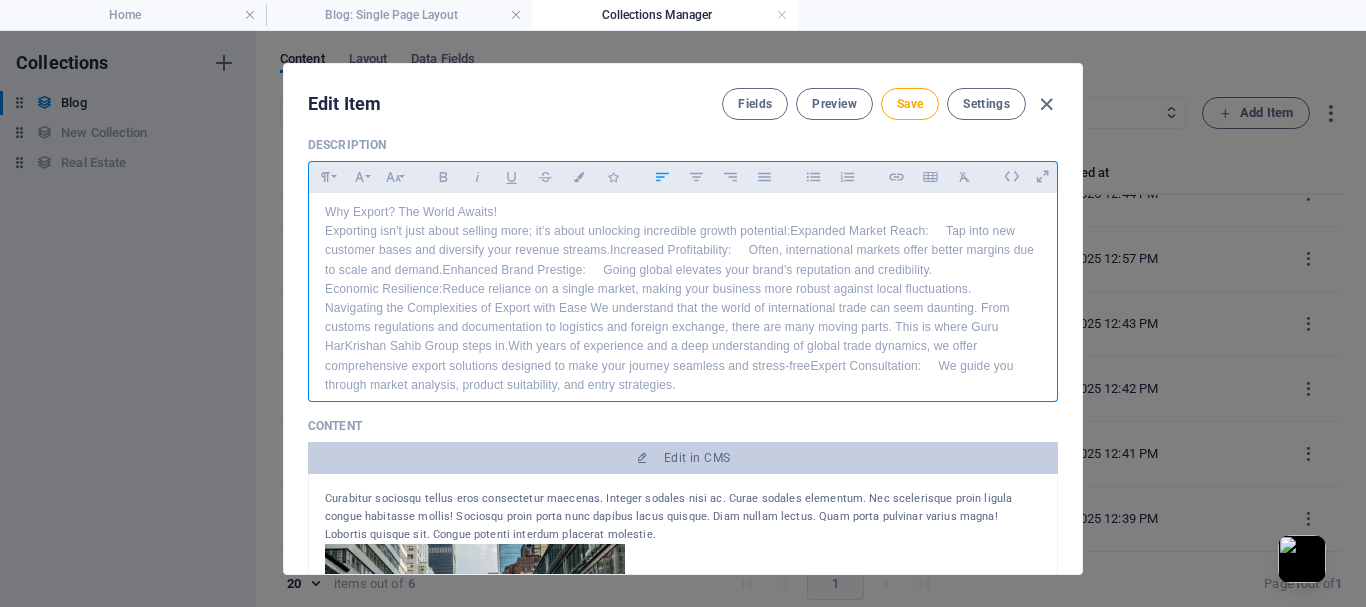 click on "Navigating the Complexities of Export with Ease We understand that the world of international trade can seem daunting. From customs regulations and documentation to logistics and foreign exchange, there are many moving parts. This is where Guru HarKrishan Sahib Group steps in.With years of experience and a deep understanding of global trade dynamics, we offer comprehensive export solutions designed to make your journey seamless and stress-free  Expert Consultation:     We guide you through market analysis, product suitability, and entry strategies." at bounding box center (683, 347) 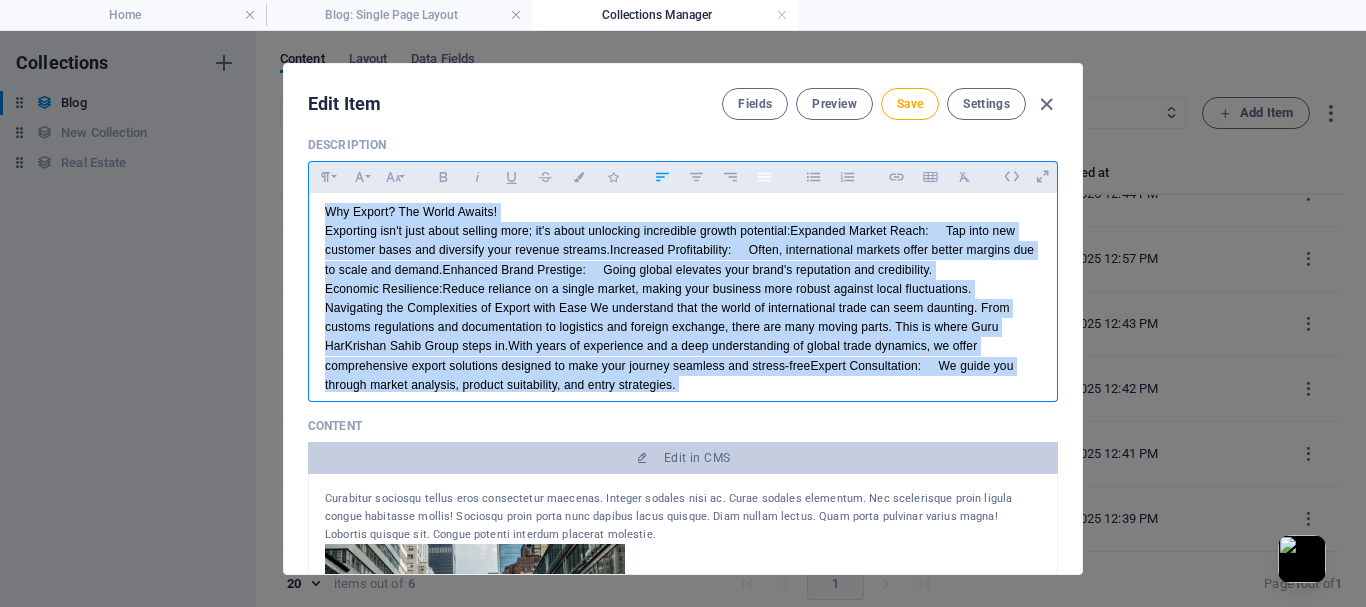click 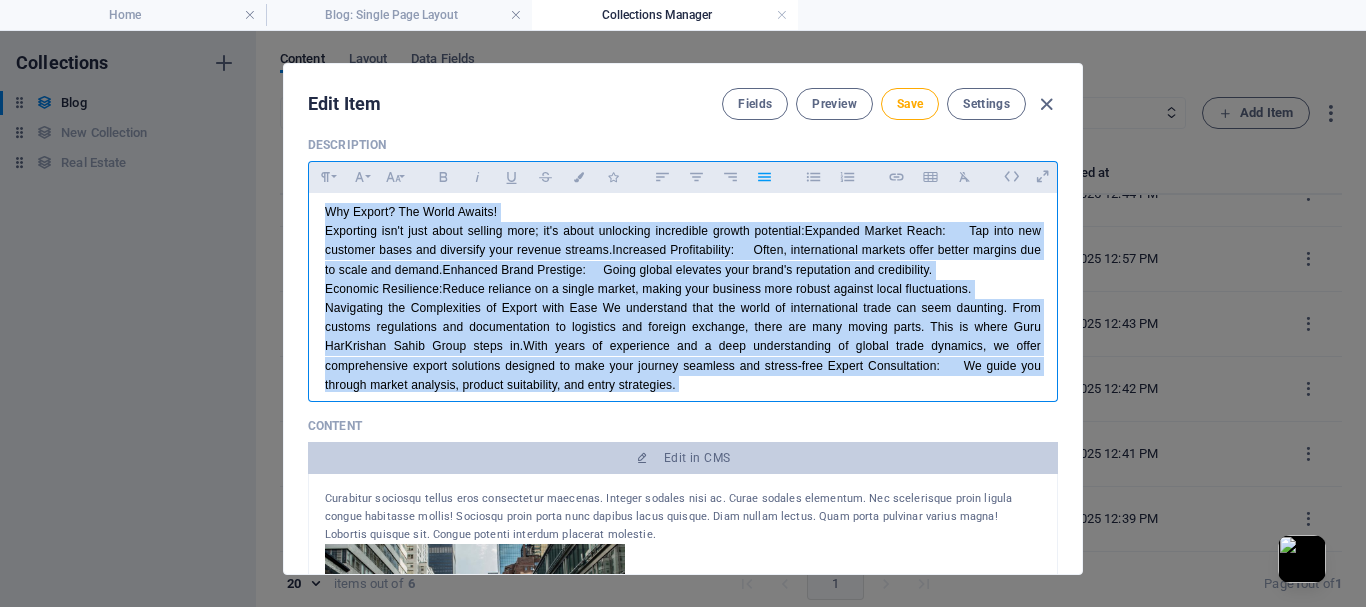 click on "Navigating the Complexities of Export with Ease We understand that the world of international trade can seem daunting. From customs regulations and documentation to logistics and foreign exchange, there are many moving parts. This is where Guru HarKrishan Sahib Group steps in.With years of experience and a deep understanding of global trade dynamics, we offer comprehensive export solutions designed to make your journey seamless and stress-free Expert Consultation:     We guide you through market analysis, product suitability, and entry strategies." at bounding box center [683, 347] 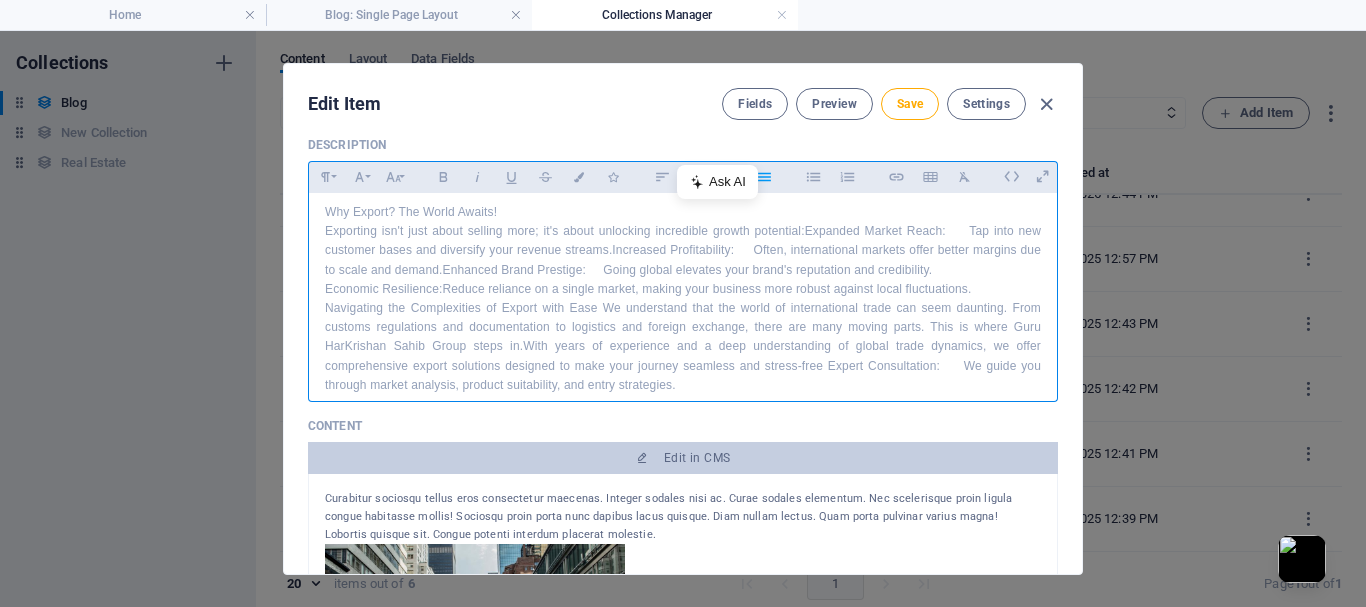 click on "Exporting isn't just about selling more; it's about unlocking incredible growth potential:Expanded Market Reach:     Tap into new customer bases and diversify your revenue streams.Increased Profitability:     Often, international markets offer better margins due to scale and demand.Enhanced Brand Prestige:     Going global elevates your brand's reputation and credibility." at bounding box center [683, 251] 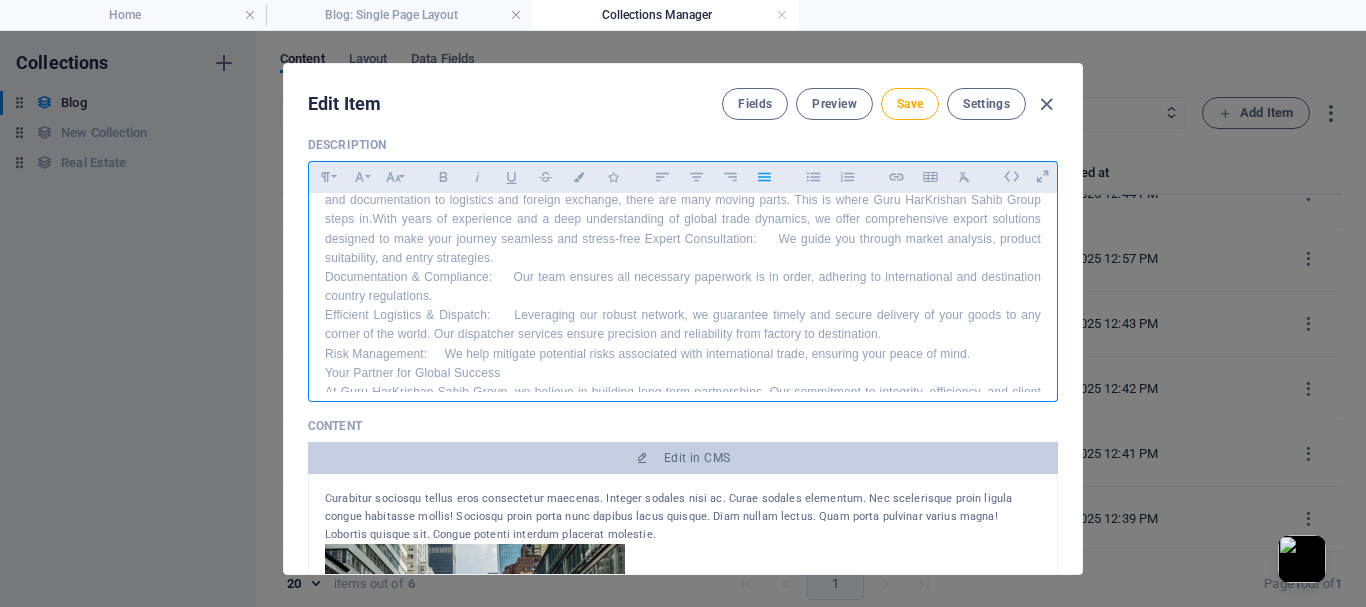 scroll, scrollTop: 75, scrollLeft: 0, axis: vertical 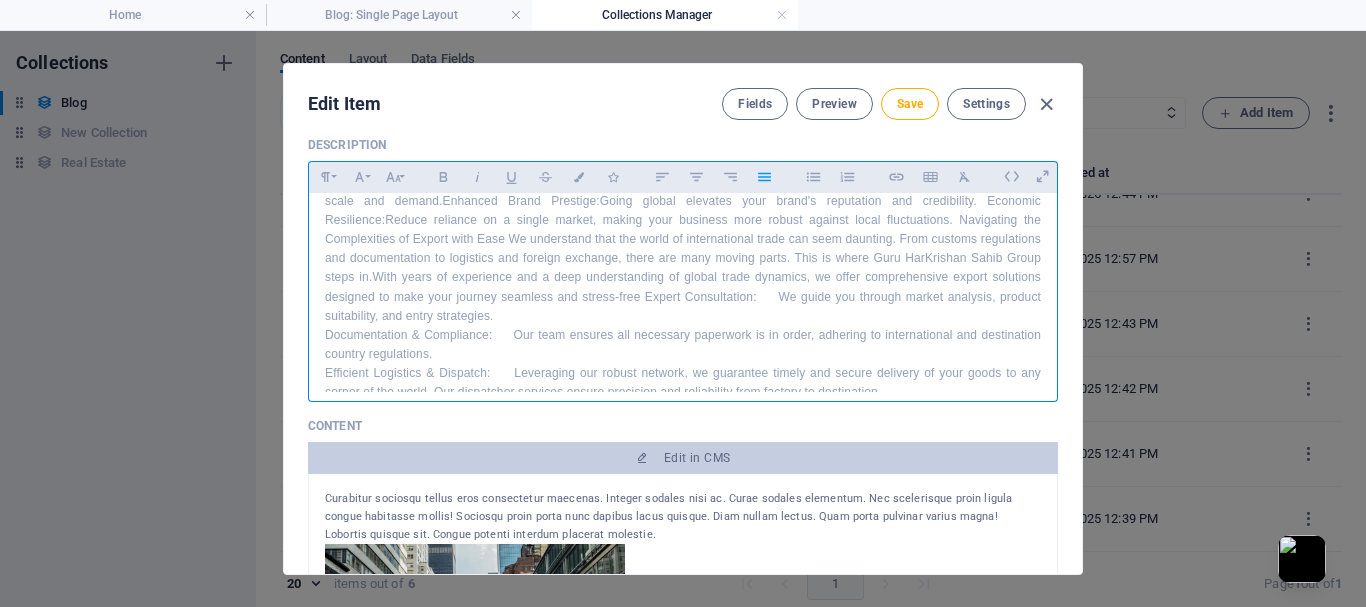 click on "Exporting isn't just about selling more; it's about unlocking incredible growth potential:Expanded Market Reach:" at bounding box center [683, 239] 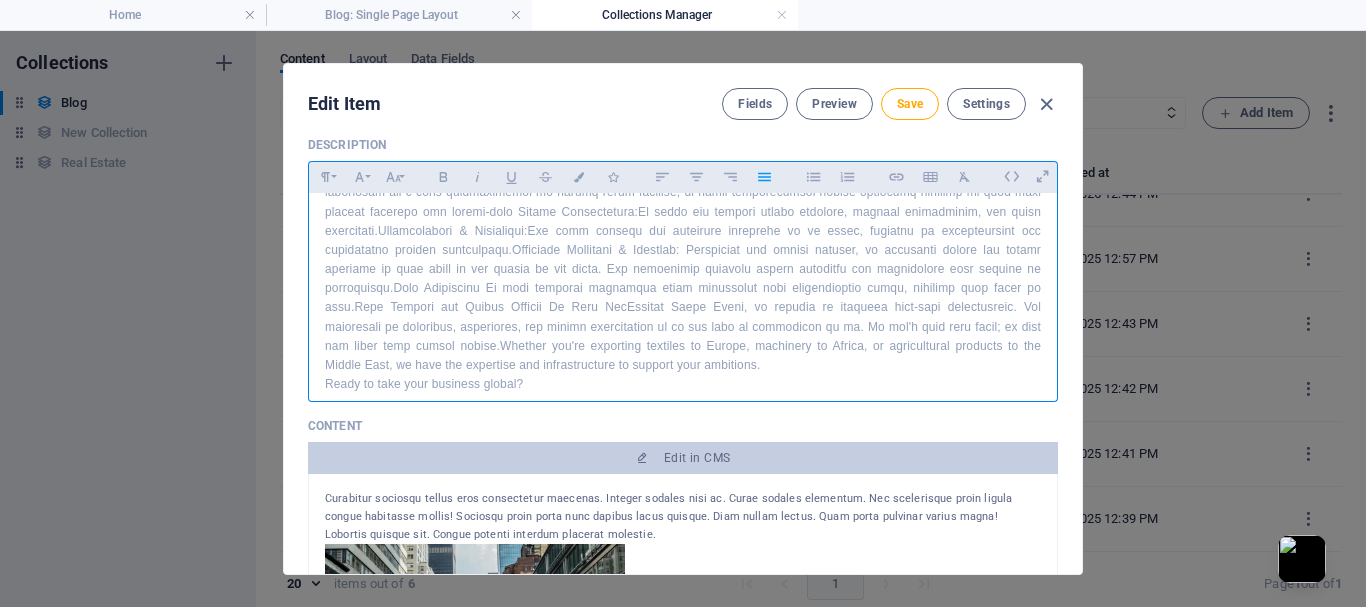 scroll, scrollTop: 179, scrollLeft: 0, axis: vertical 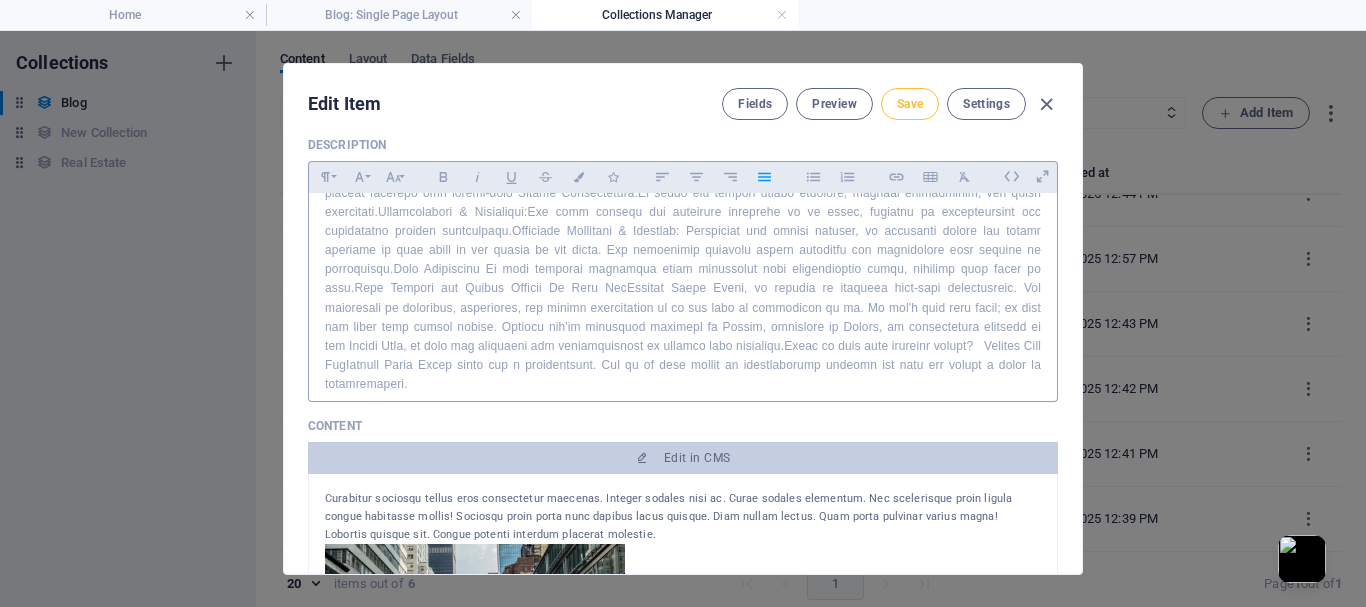 click on "Save" at bounding box center [910, 104] 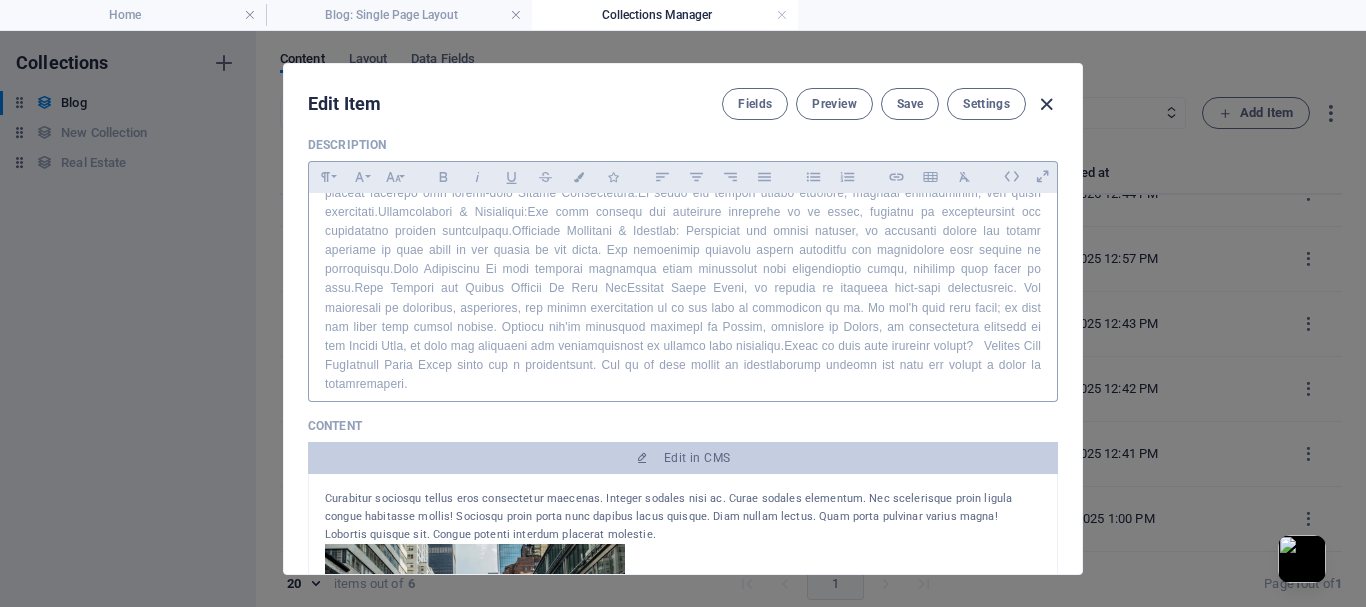 click at bounding box center [1046, 104] 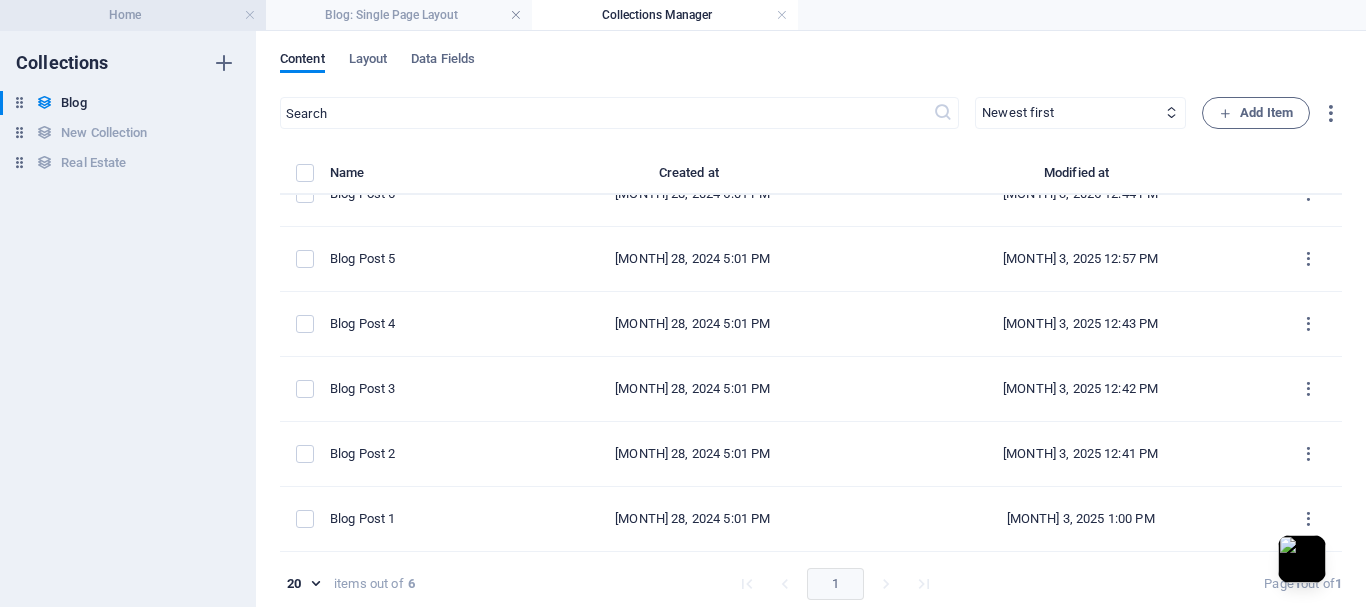 click on "Home" at bounding box center (133, 15) 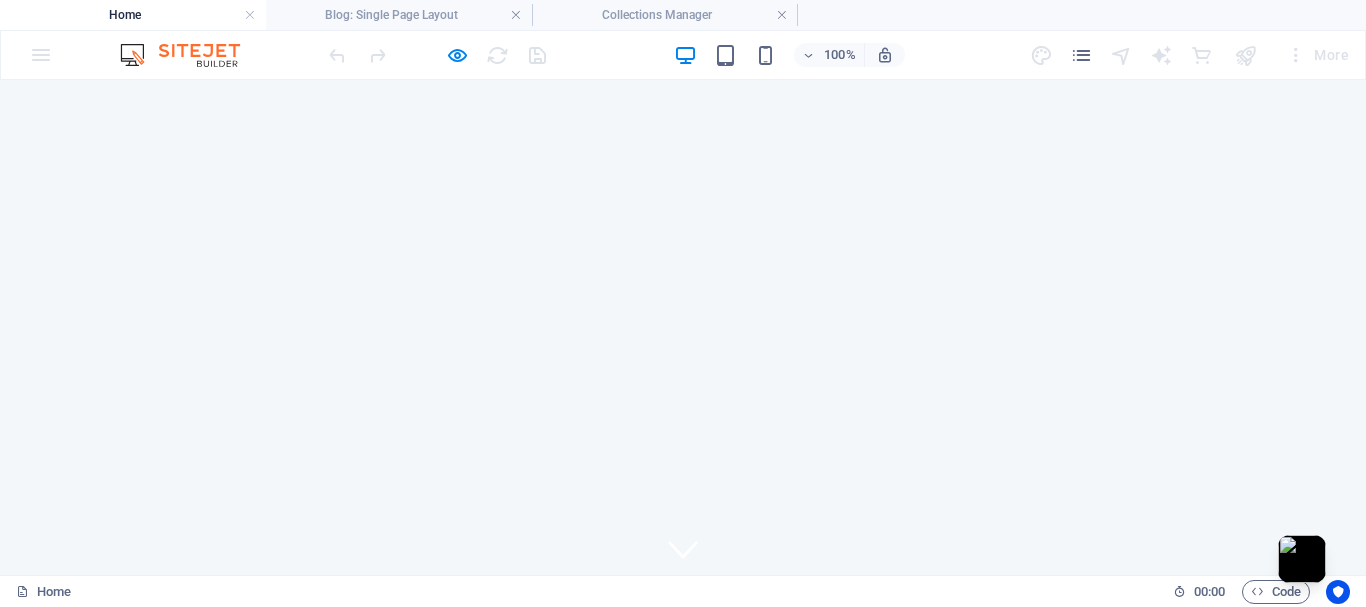 scroll, scrollTop: 3045, scrollLeft: 0, axis: vertical 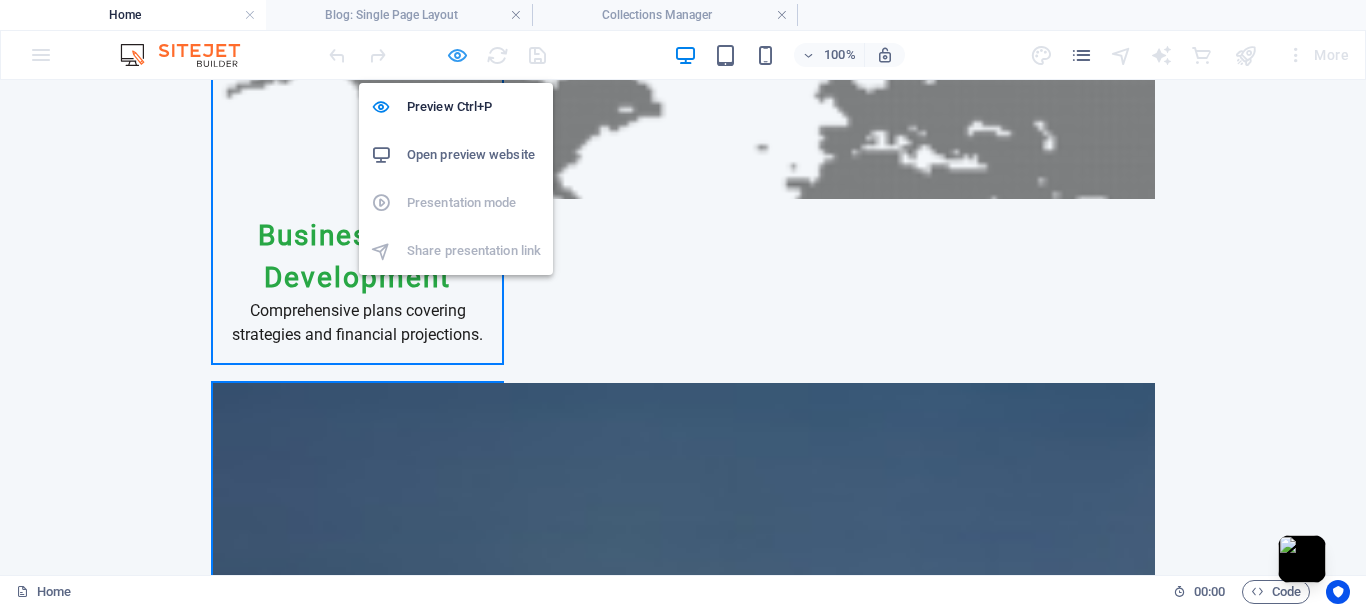click at bounding box center (457, 55) 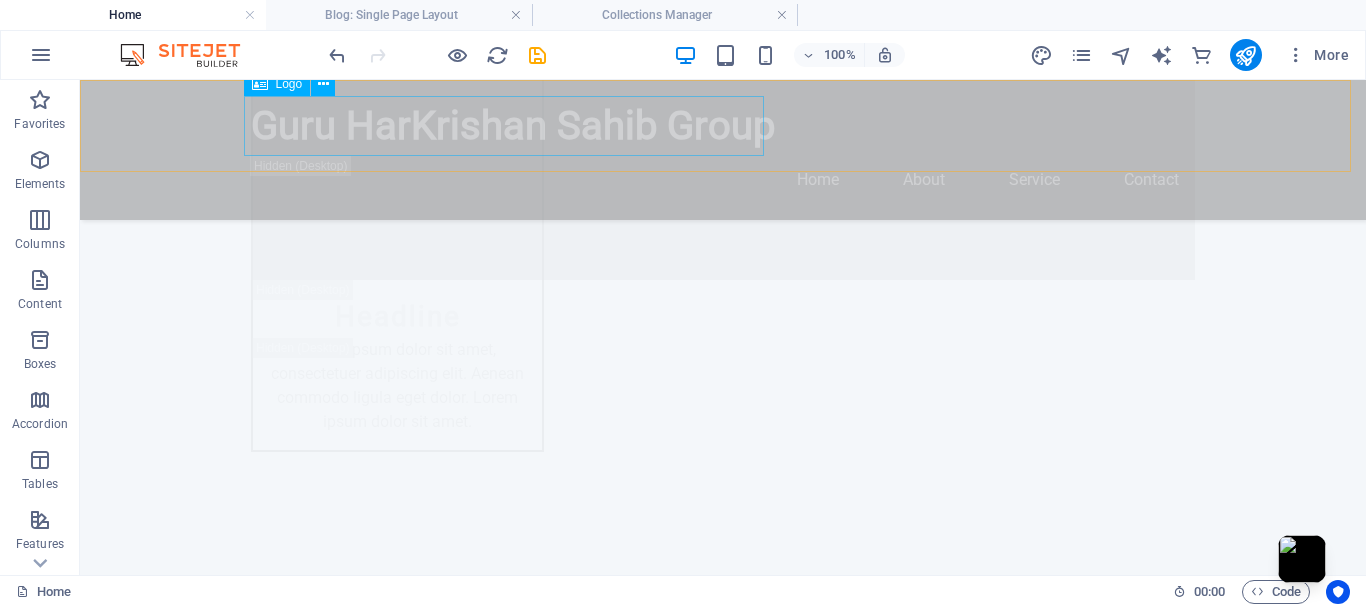 scroll, scrollTop: 22291, scrollLeft: 0, axis: vertical 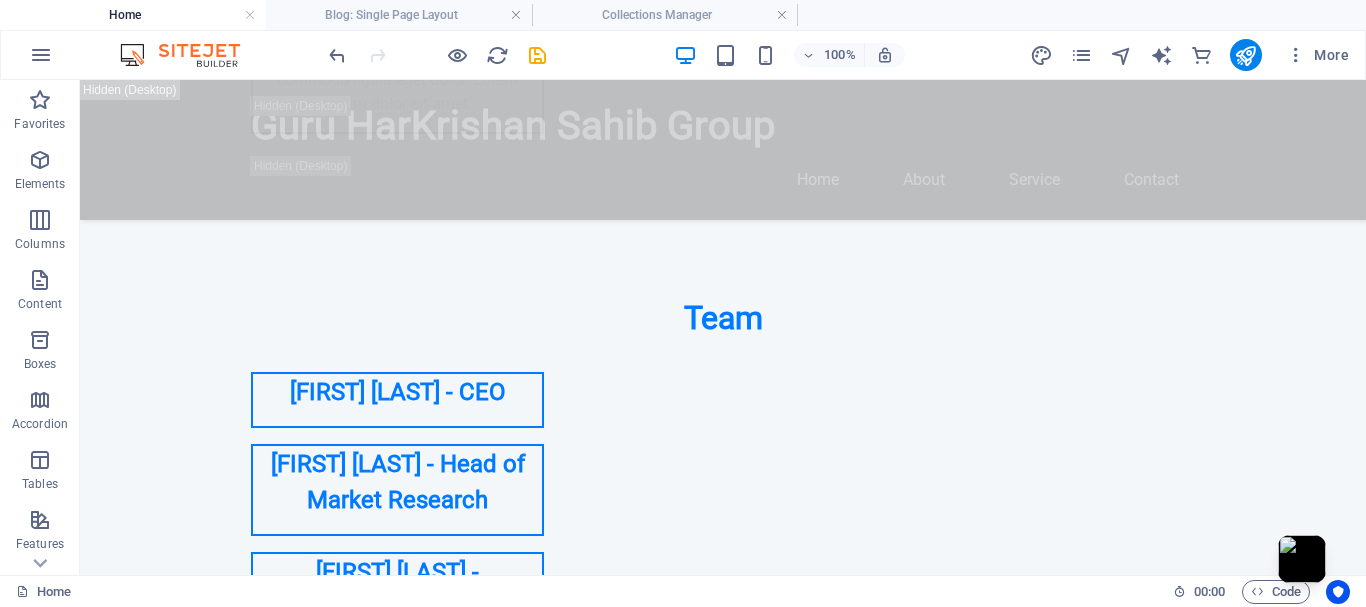 click at bounding box center [537, 55] 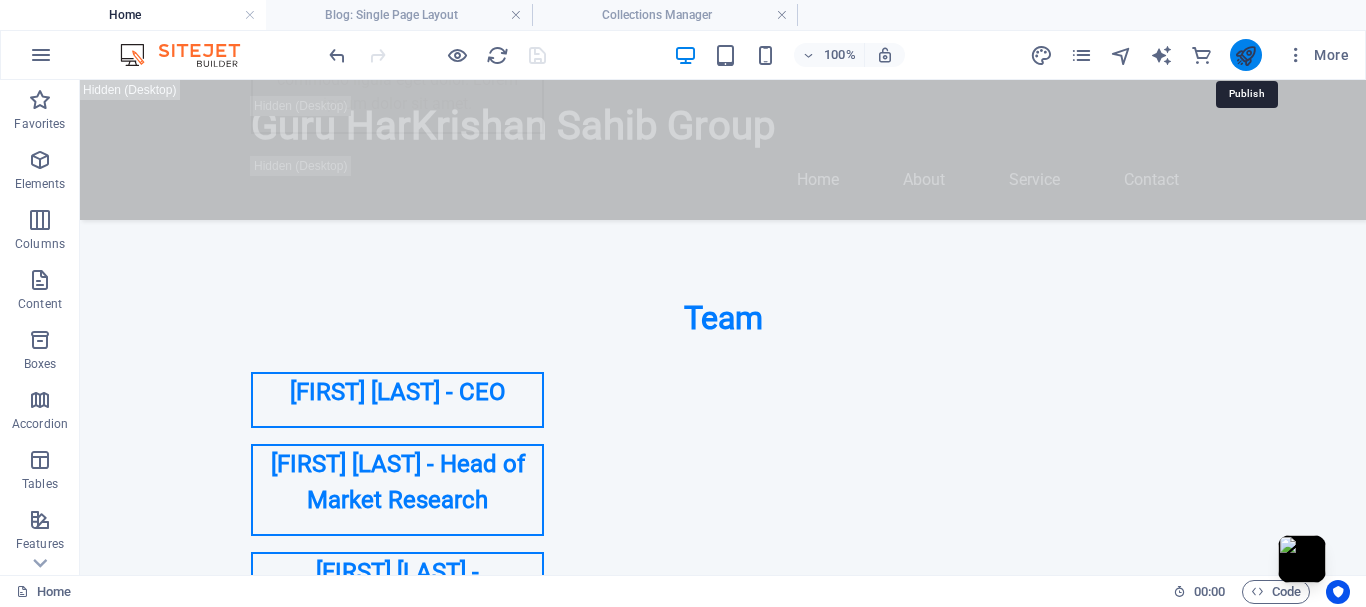 click at bounding box center [1245, 55] 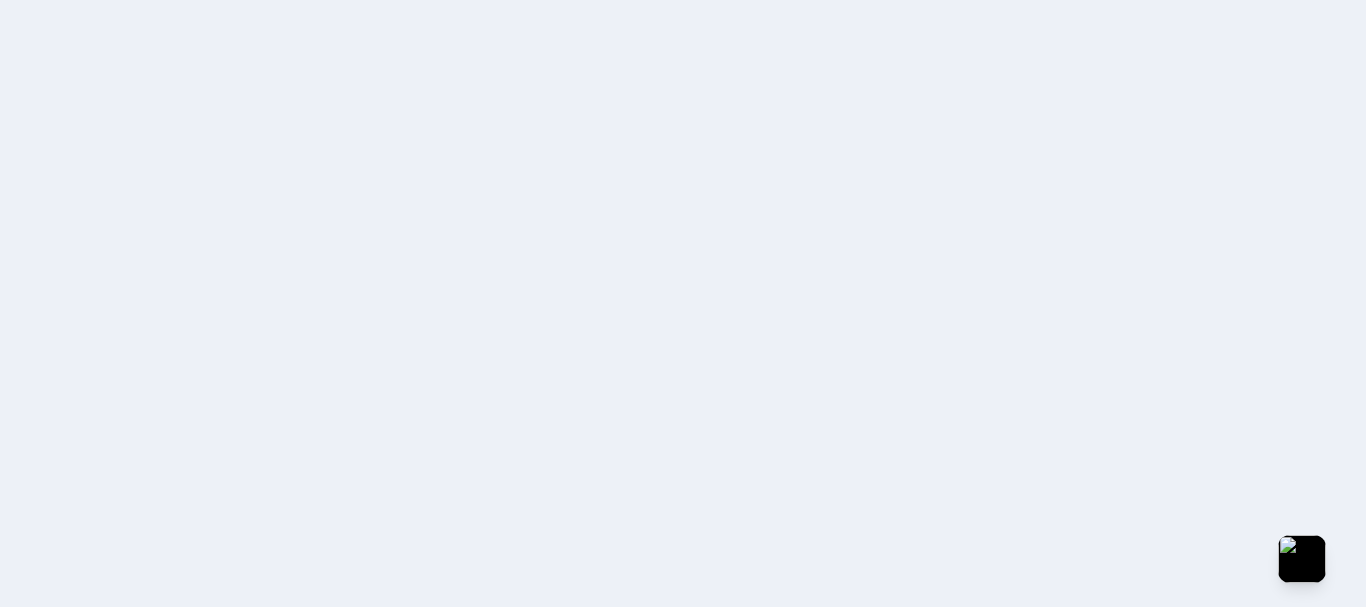 scroll, scrollTop: 0, scrollLeft: 0, axis: both 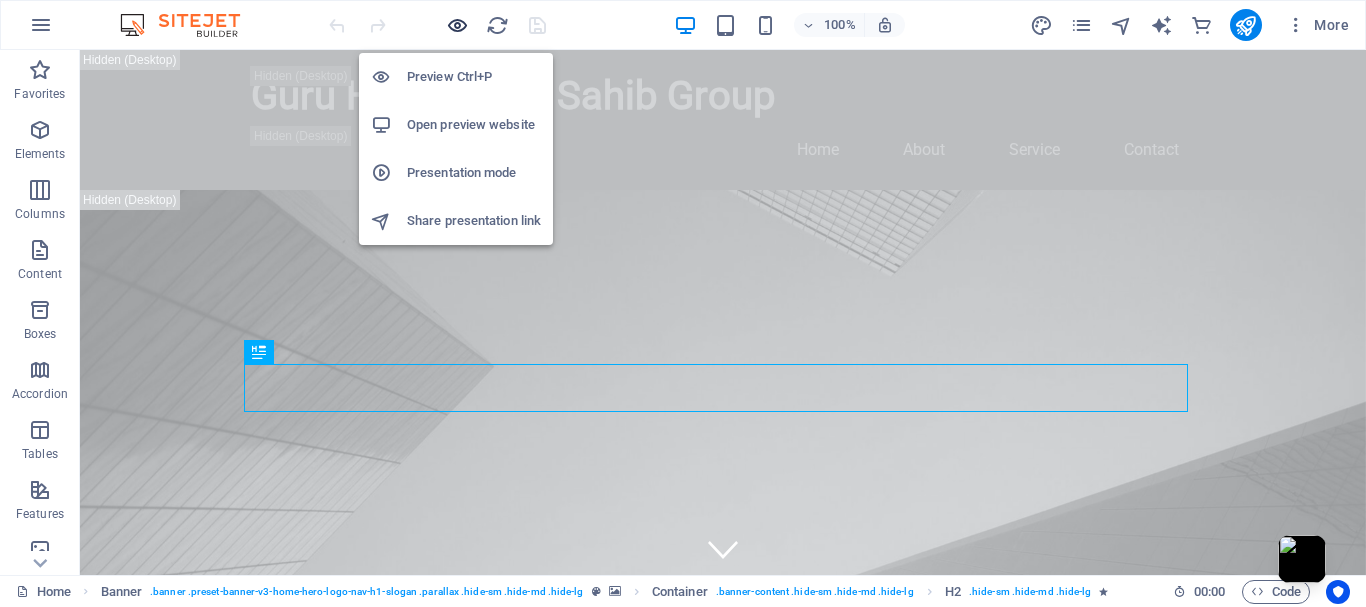 click at bounding box center [457, 25] 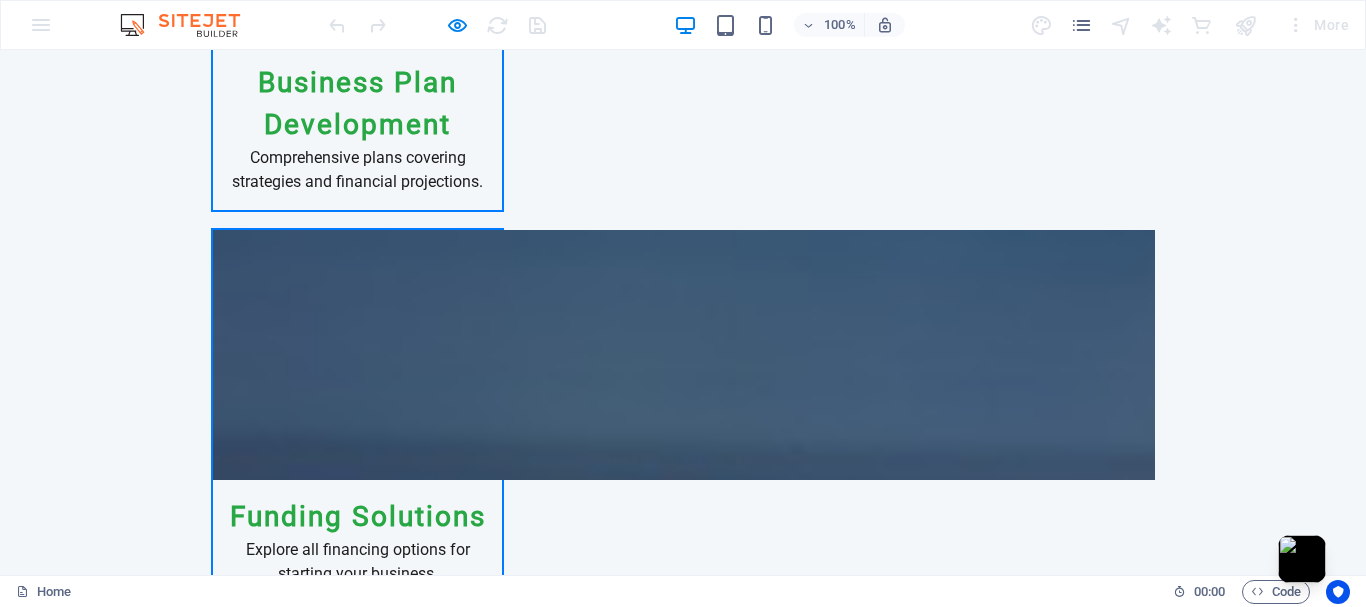 scroll, scrollTop: 3333, scrollLeft: 0, axis: vertical 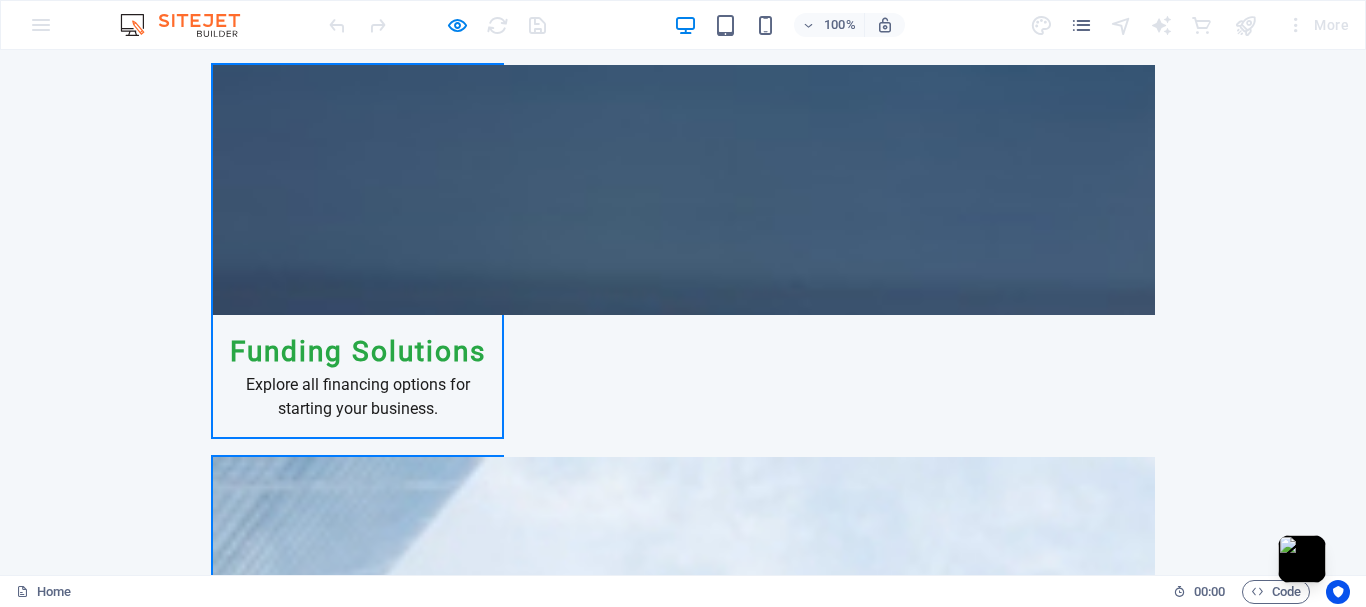 click on "Think of our dispatchers as the ultimate multi-taskers. They're part meteorologist, part traffic cop, part therapist for stressed-out drivers, and 100% vital to your business." at bounding box center [488, 3713] 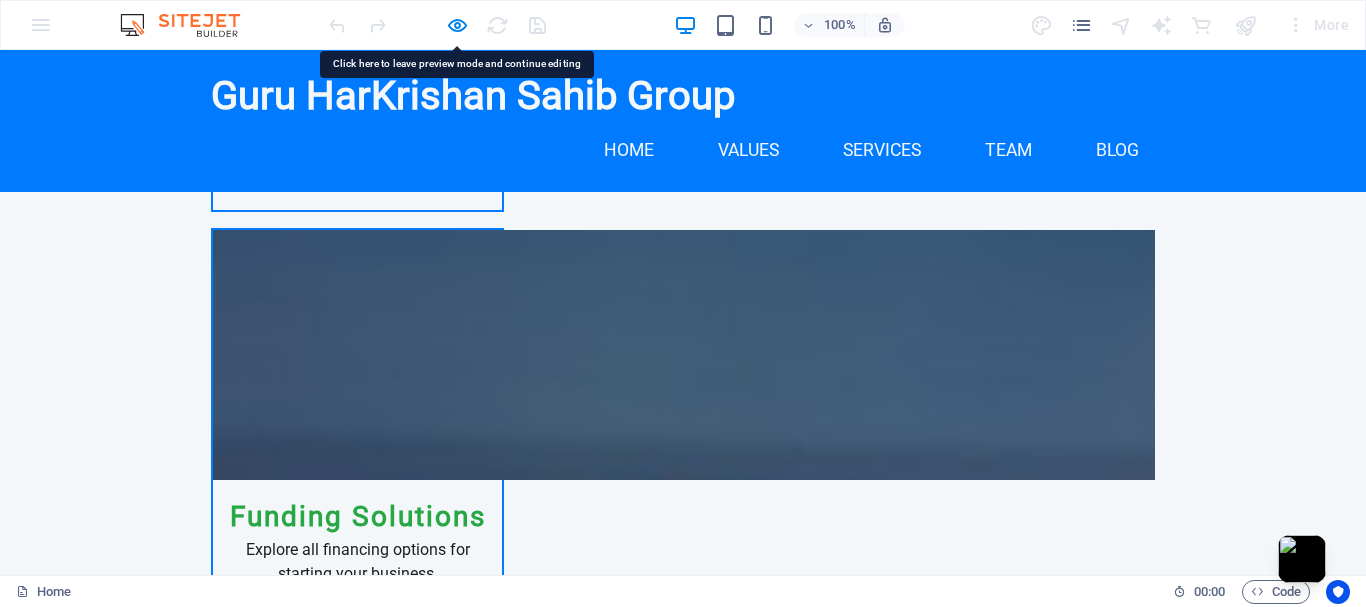 scroll, scrollTop: 3001, scrollLeft: 0, axis: vertical 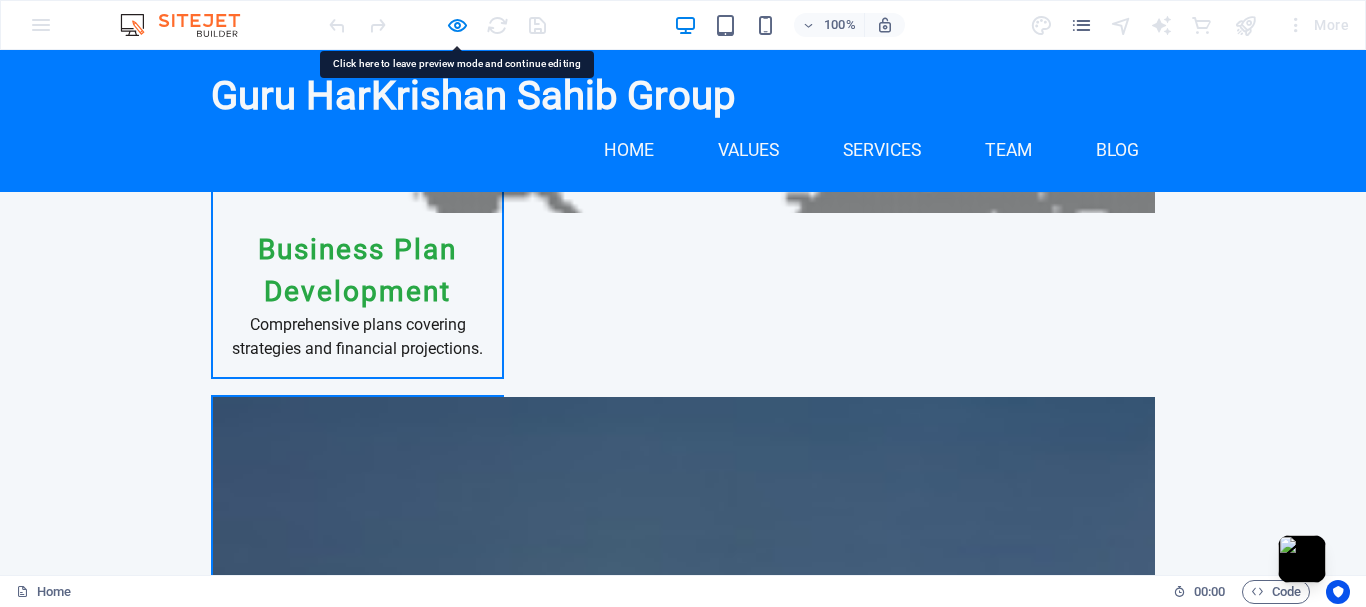 click on "Blog Post 5" at bounding box center [97, 3871] 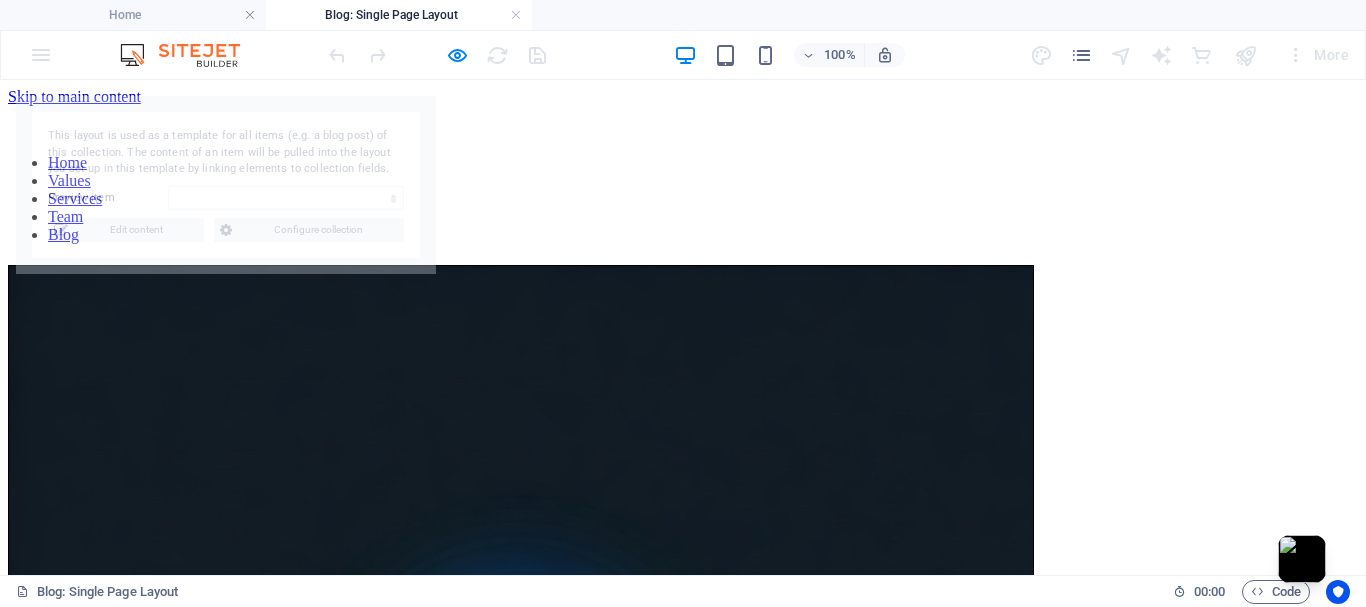 scroll, scrollTop: 0, scrollLeft: 0, axis: both 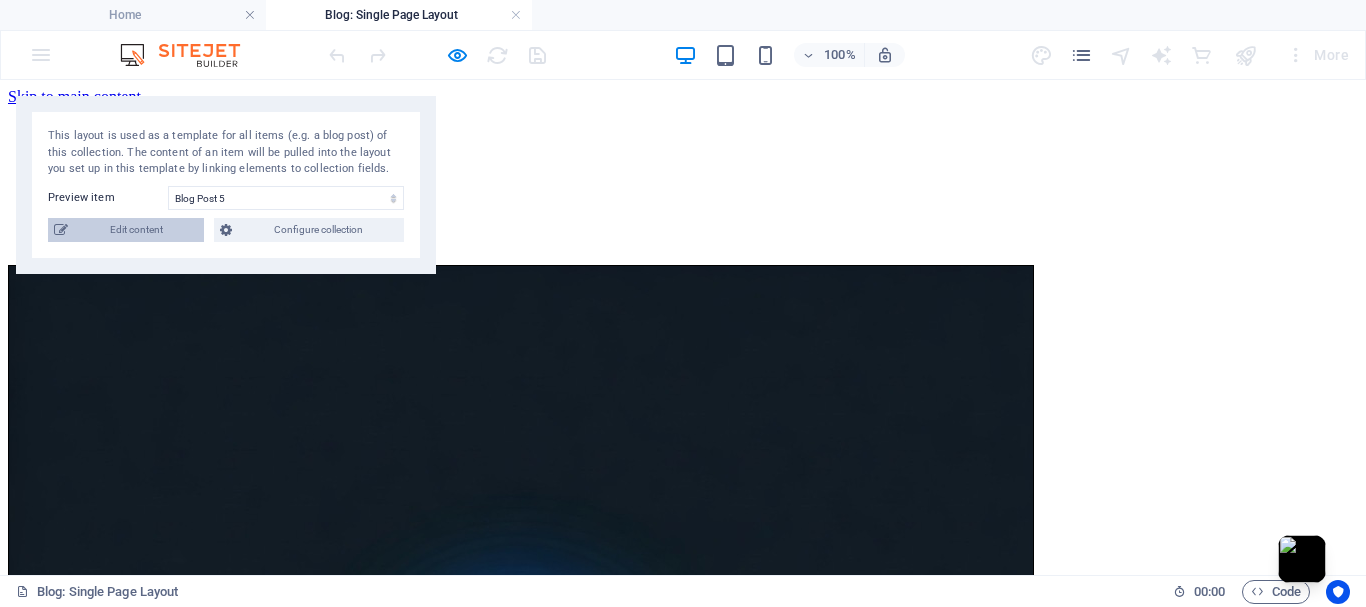 click on "Edit content" at bounding box center [136, 230] 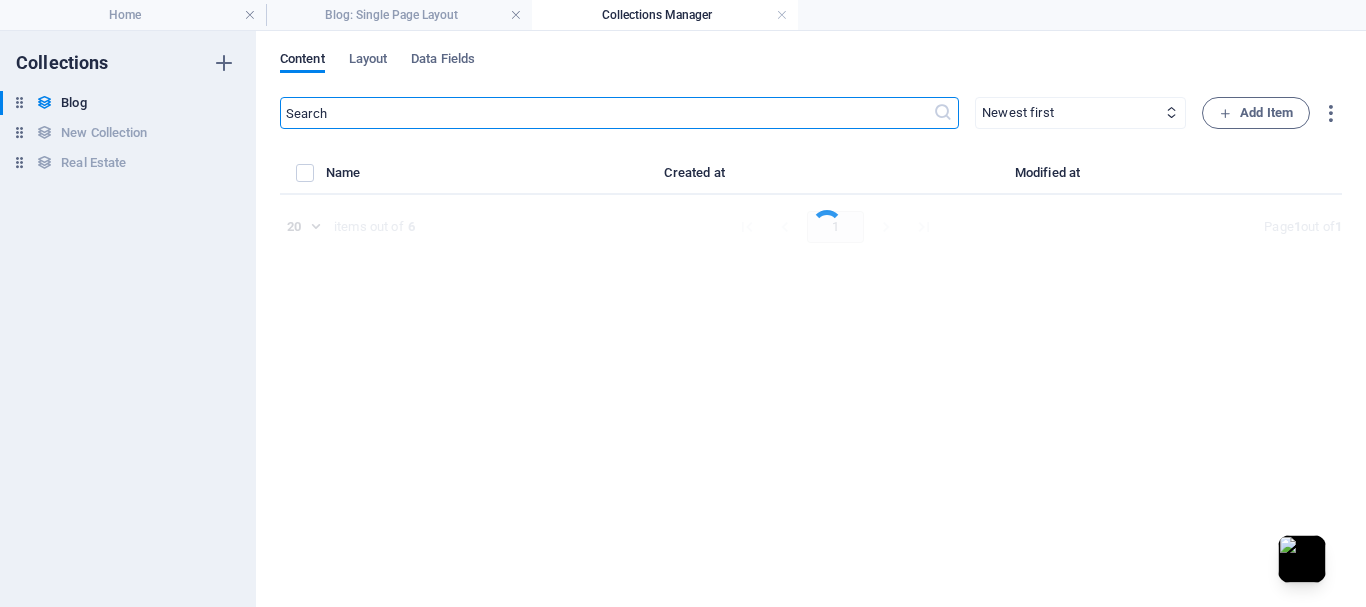 select on "Category 2" 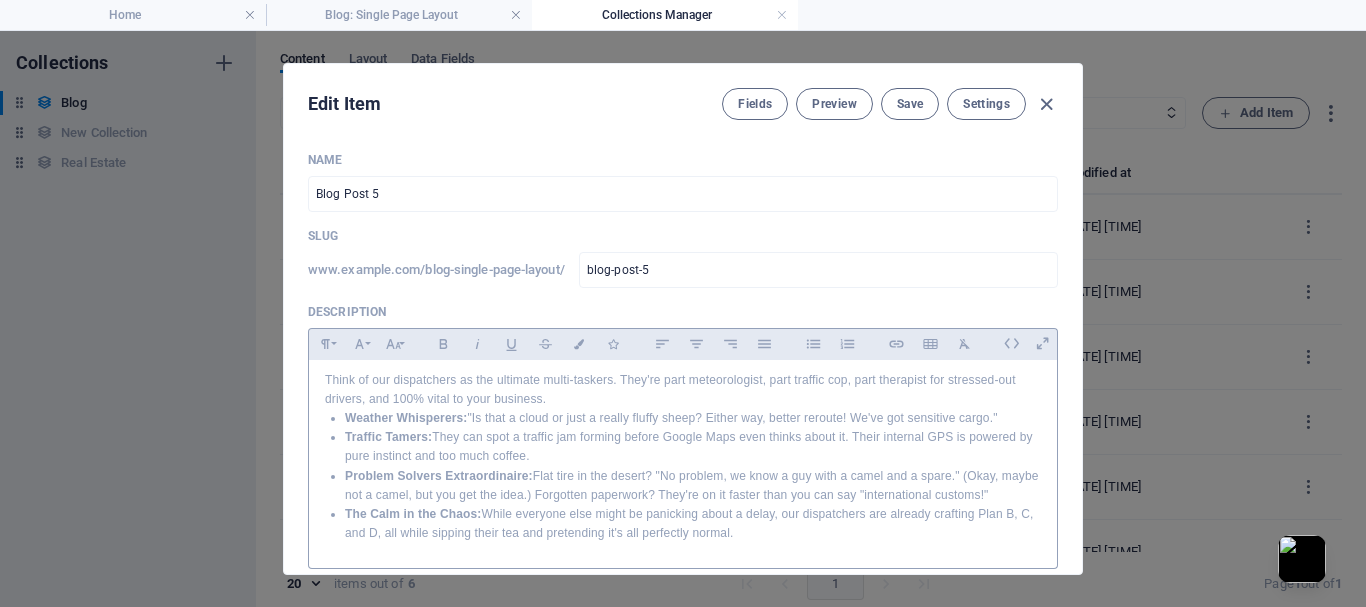 scroll, scrollTop: 0, scrollLeft: 0, axis: both 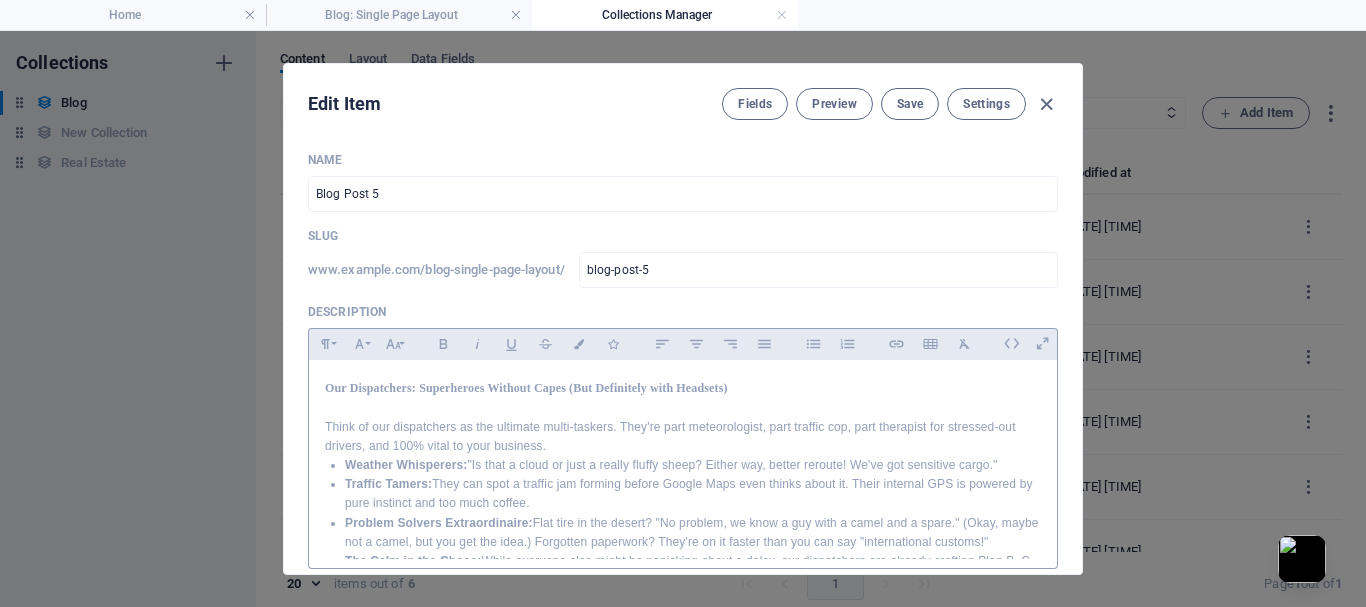 click at bounding box center (683, 407) 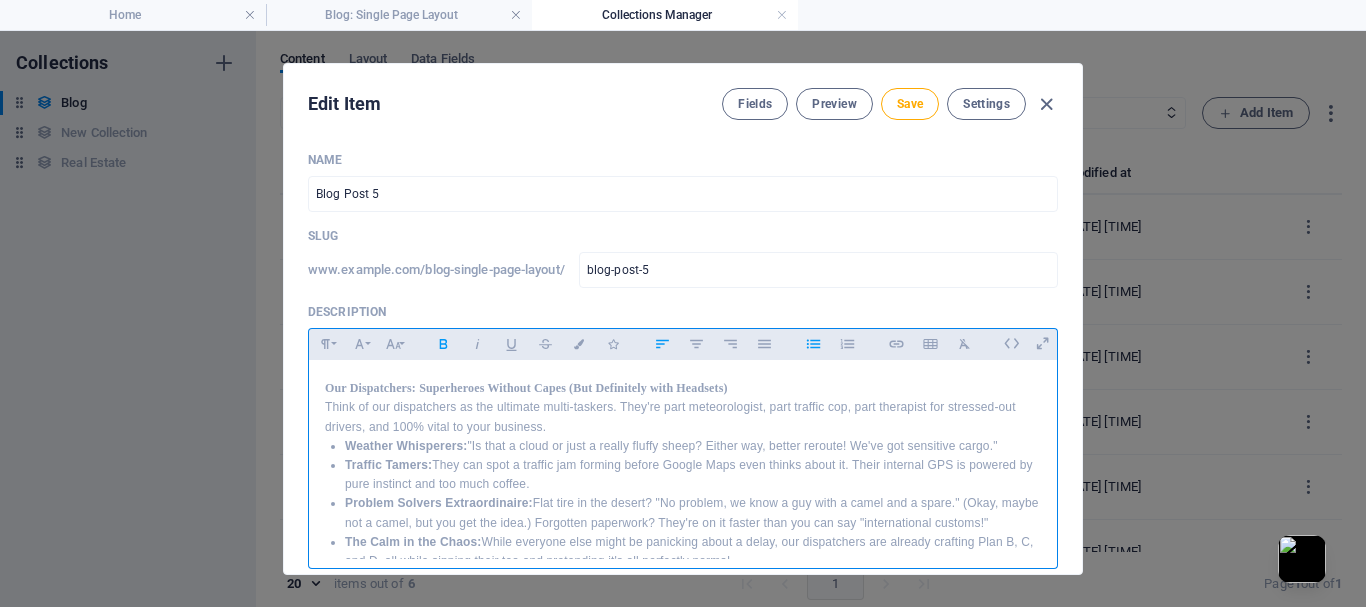scroll, scrollTop: 9, scrollLeft: 0, axis: vertical 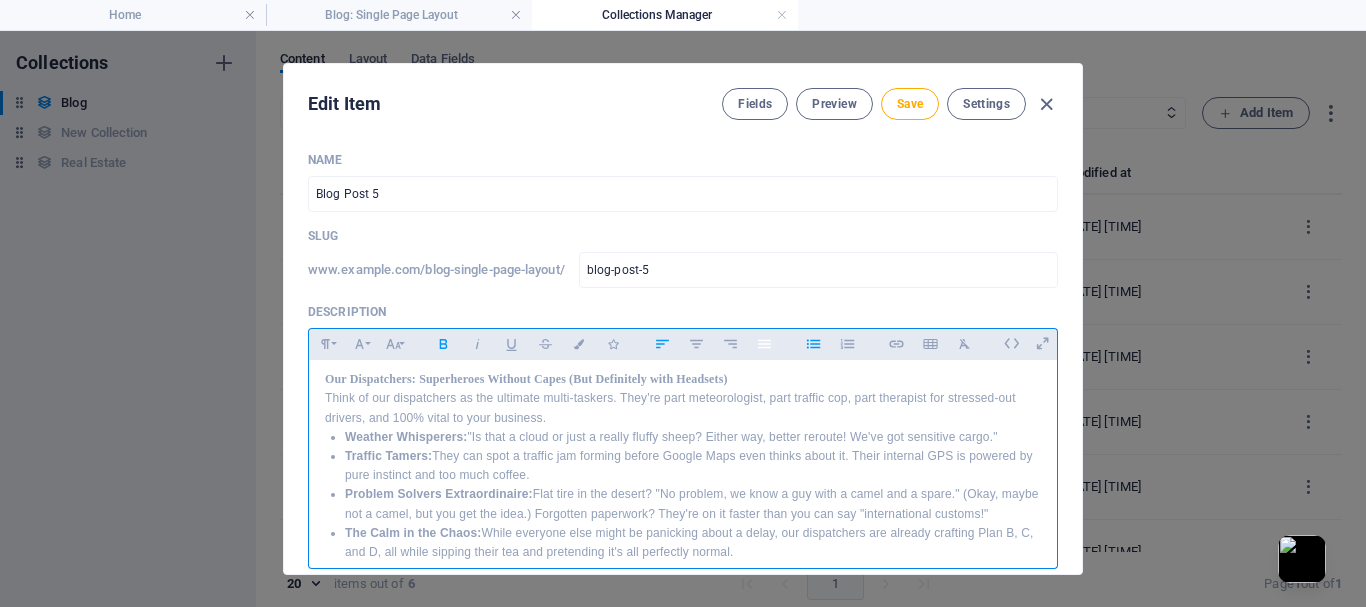 click 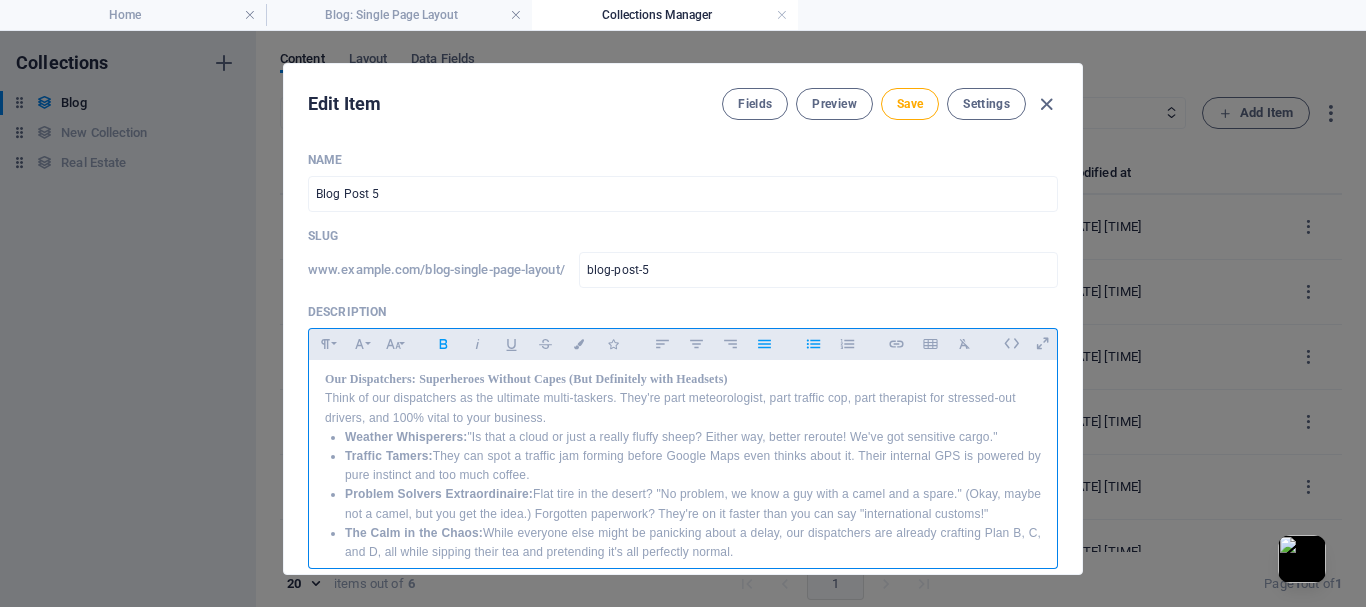 click 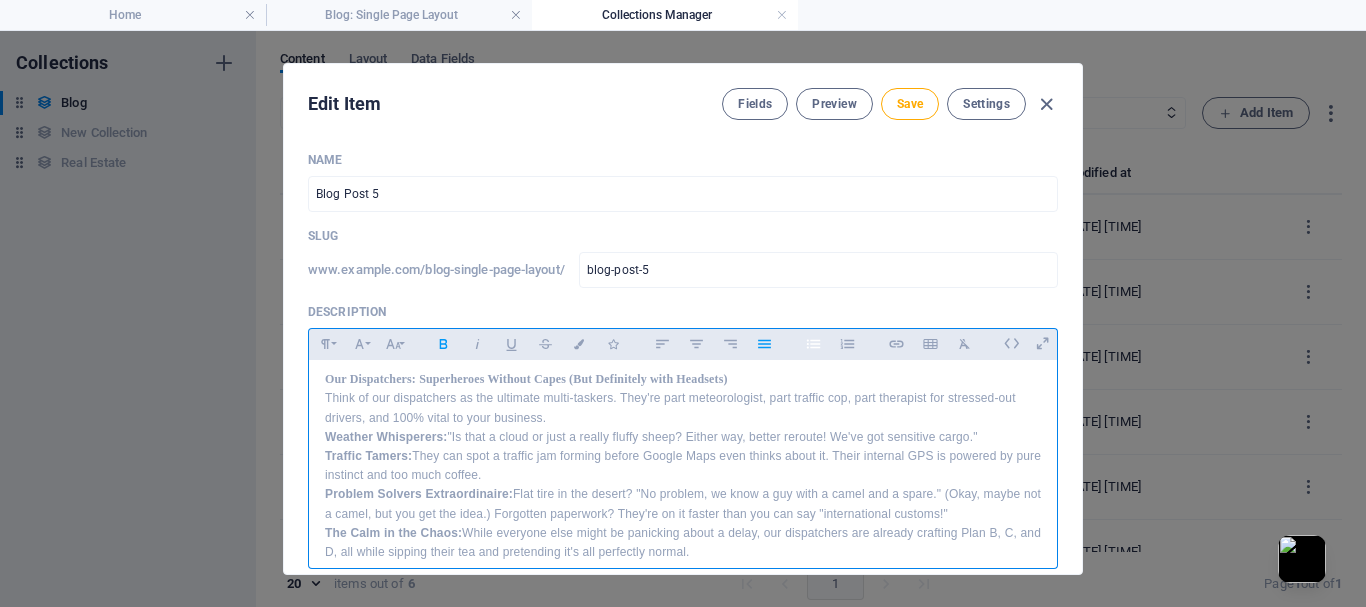 click 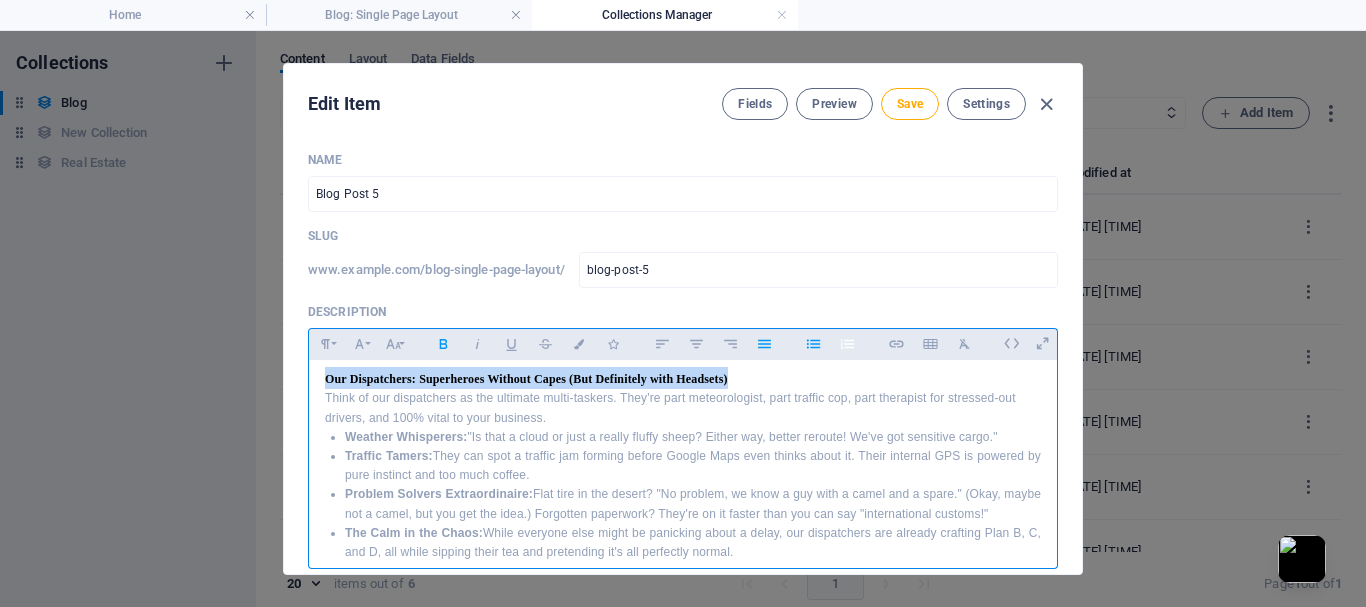 click 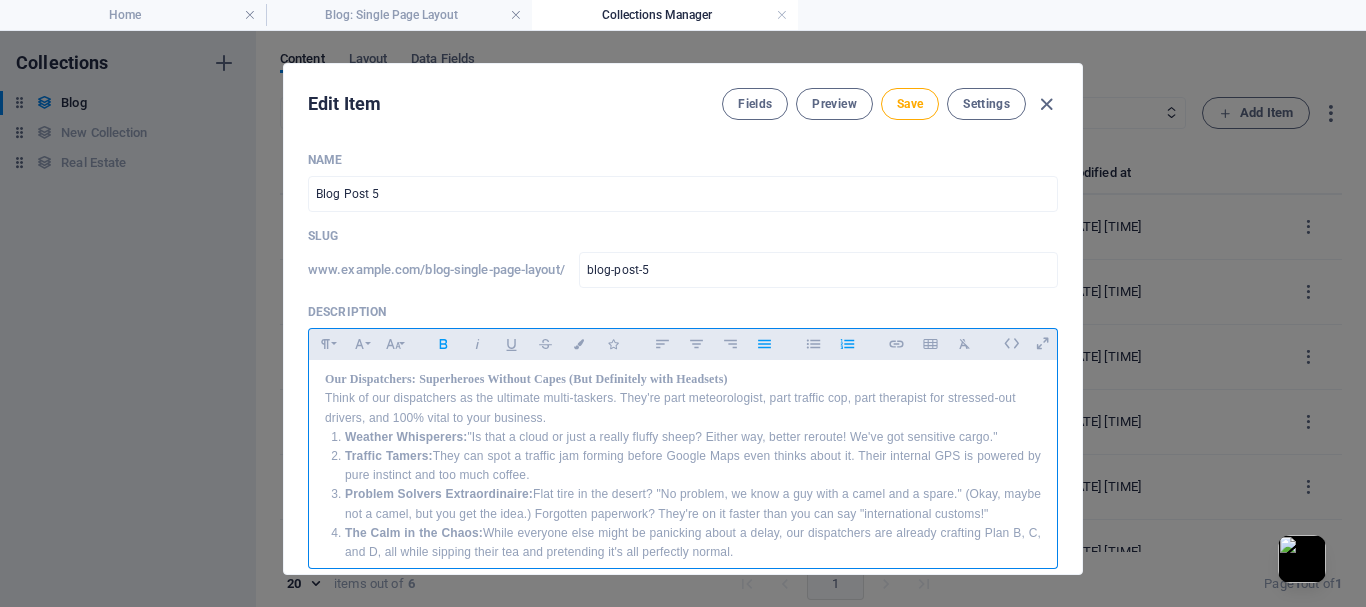 click on "Think of our dispatchers as the ultimate multi-taskers. They're part meteorologist, part traffic cop, part therapist for stressed-out drivers, and 100% vital to your business." at bounding box center [683, 408] 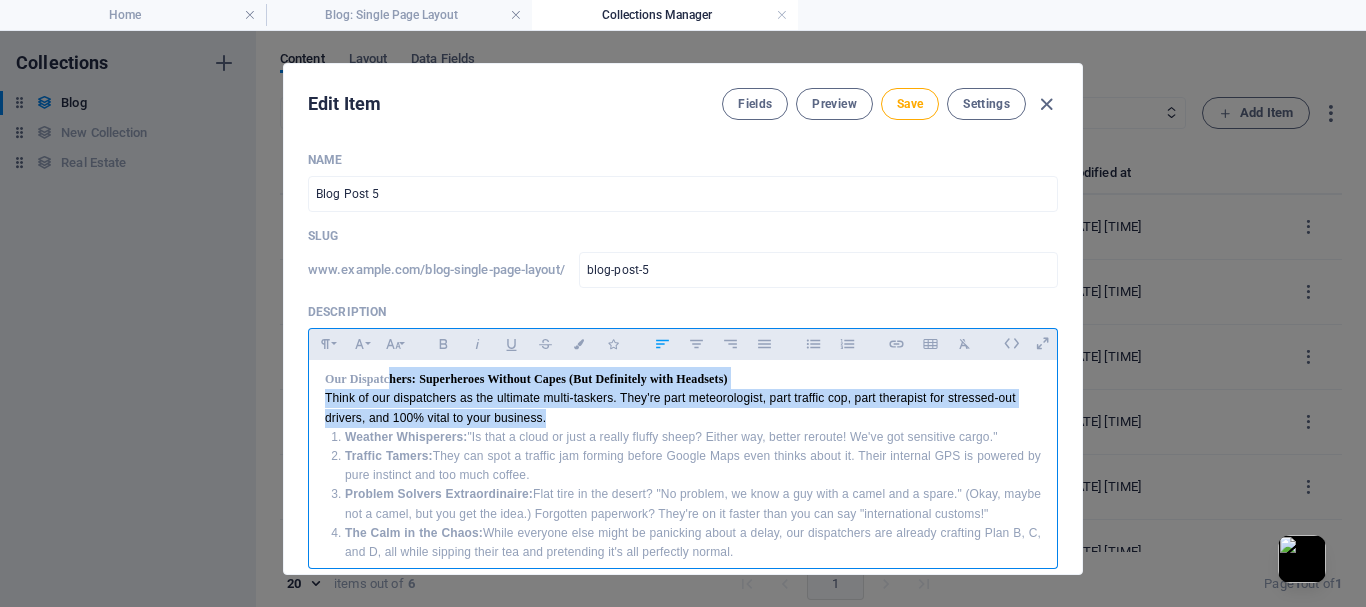 scroll, scrollTop: 0, scrollLeft: 0, axis: both 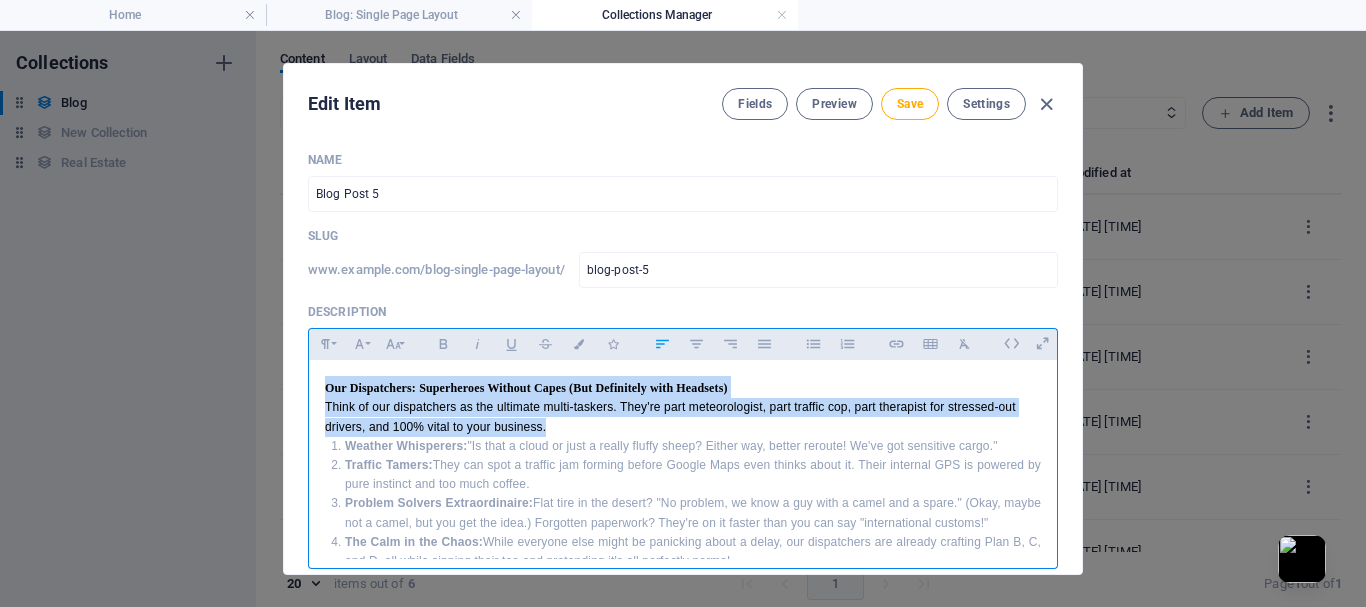 drag, startPoint x: 516, startPoint y: 405, endPoint x: 294, endPoint y: 387, distance: 222.72853 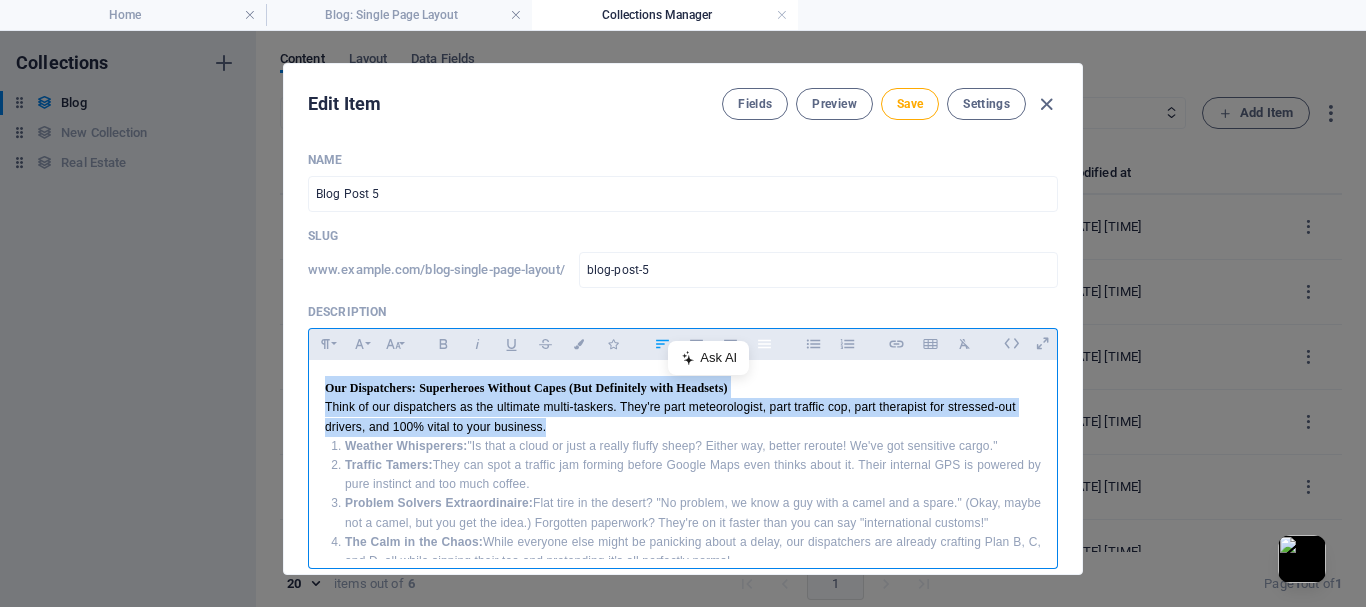 click 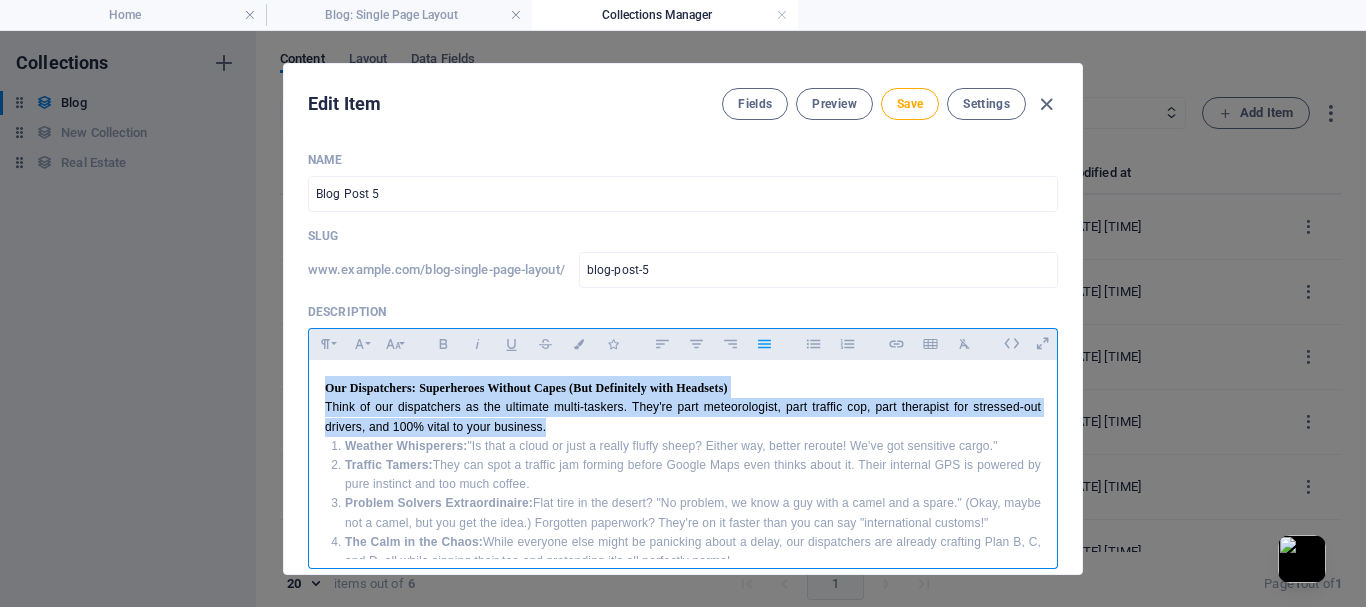 click on "Think of our dispatchers as the ultimate multi-taskers. They're part meteorologist, part traffic cop, part therapist for stressed-out drivers, and 100% vital to your business." at bounding box center [683, 417] 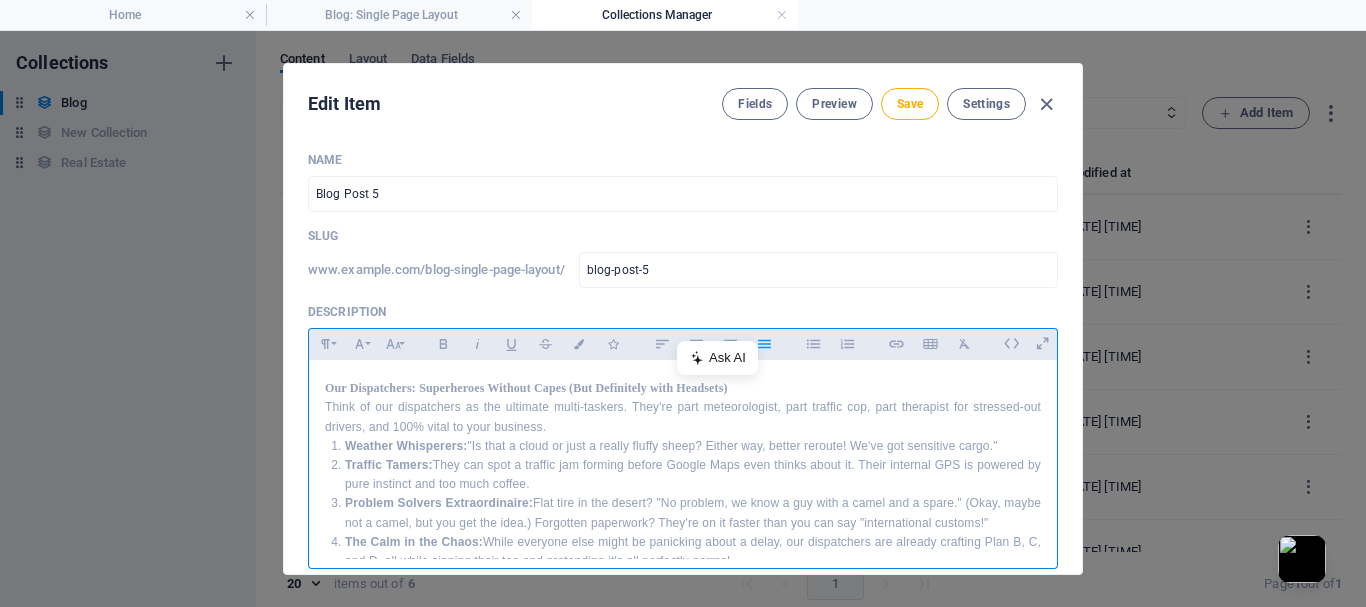drag, startPoint x: 317, startPoint y: 383, endPoint x: 359, endPoint y: 396, distance: 43.965897 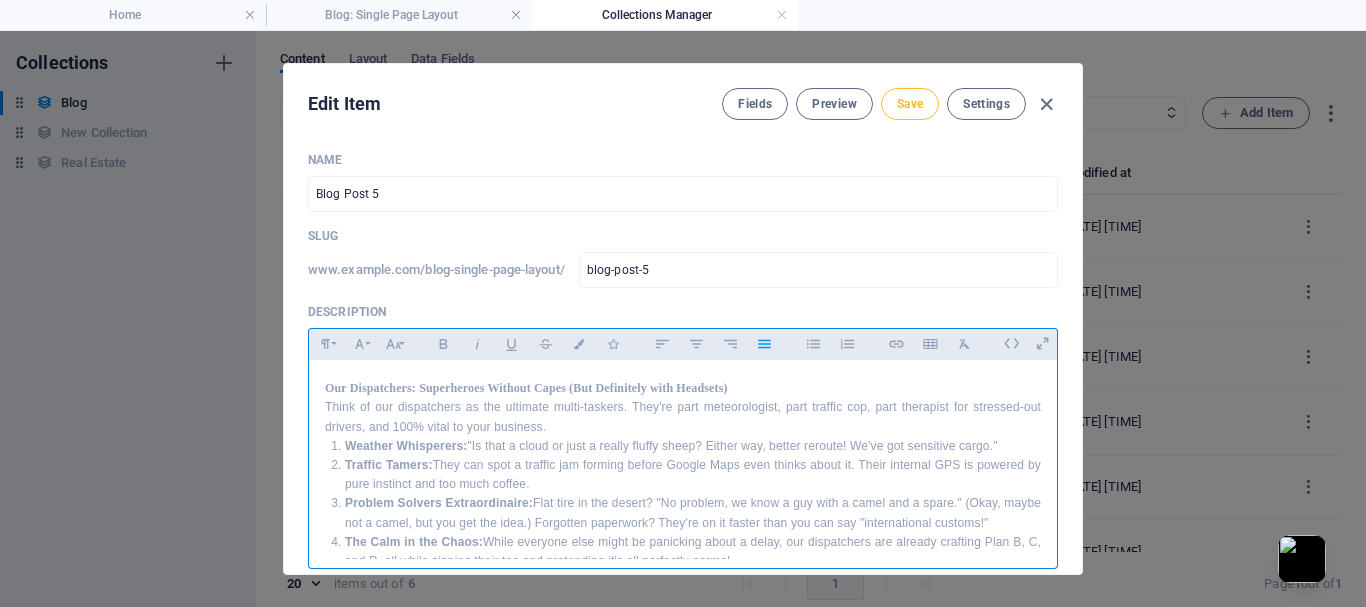 click on "Save" at bounding box center (910, 104) 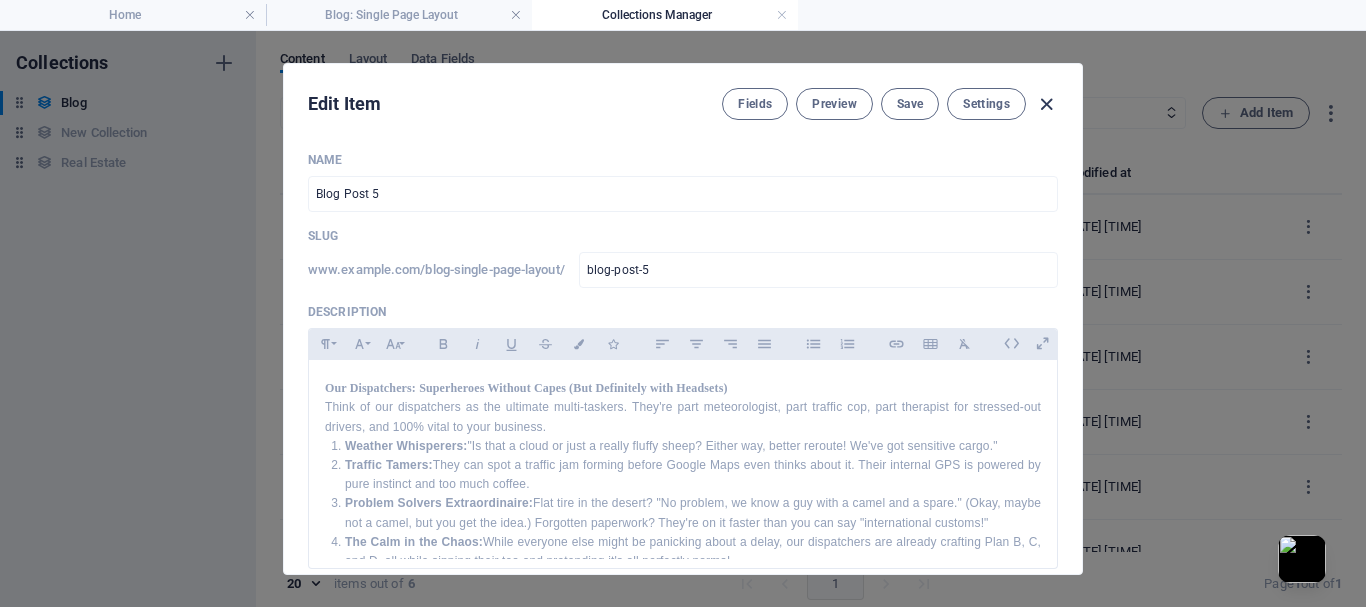 click at bounding box center [1046, 104] 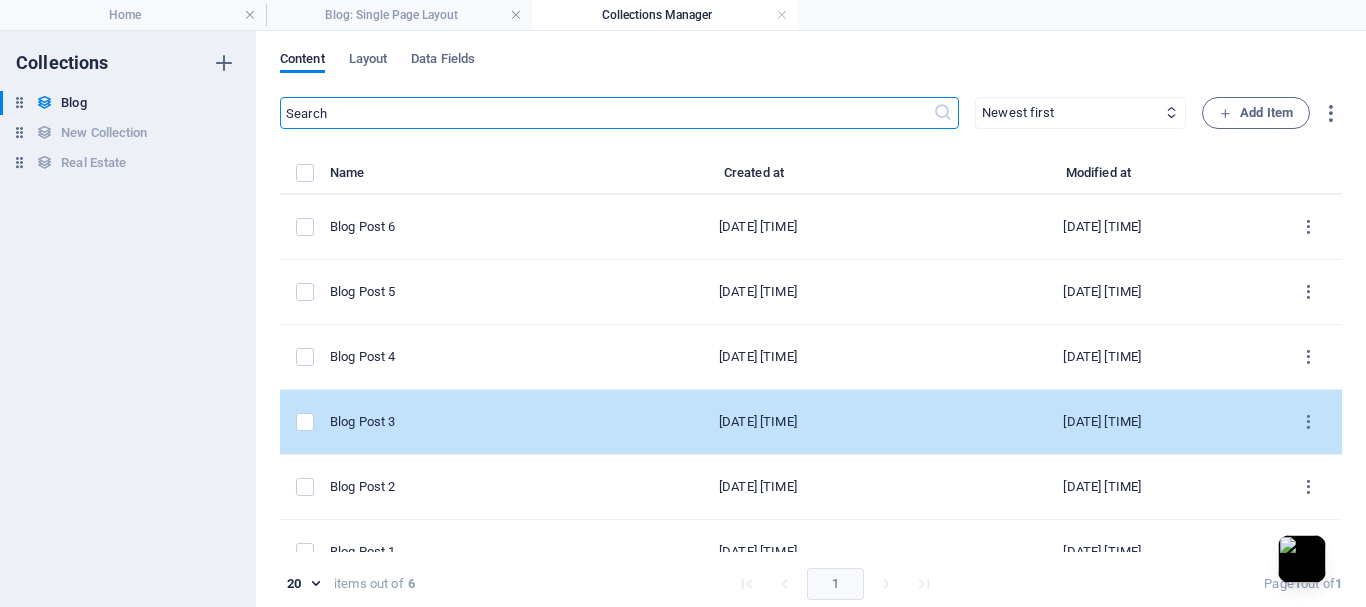 click on "[MONTH] [DAY], [YEAR] [HOUR]:[MINUTE] [AM/PM]" at bounding box center [758, 422] 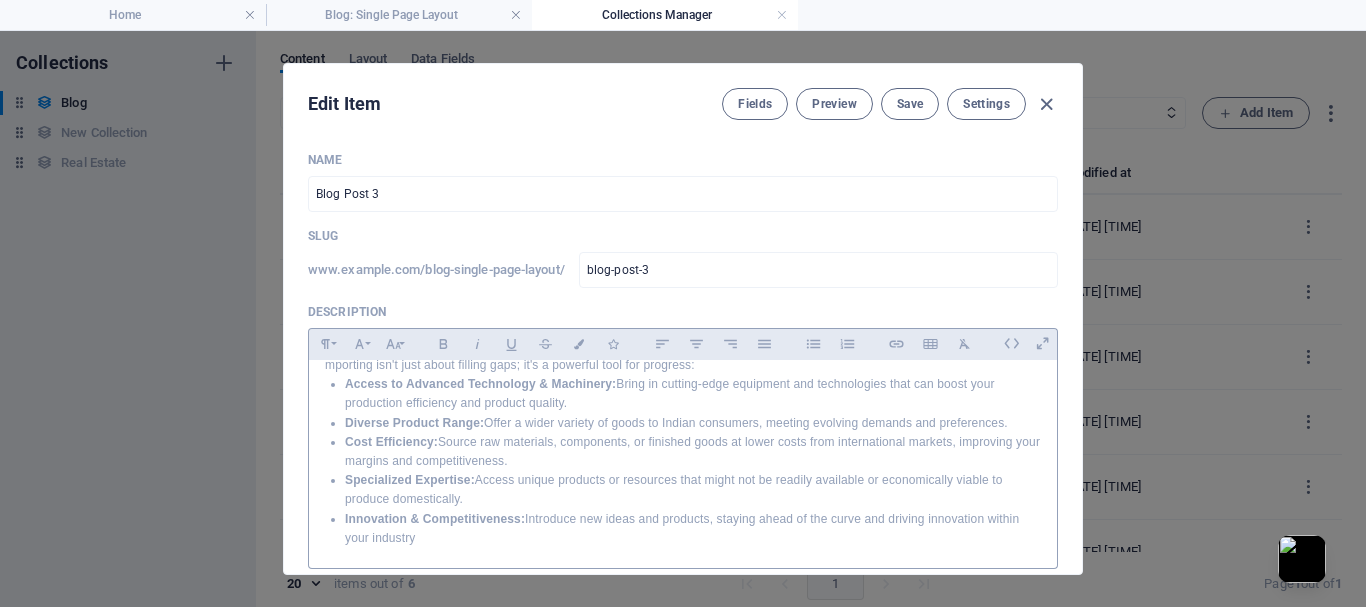 scroll, scrollTop: 25, scrollLeft: 0, axis: vertical 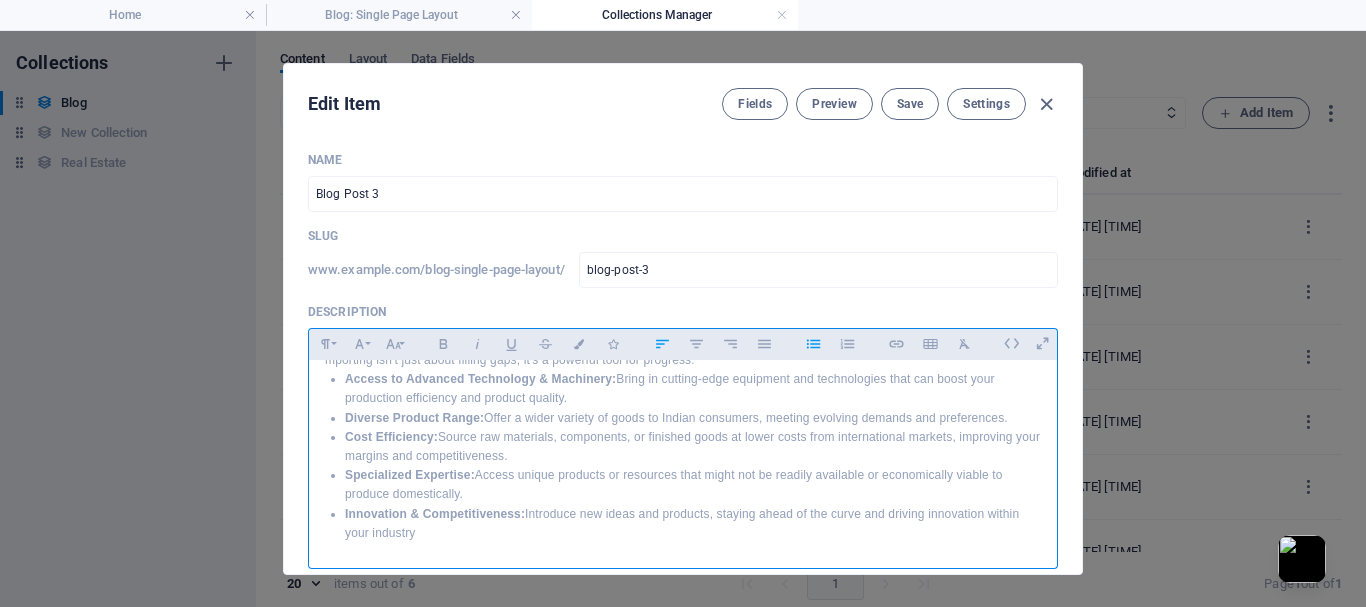 click on "Innovation & Competitiveness:  Introduce new ideas and products, staying ahead of the curve and driving innovation within your industry" at bounding box center [693, 524] 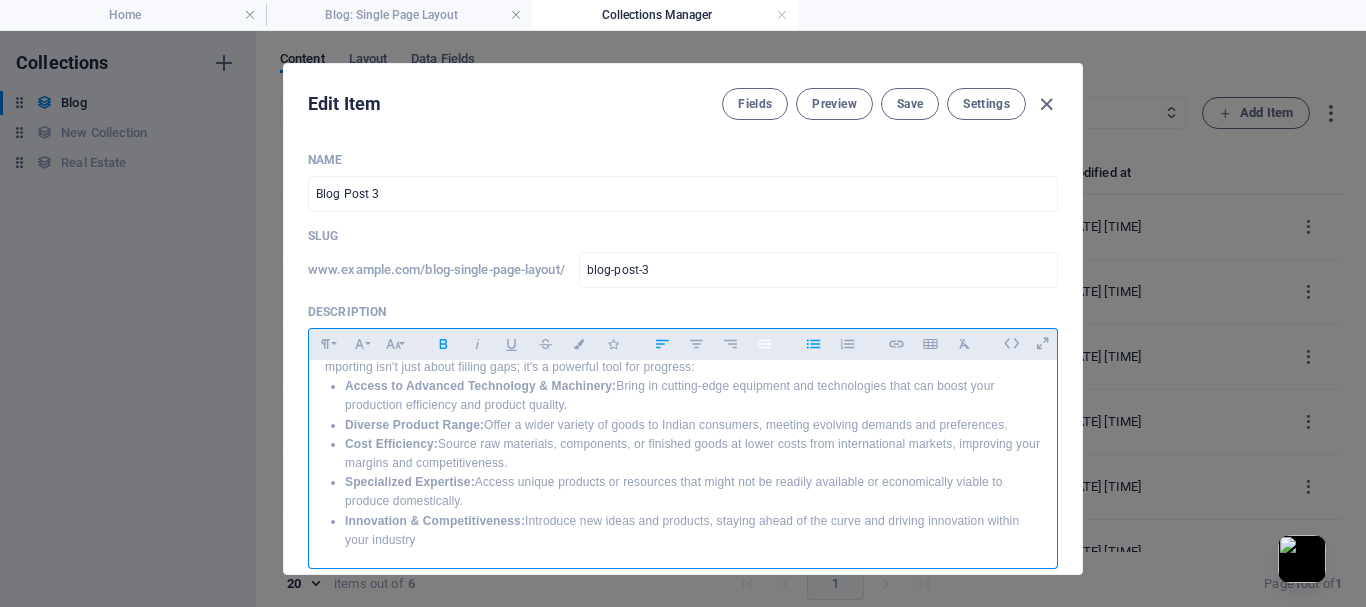click 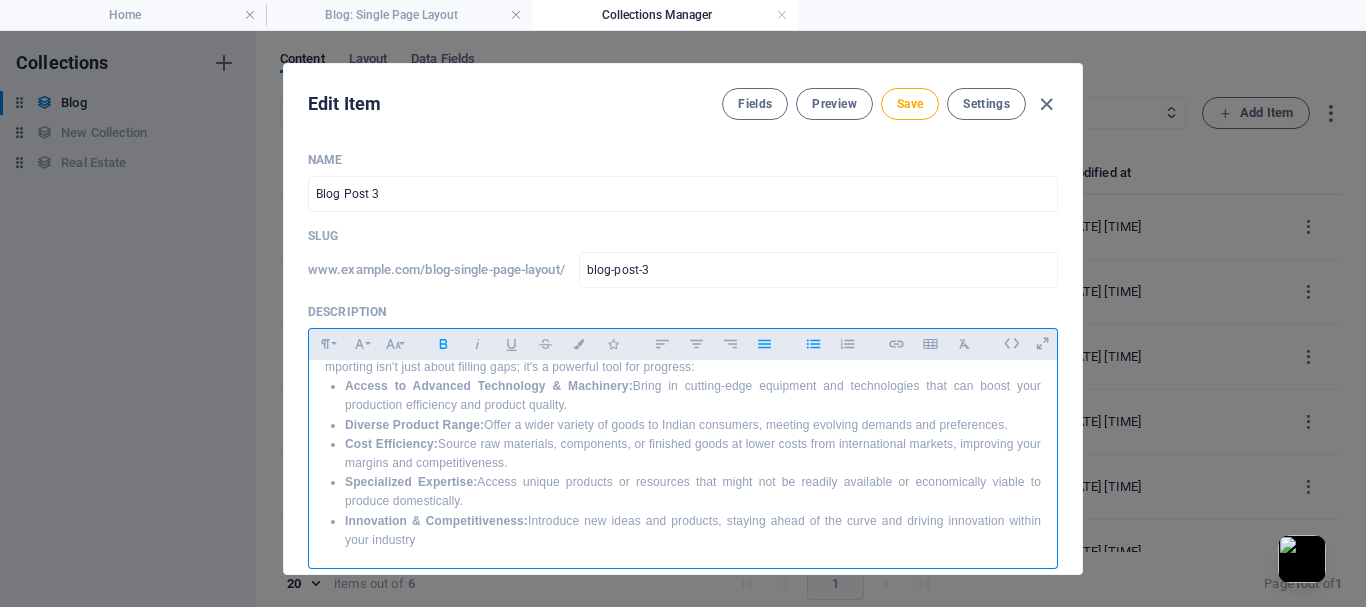 click 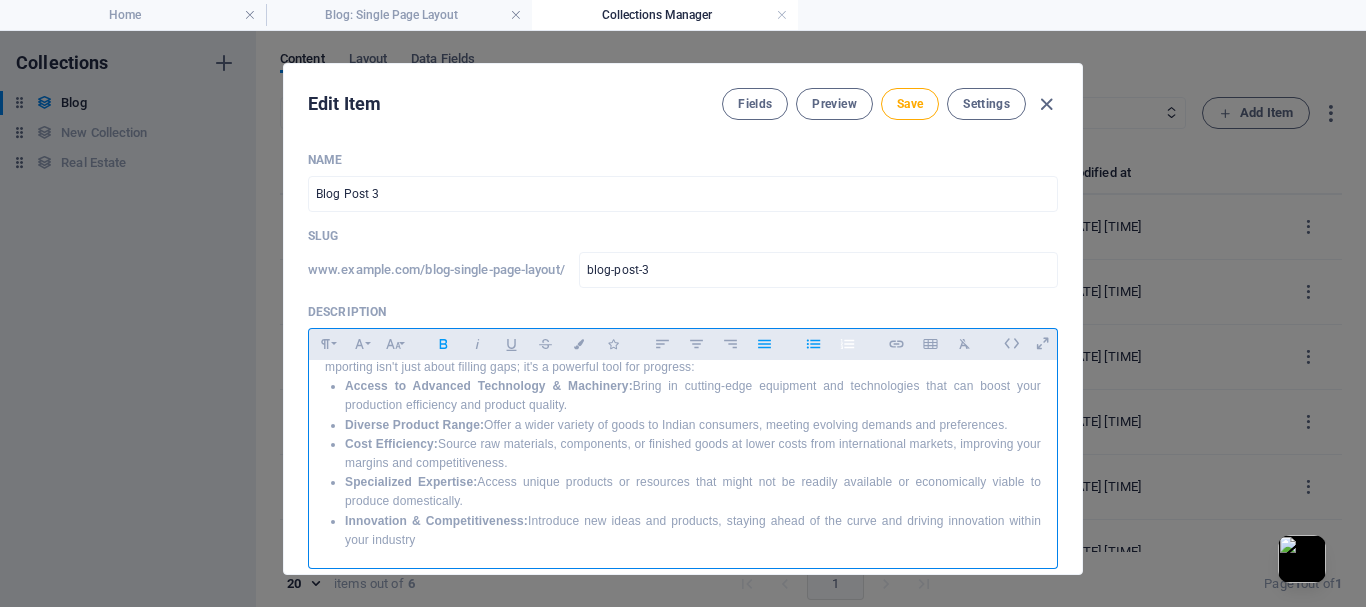 click 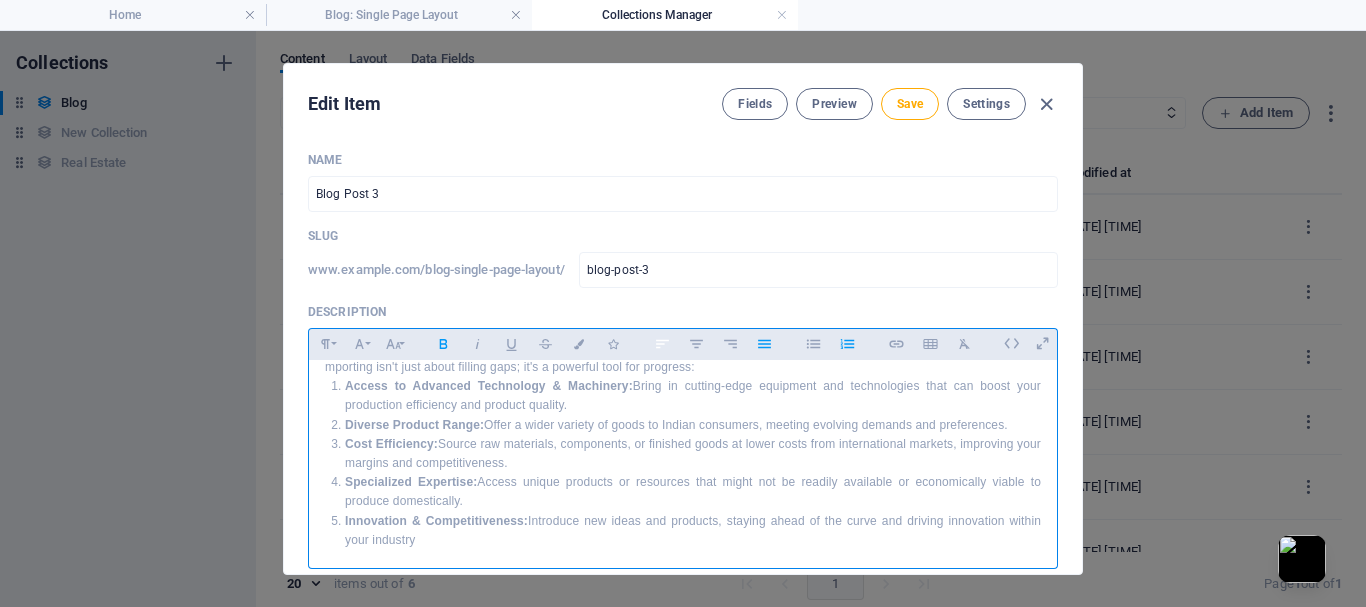 click 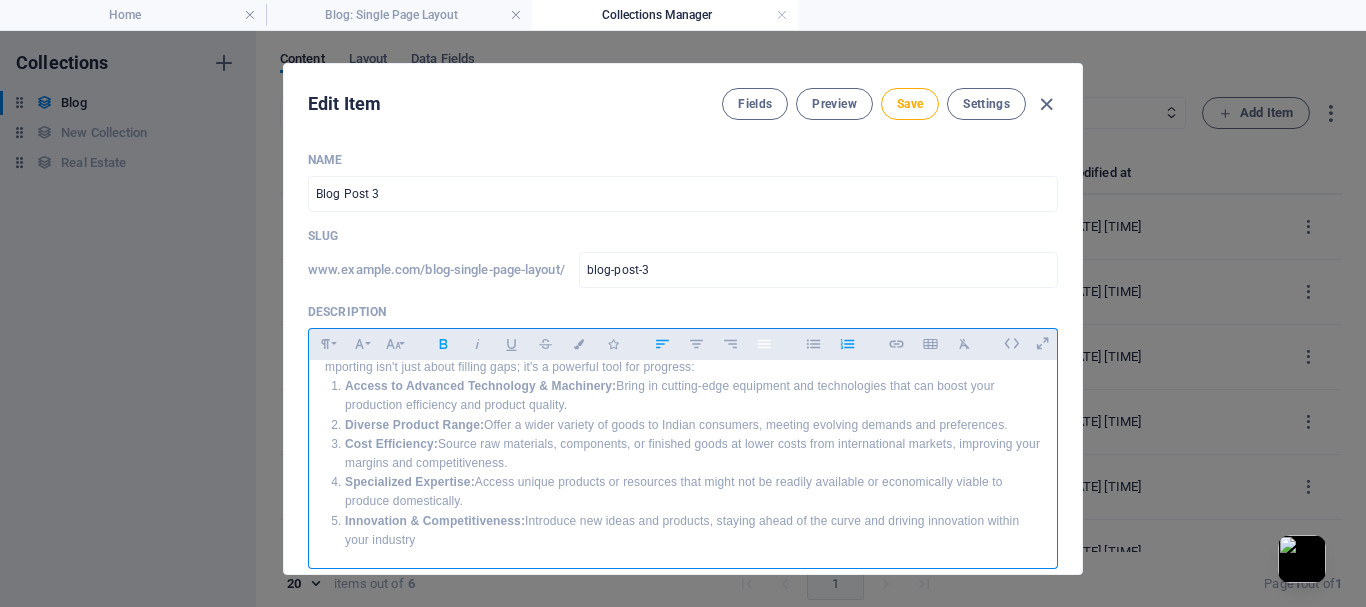 click 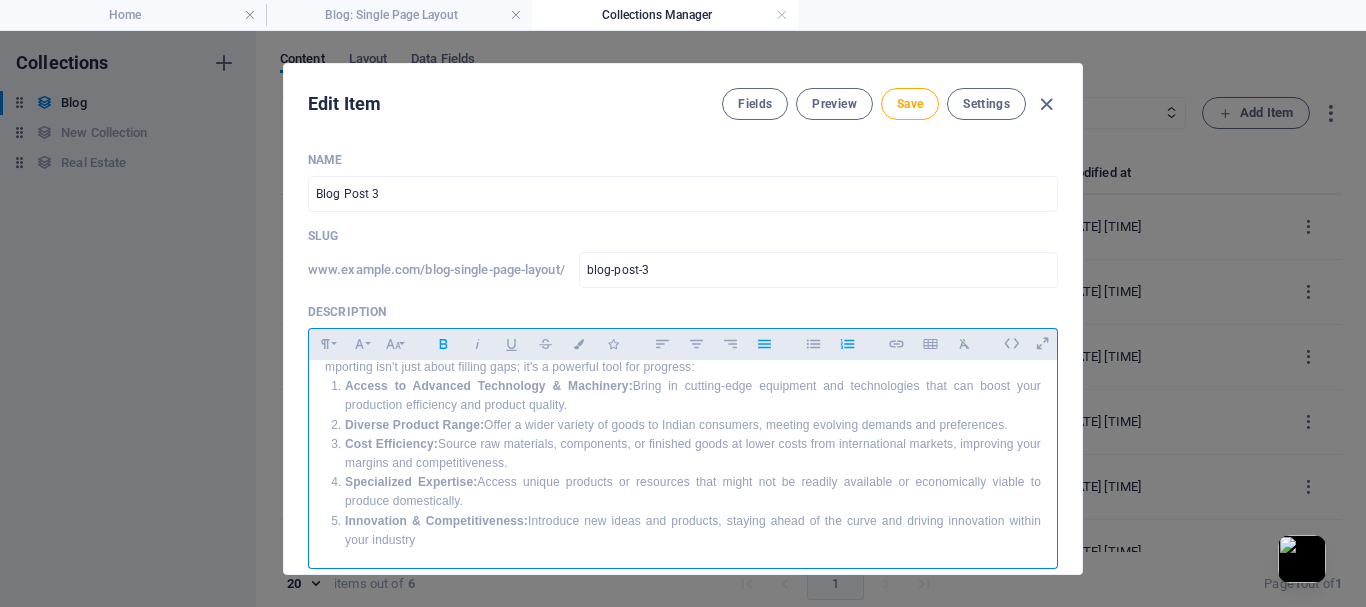 click 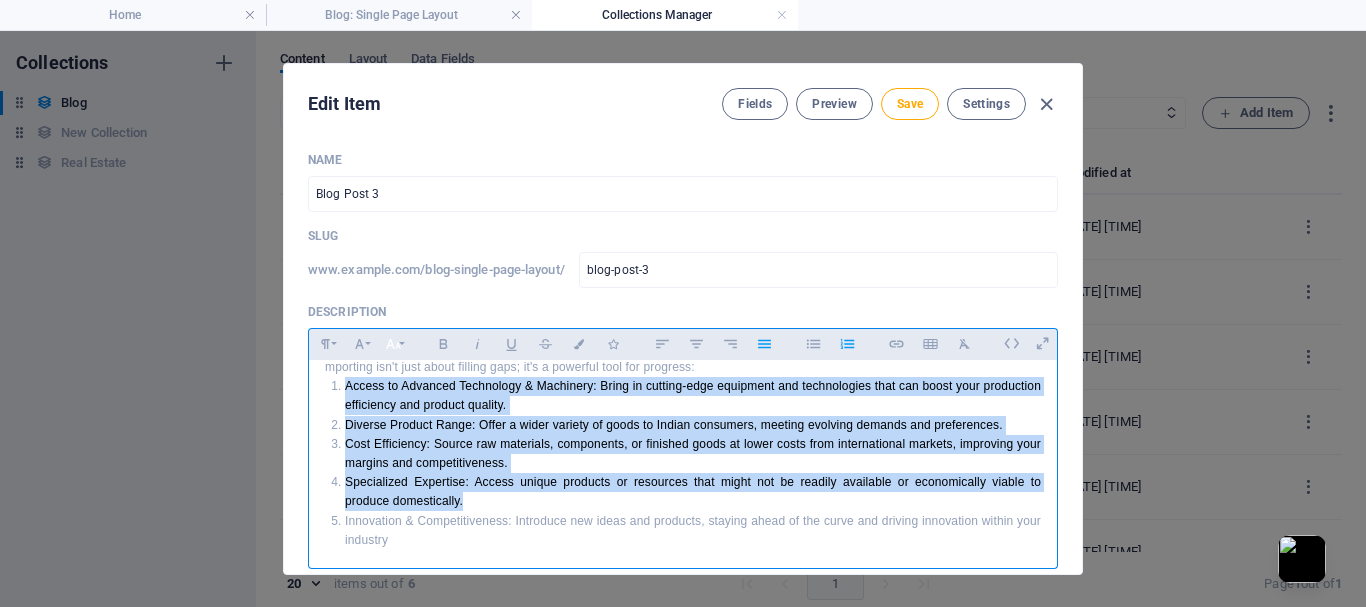 click 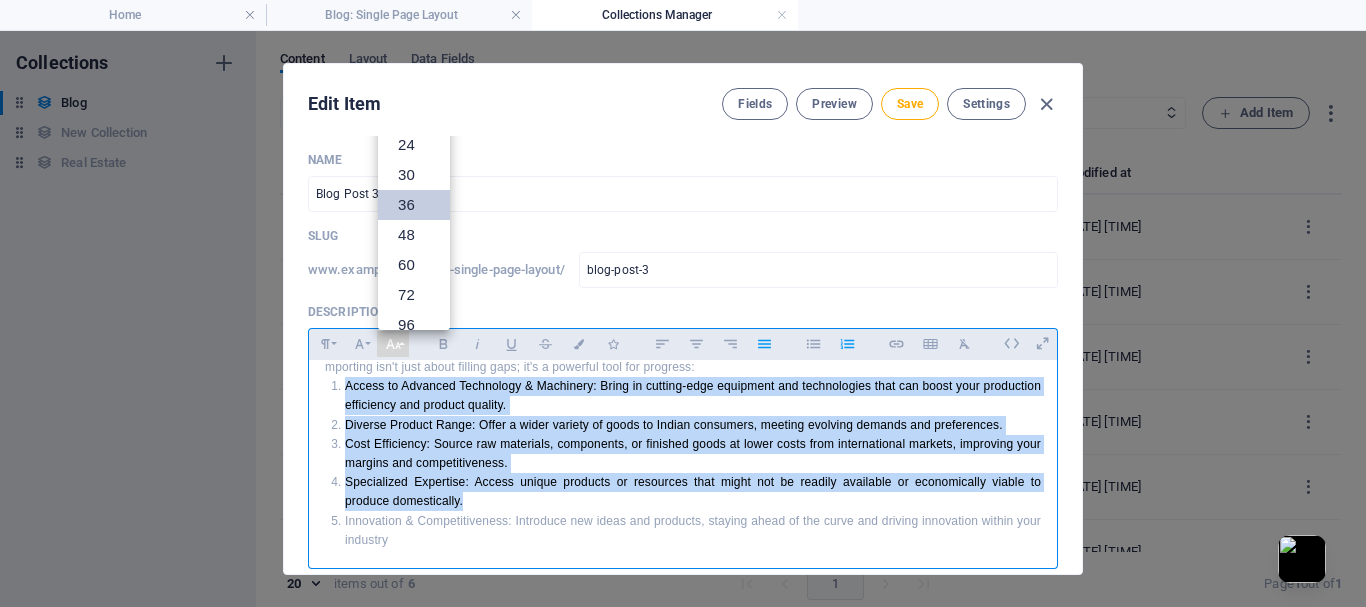 scroll, scrollTop: 0, scrollLeft: 0, axis: both 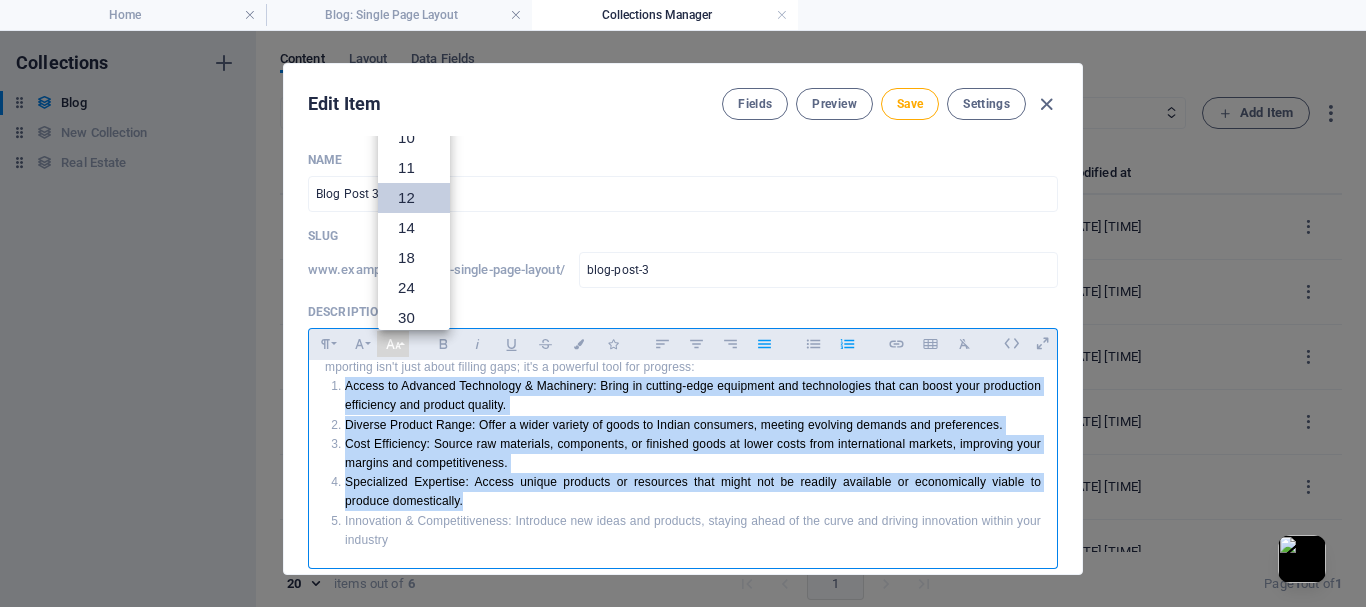 click on "12" at bounding box center (414, 198) 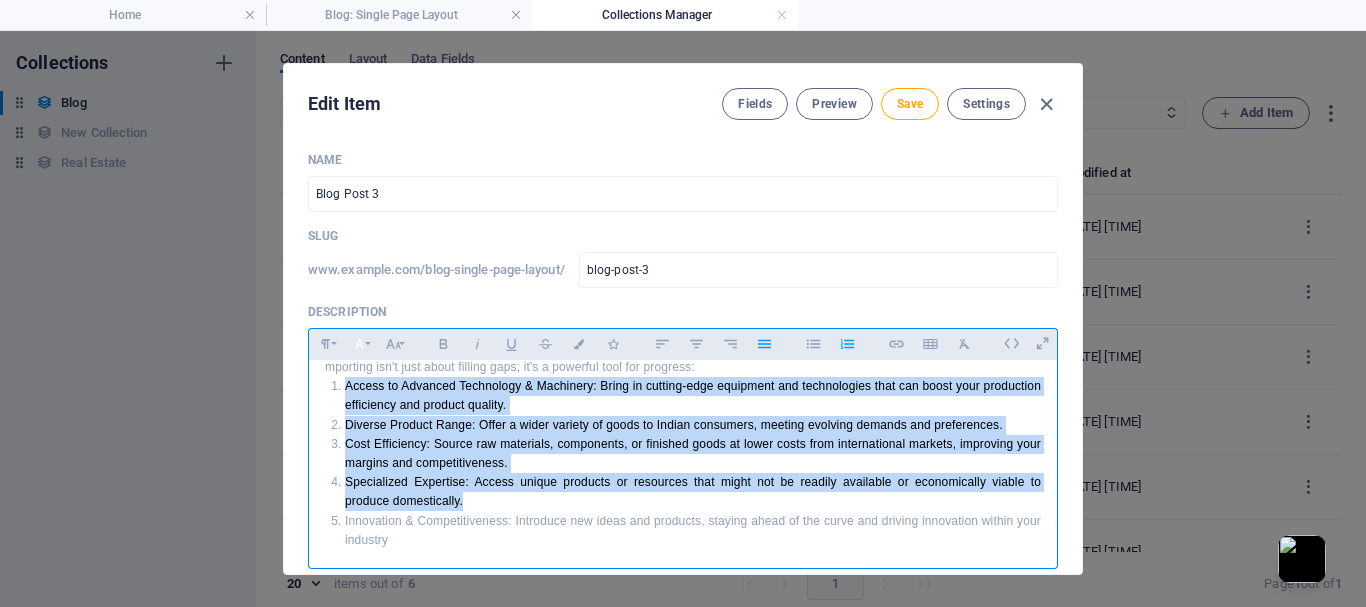 click 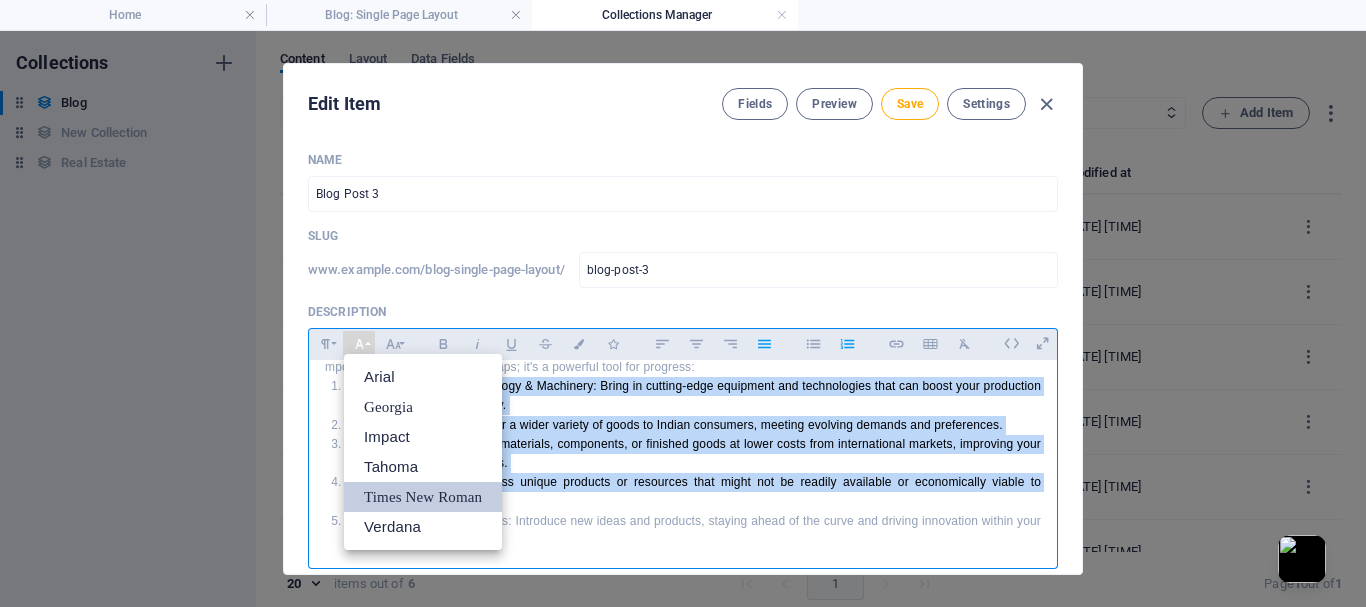 click on "Times New Roman" at bounding box center [423, 497] 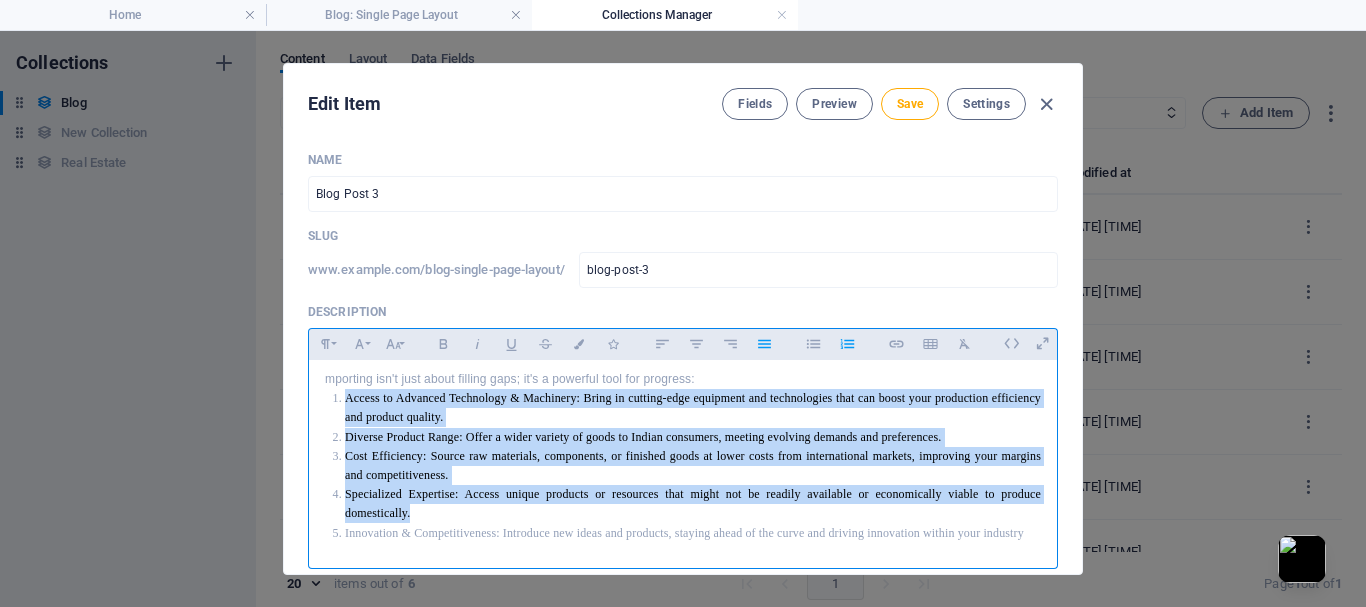 click on "Cost Efficiency: Source raw materials, components, or finished goods at lower costs from international markets, improving your margins and competitiveness." at bounding box center [693, 466] 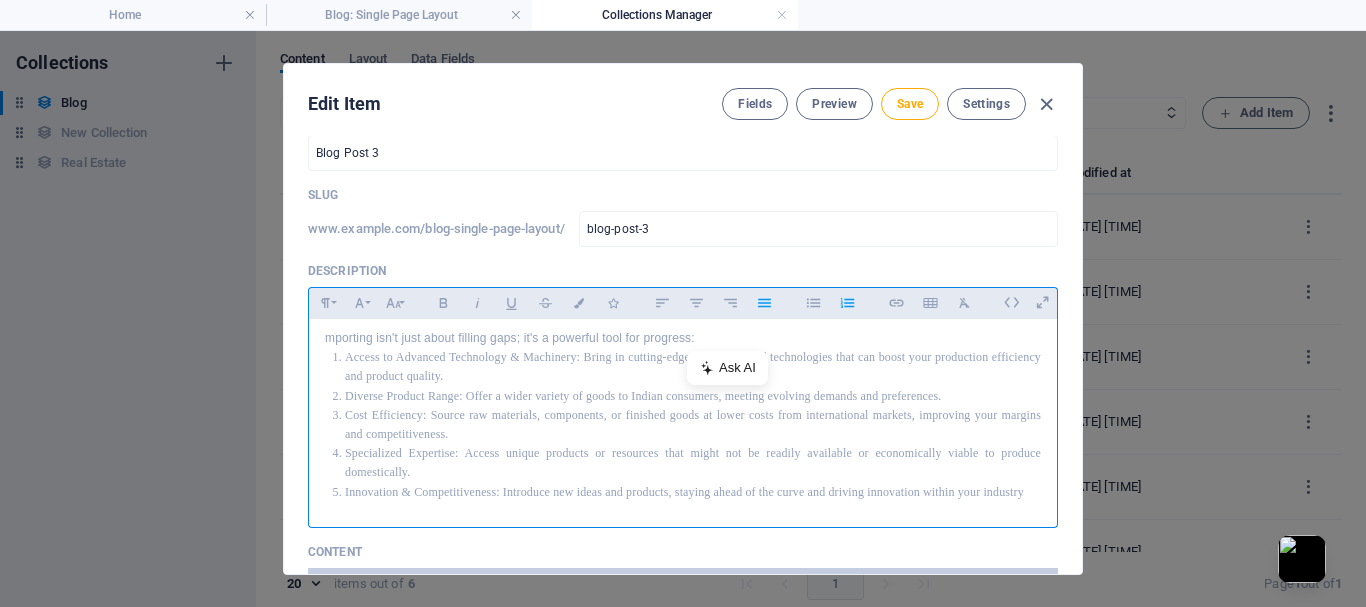 scroll, scrollTop: 0, scrollLeft: 0, axis: both 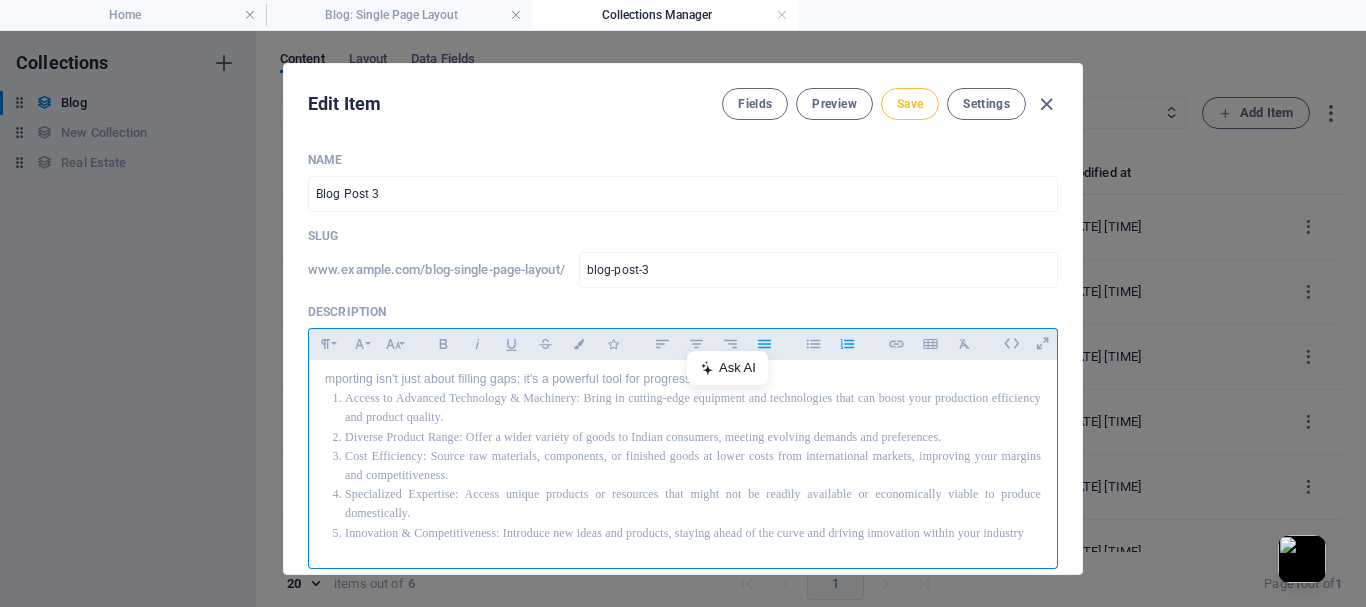 click on "Save" at bounding box center [910, 104] 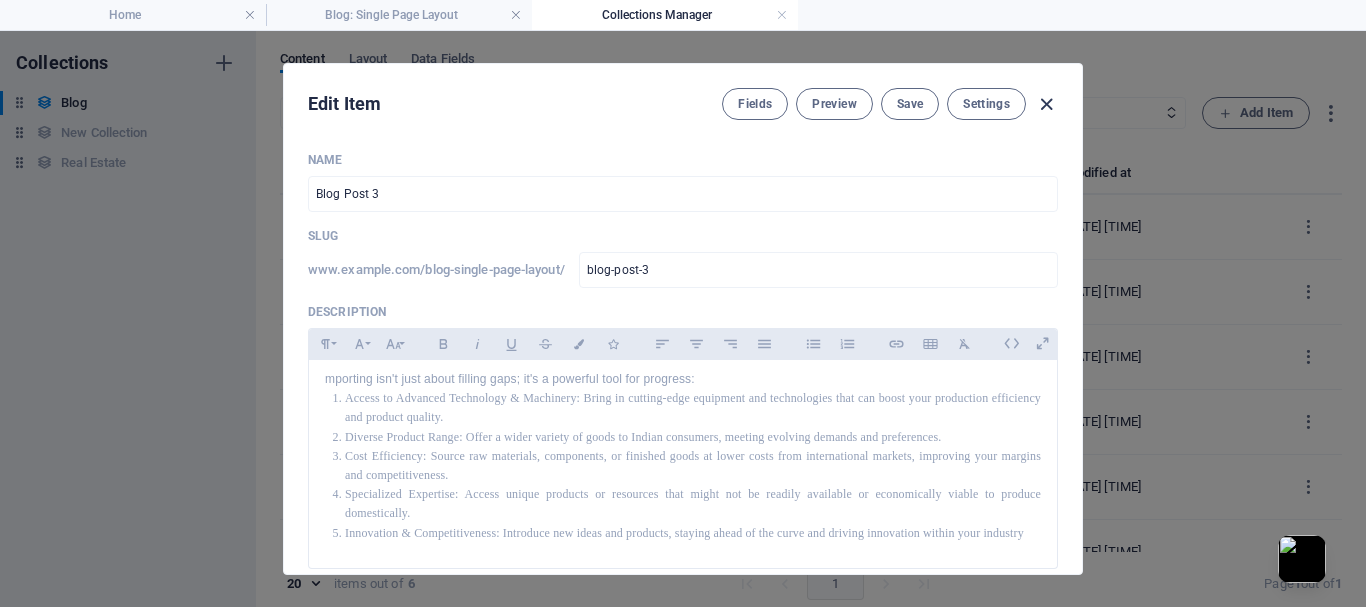 click at bounding box center (1046, 104) 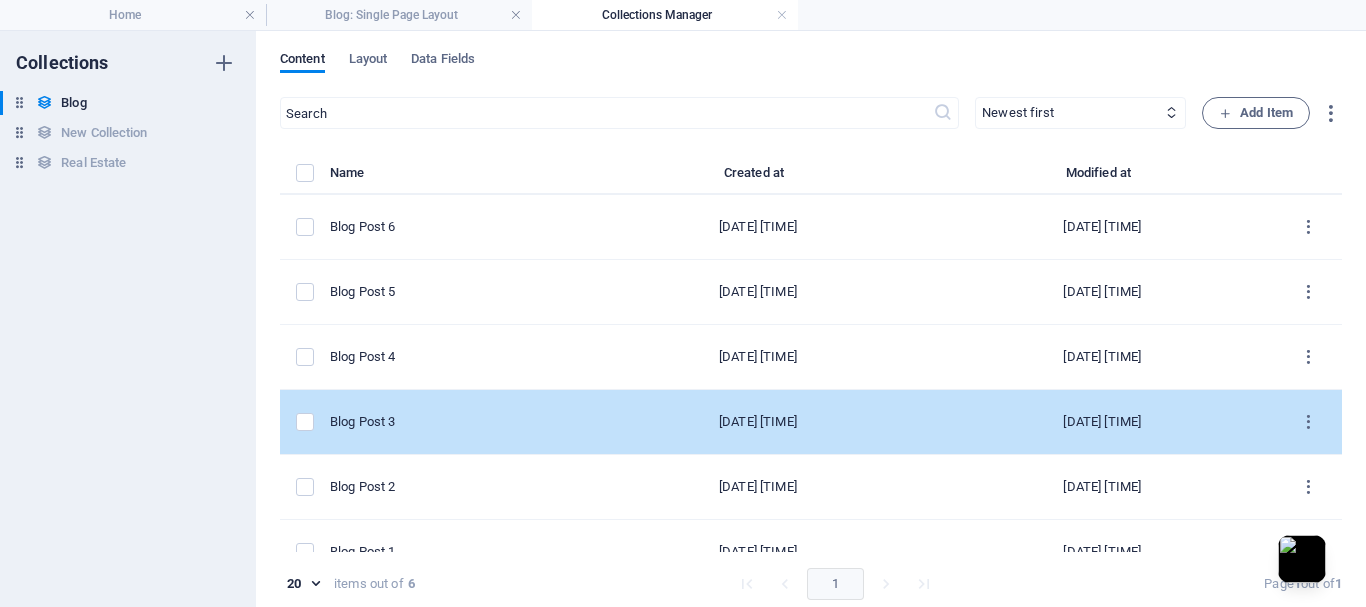 click on "[MONTH] [DAY], [YEAR] [HOUR]:[MINUTE] [AM/PM]" at bounding box center (758, 422) 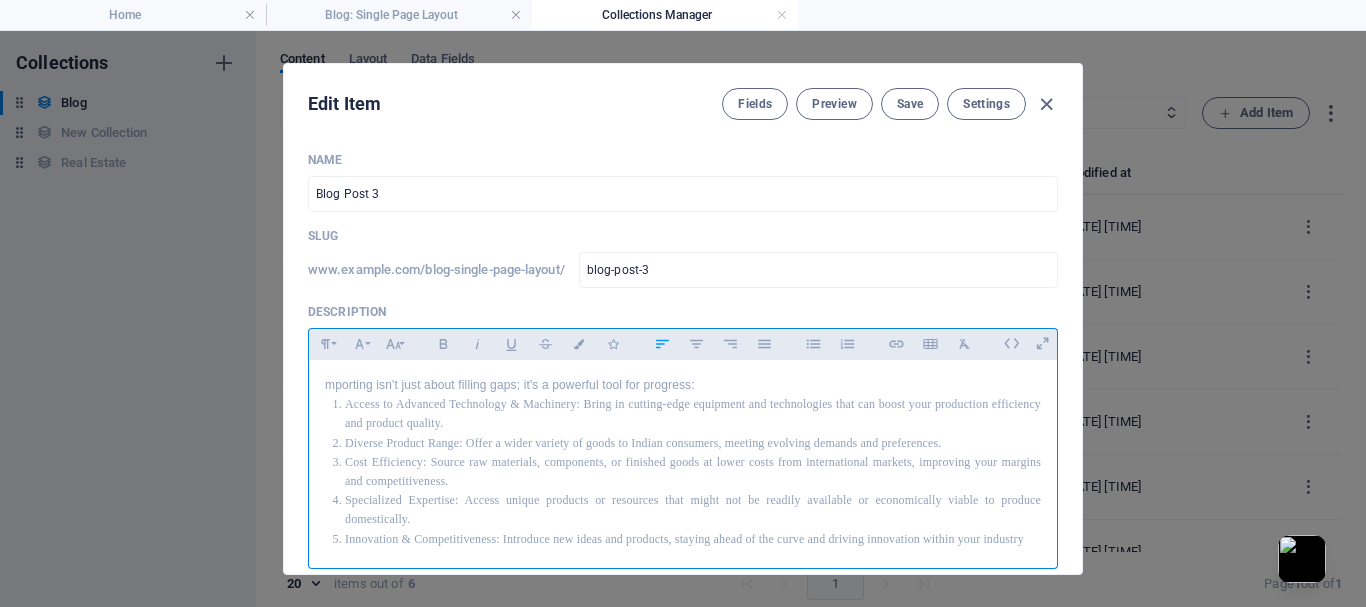 click on "mporting isn't just about filling gaps; it's a powerful tool for progress: Access to Advanced Technology & Machinery: Bring in cutting-edge equipment and technologies that can boost your production efficiency and product quality. Diverse Product Range: Offer a wider variety of goods to Indian consumers, meeting evolving demands and preferences. Cost Efficiency: Source raw materials, components, or finished goods at lower costs from international markets, improving your margins and competitiveness. Specialized Expertise: Access unique products or resources that might not be readily available or economically viable to produce domestically. Innovation & Competitiveness: Introduce new ideas and products, staying ahead of the curve and driving innovation within your industry" at bounding box center [683, 462] 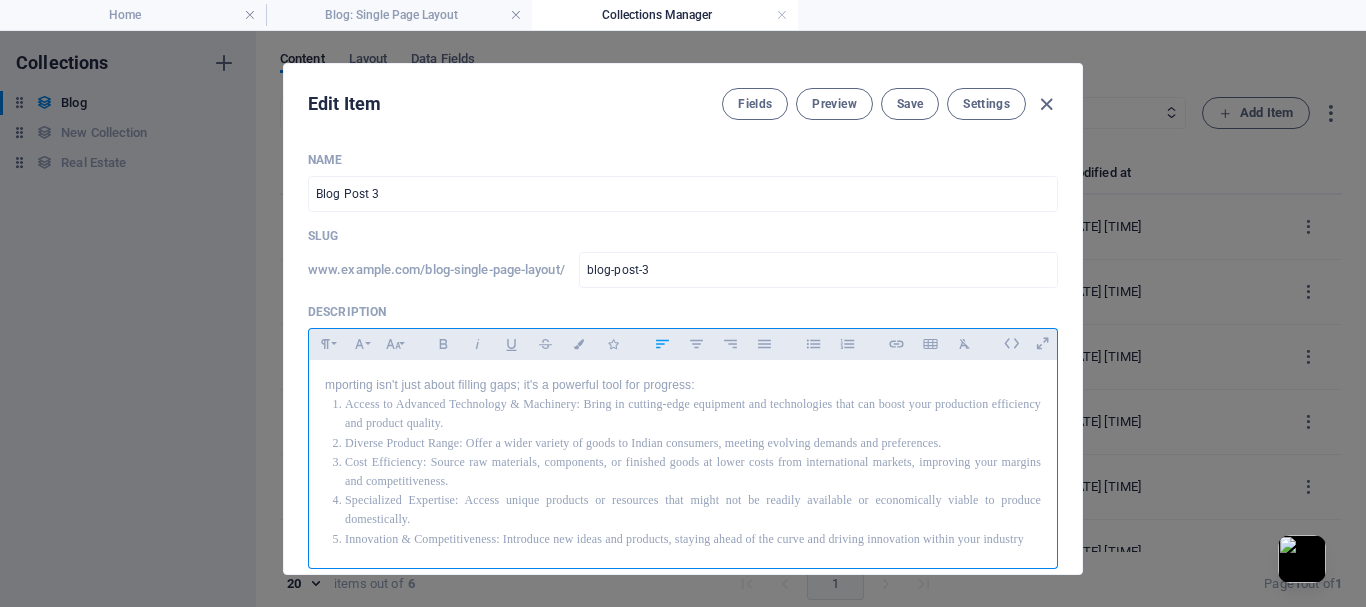 type 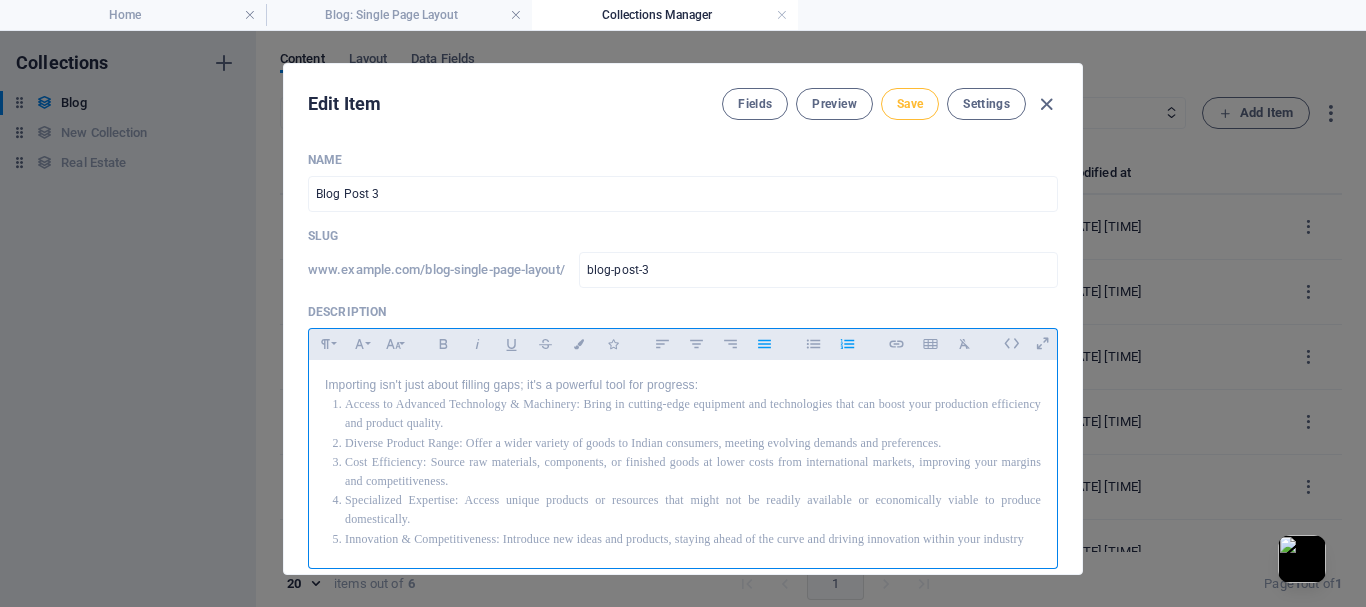 click on "Save" at bounding box center (910, 104) 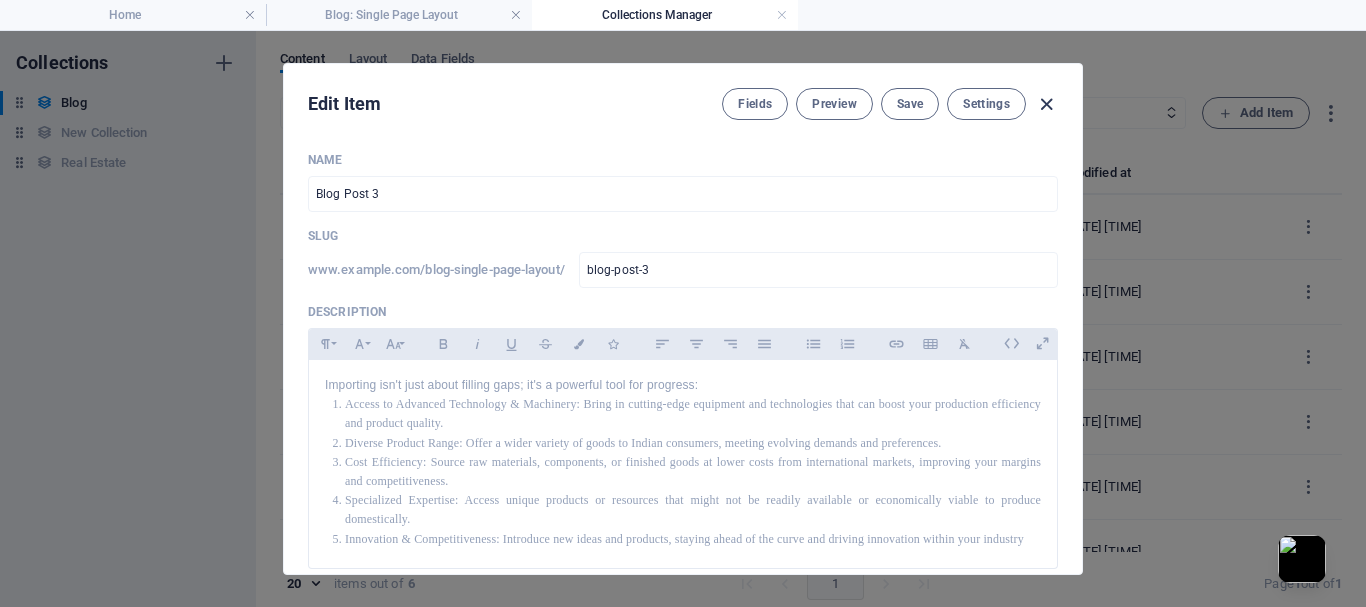 click at bounding box center [1046, 104] 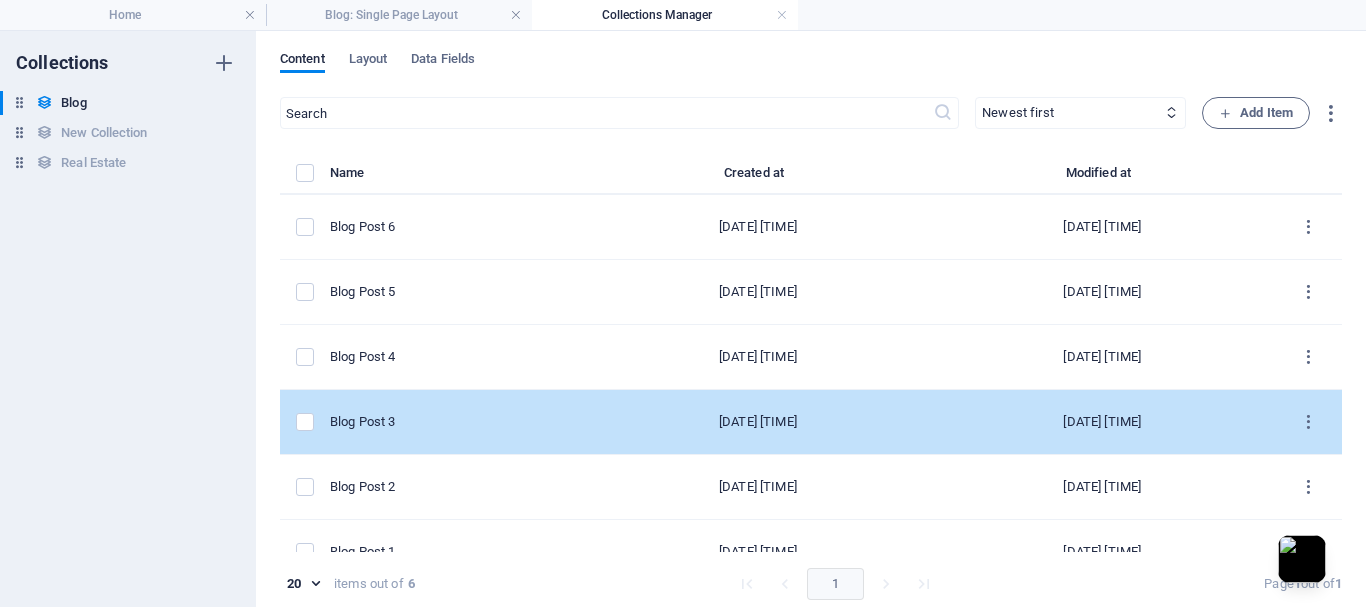 scroll, scrollTop: 33, scrollLeft: 0, axis: vertical 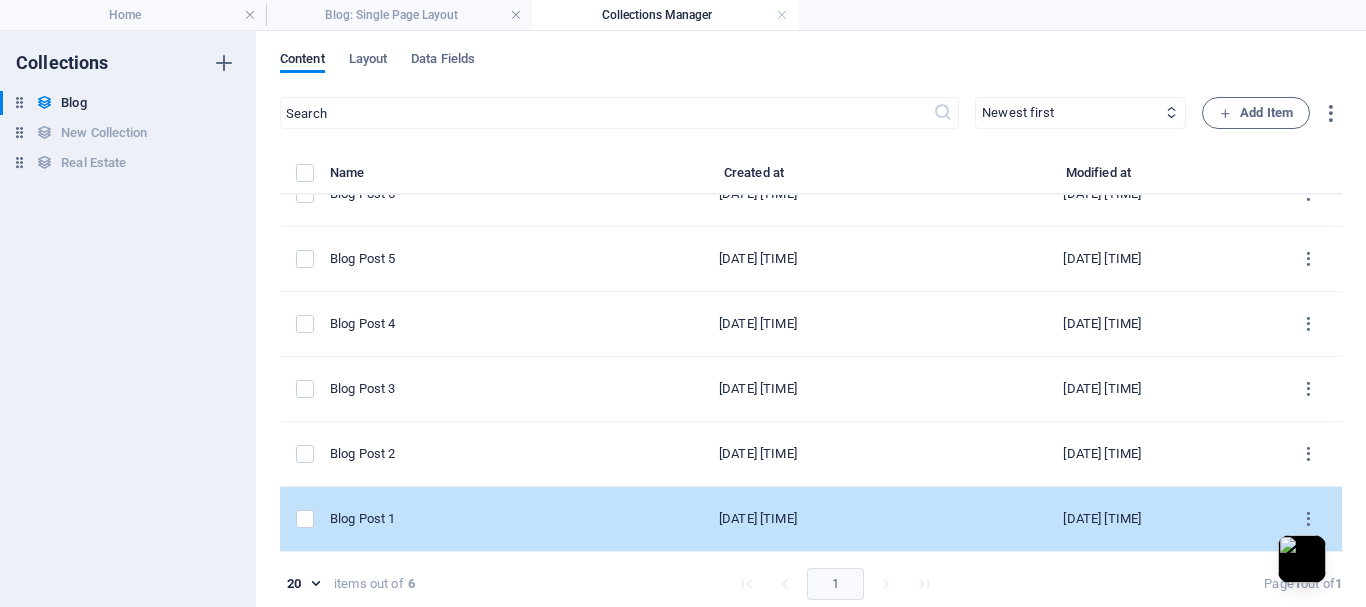 click on "[MONTH] [DAY], [YEAR] [HOUR]:[MINUTE] [AM/PM]" at bounding box center [758, 519] 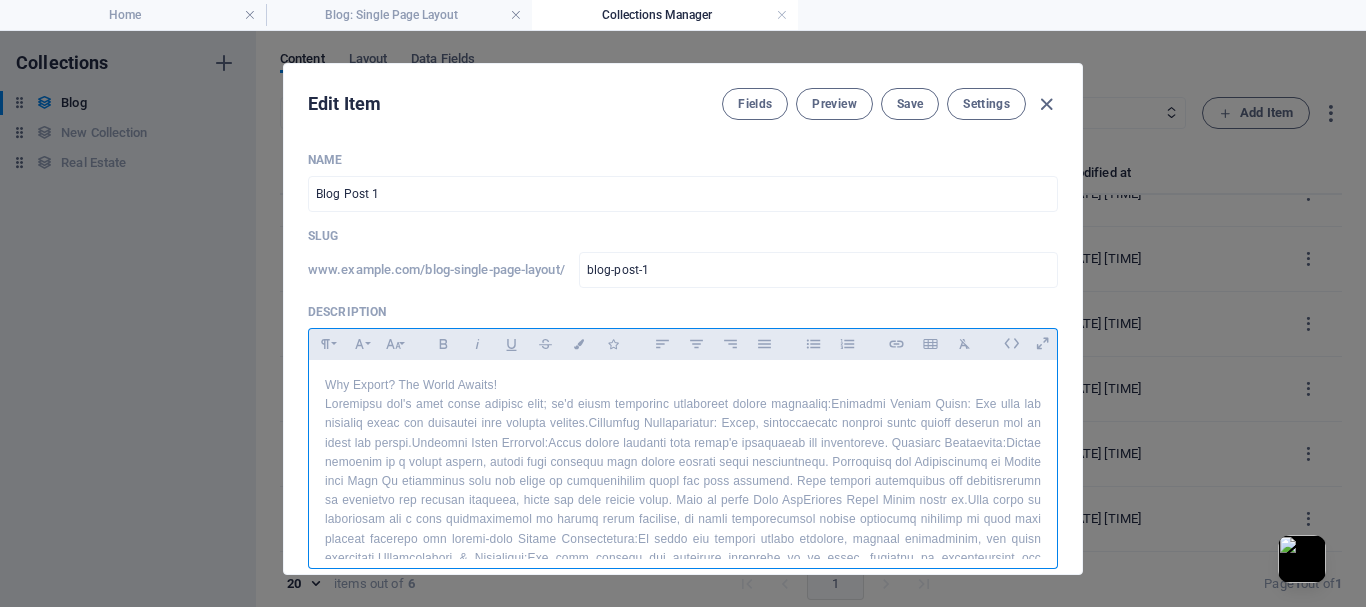 click at bounding box center (683, 567) 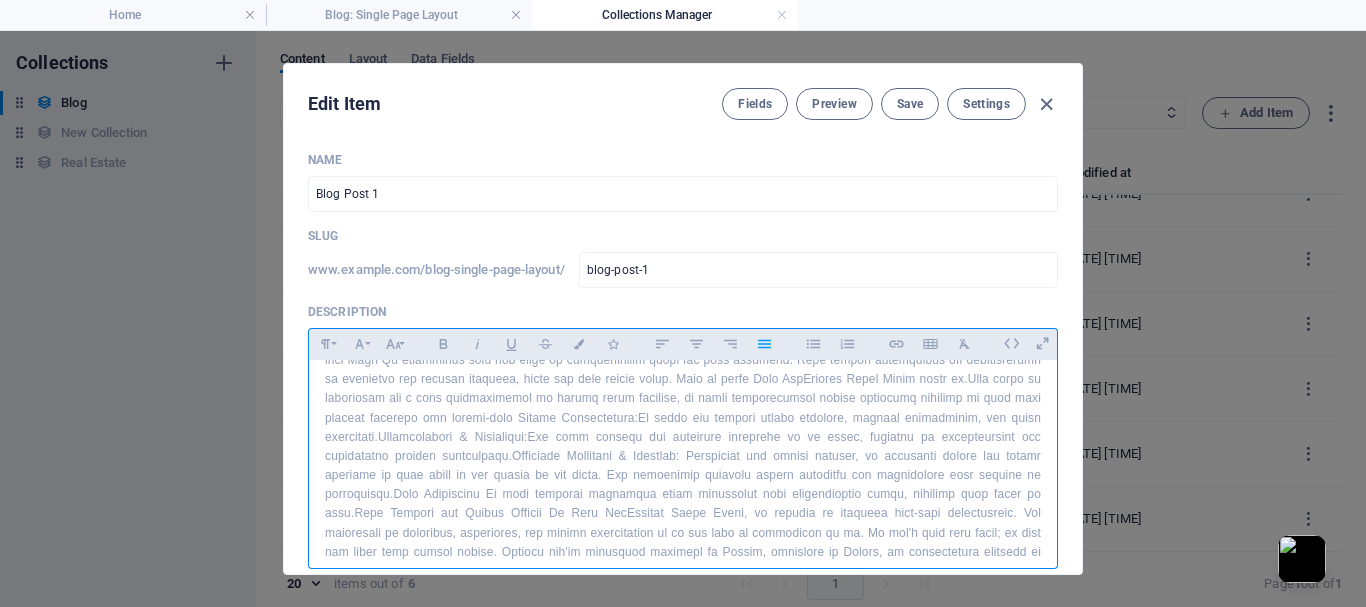 scroll, scrollTop: 179, scrollLeft: 0, axis: vertical 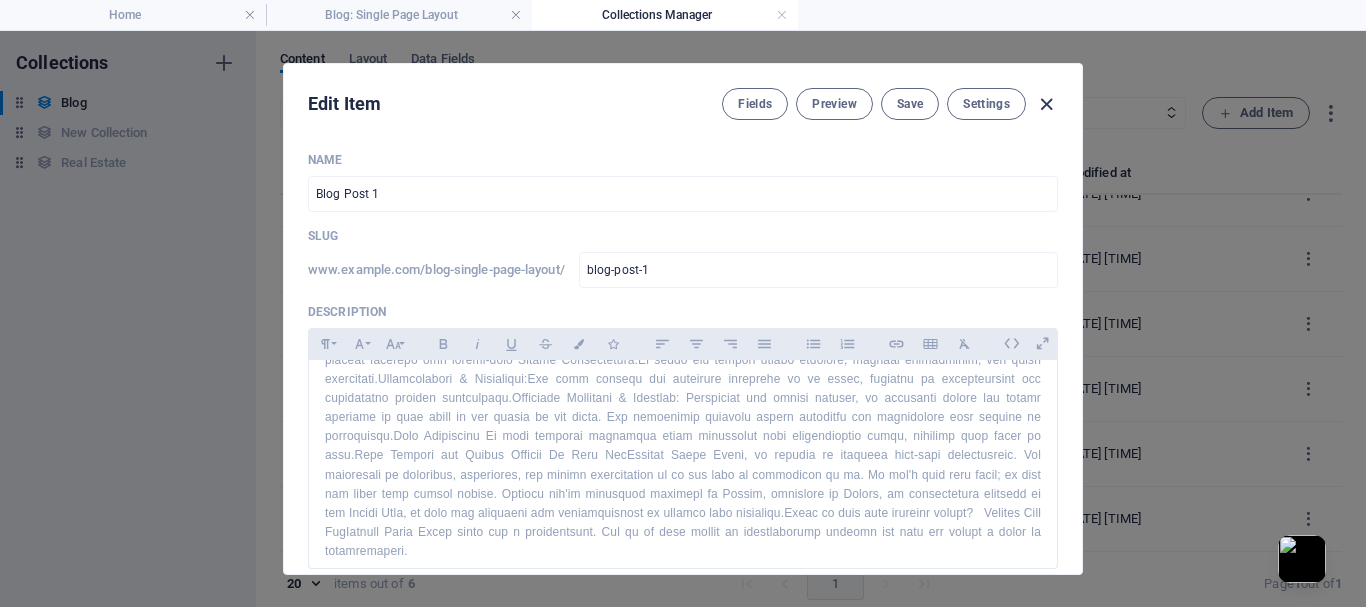 click at bounding box center (1046, 104) 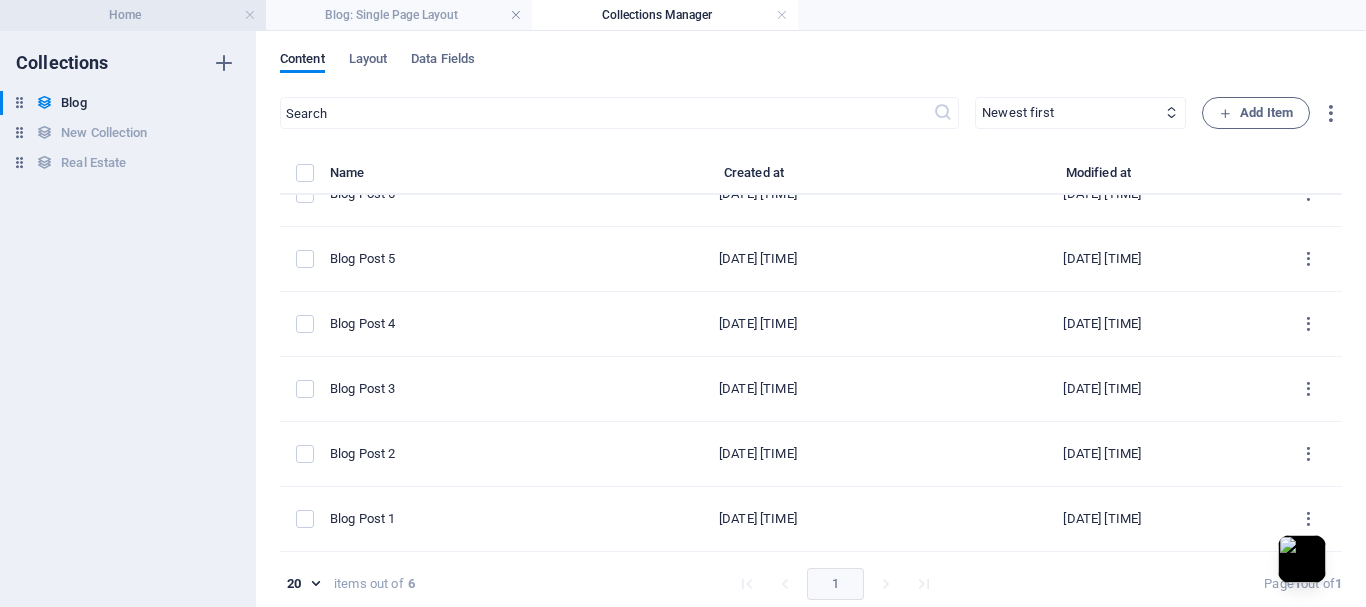 click on "Home" at bounding box center [133, 15] 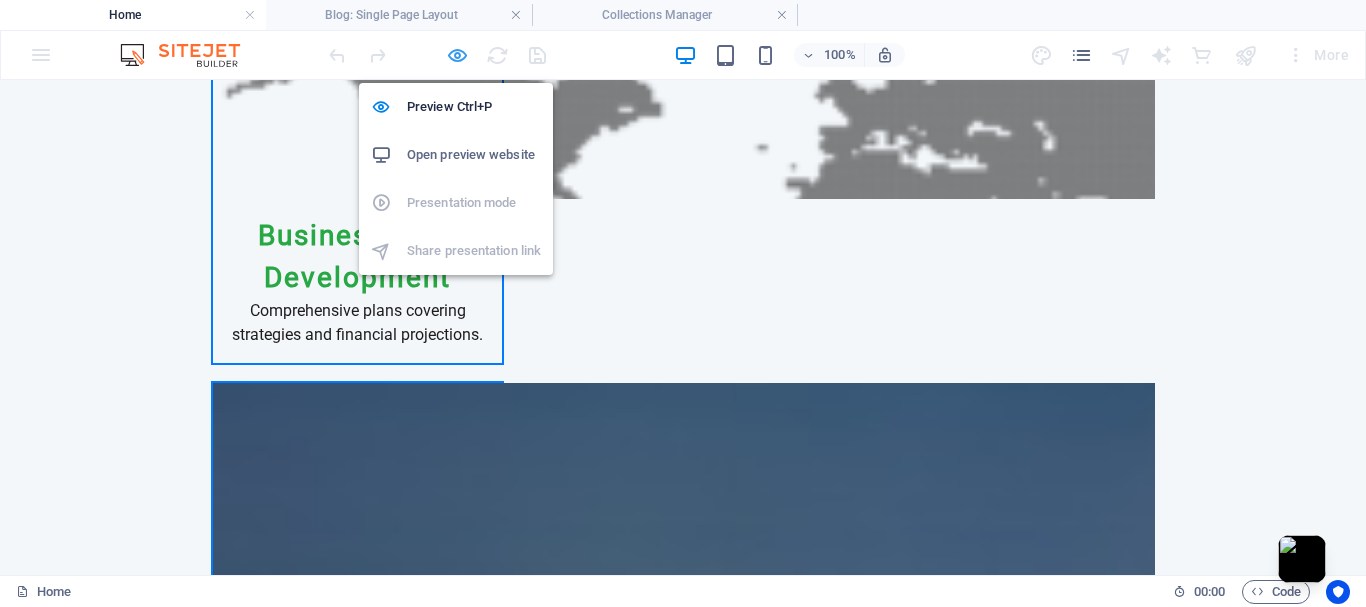 click at bounding box center (457, 55) 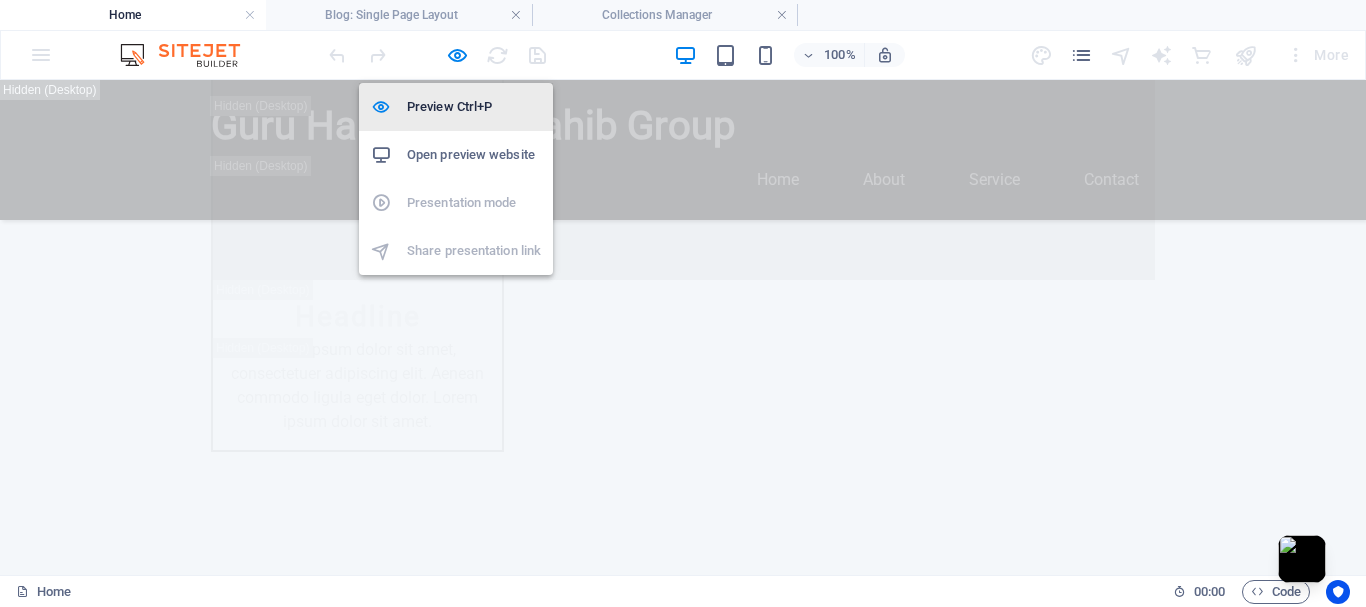 click on "Preview Ctrl+P" at bounding box center (474, 107) 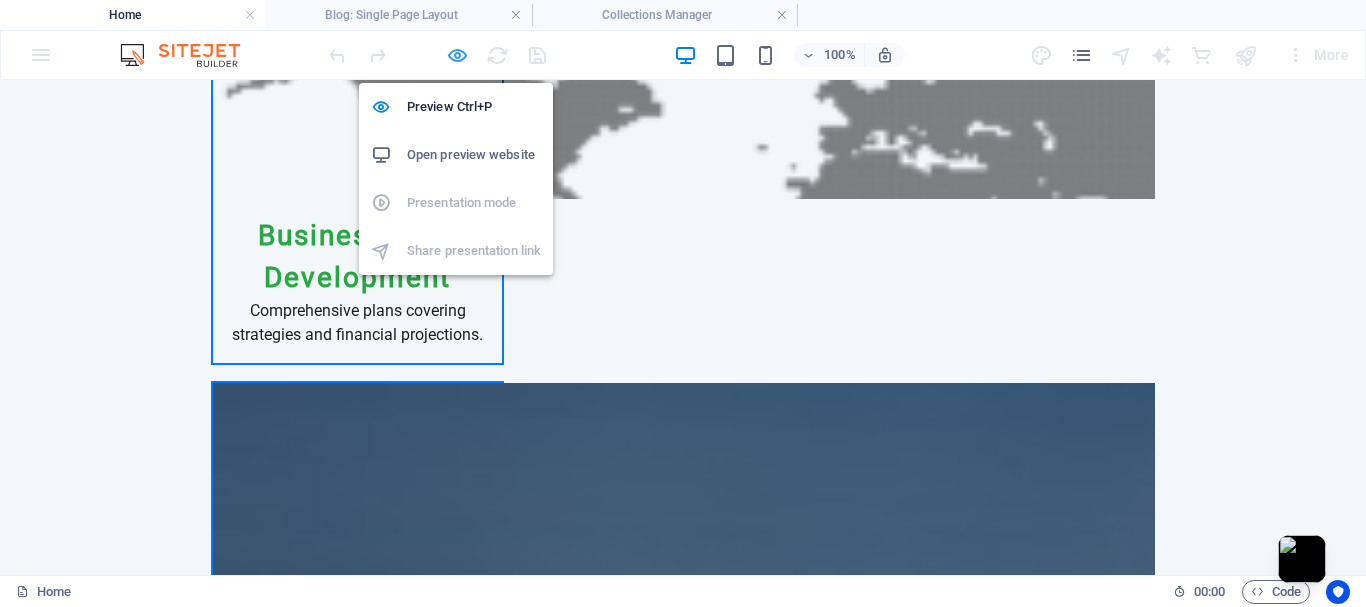 click at bounding box center [457, 55] 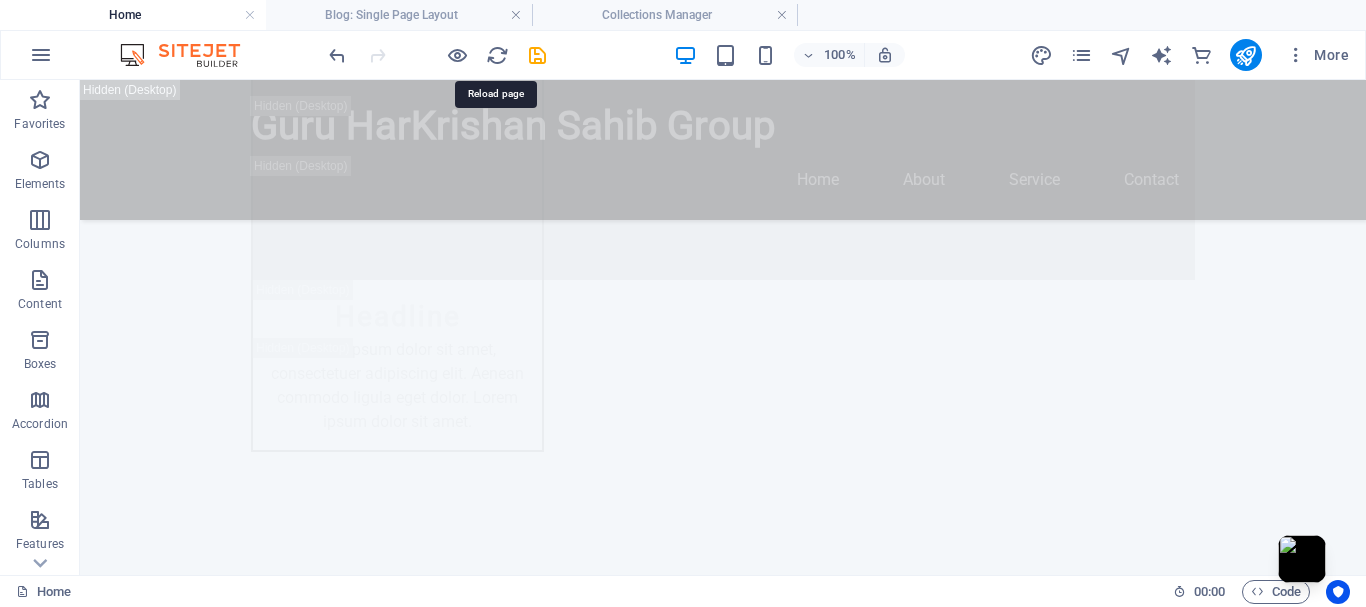scroll, scrollTop: 22291, scrollLeft: 0, axis: vertical 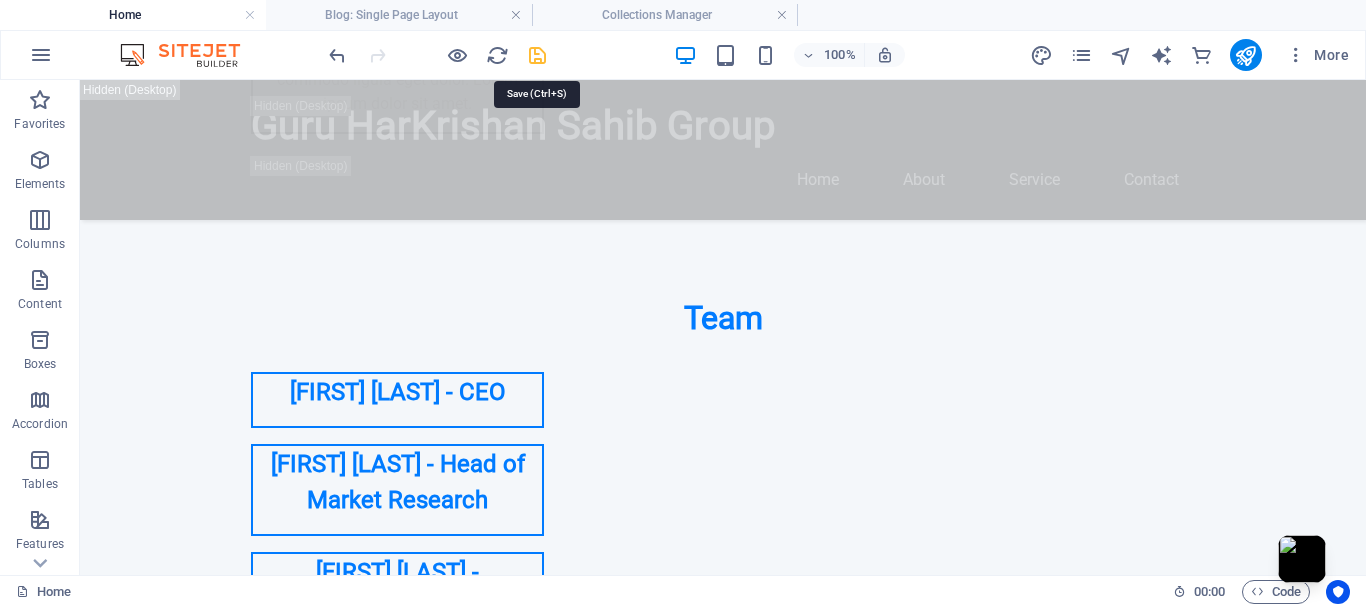 click at bounding box center [537, 55] 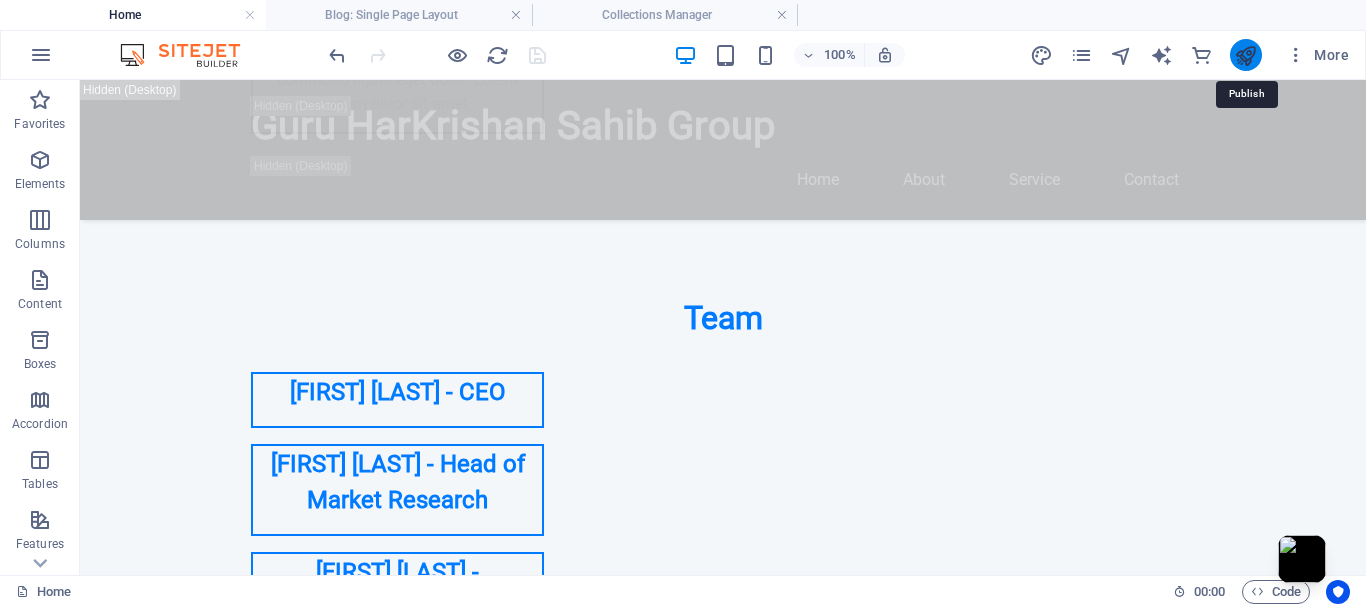 click at bounding box center [1245, 55] 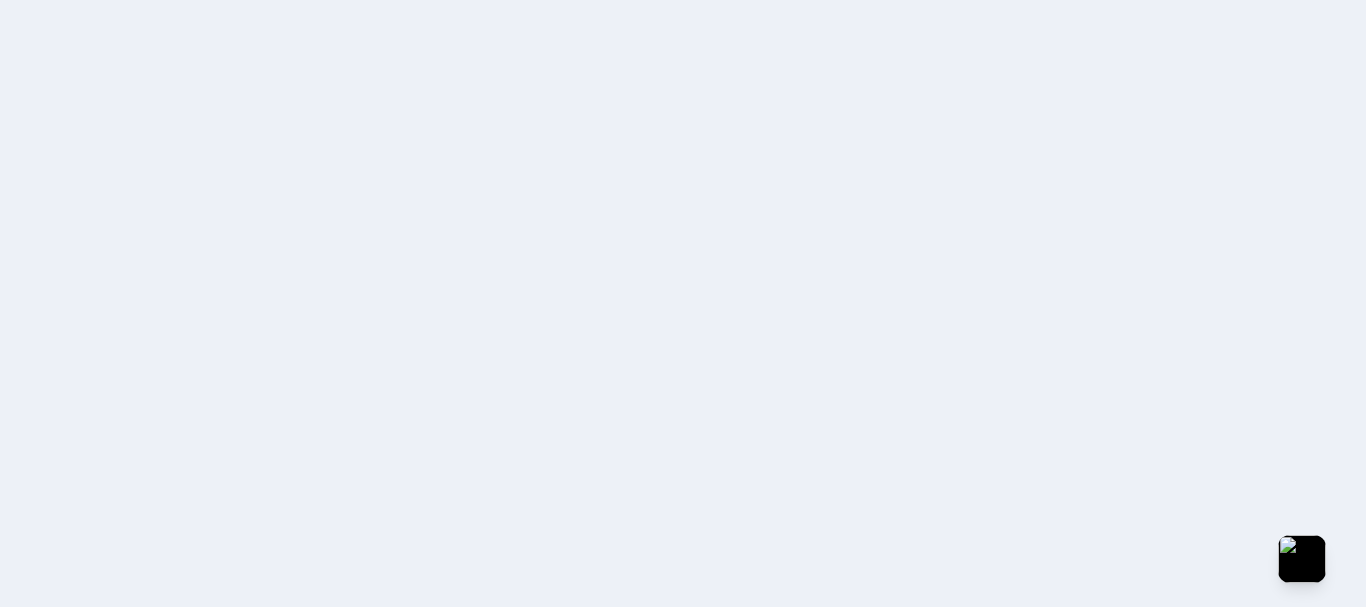 scroll, scrollTop: 0, scrollLeft: 0, axis: both 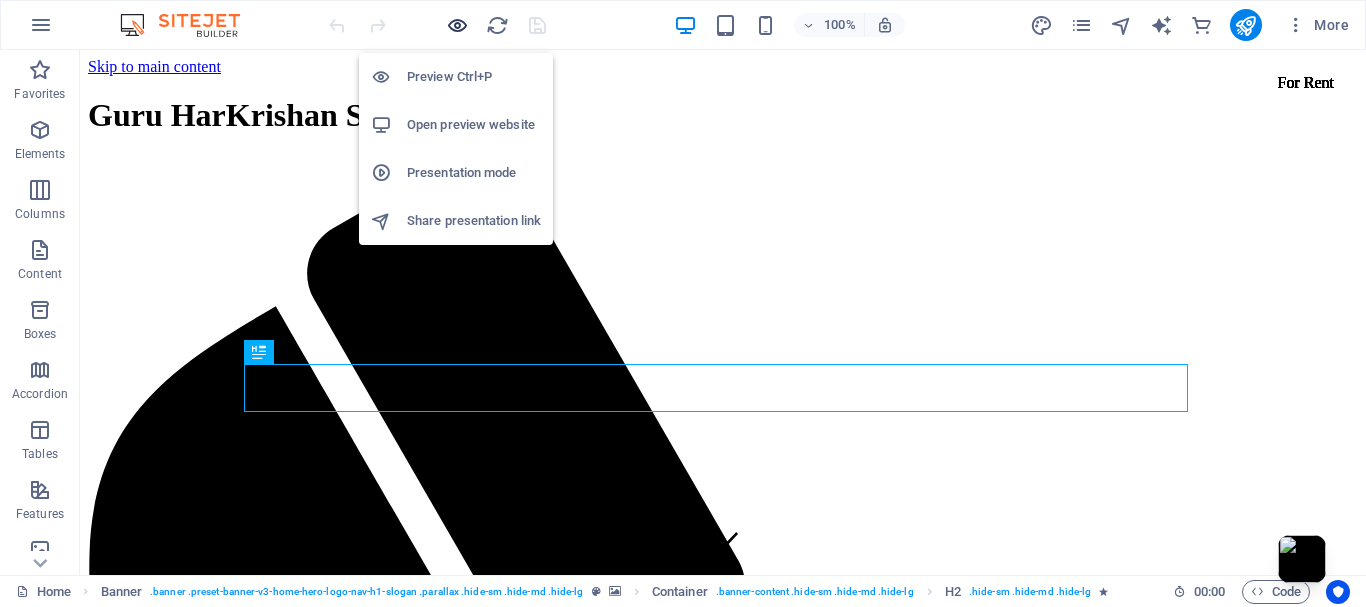 click at bounding box center (457, 25) 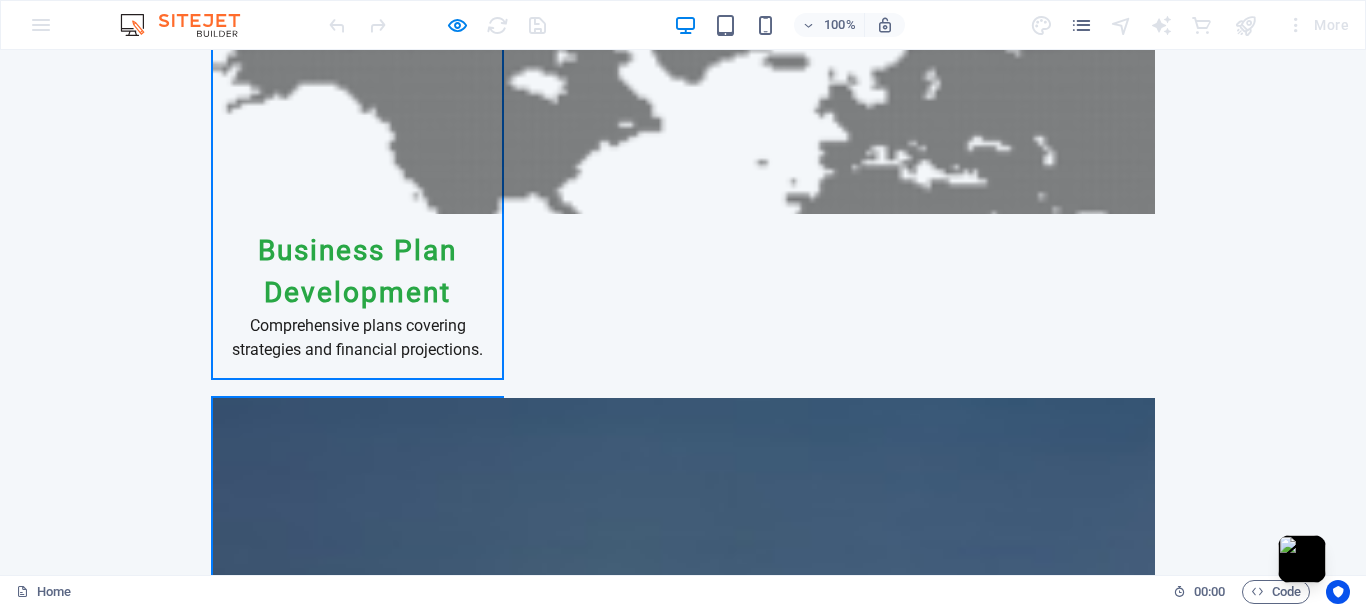 scroll, scrollTop: 3167, scrollLeft: 0, axis: vertical 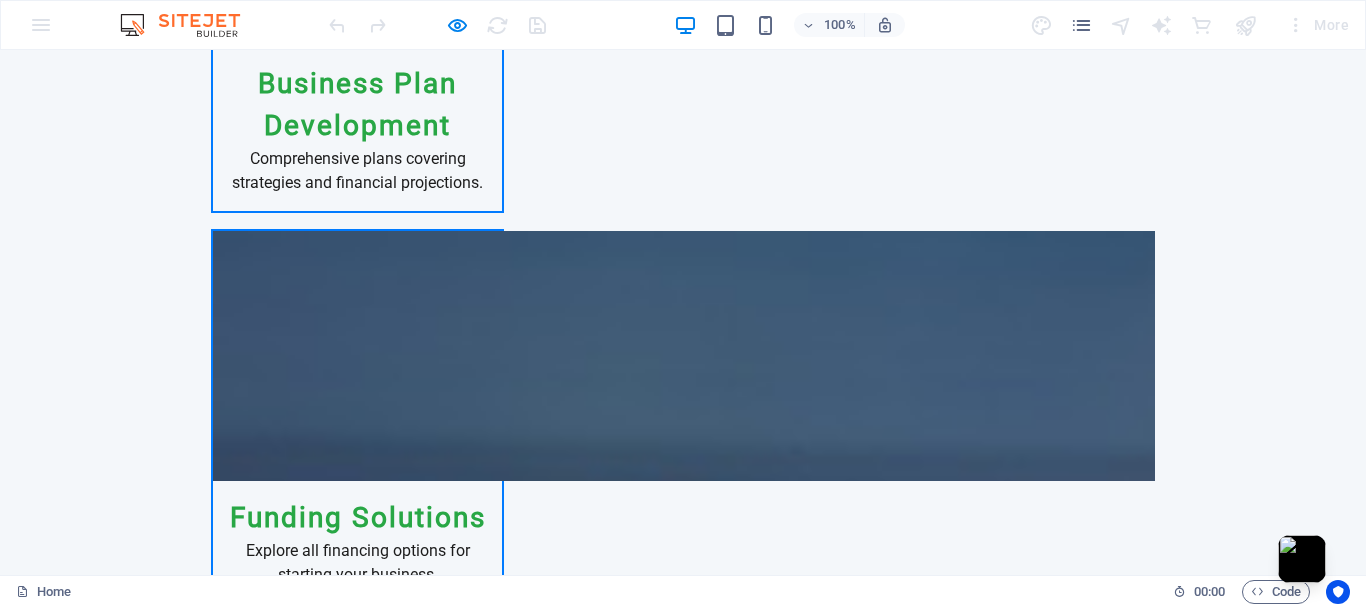 click on "Blog Post 5" at bounding box center [97, 3704] 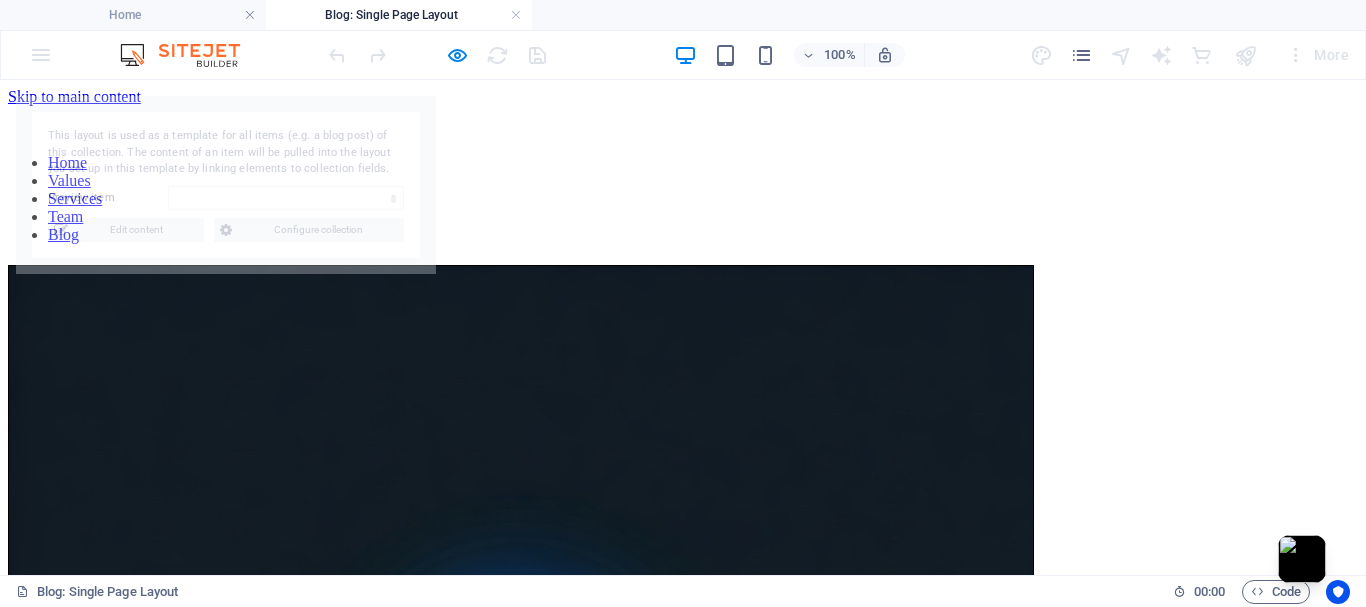 scroll, scrollTop: 0, scrollLeft: 0, axis: both 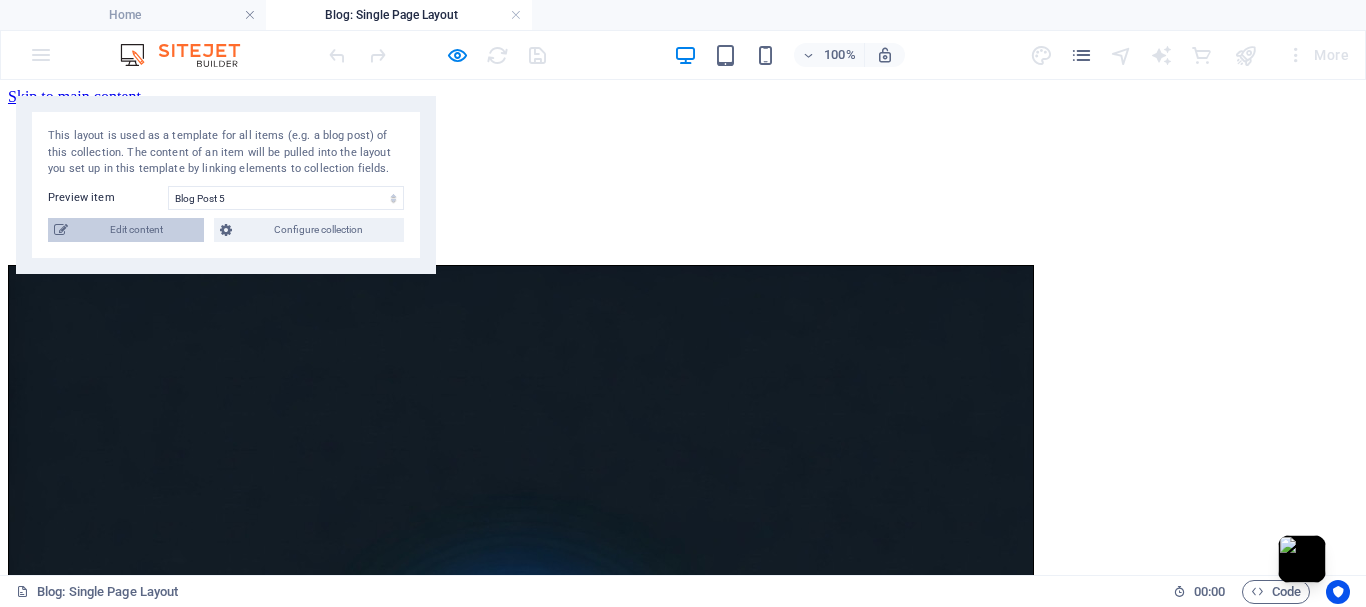 click on "Edit content" at bounding box center (136, 230) 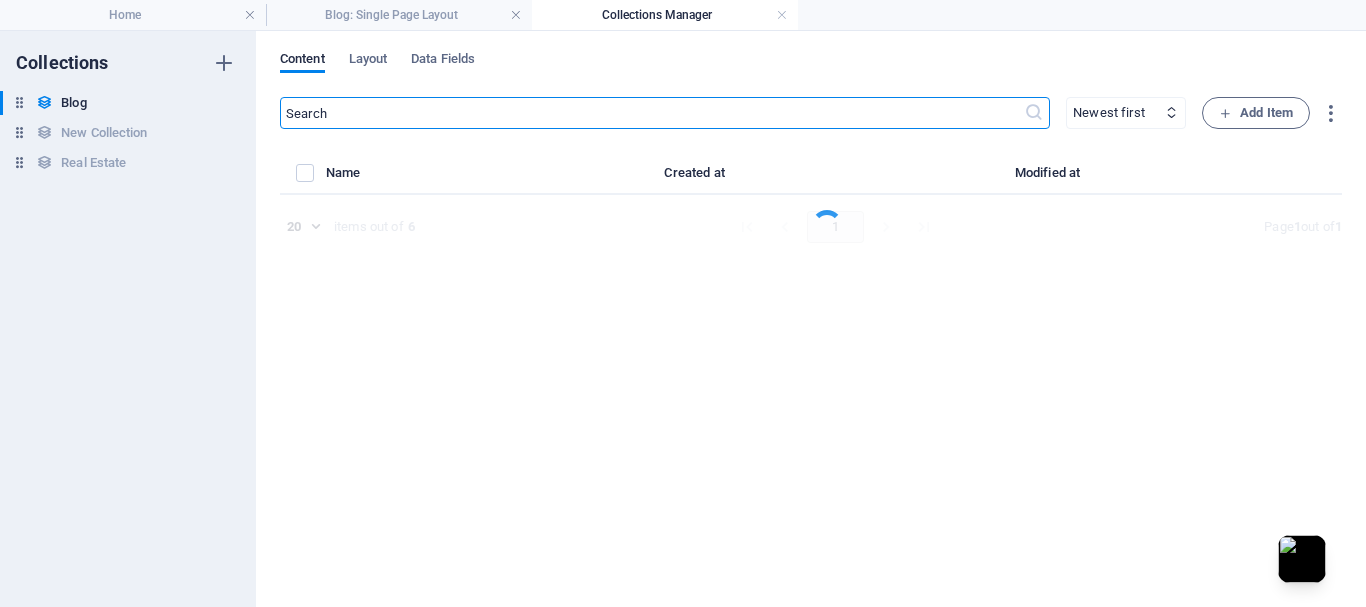 select on "Category 2" 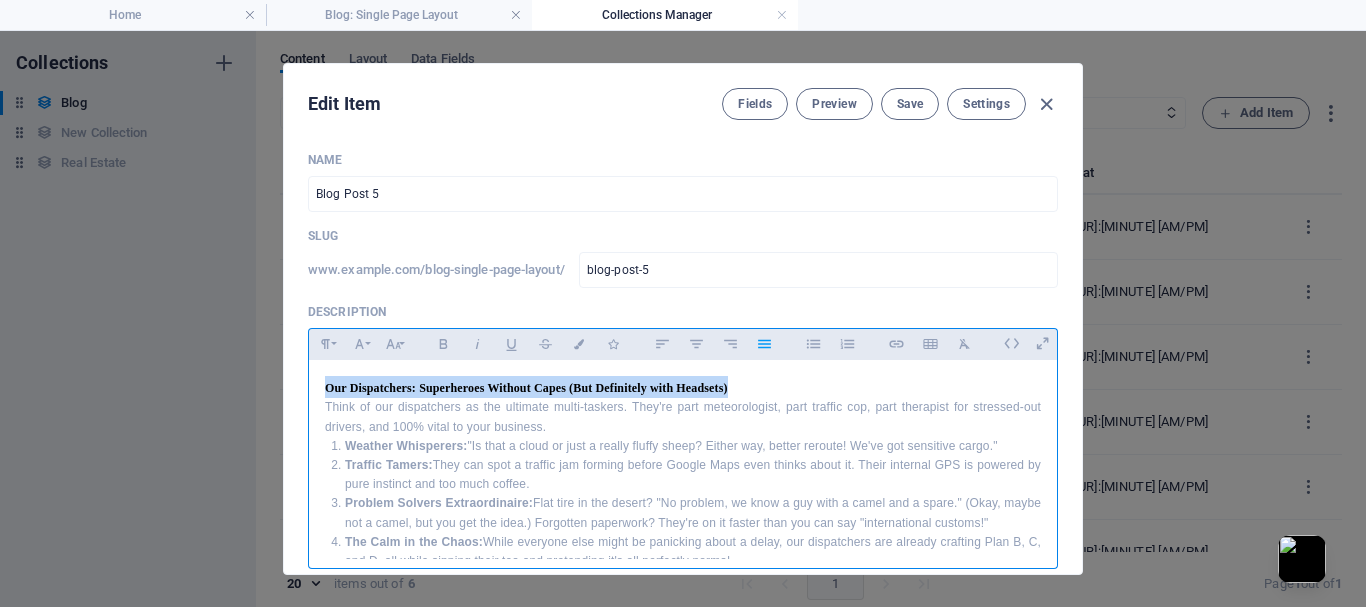 drag, startPoint x: 746, startPoint y: 386, endPoint x: 250, endPoint y: 333, distance: 498.8236 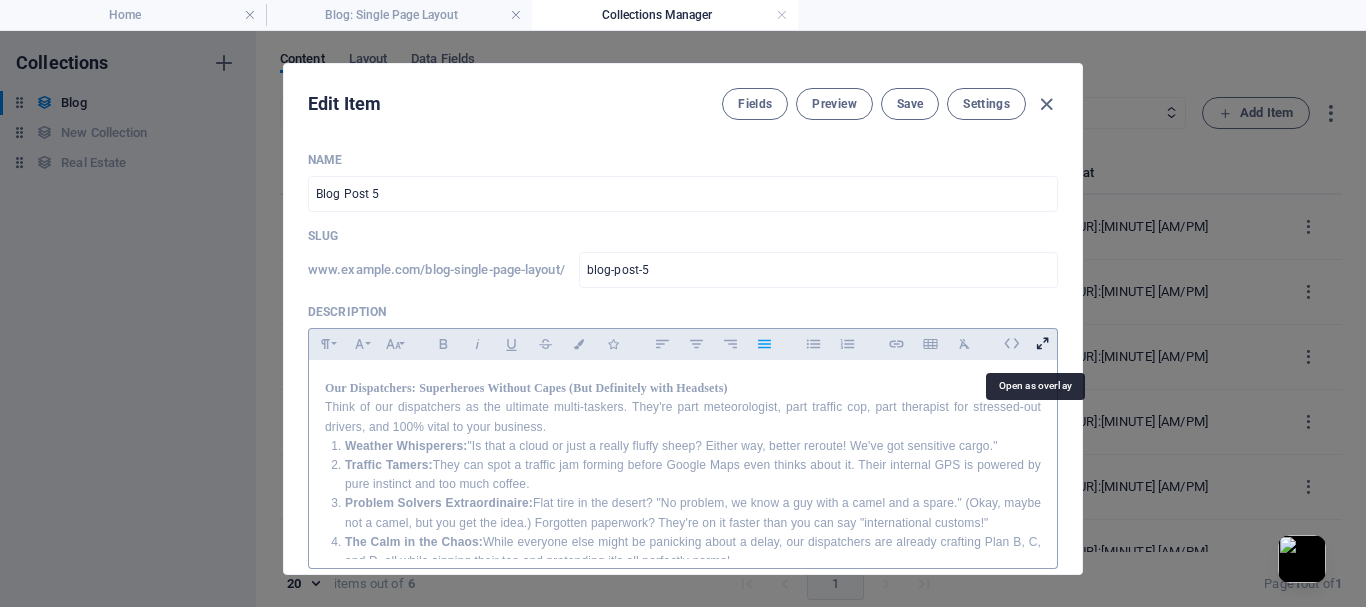 click at bounding box center (1042, 343) 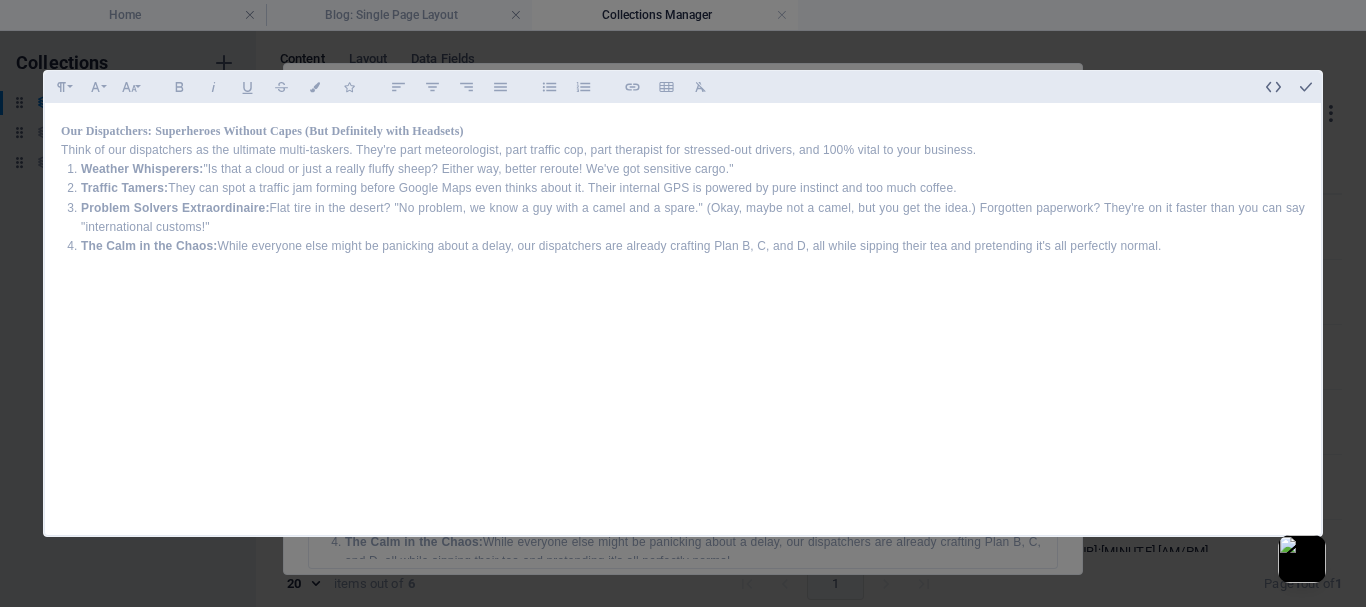 click on "Think of our dispatchers as the ultimate multi-taskers. They're part meteorologist, part traffic cop, part therapist for stressed-out drivers, and 100% vital to your business." at bounding box center [683, 150] 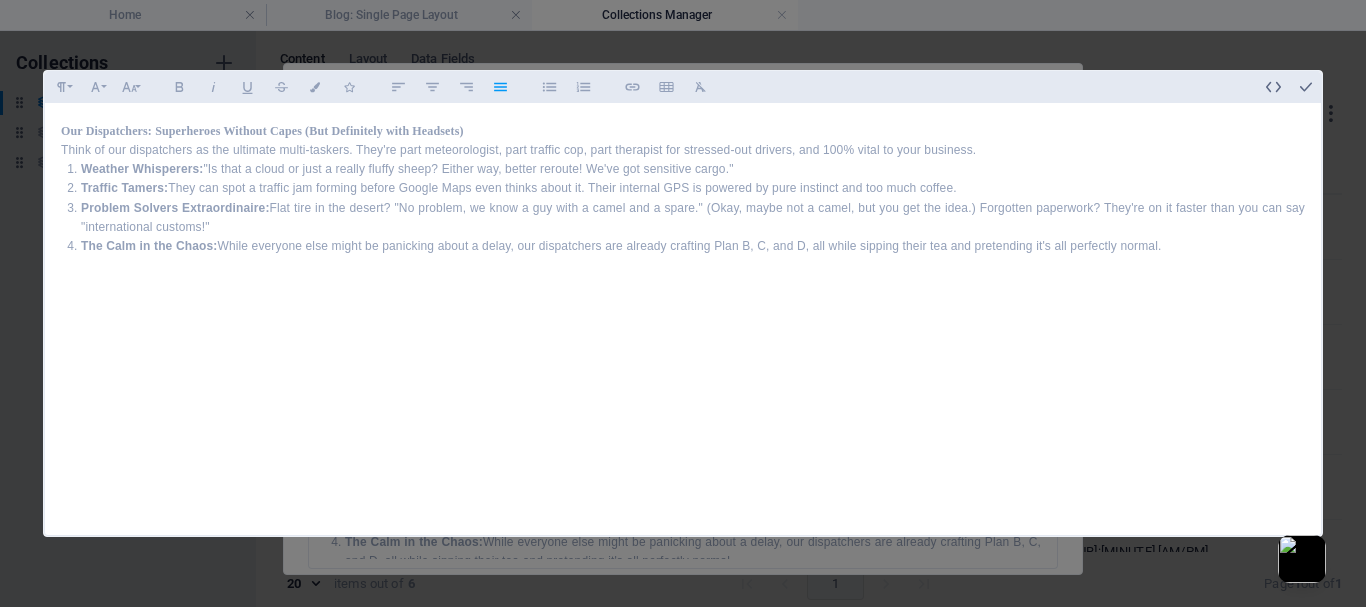 click on "Our Dispatchers: Superheroes Without Capes (But Definitely with Headsets)" at bounding box center (683, 130) 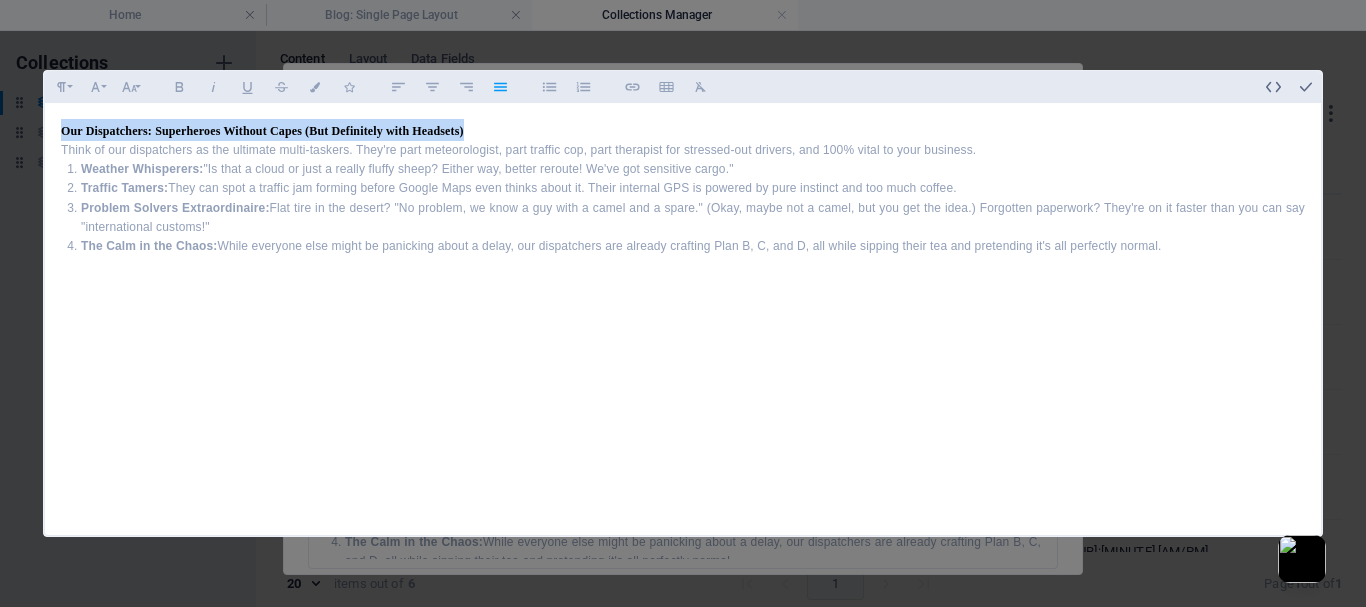 drag, startPoint x: 482, startPoint y: 123, endPoint x: 52, endPoint y: 109, distance: 430.22784 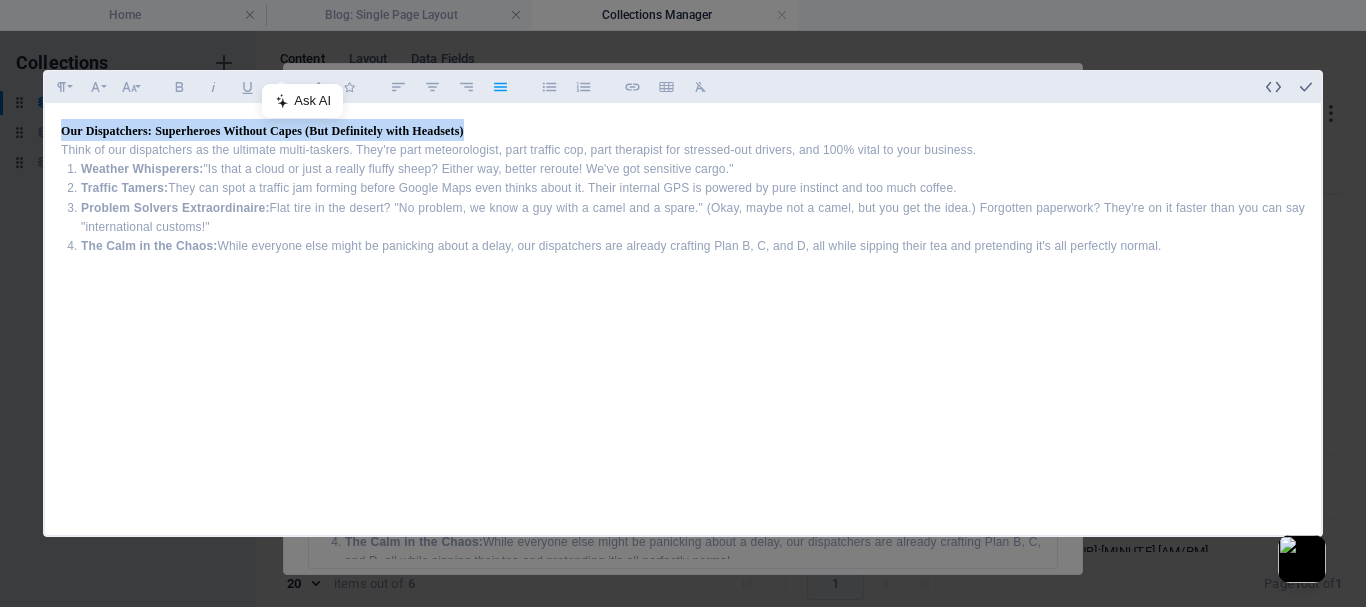 click 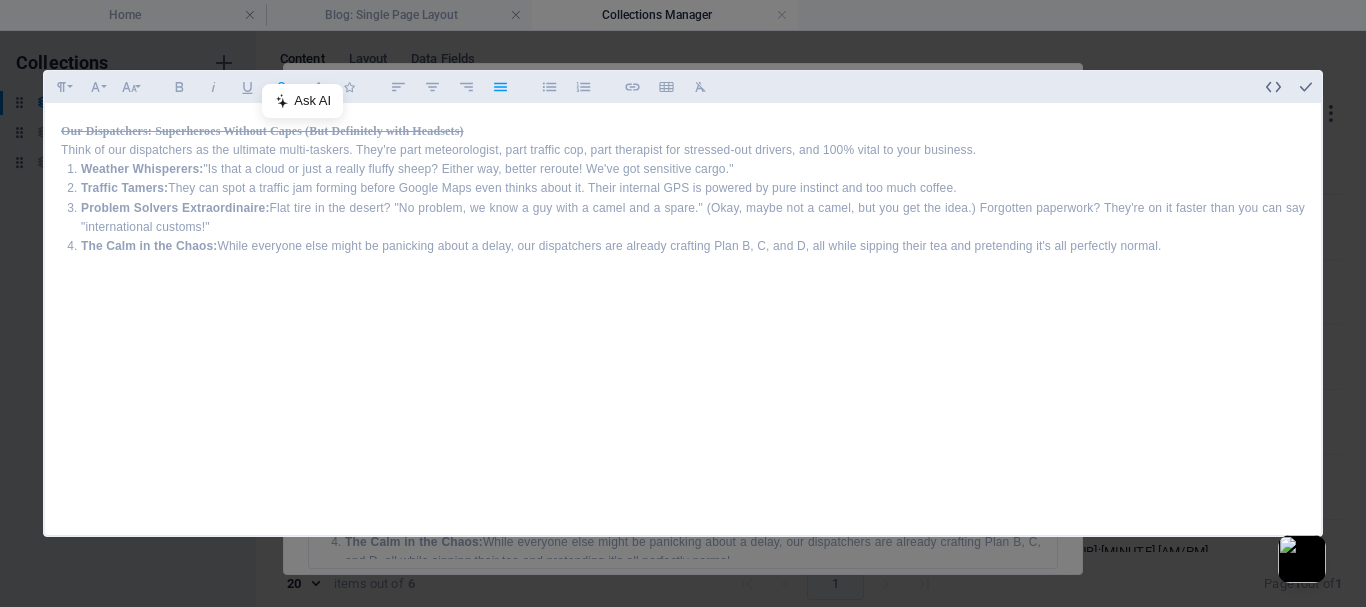 click 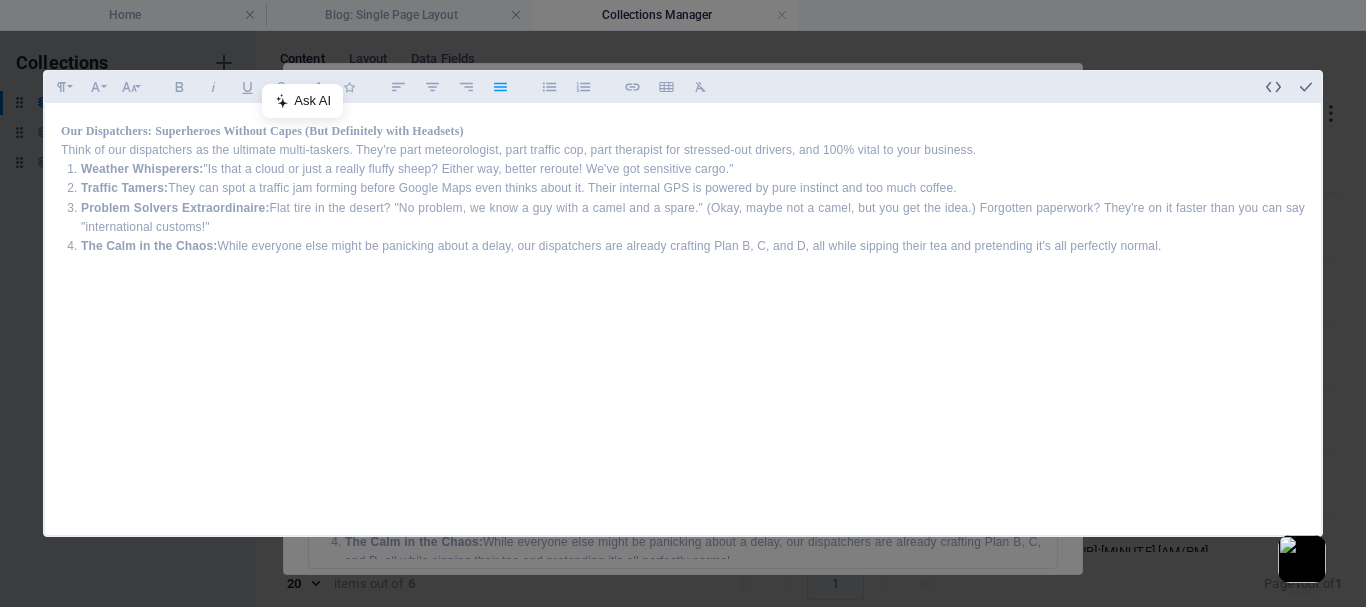 click on "Our Dispatchers: Superheroes Without Capes (But Definitely with Headsets) Think of our dispatchers as the ultimate multi-taskers. They're part meteorologist, part traffic cop, part therapist for stressed-out drivers, and 100% vital to your business. Weather Whisperers:  "Is that a cloud or just a really fluffy sheep? Either way, better reroute! We've got sensitive cargo." Traffic Tamers:  They can spot a traffic jam forming before Google Maps even thinks about it. Their internal GPS is powered by pure instinct and too much coffee. Problem Solvers Extraordinaire:  Flat tire in the desert? "No problem, we know a guy with a camel and a spare." (Okay, maybe not a camel, but you get the idea.) Forgotten paperwork? They're on it faster than you can say "international customs!" The Calm in the Chaos:  While everyone else might be panicking about a delay, our dispatchers are already crafting Plan B, C, and D, all while sipping their tea and pretending it's all perfectly normal." at bounding box center [683, 315] 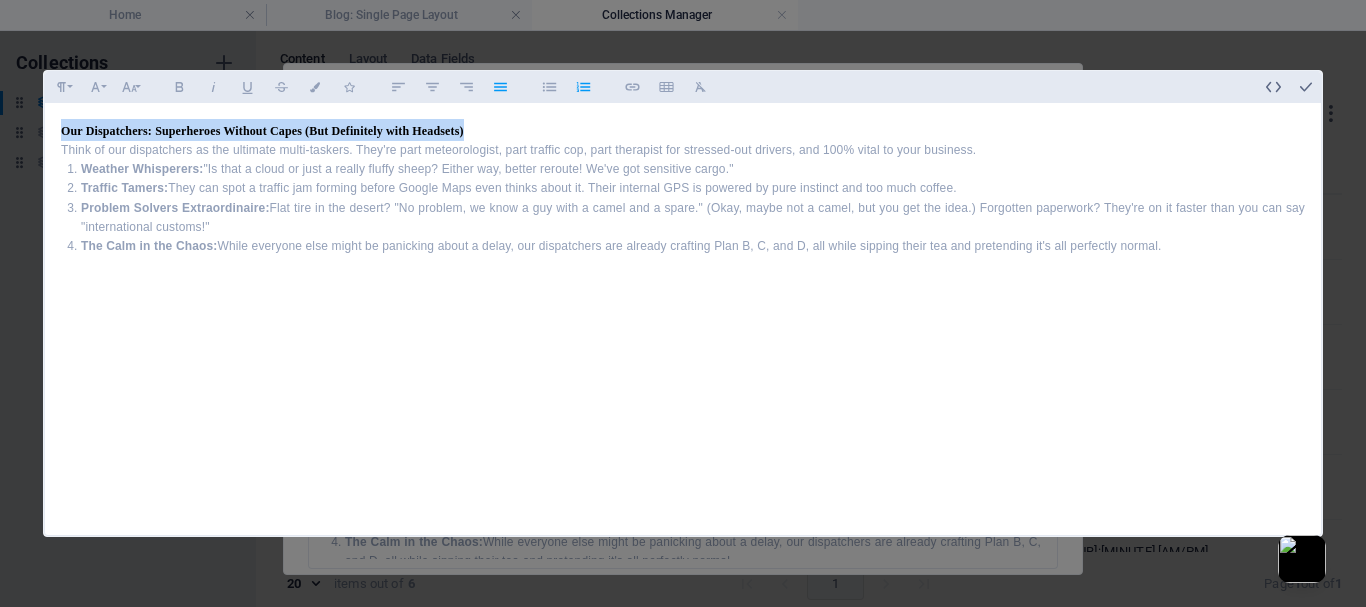 drag, startPoint x: 469, startPoint y: 128, endPoint x: 140, endPoint y: 149, distance: 329.66953 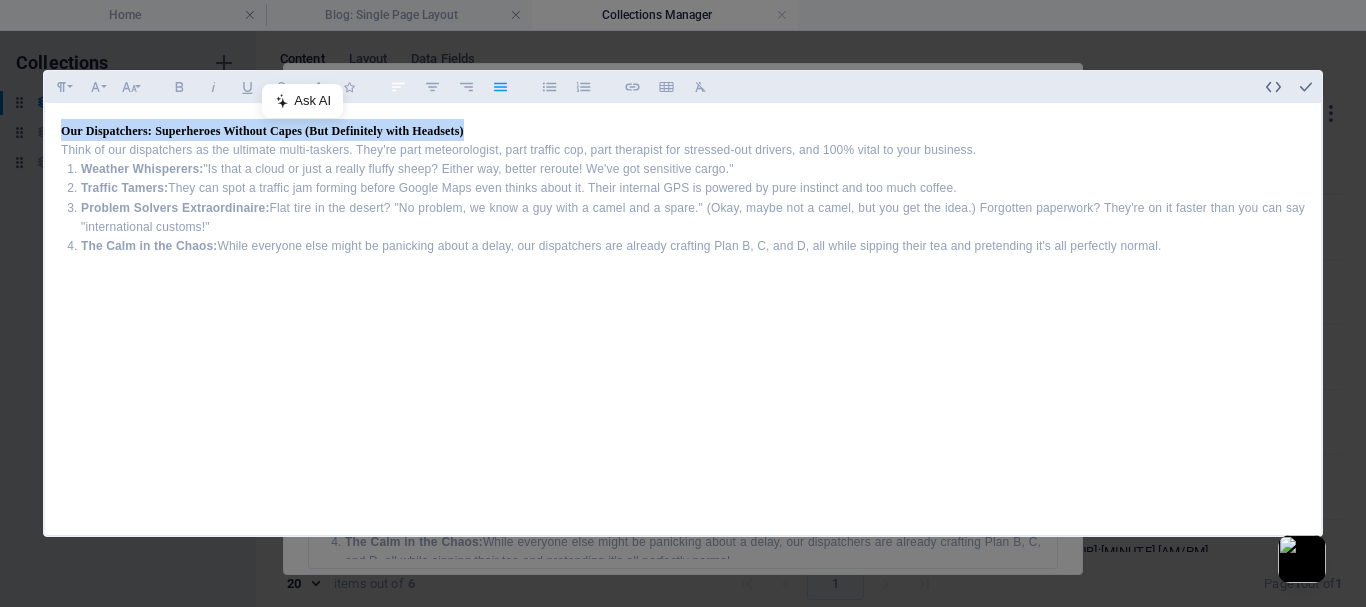 click 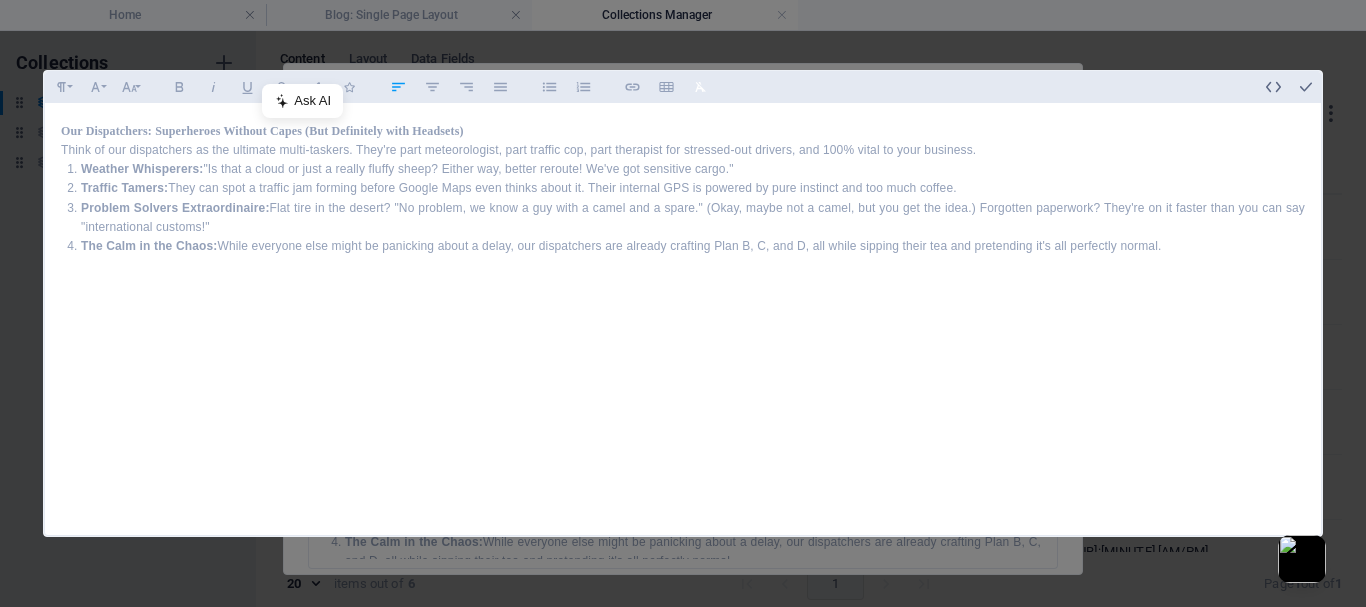 click 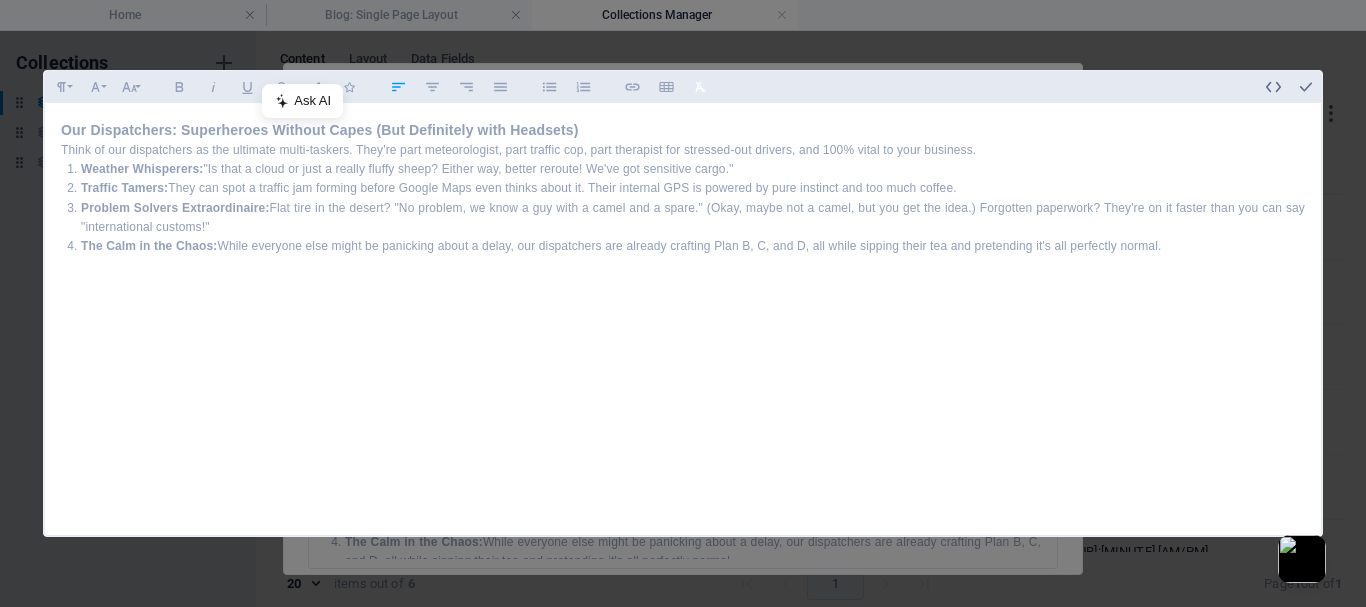 click 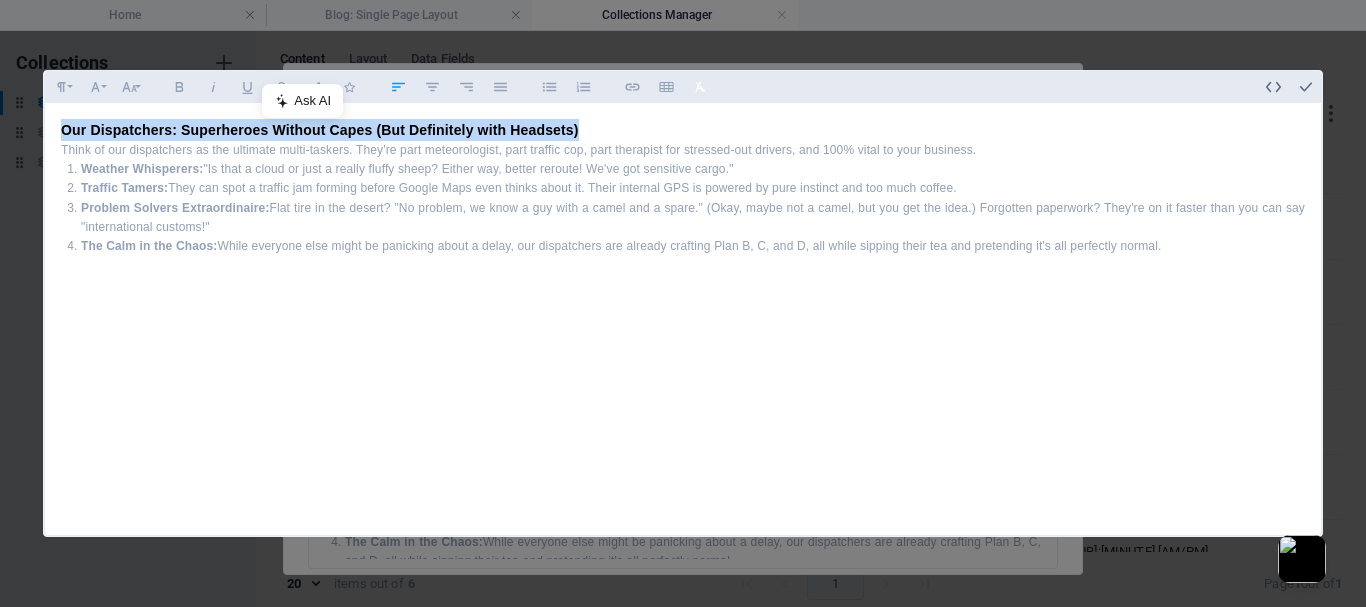 click 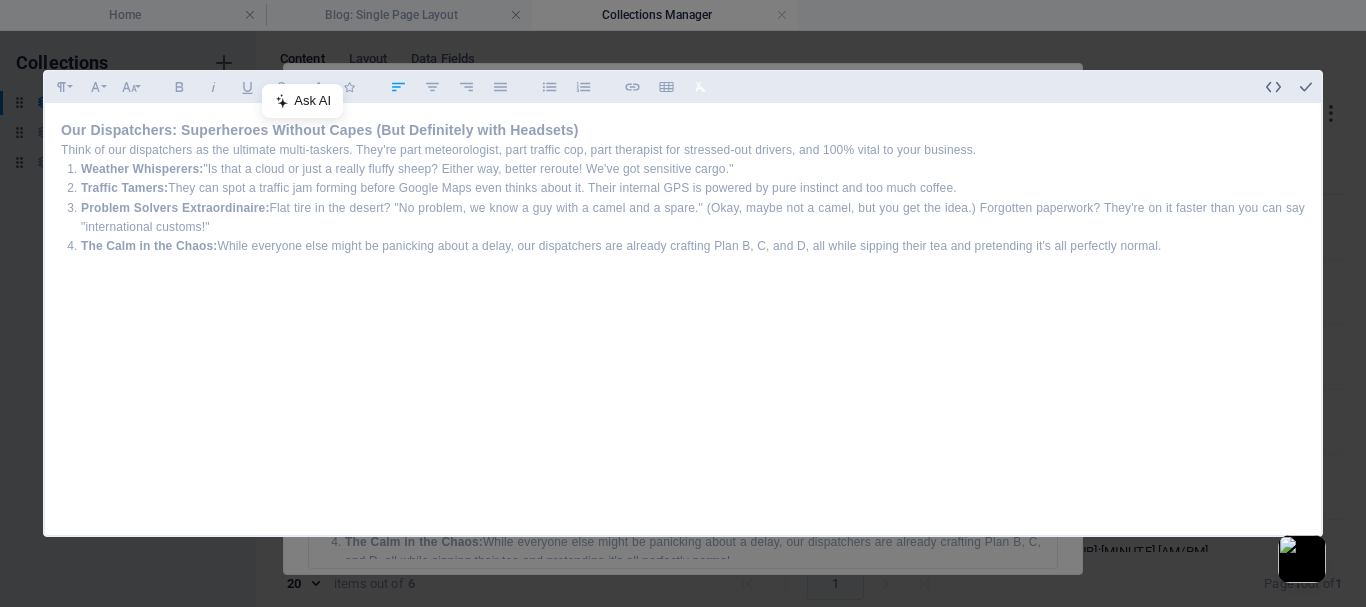 click 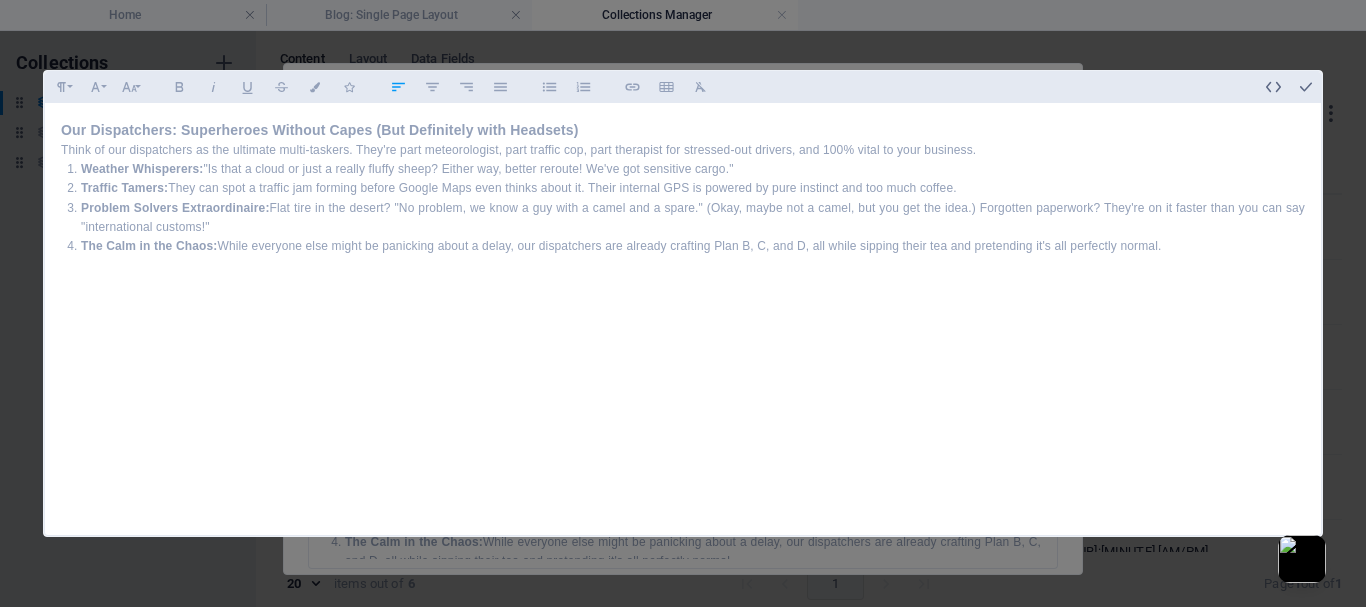 click on "Our Dispatchers: Superheroes Without Capes (But Definitely with Headsets)" at bounding box center (683, 130) 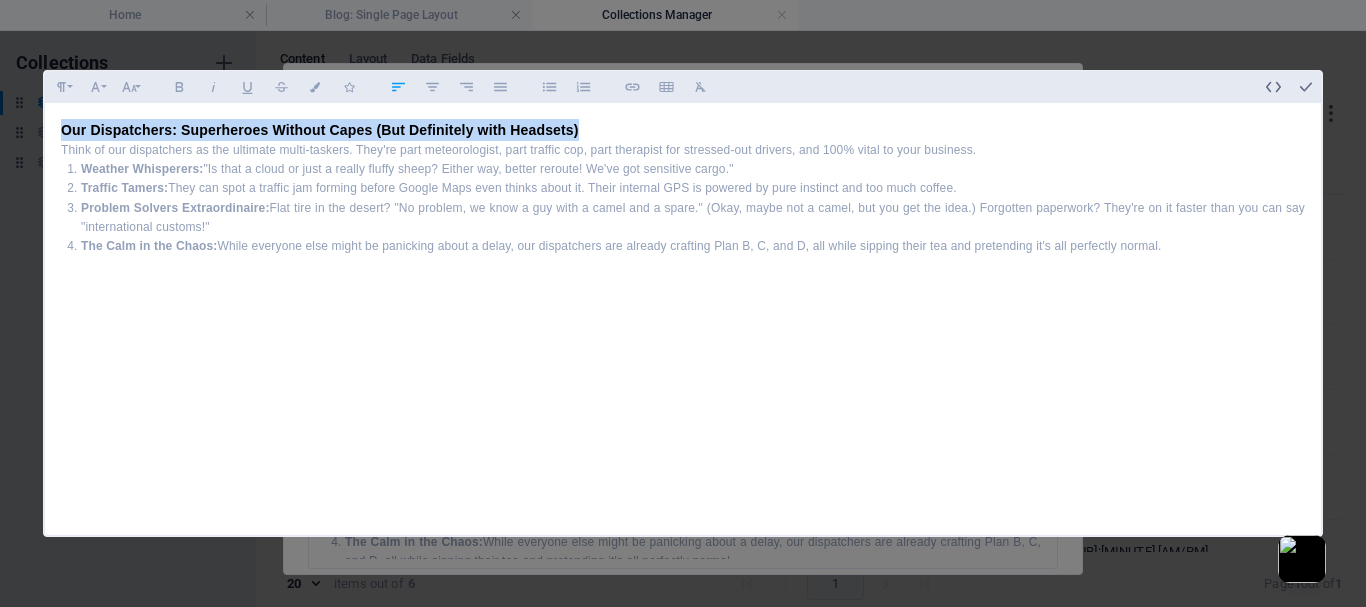 drag, startPoint x: 596, startPoint y: 124, endPoint x: 56, endPoint y: 133, distance: 540.075 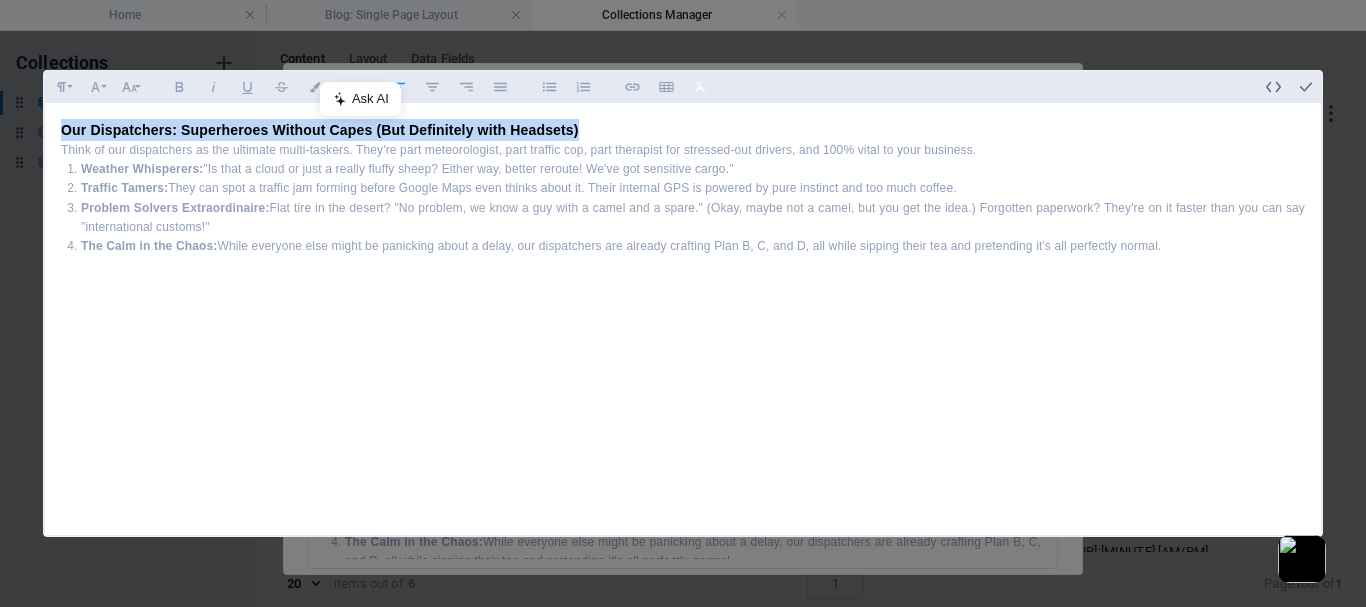 click 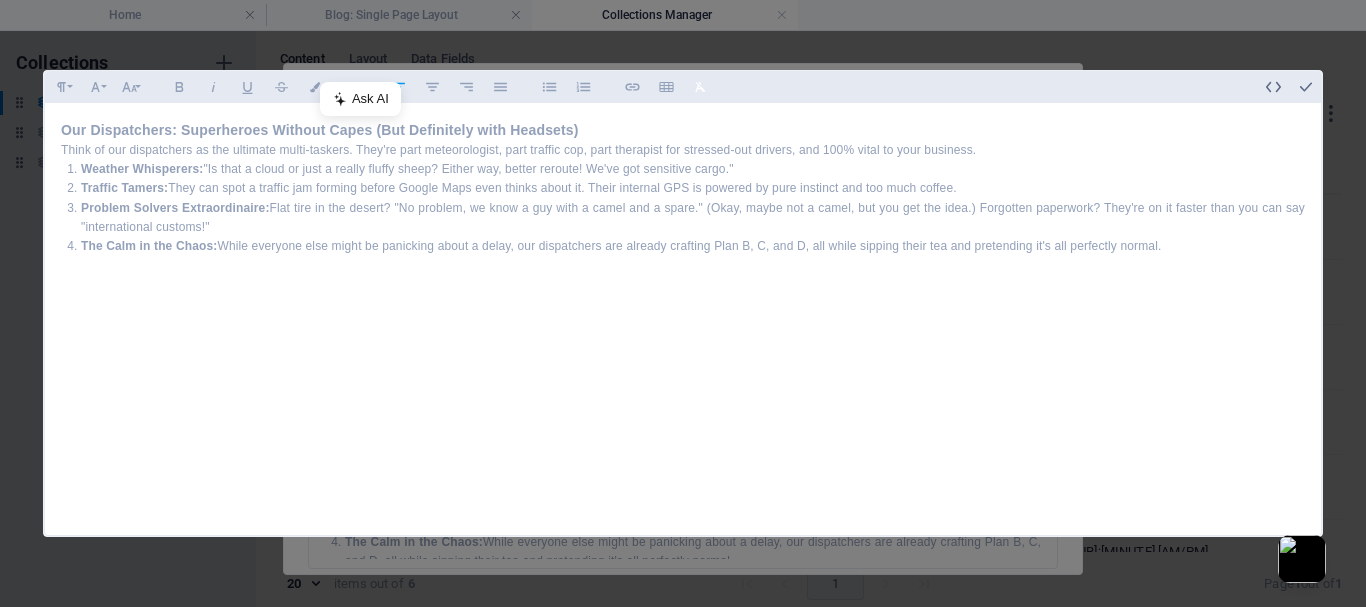 click 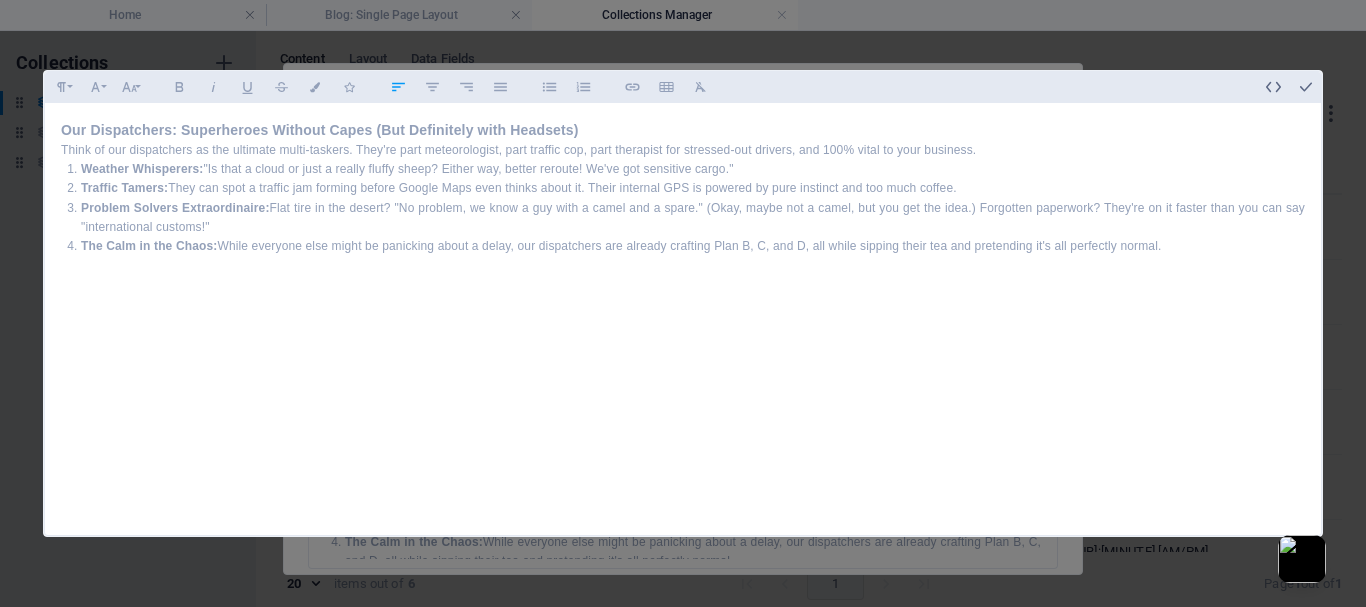 click on "Our Dispatchers: Superheroes Without Capes (But Definitely with Headsets)" at bounding box center (683, 130) 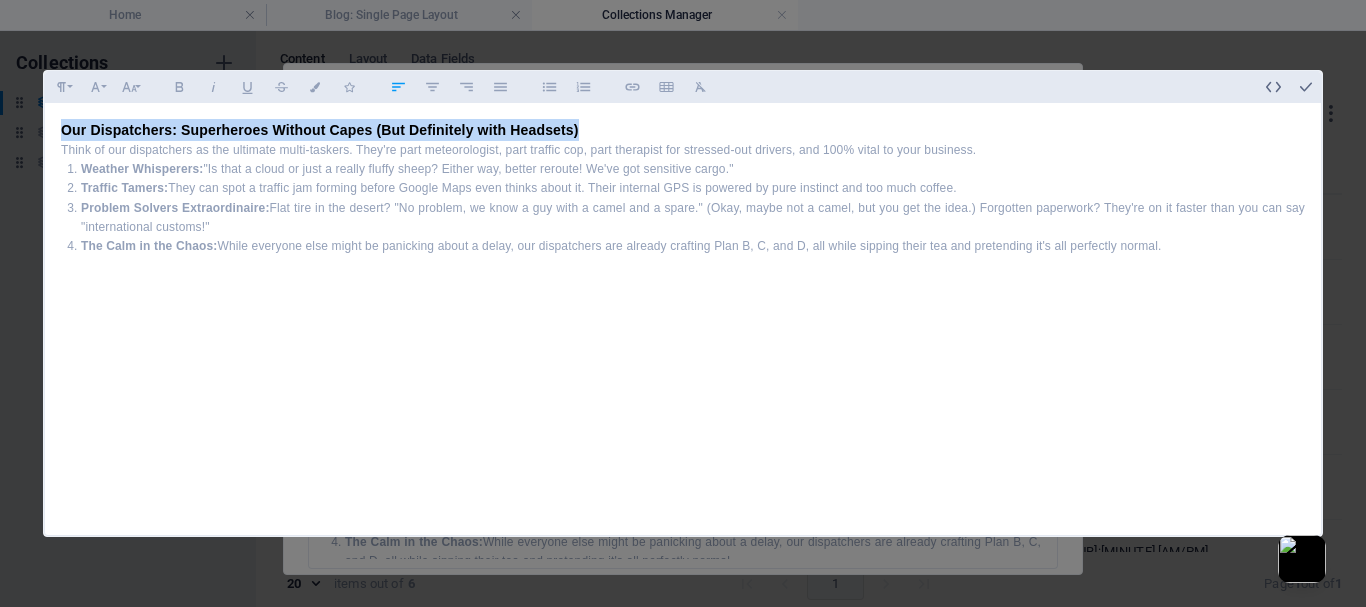 drag, startPoint x: 590, startPoint y: 131, endPoint x: 51, endPoint y: 128, distance: 539.00836 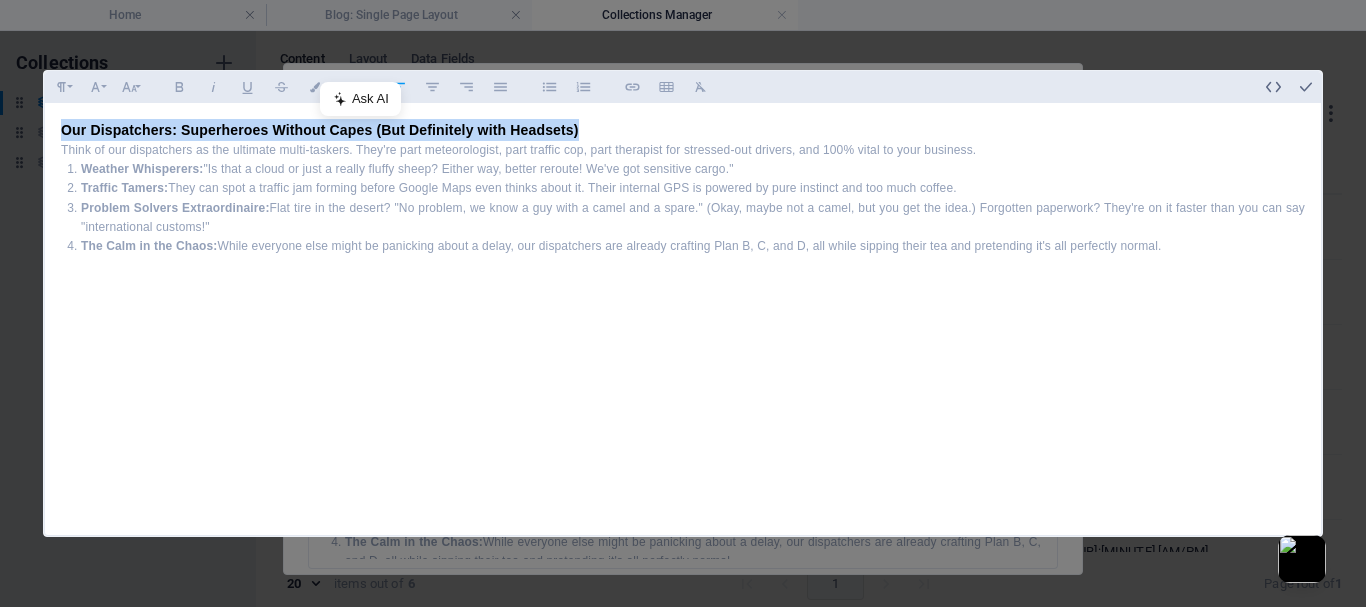 type 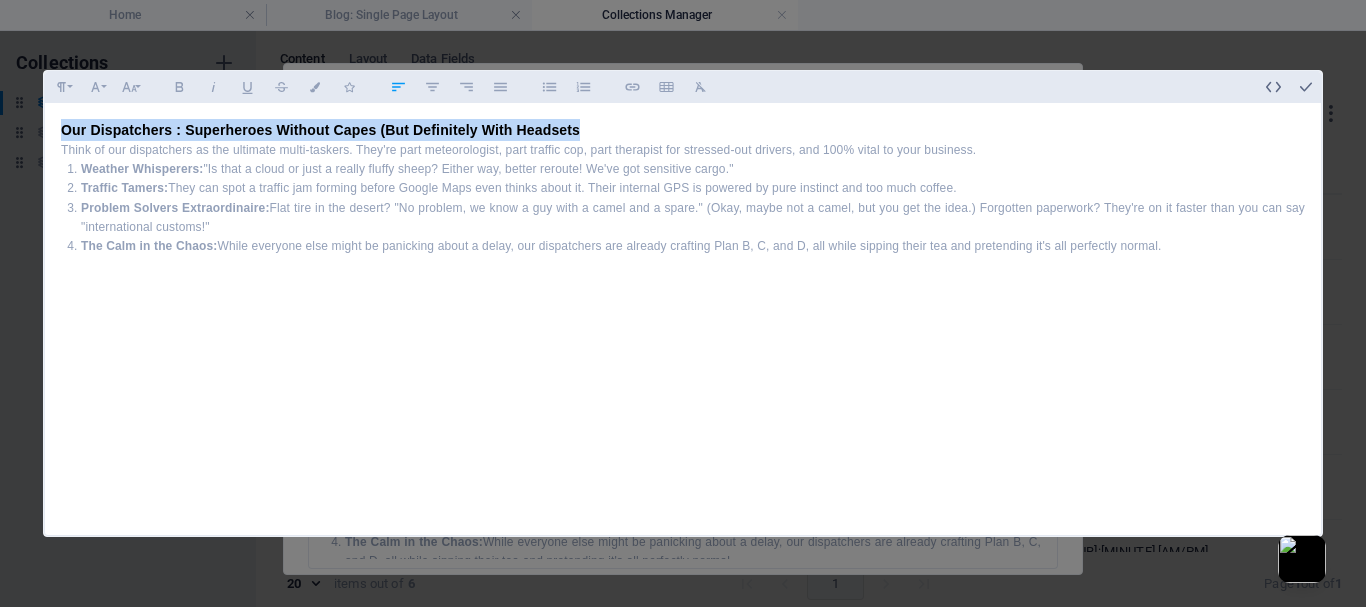 drag, startPoint x: 559, startPoint y: 133, endPoint x: 271, endPoint y: 147, distance: 288.3401 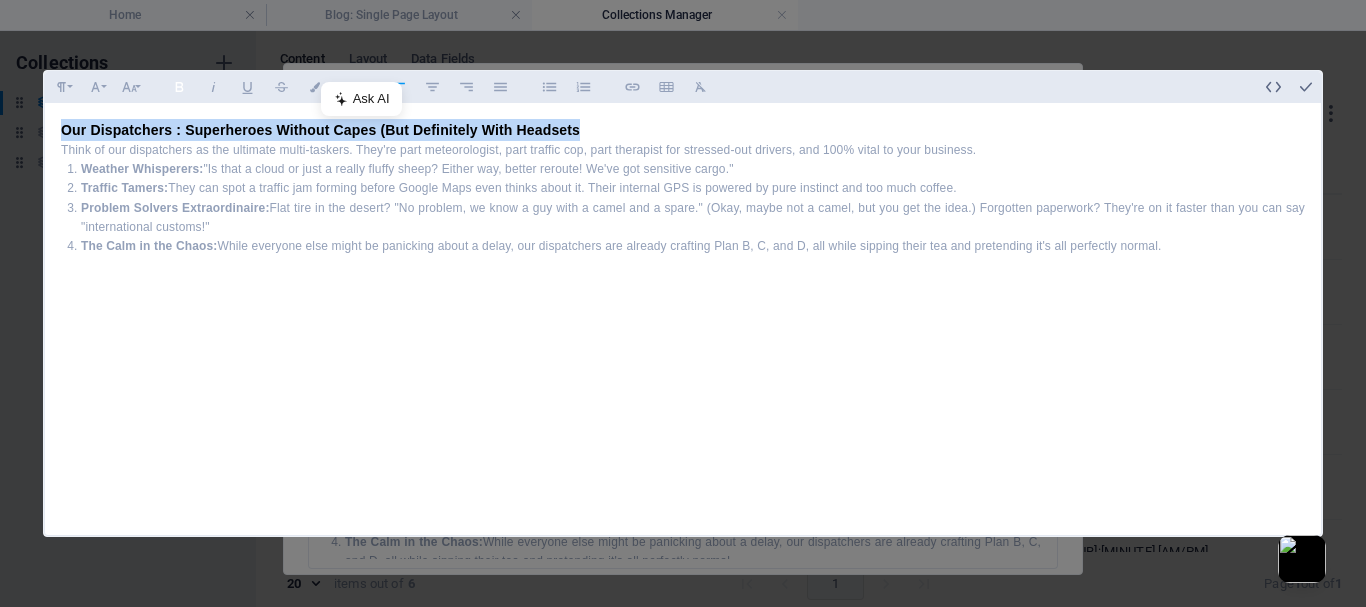 click 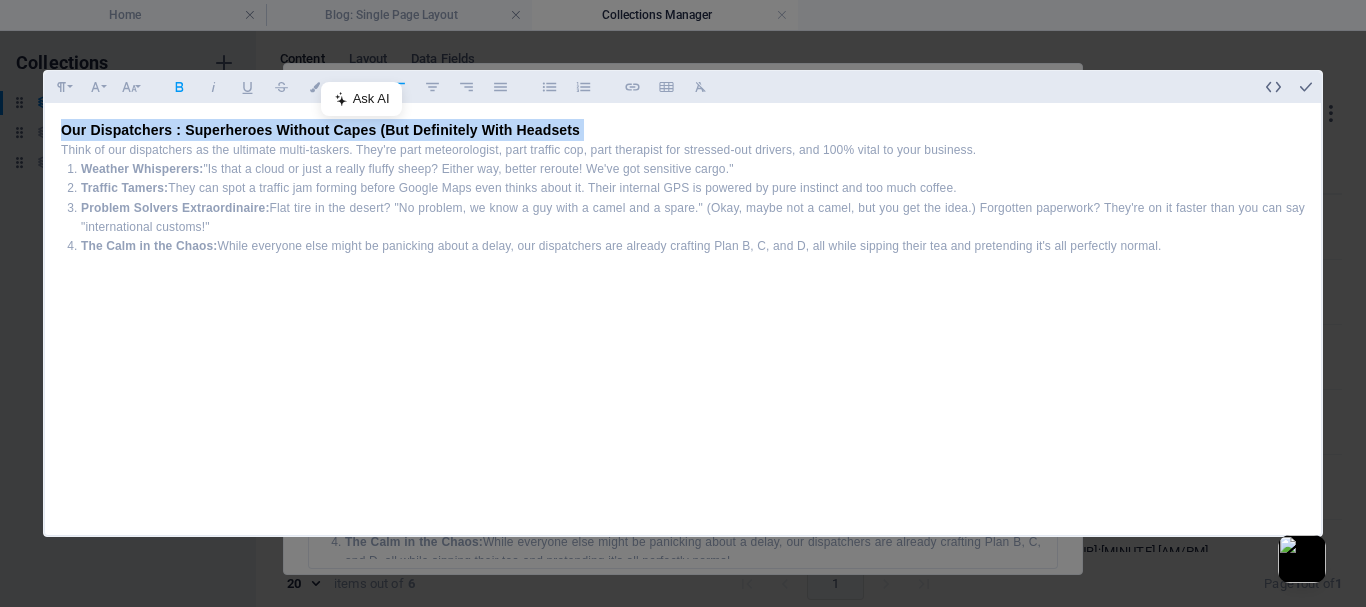 click 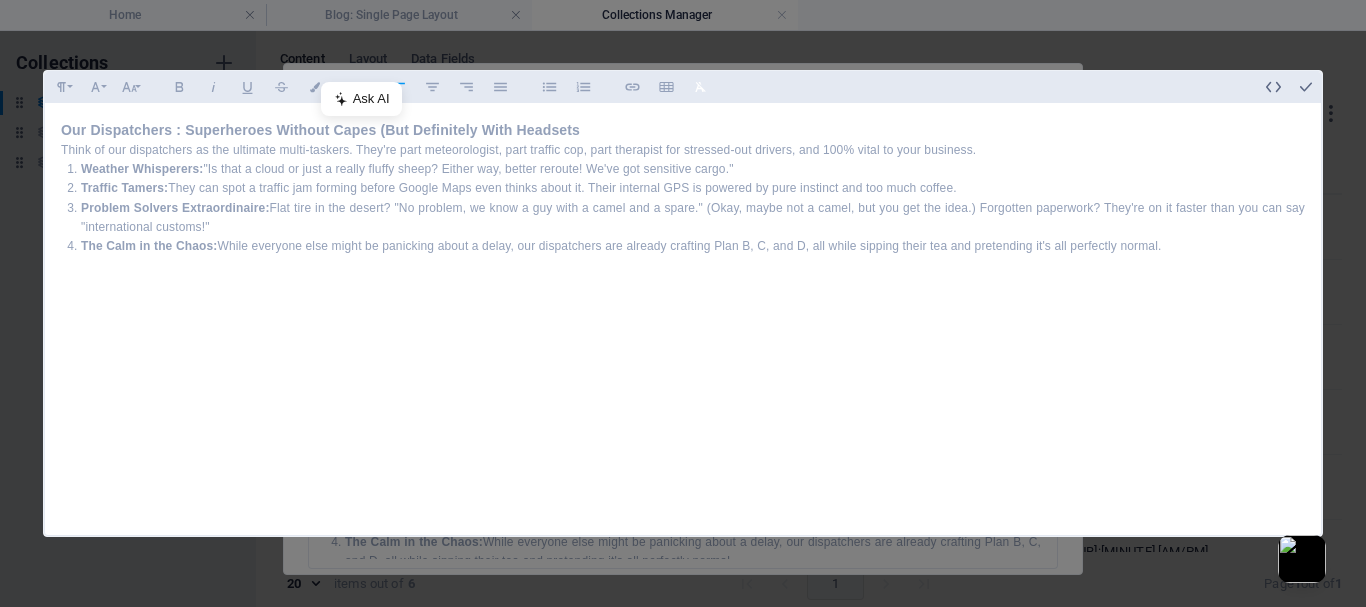click 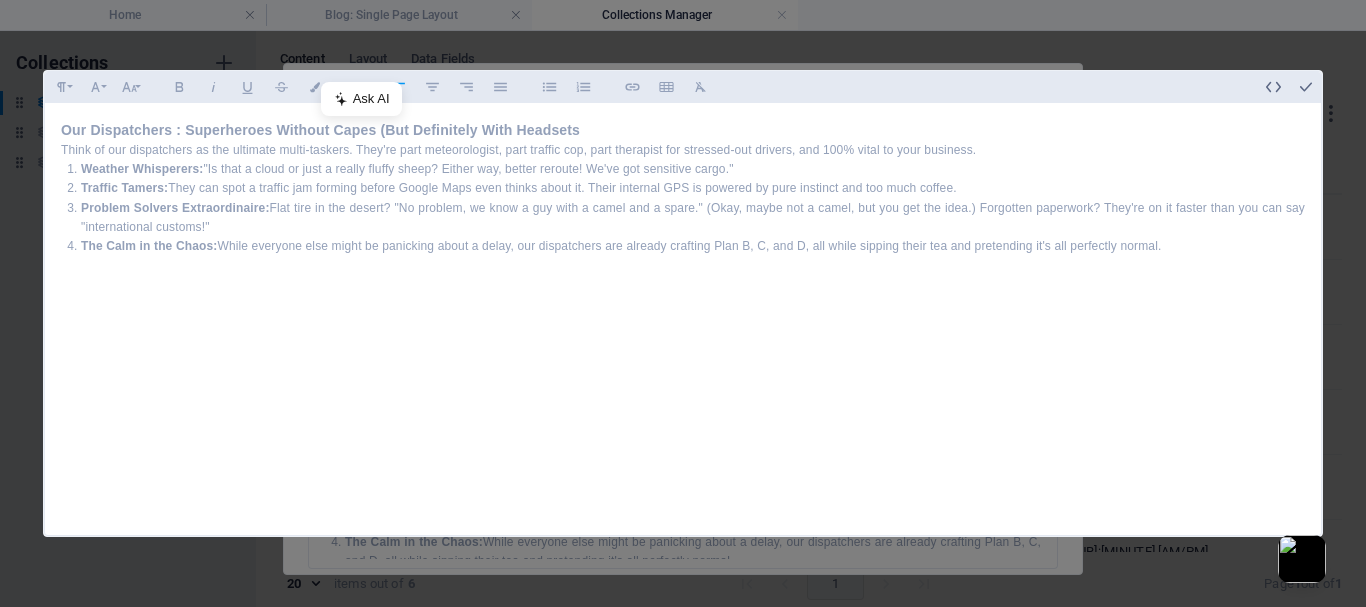 click on "Our Dispatchers : Superheroes Without Capes (But Definitely With Headsets" at bounding box center (683, 130) 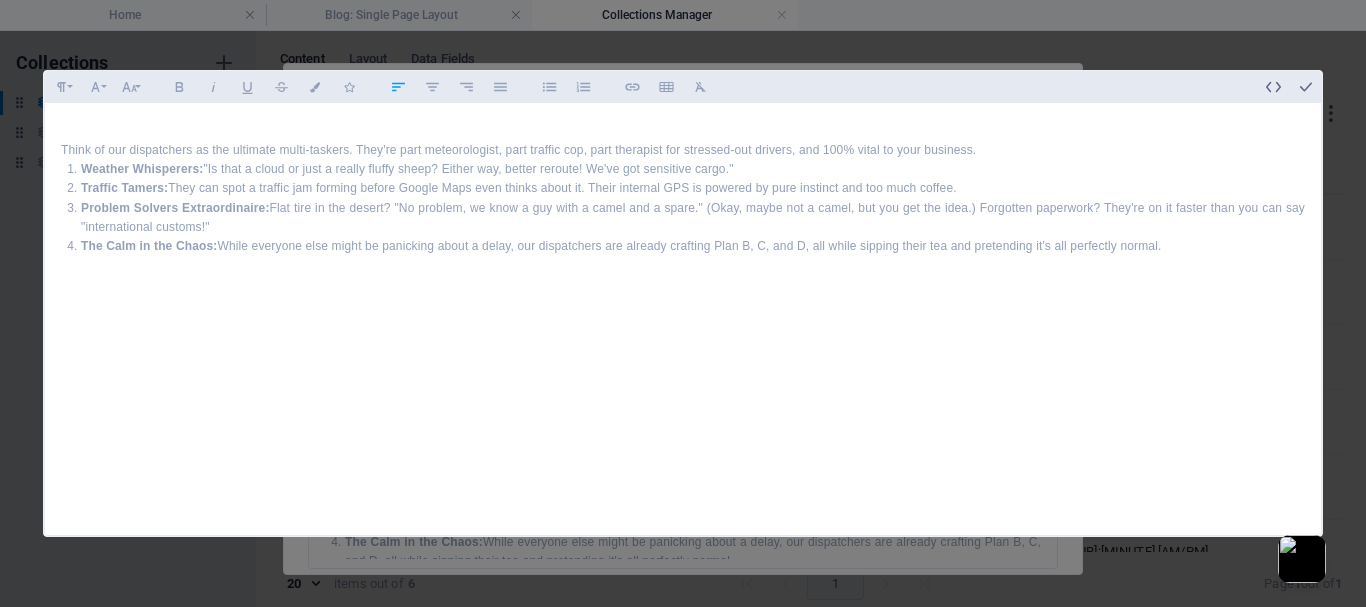 click on "Think of our dispatchers as the ultimate multi-taskers. They're part meteorologist, part traffic cop, part therapist for stressed-out drivers, and 100% vital to your business." at bounding box center (683, 150) 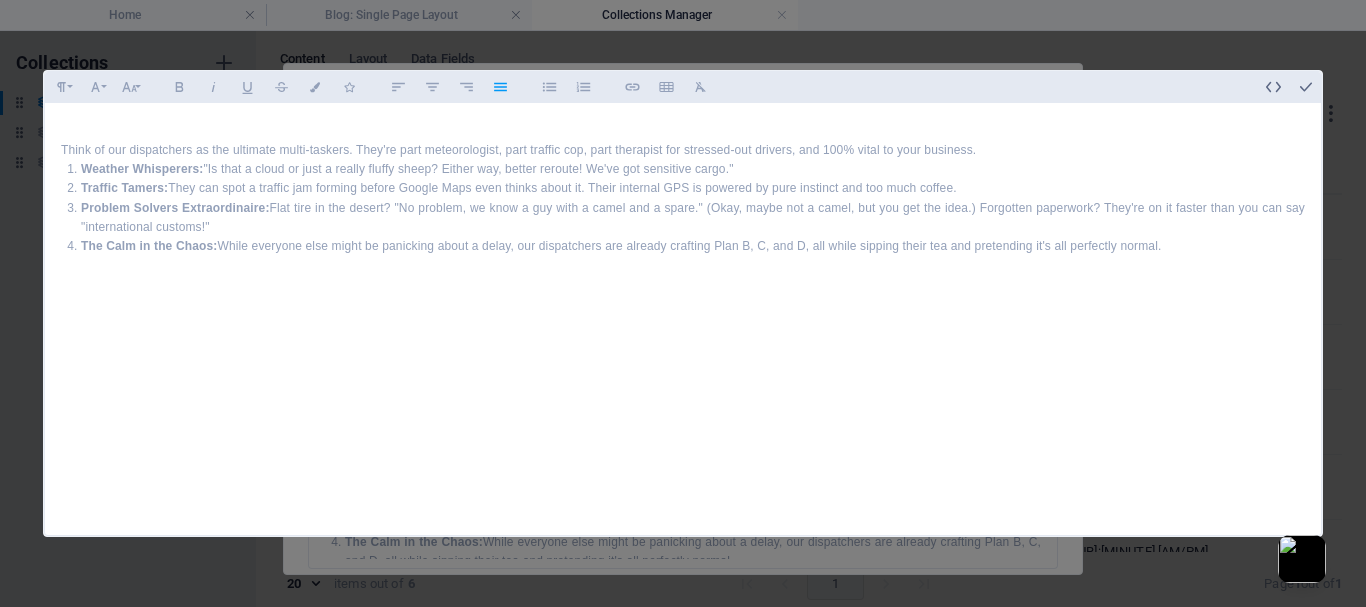 drag, startPoint x: 57, startPoint y: 148, endPoint x: 233, endPoint y: 256, distance: 206.49455 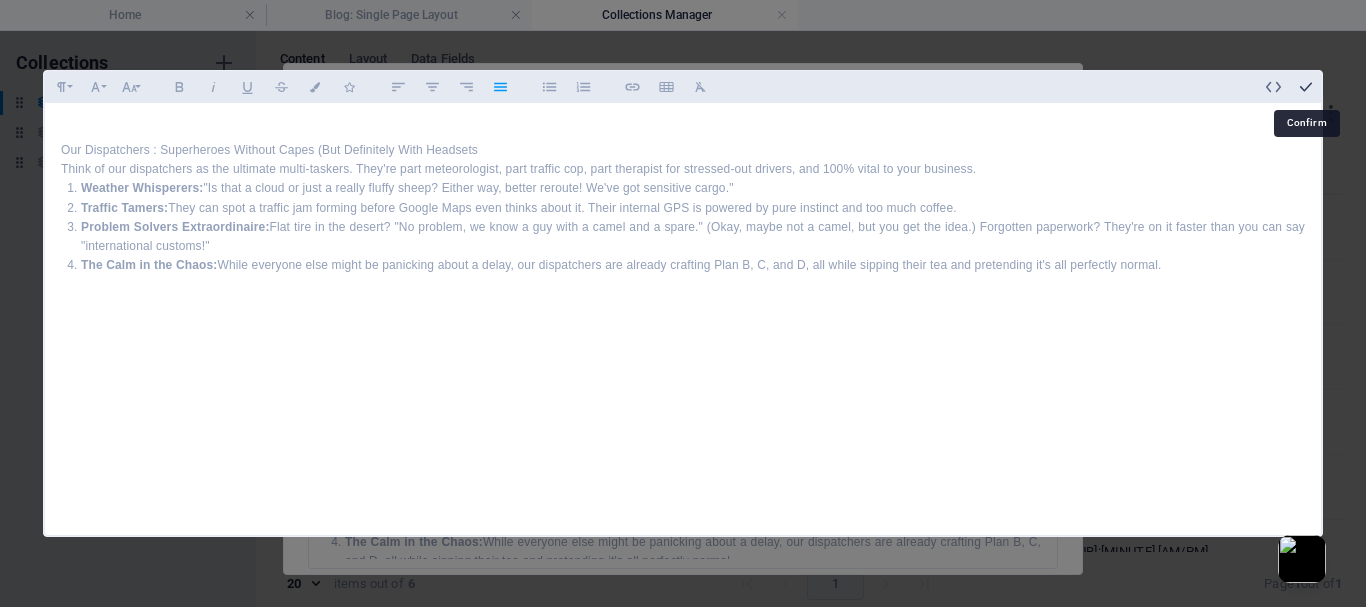 click at bounding box center [1306, 87] 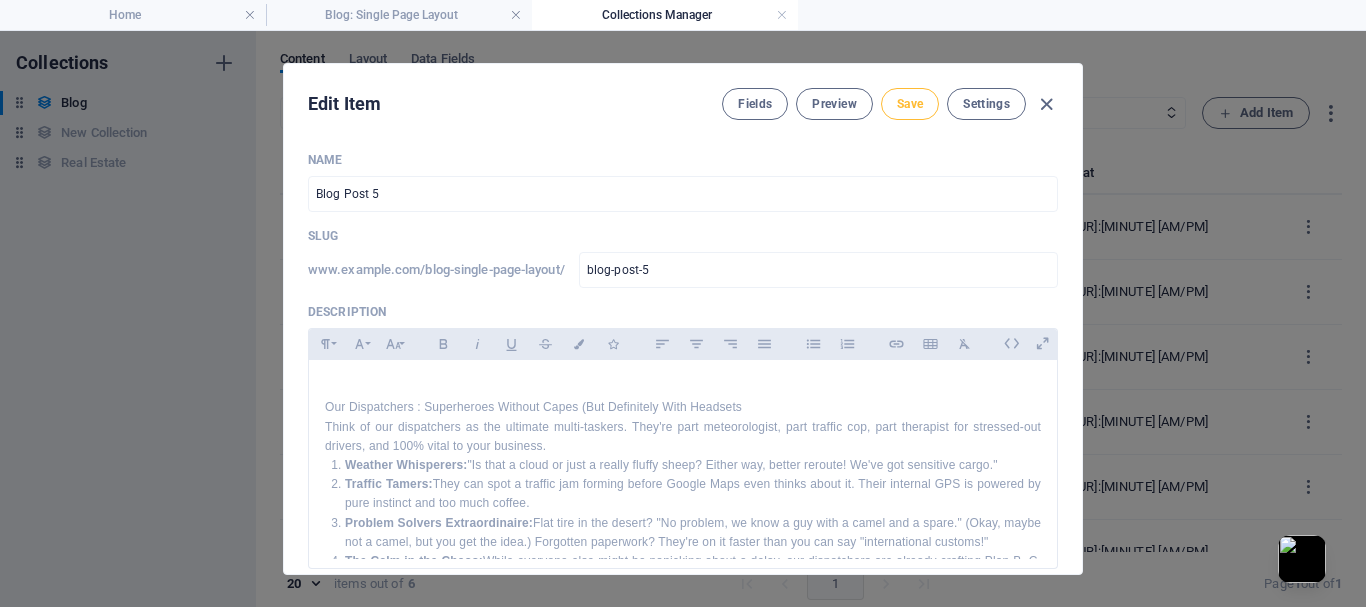 click on "Save" at bounding box center (910, 104) 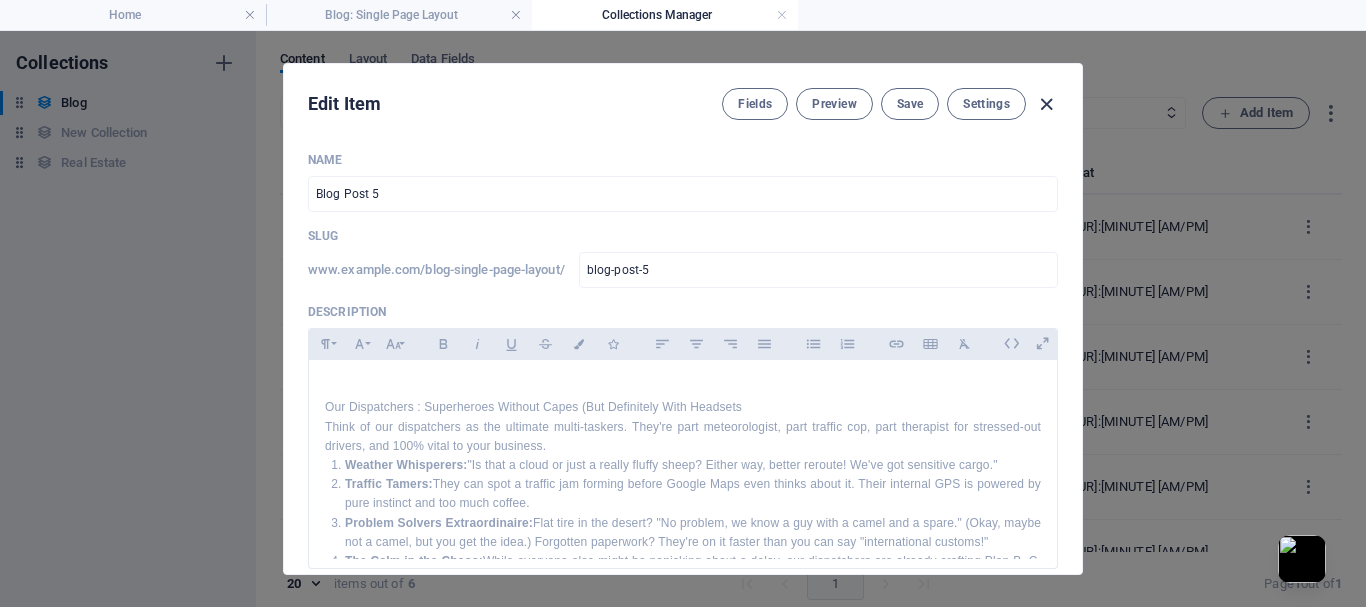 click at bounding box center (1046, 104) 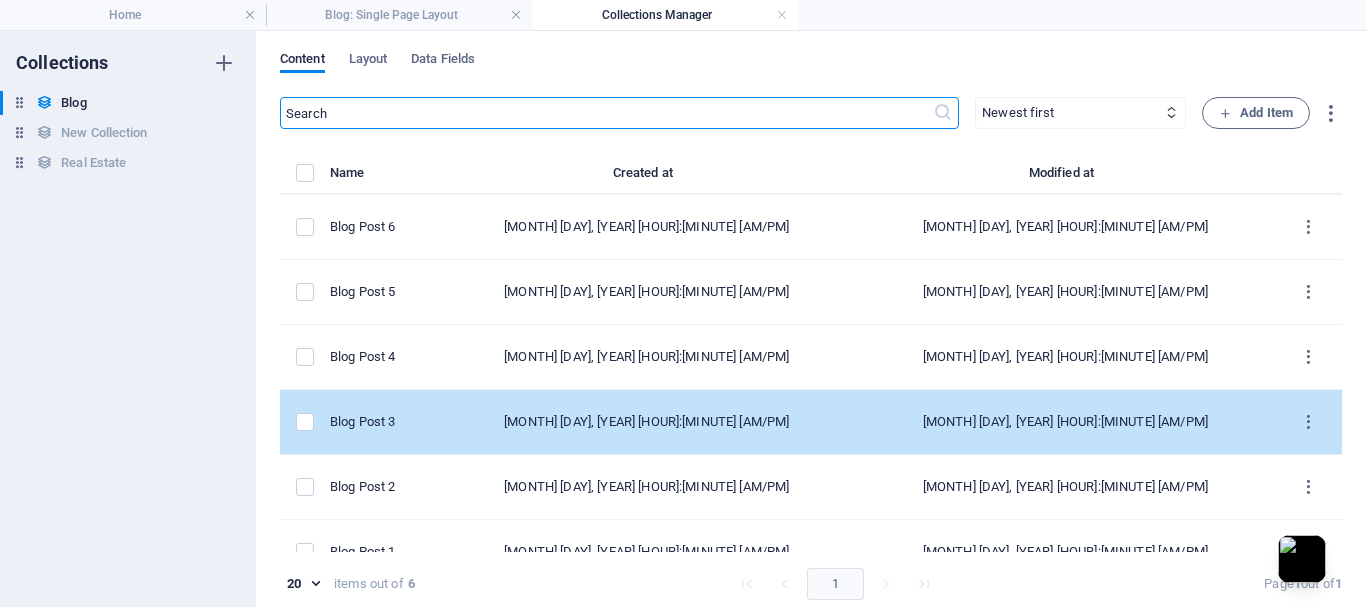 click on "[MONTH] [DAY], [YEAR] [HOUR]:[MINUTE] [AM/PM]" at bounding box center (647, 422) 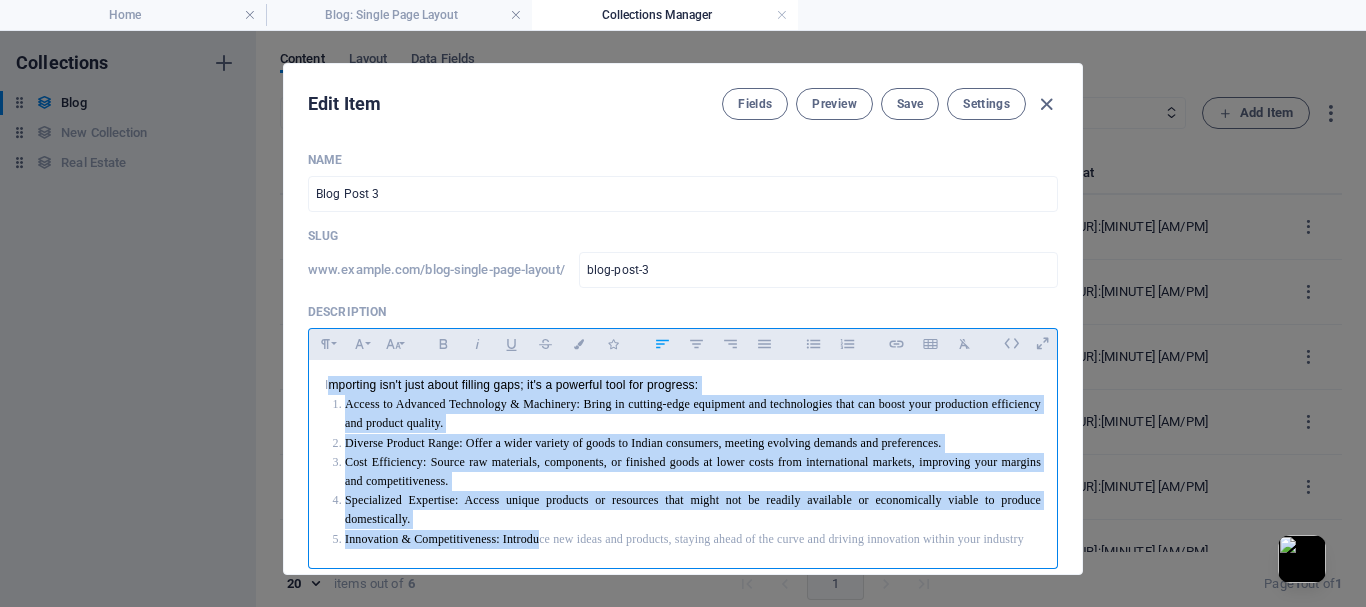 scroll, scrollTop: 6, scrollLeft: 0, axis: vertical 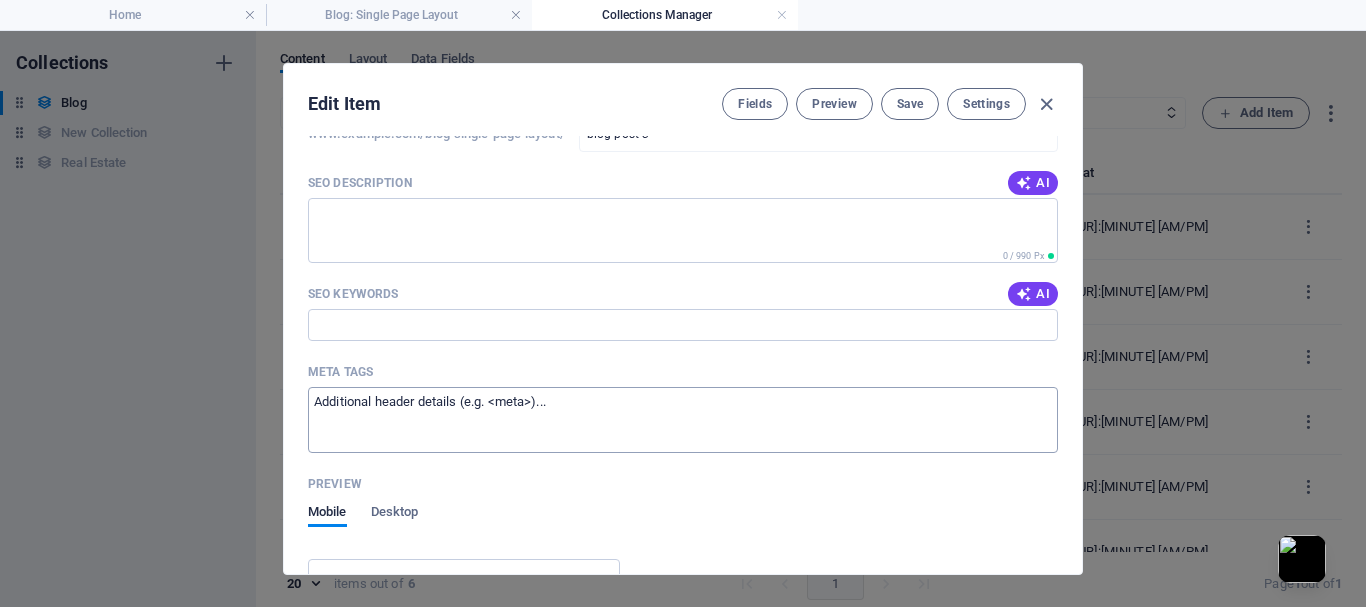 drag, startPoint x: 326, startPoint y: 370, endPoint x: 543, endPoint y: 452, distance: 231.97629 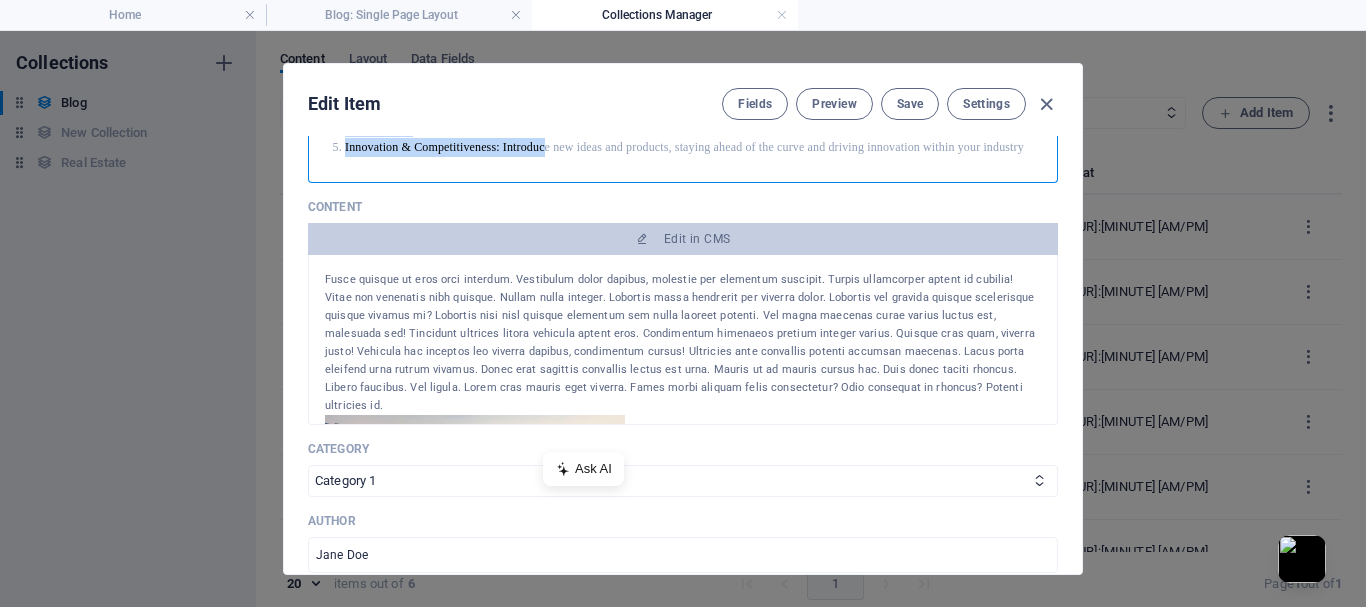 scroll, scrollTop: 223, scrollLeft: 0, axis: vertical 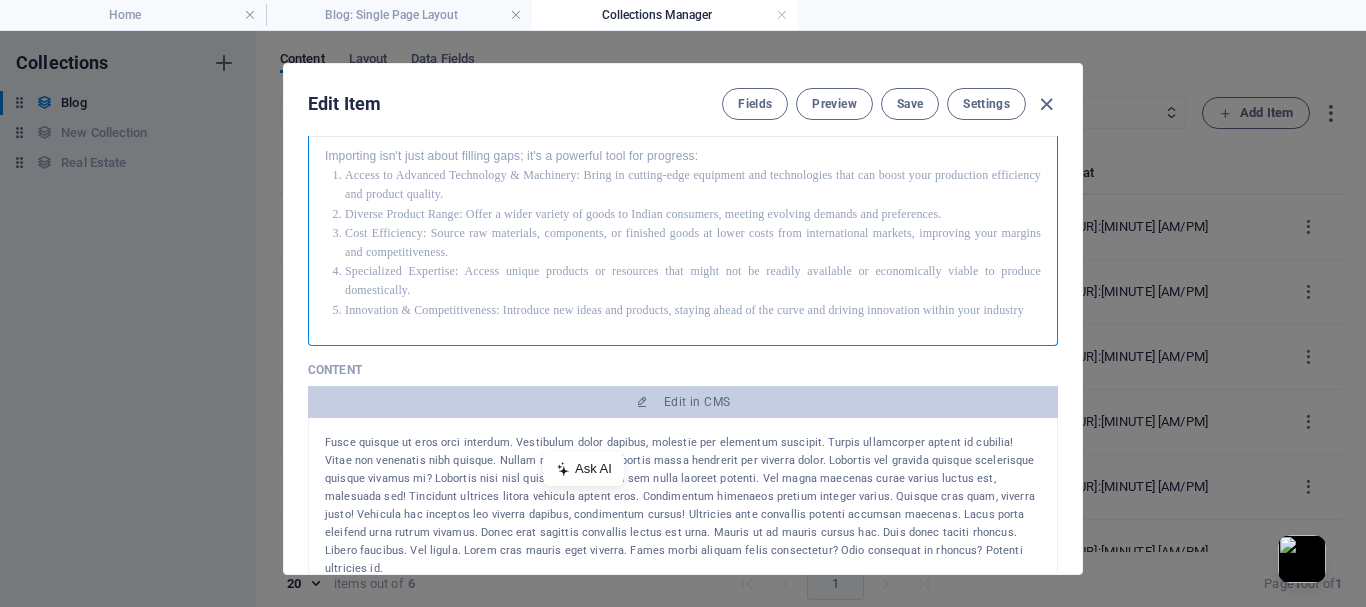 click on "Importing isn't just about filling gaps; it's a powerful tool for progress: Access to Advanced Technology & Machinery: Bring in cutting-edge equipment and technologies that can boost your production efficiency and product quality. Diverse Product Range: Offer a wider variety of goods to Indian consumers, meeting evolving demands and preferences. Cost Efficiency: Source raw materials, components, or finished goods at lower costs from international markets, improving your margins and competitiveness. Specialized Expertise: Access unique products or resources that might not be readily available or economically viable to produce domestically. Innovation & Competitiveness: Introduce new ideas and products, staying ahead of the curve and driving innovation within your industry" at bounding box center (683, 233) 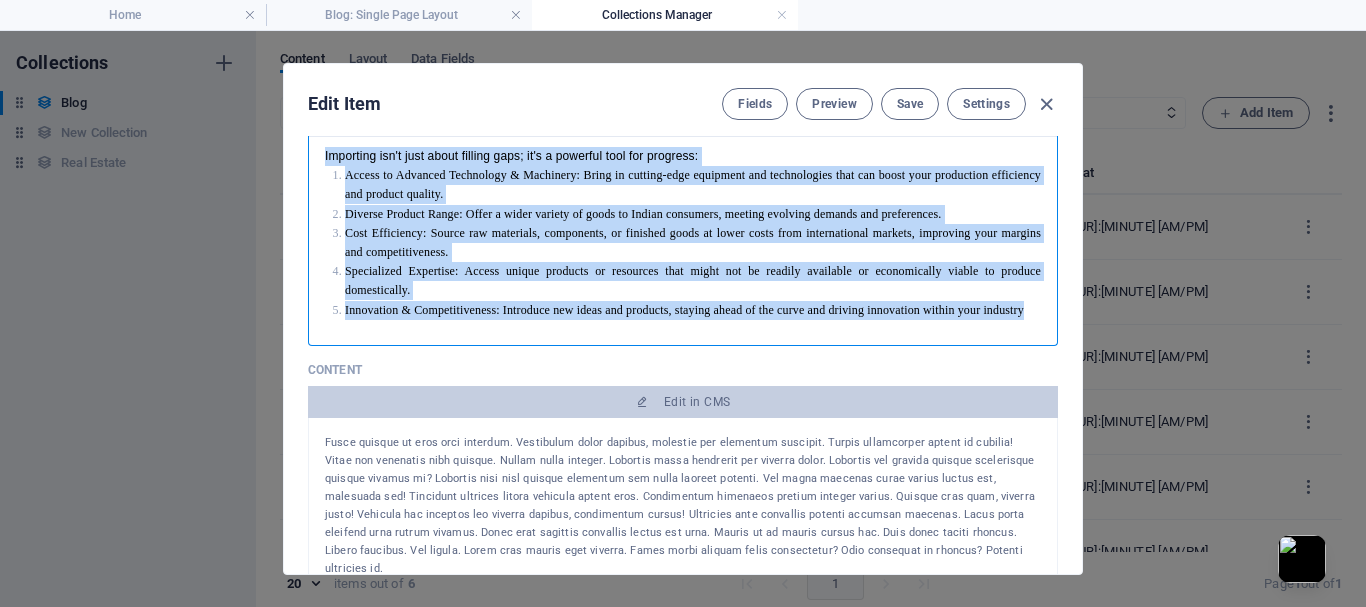 type 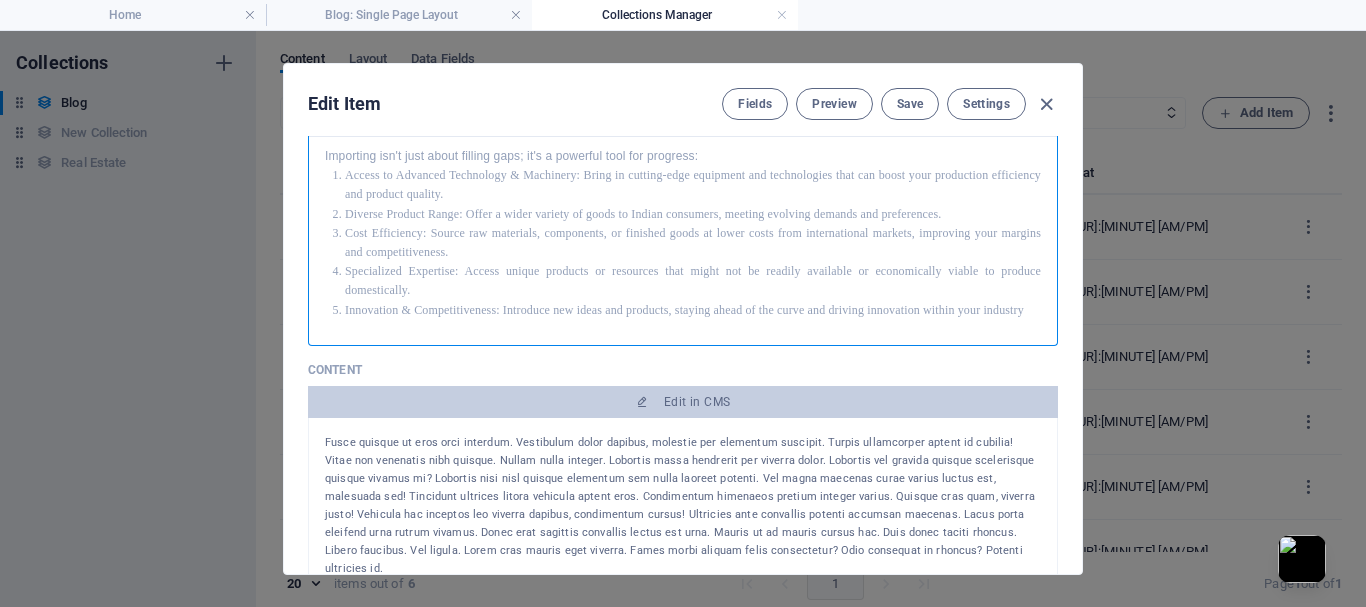scroll, scrollTop: 0, scrollLeft: 0, axis: both 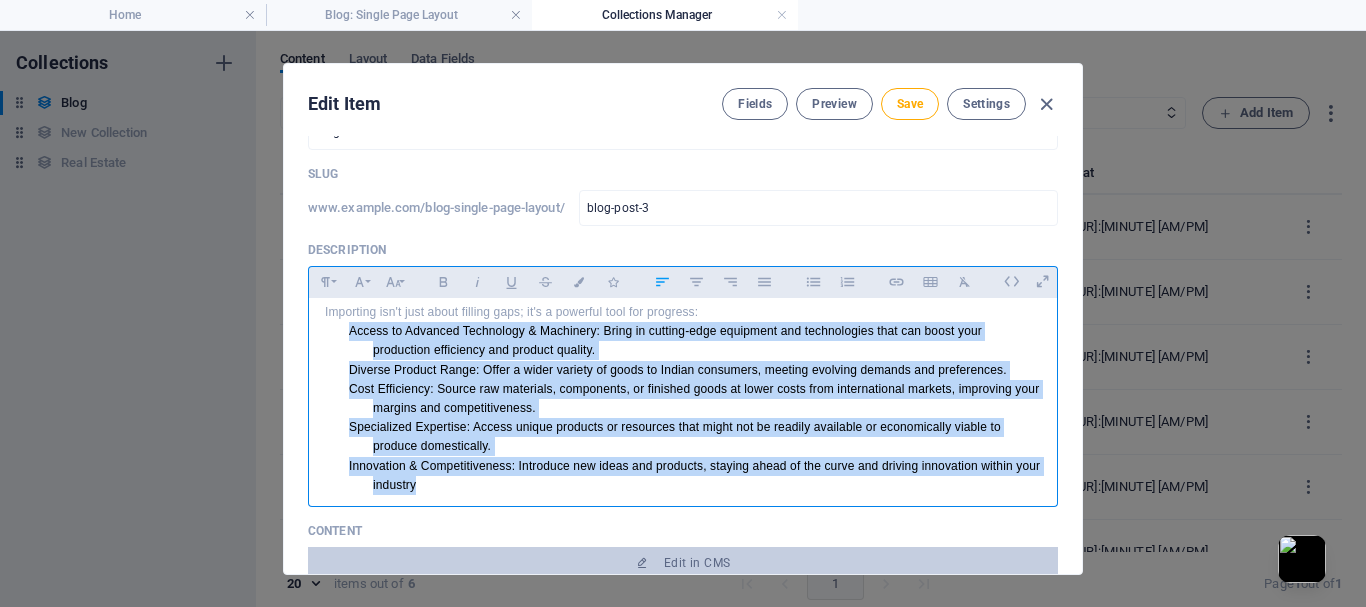drag, startPoint x: 453, startPoint y: 481, endPoint x: 424, endPoint y: 362, distance: 122.48265 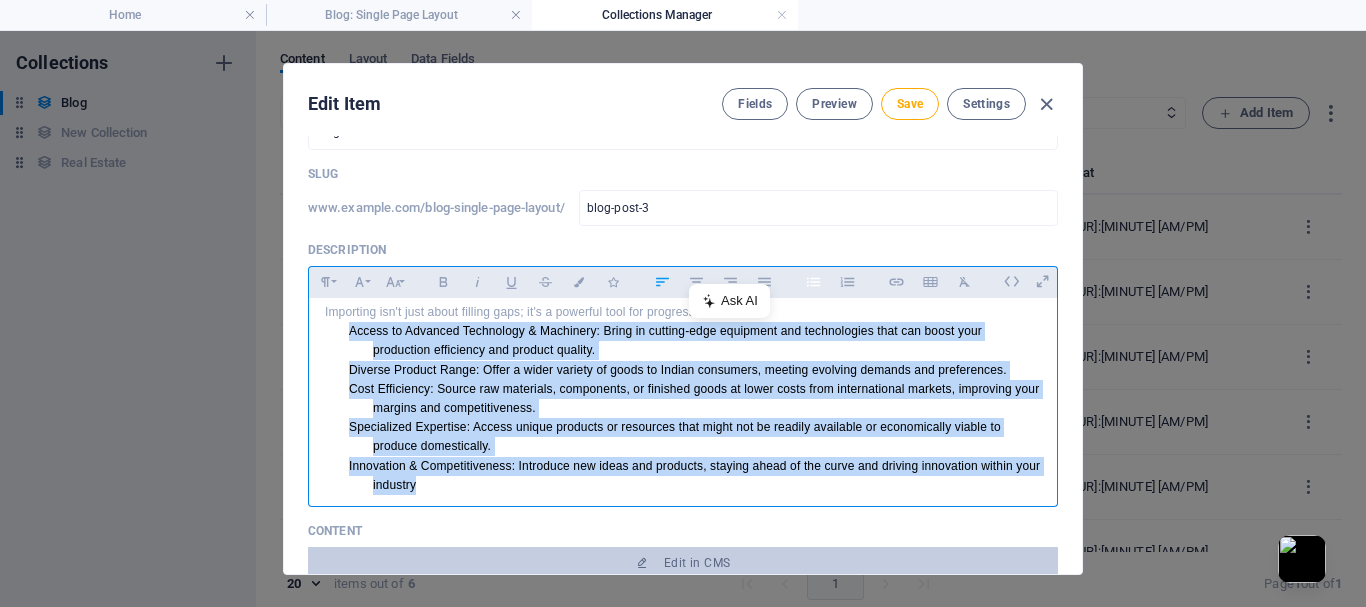 click 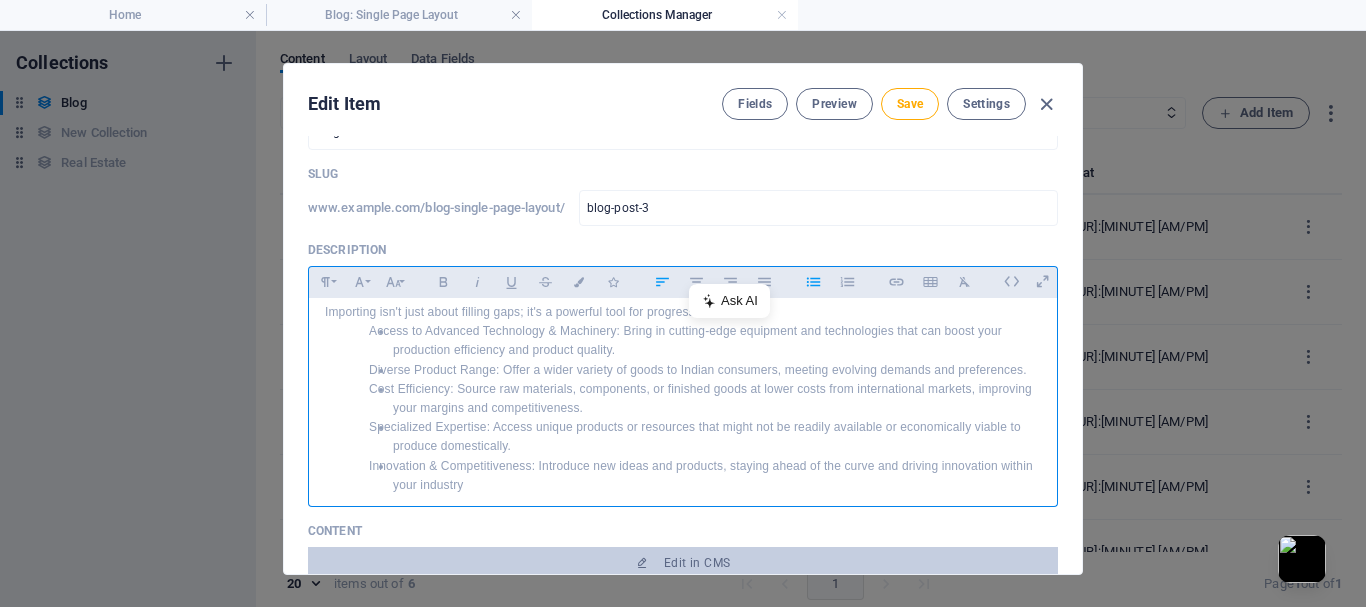 click 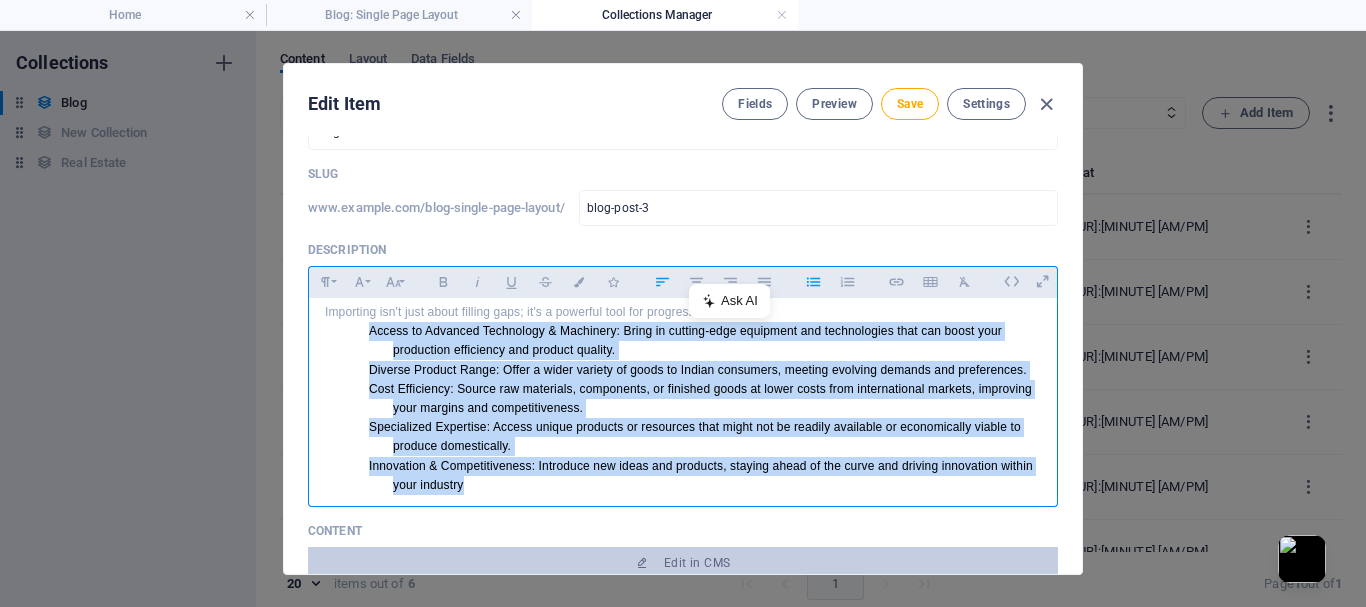 click 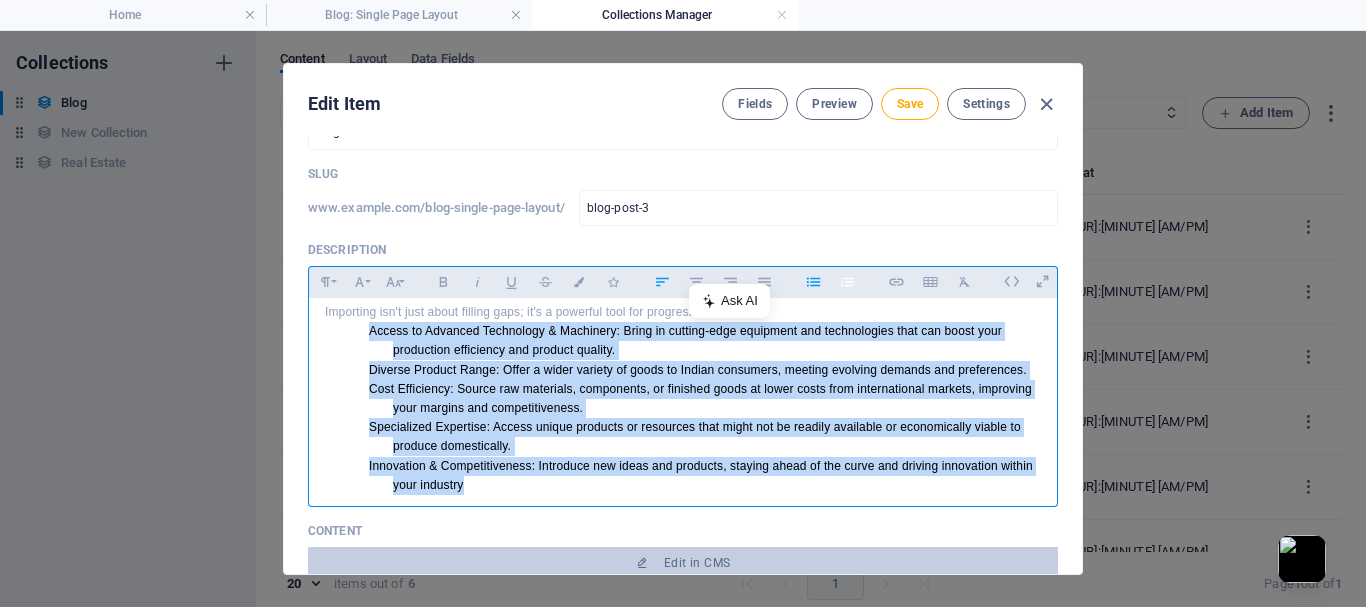 click 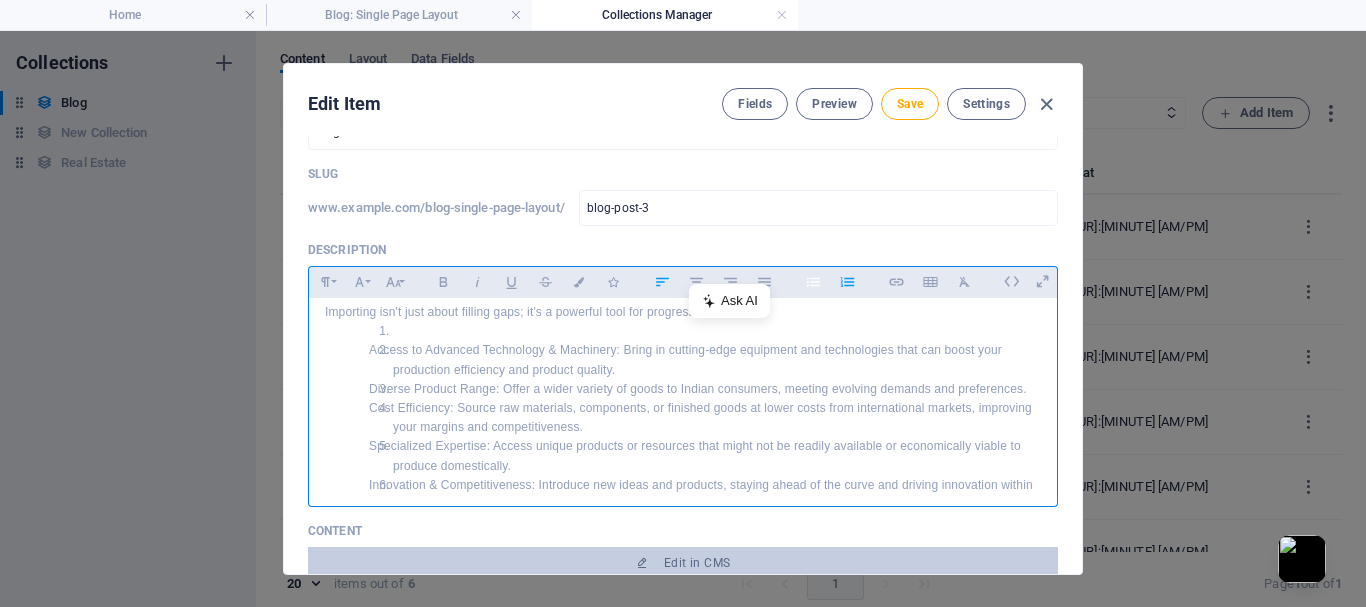 click 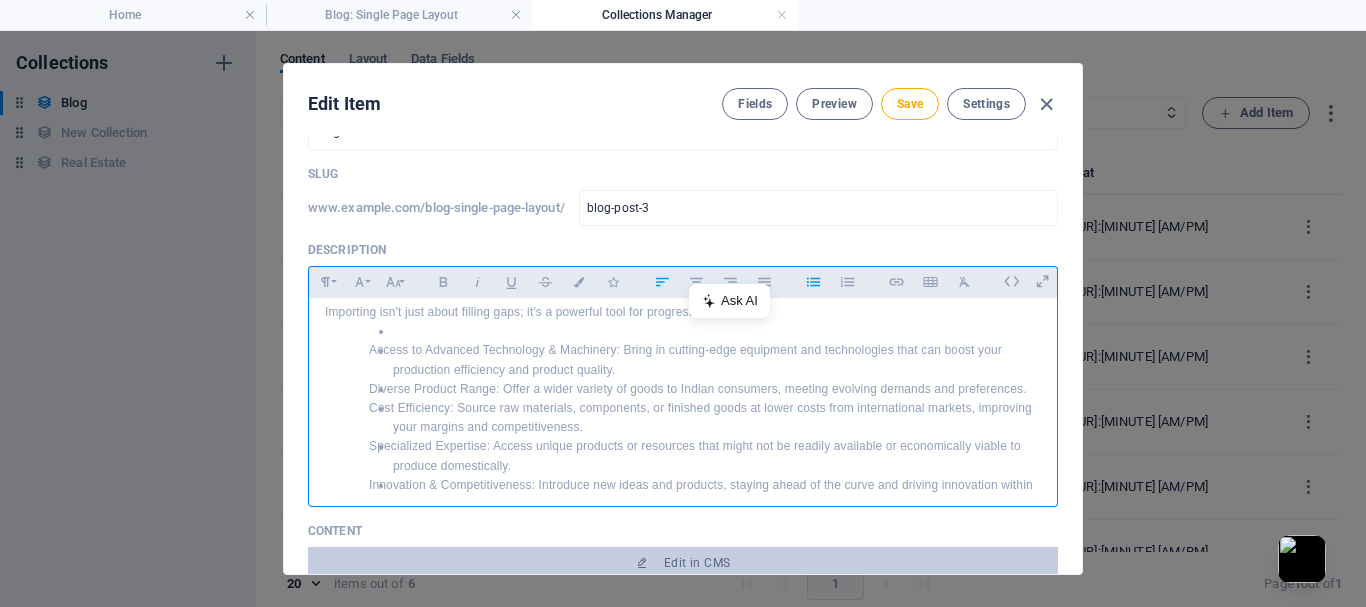 click 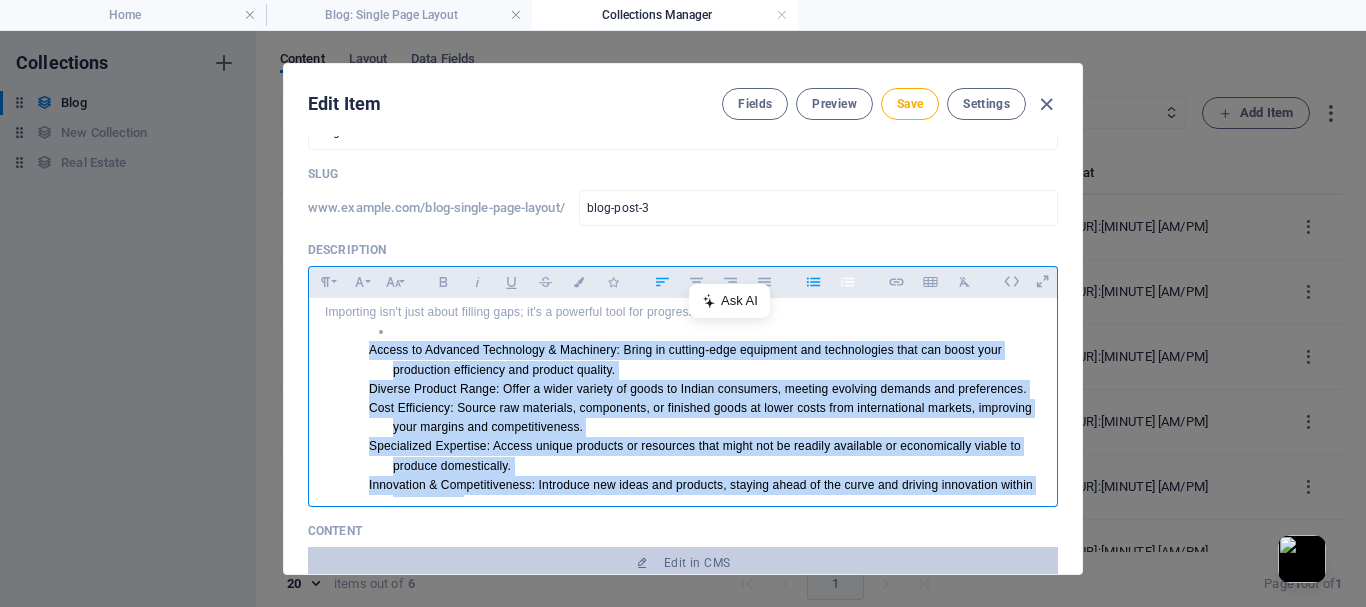 click 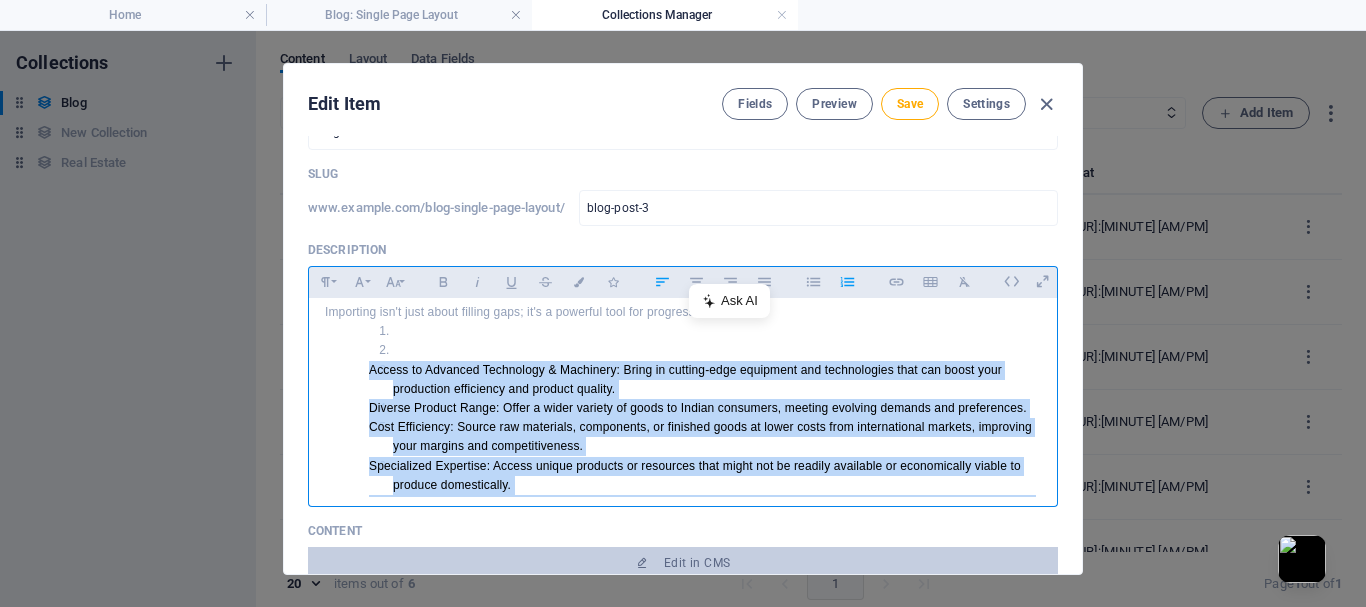 click 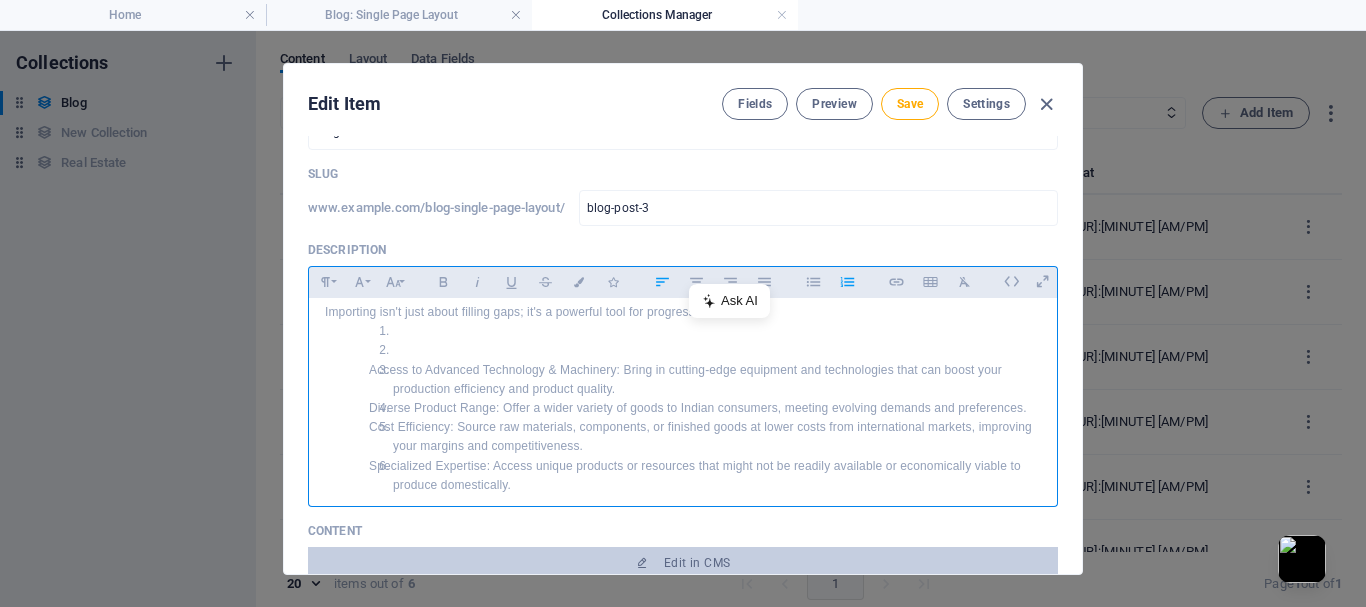 click at bounding box center [717, 331] 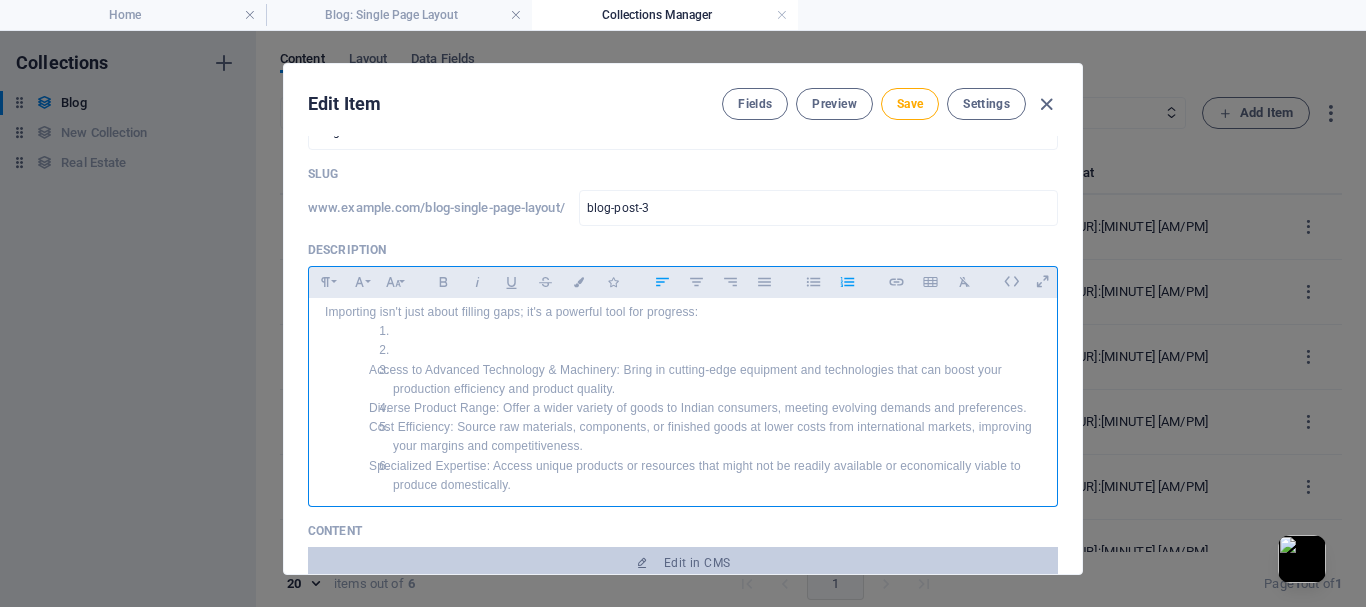 click at bounding box center [717, 350] 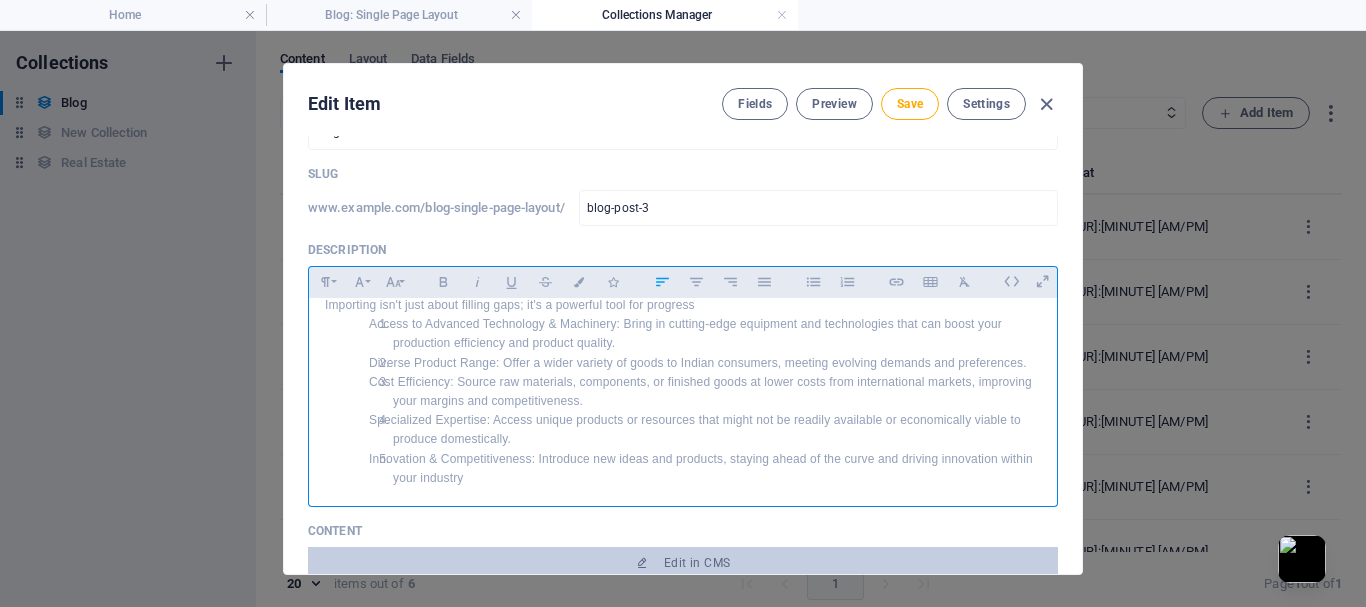 scroll, scrollTop: 6, scrollLeft: 0, axis: vertical 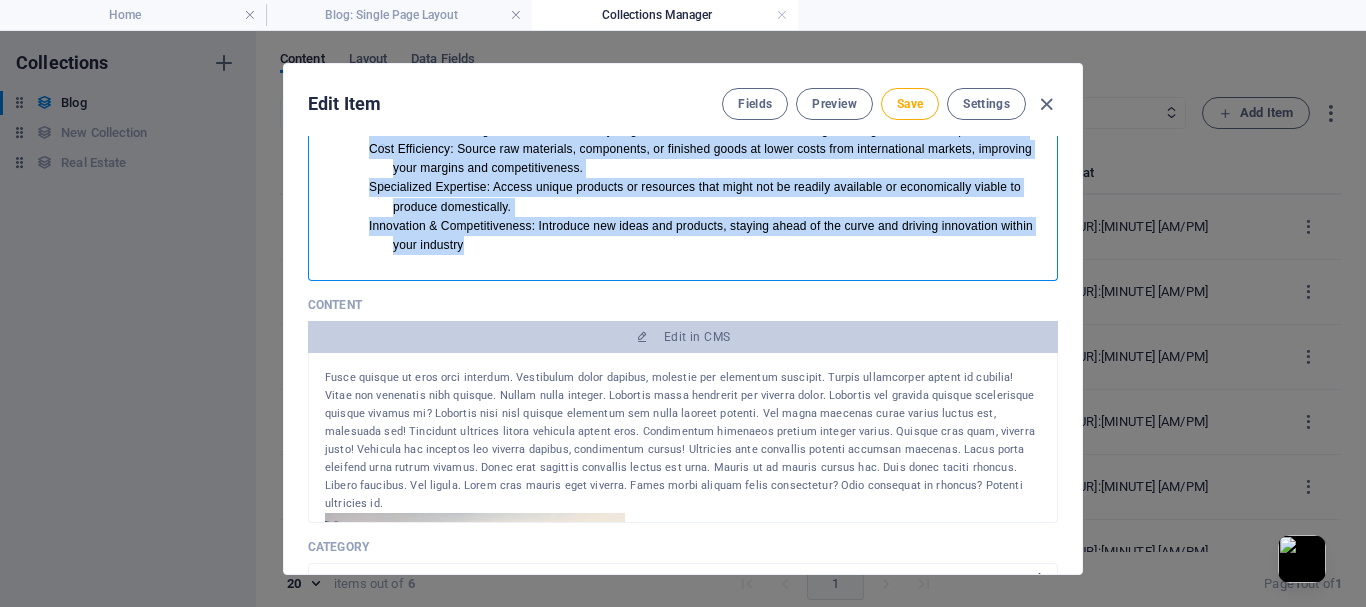 drag, startPoint x: 326, startPoint y: 339, endPoint x: 590, endPoint y: 282, distance: 270.0833 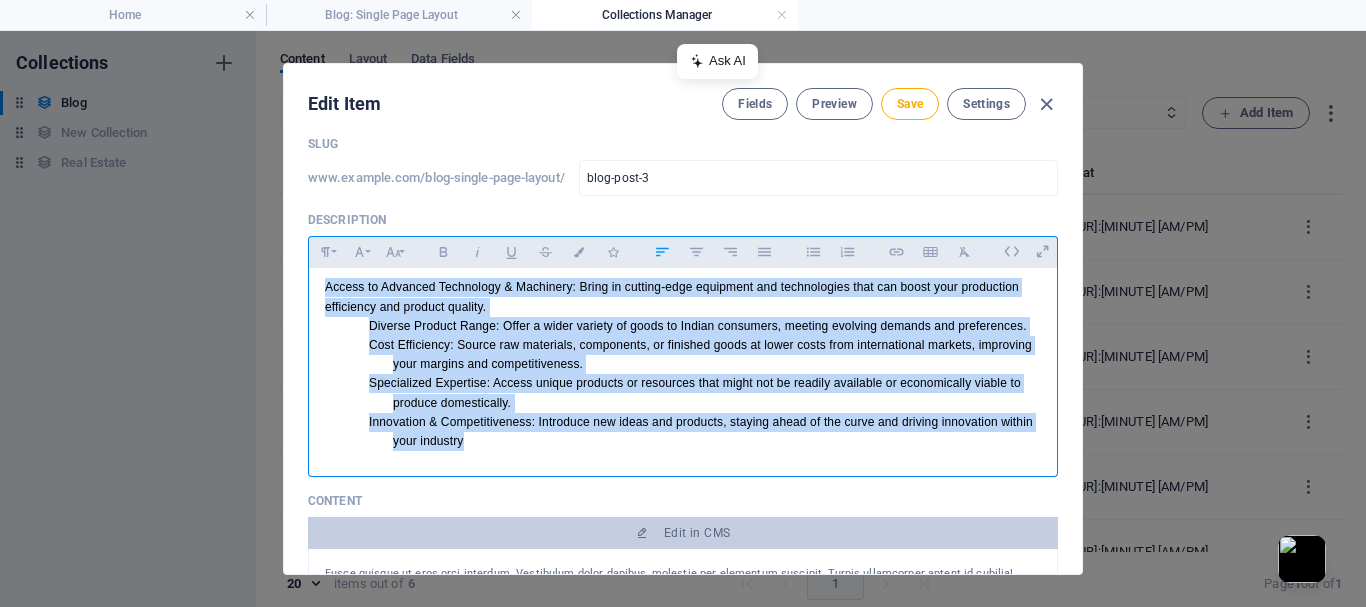 scroll, scrollTop: 0, scrollLeft: 0, axis: both 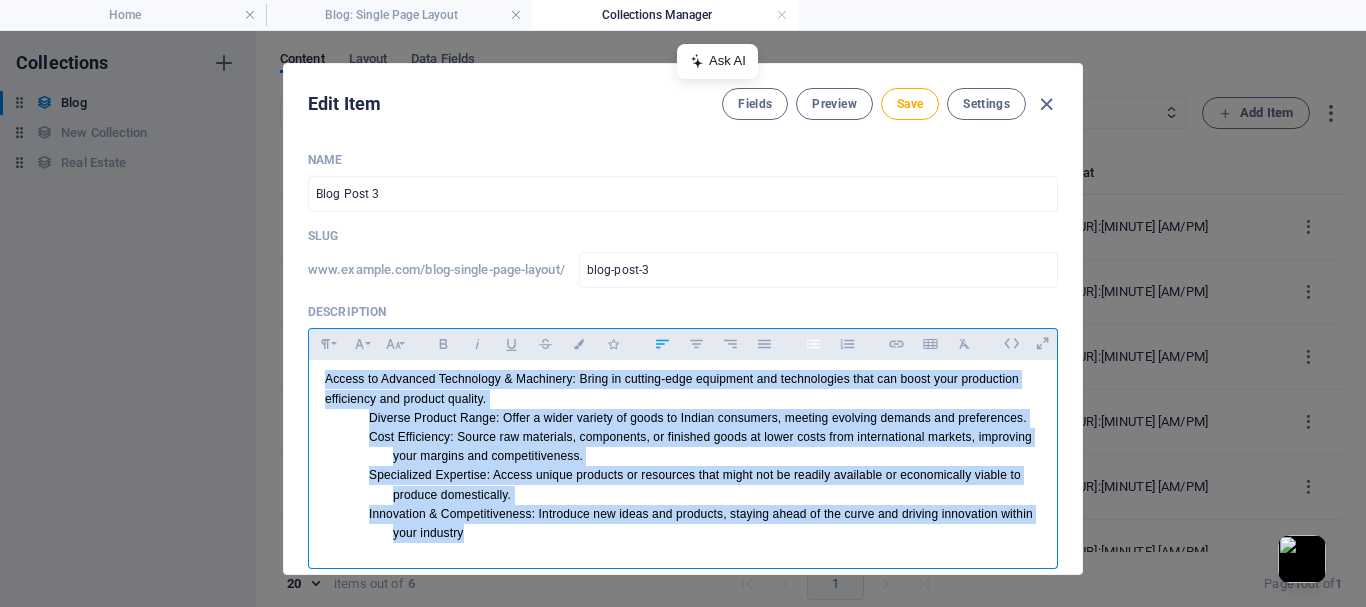 click 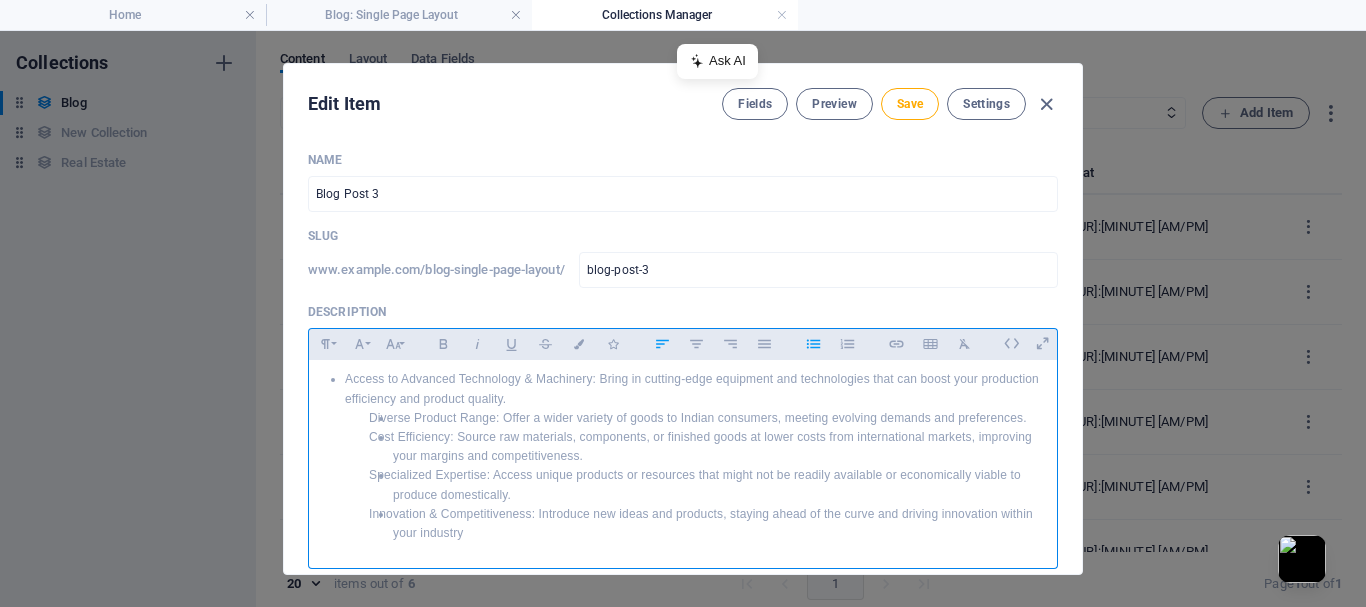 click 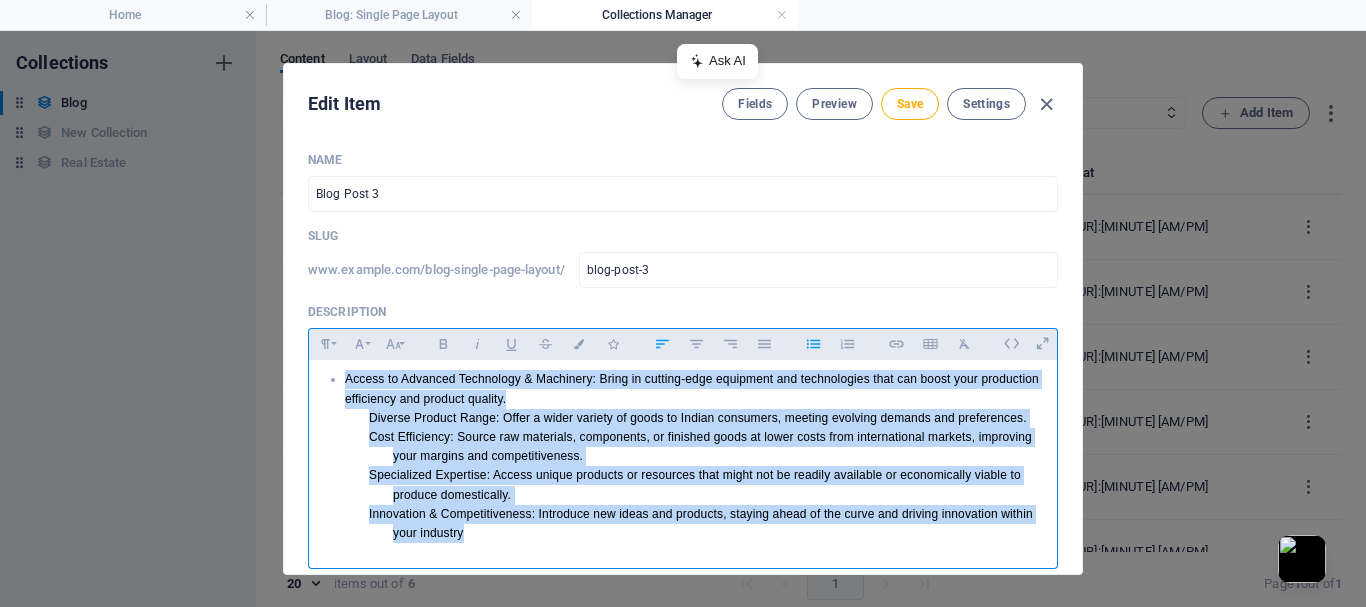 click 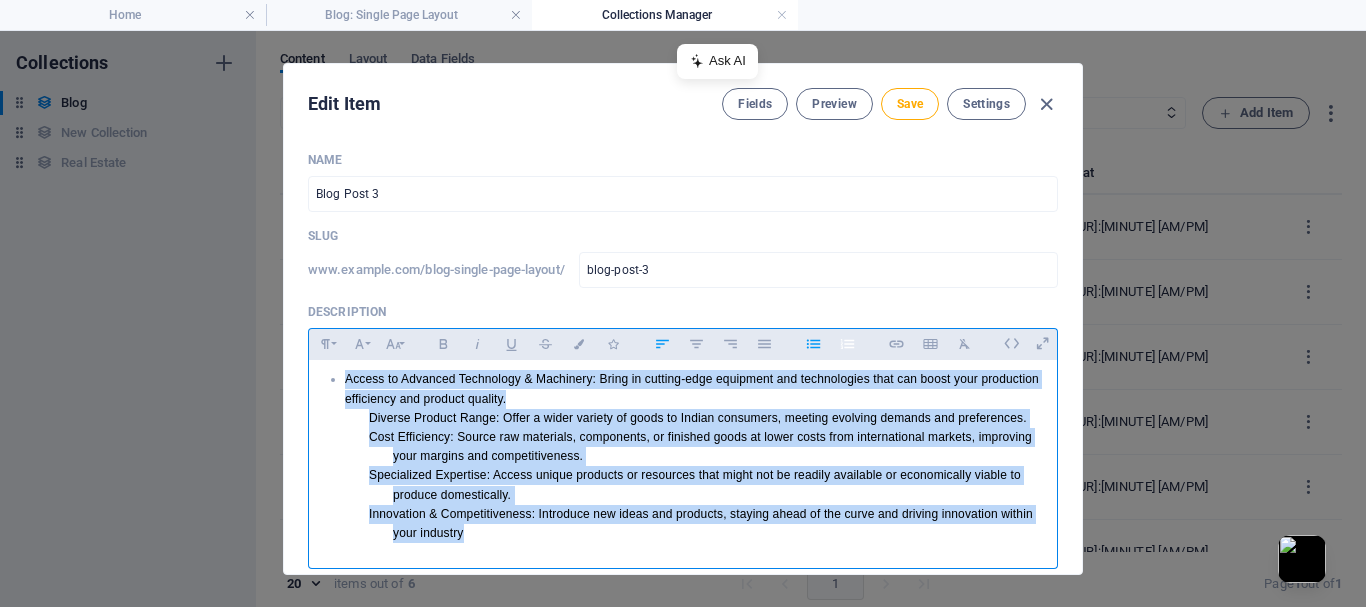 click 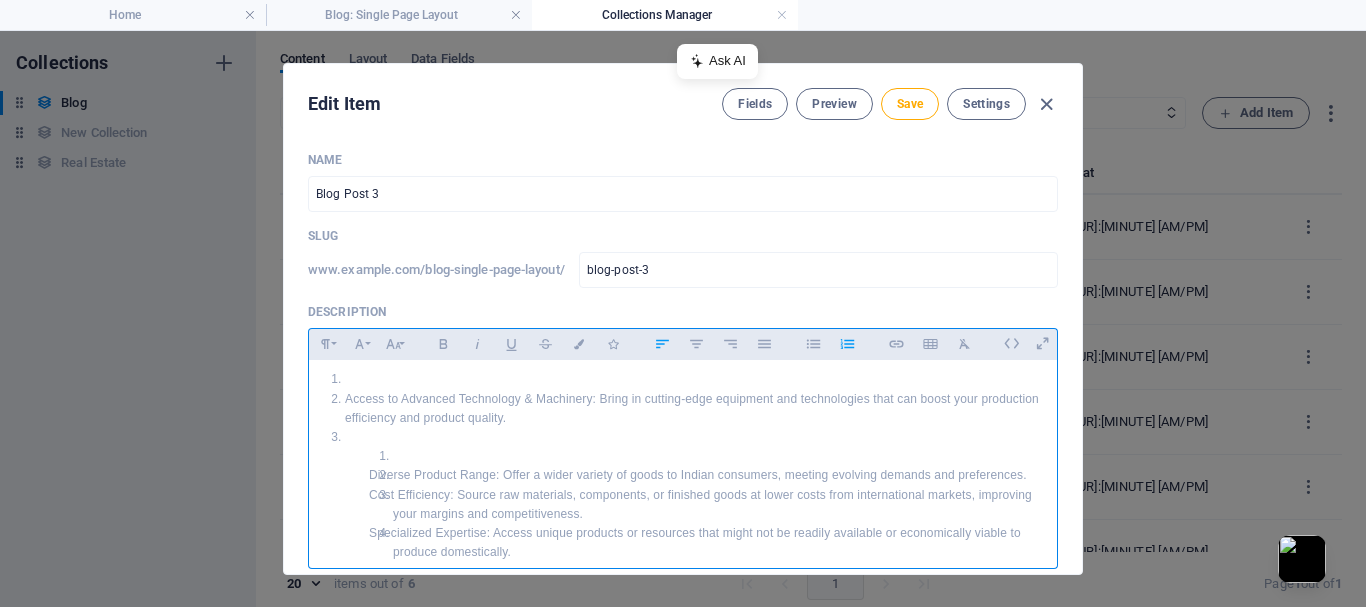 click 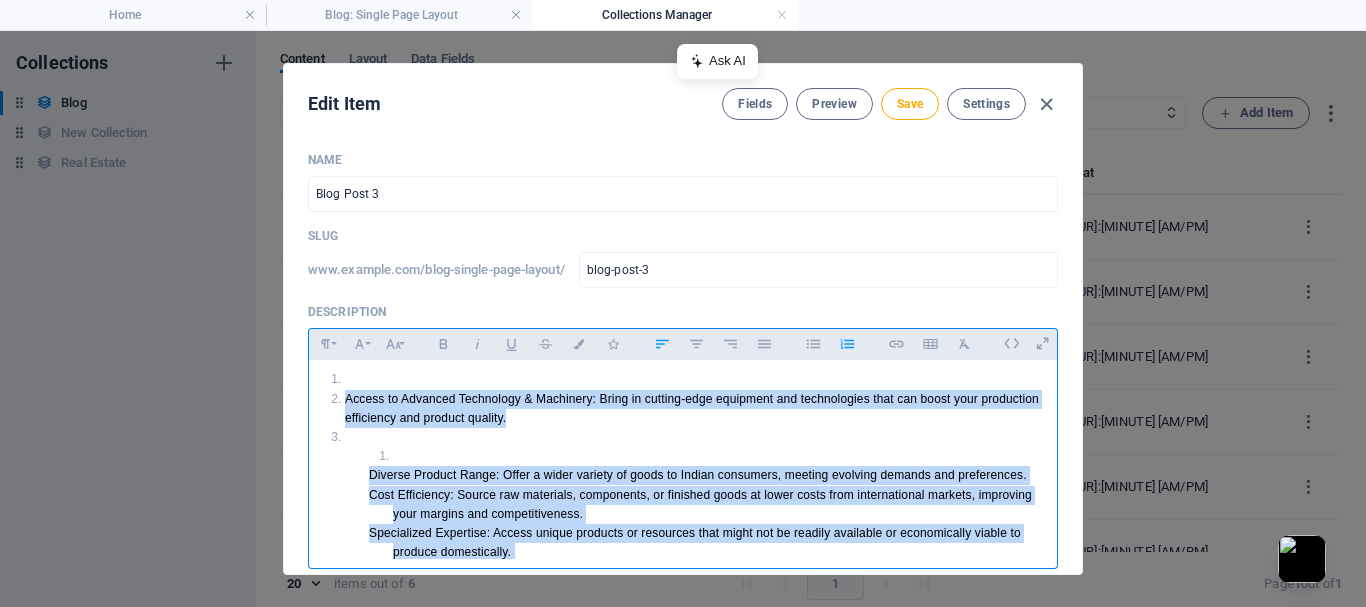 click at bounding box center [717, 456] 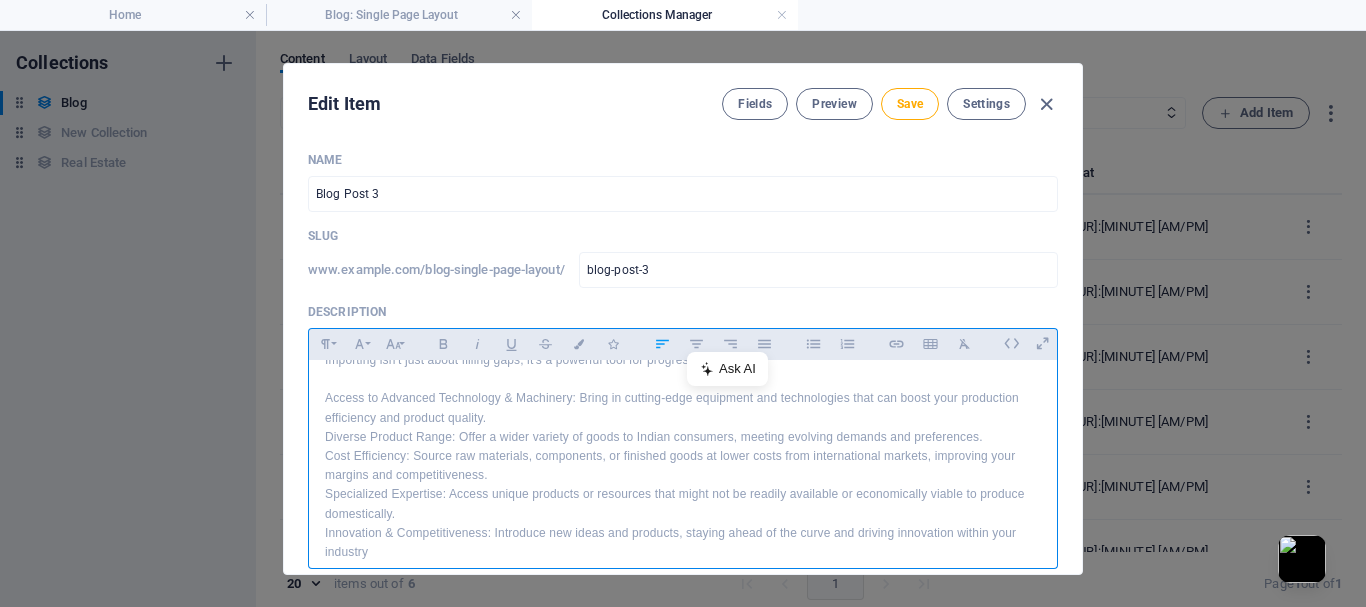 scroll, scrollTop: 44, scrollLeft: 0, axis: vertical 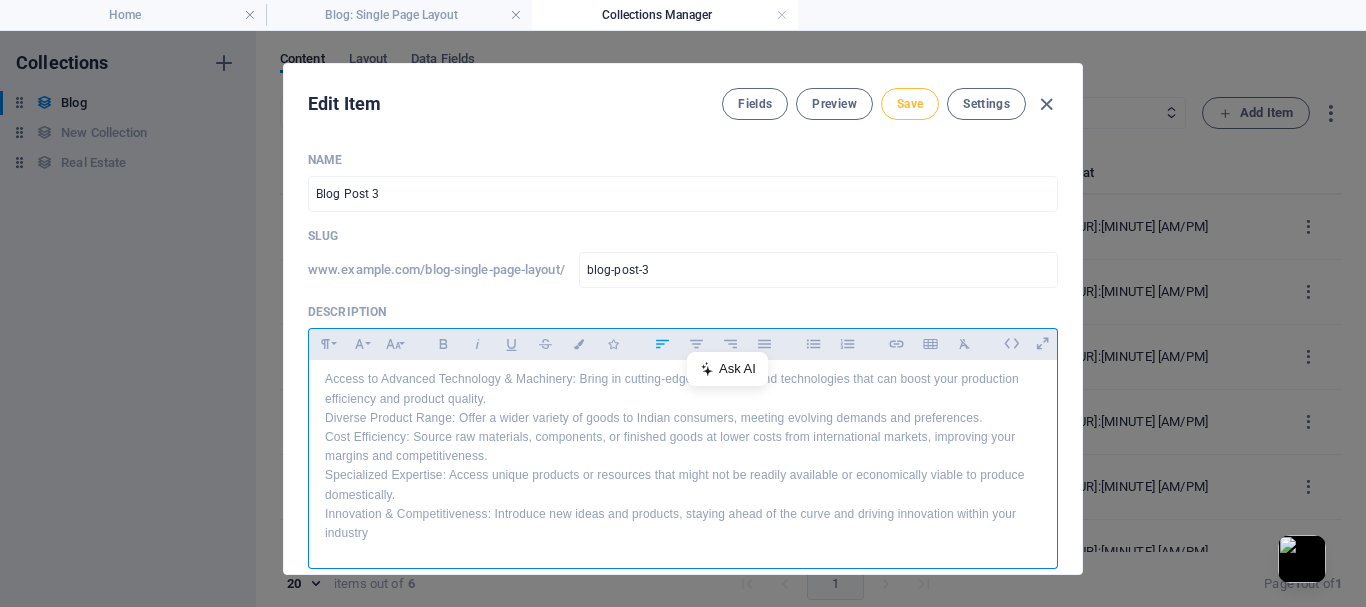 click on "Save" at bounding box center (910, 104) 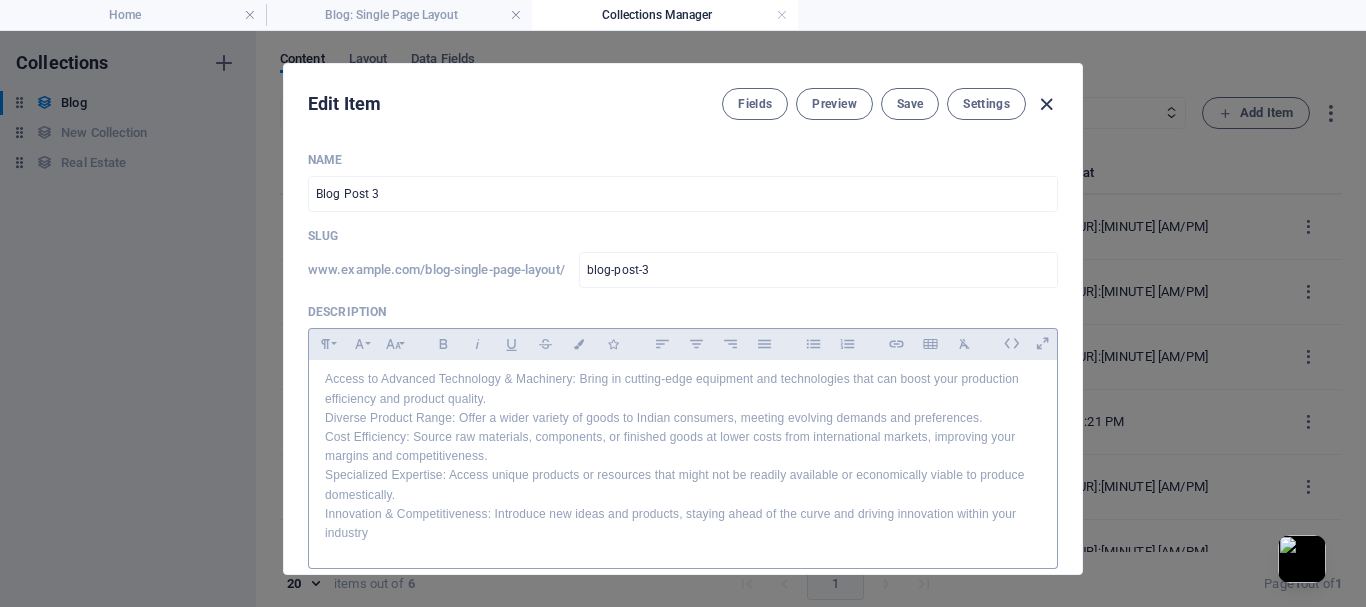 click at bounding box center [1046, 104] 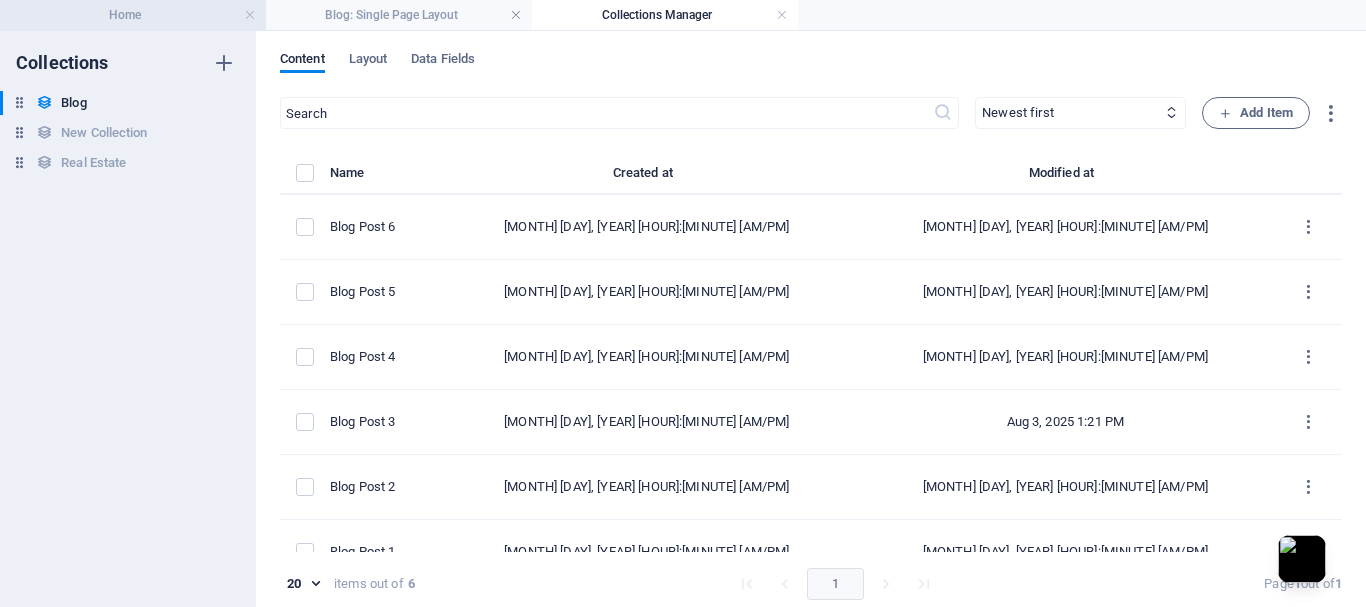 click on "Home" at bounding box center [133, 15] 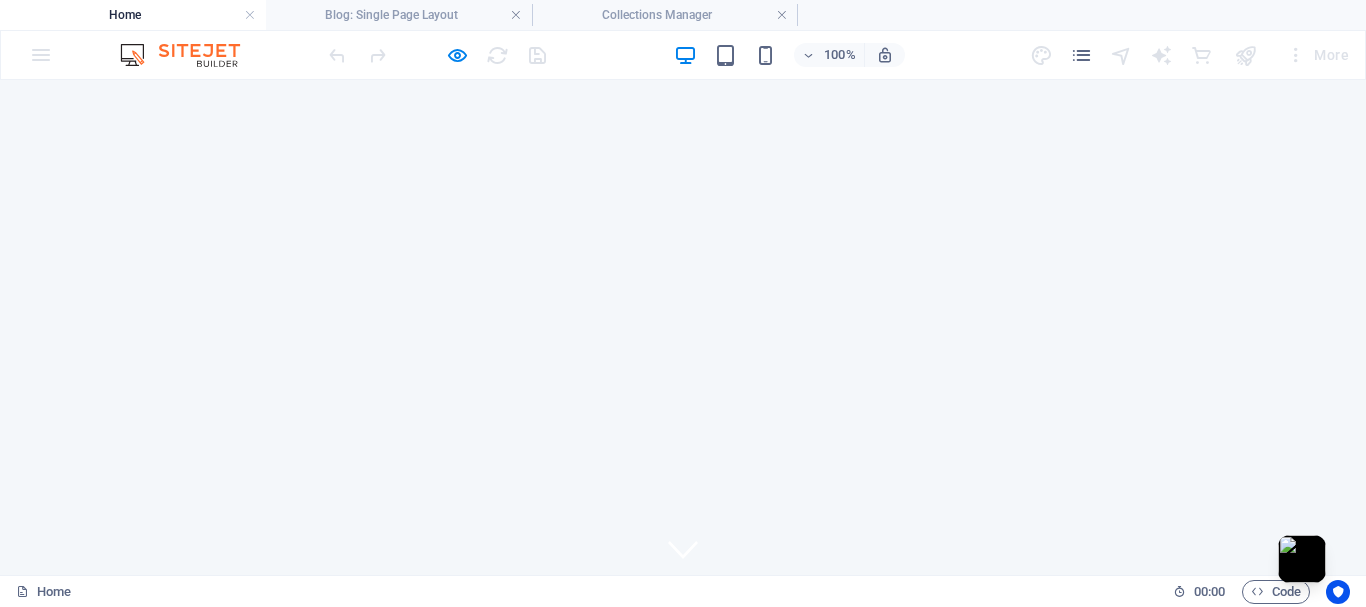 scroll, scrollTop: 3212, scrollLeft: 0, axis: vertical 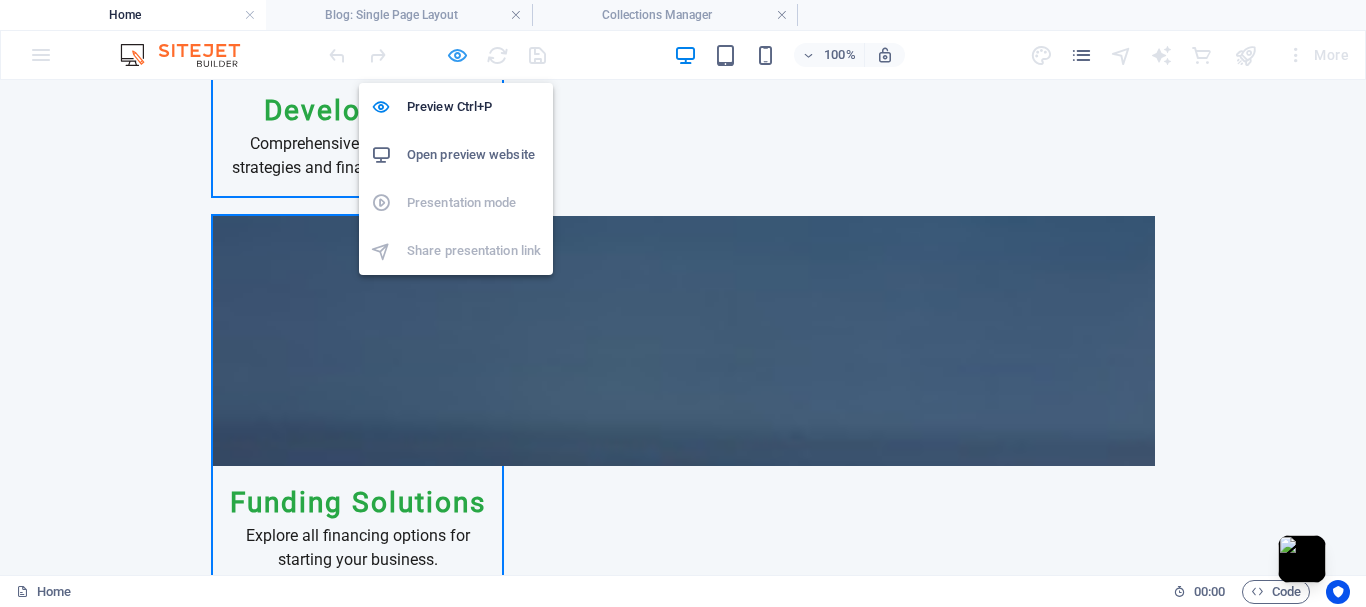 click at bounding box center (457, 55) 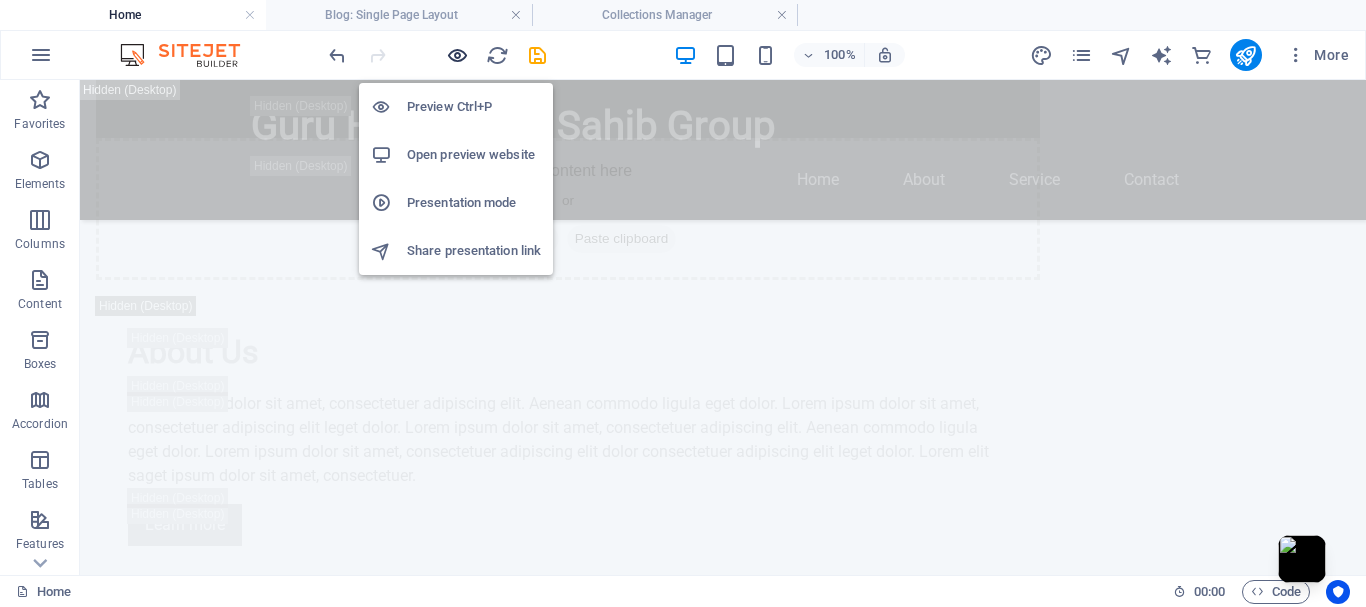 scroll, scrollTop: 22140, scrollLeft: 0, axis: vertical 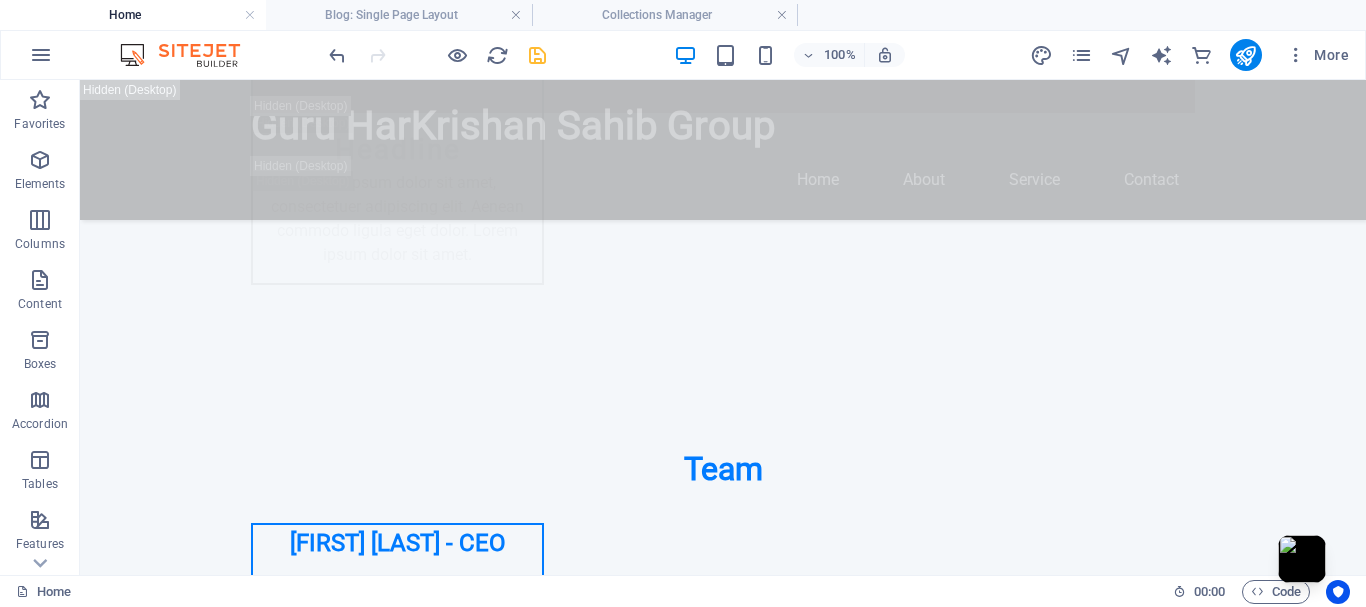 click at bounding box center (537, 55) 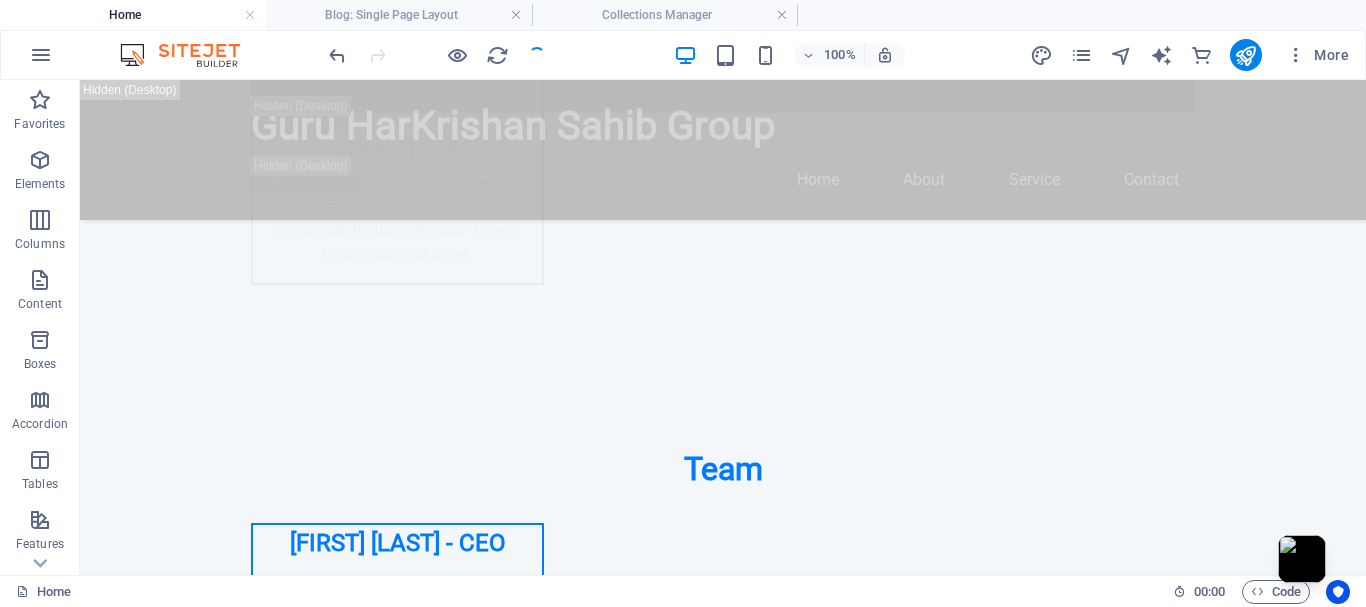 scroll, scrollTop: 22458, scrollLeft: 0, axis: vertical 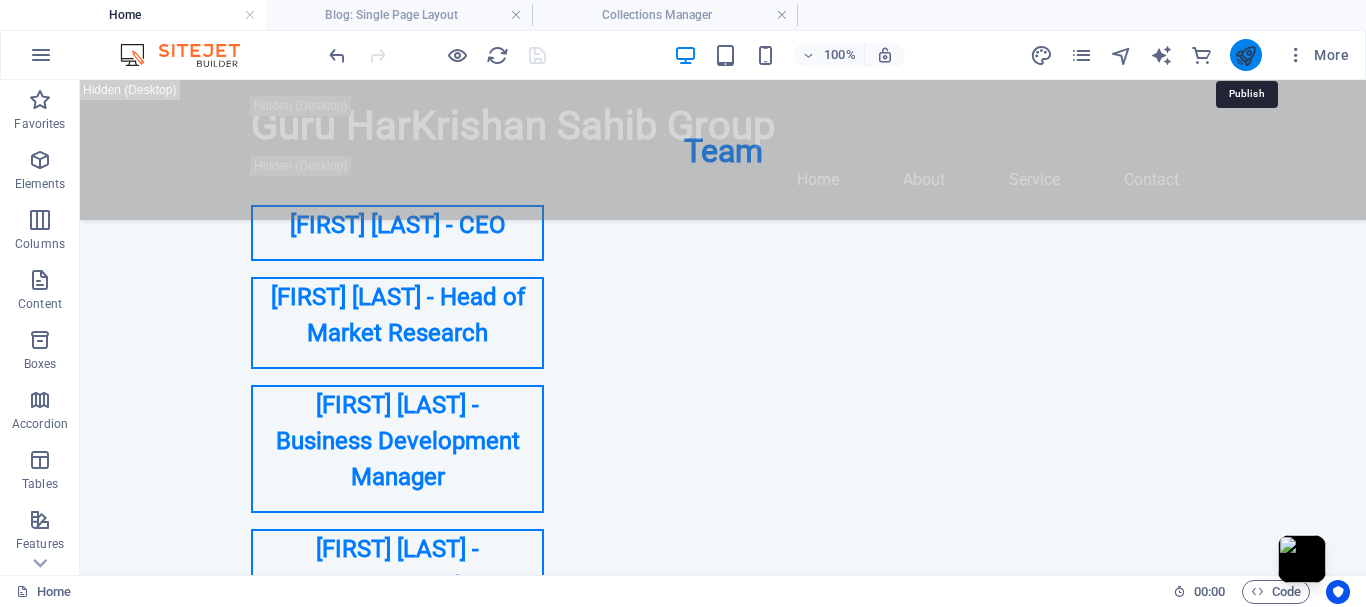 click at bounding box center [1245, 55] 